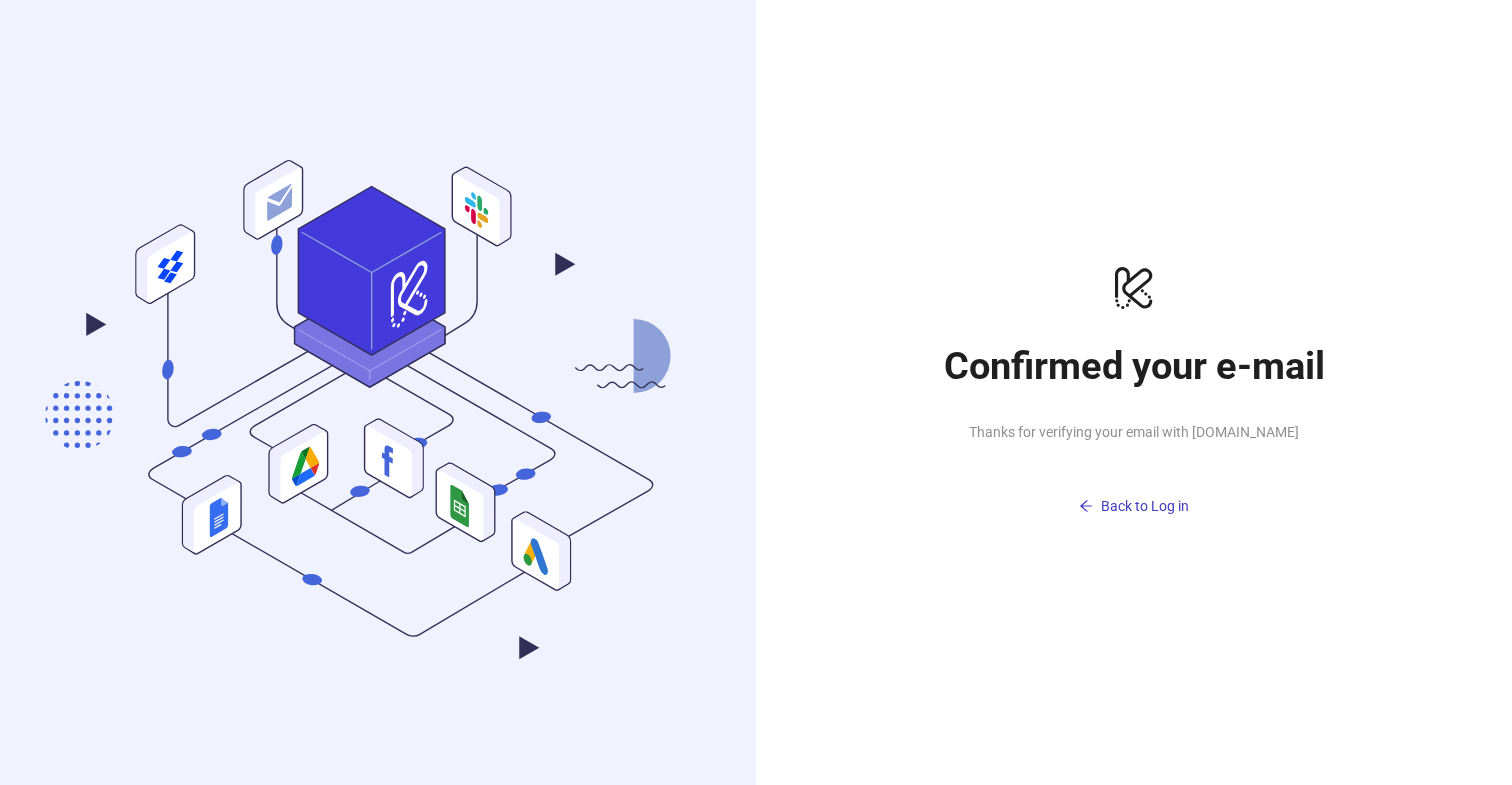 scroll, scrollTop: 0, scrollLeft: 0, axis: both 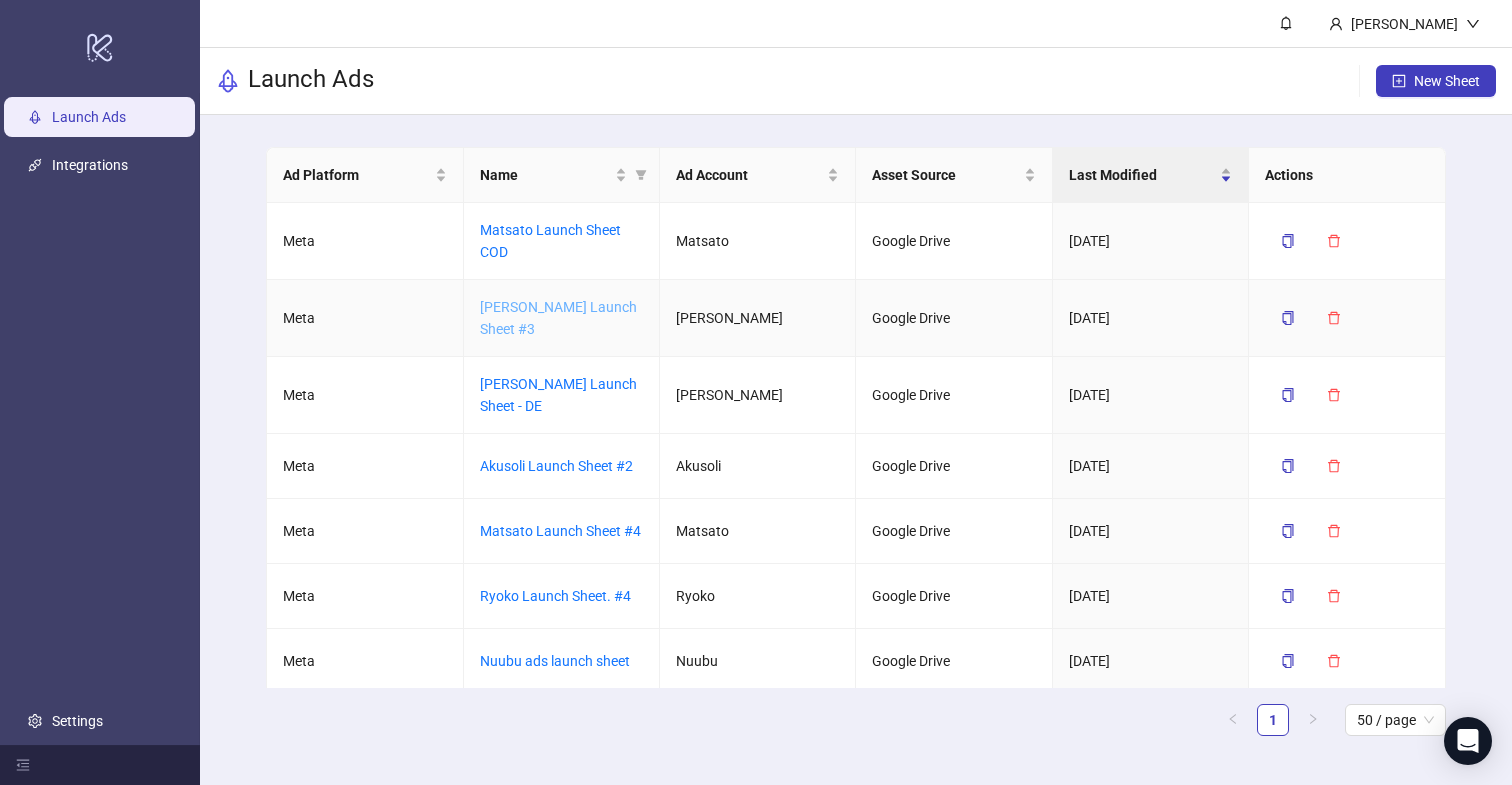 click on "[PERSON_NAME] Launch Sheet #3" at bounding box center [558, 318] 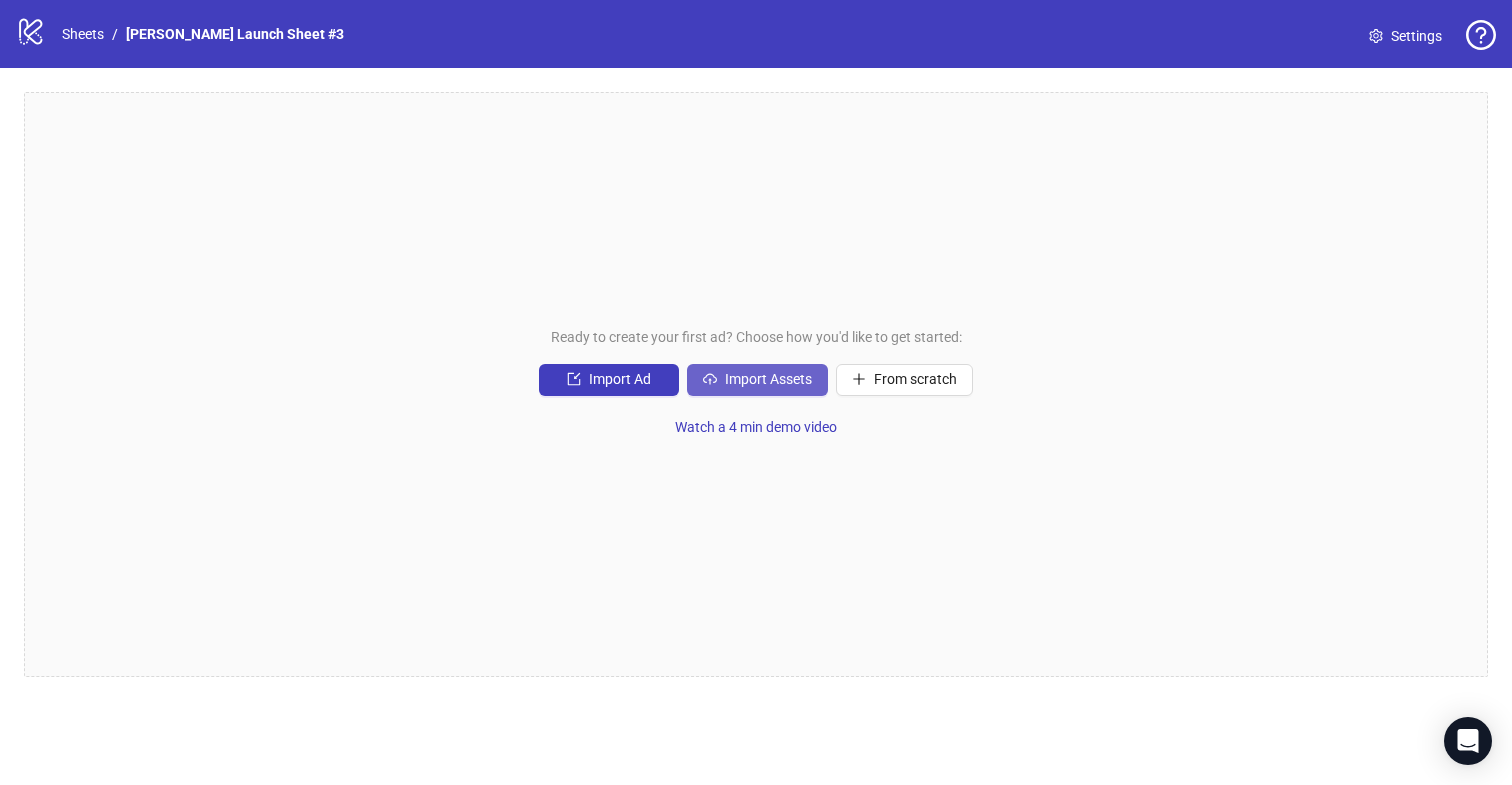 click on "Import Assets" at bounding box center [768, 379] 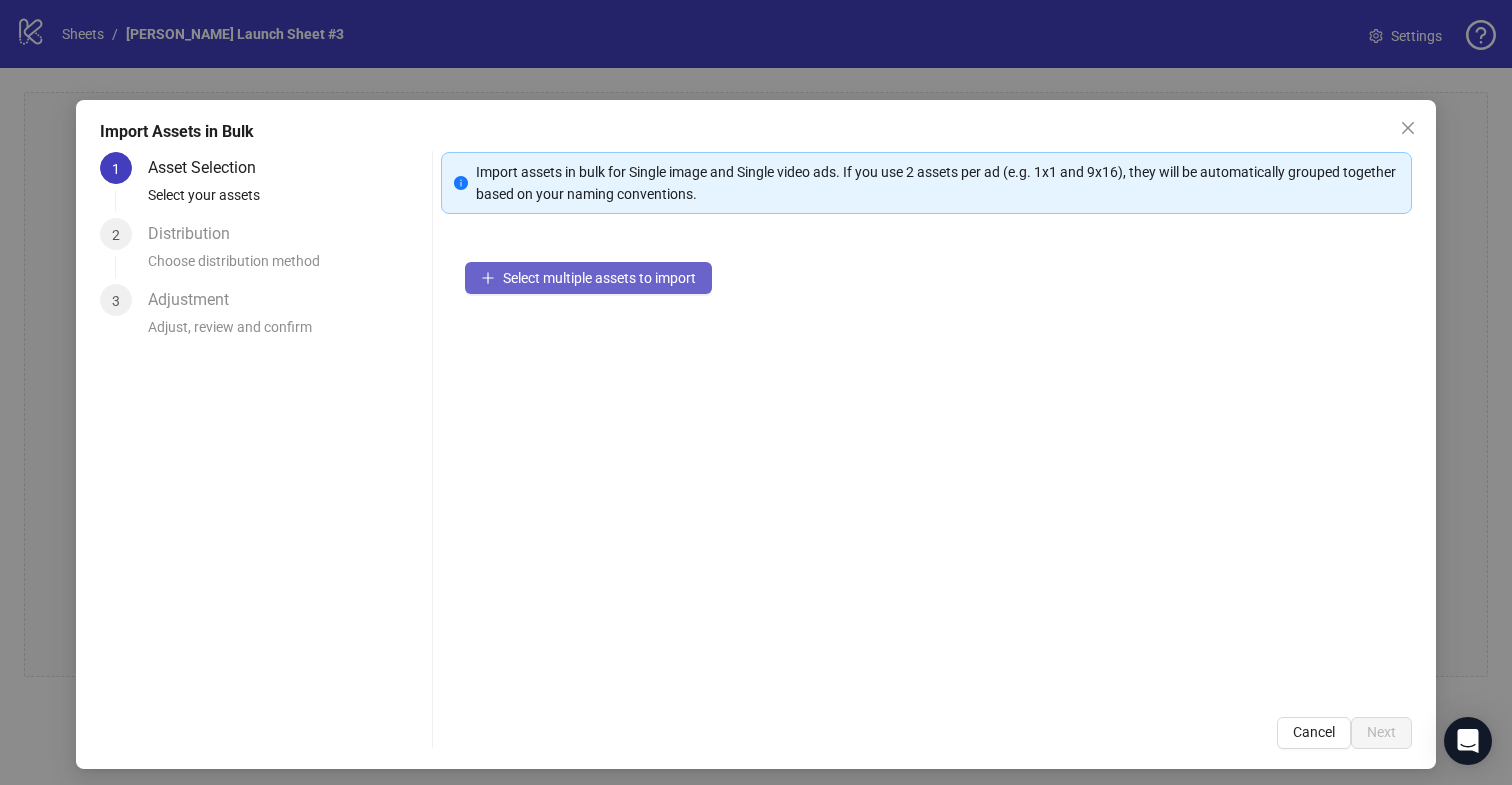 click on "Select multiple assets to import" at bounding box center [588, 278] 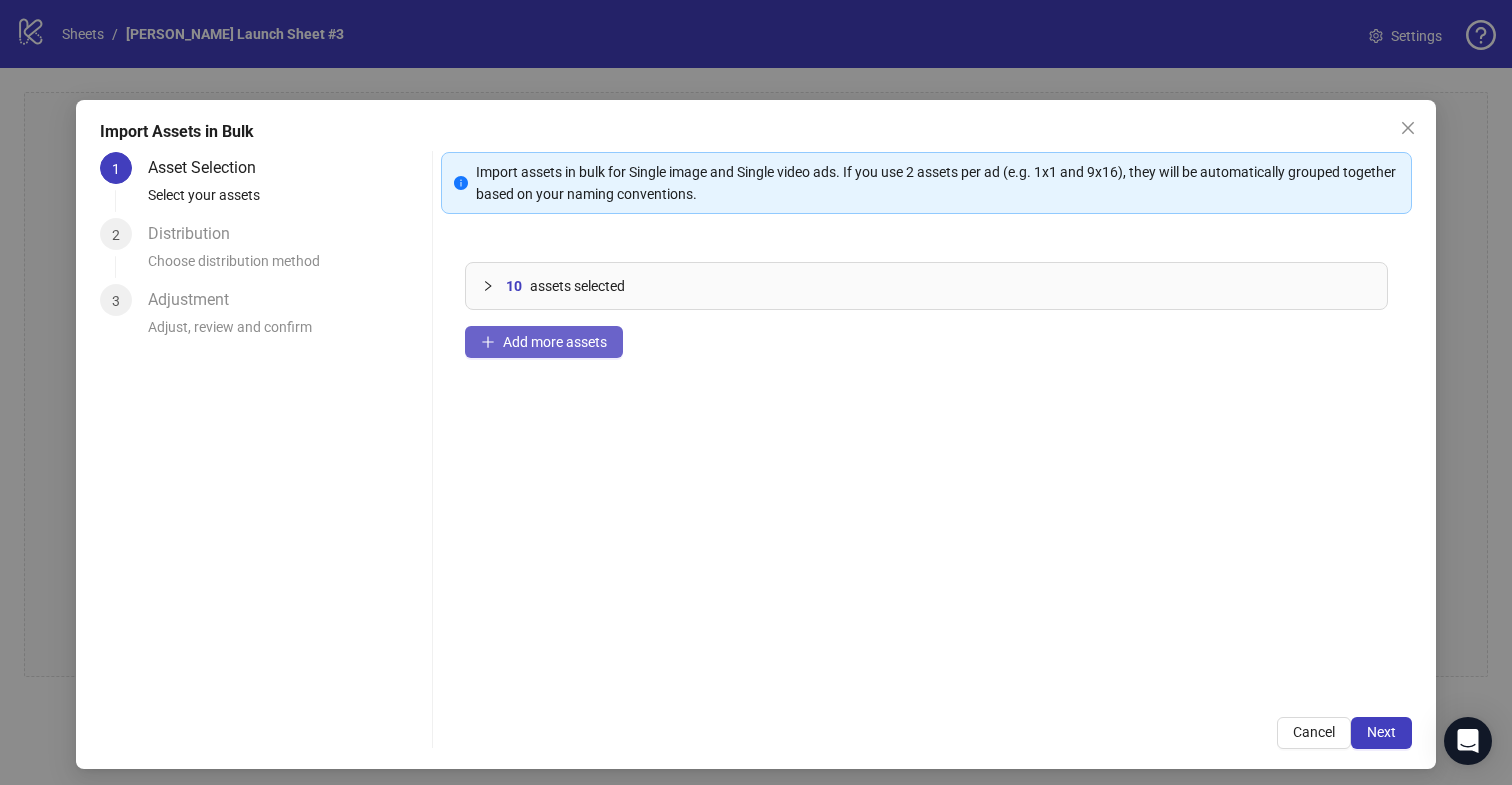 click on "Add more assets" at bounding box center (555, 342) 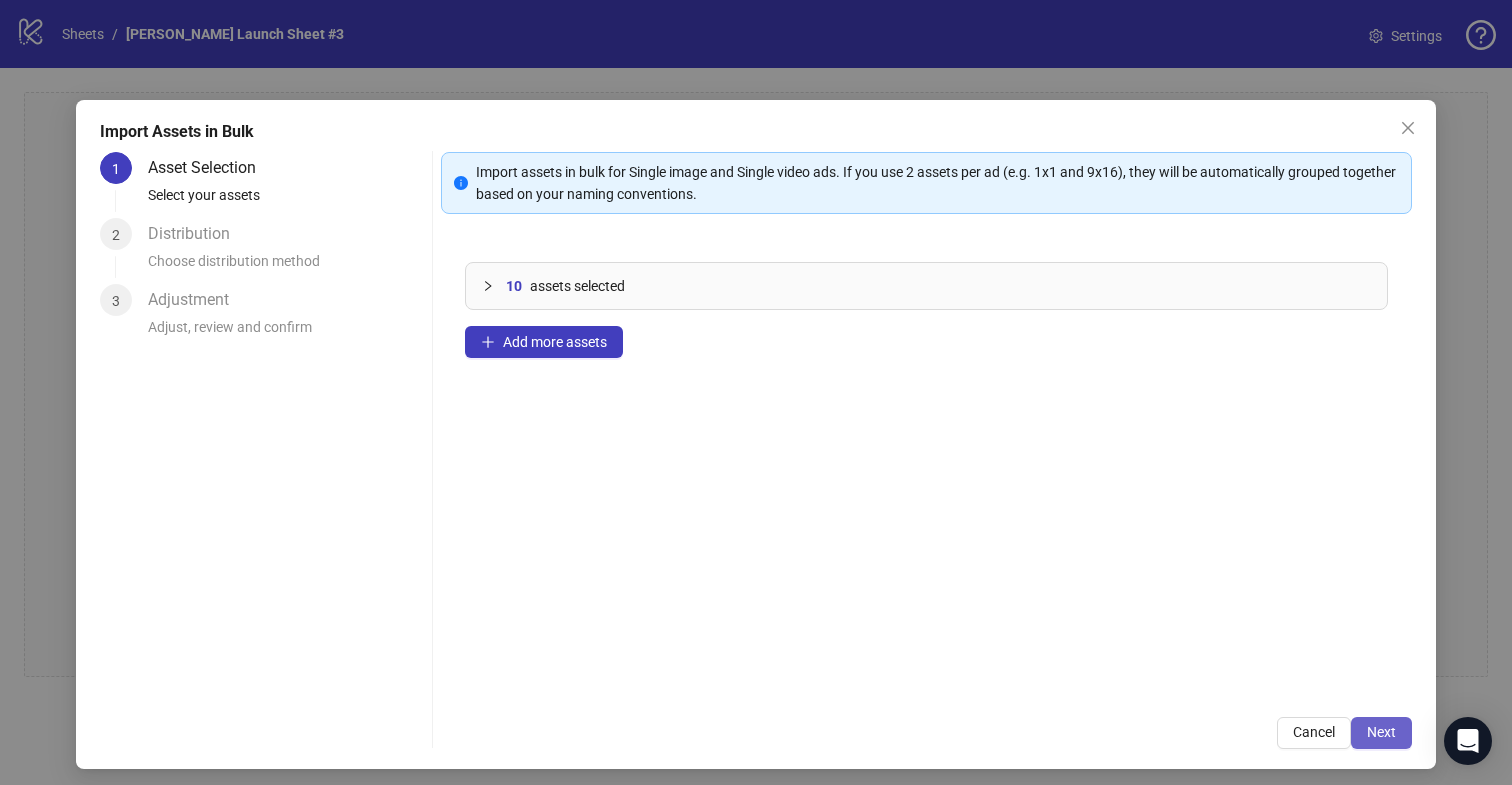 click on "Next" at bounding box center [1381, 733] 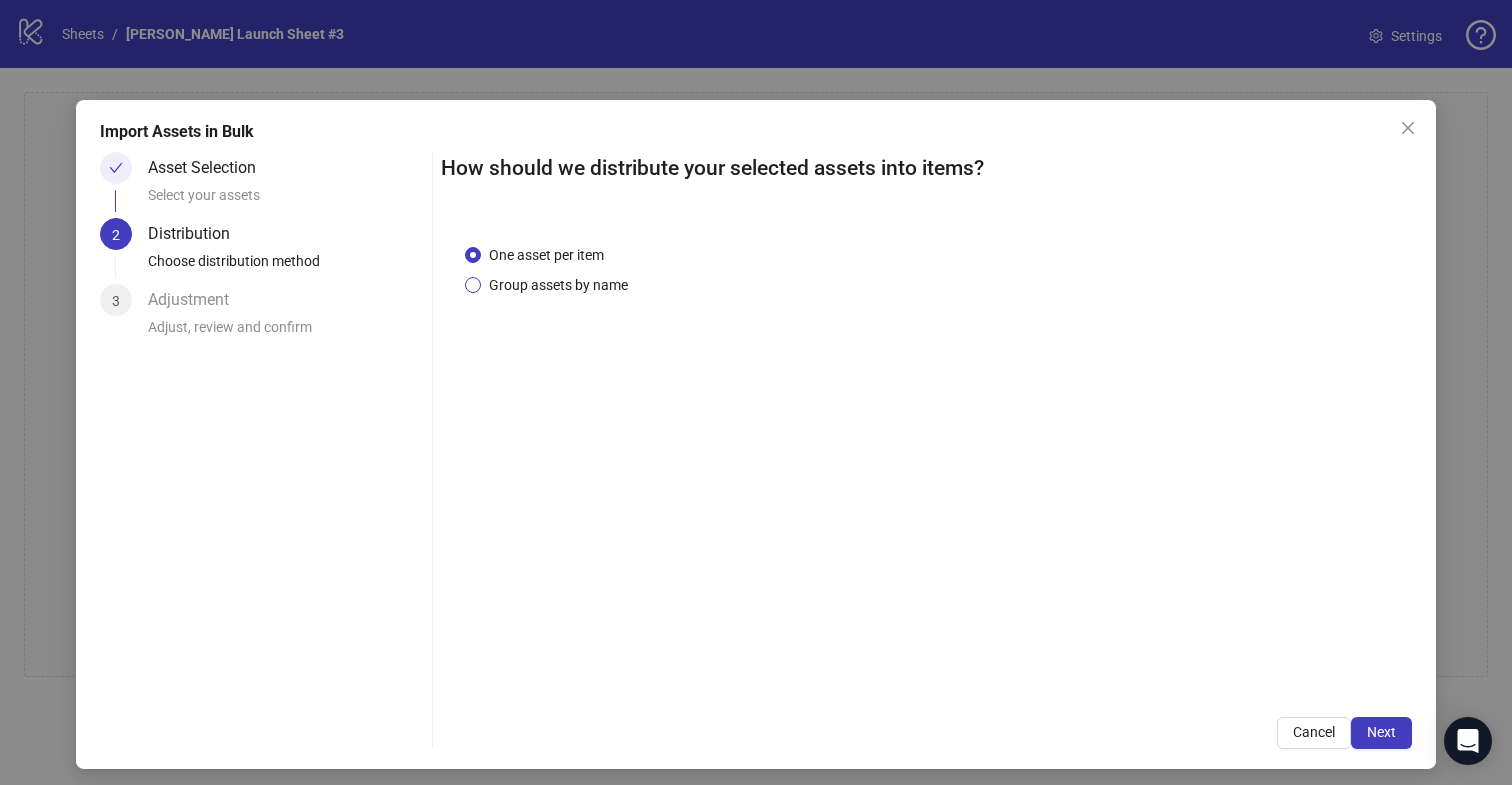 click on "Group assets by name" at bounding box center (558, 285) 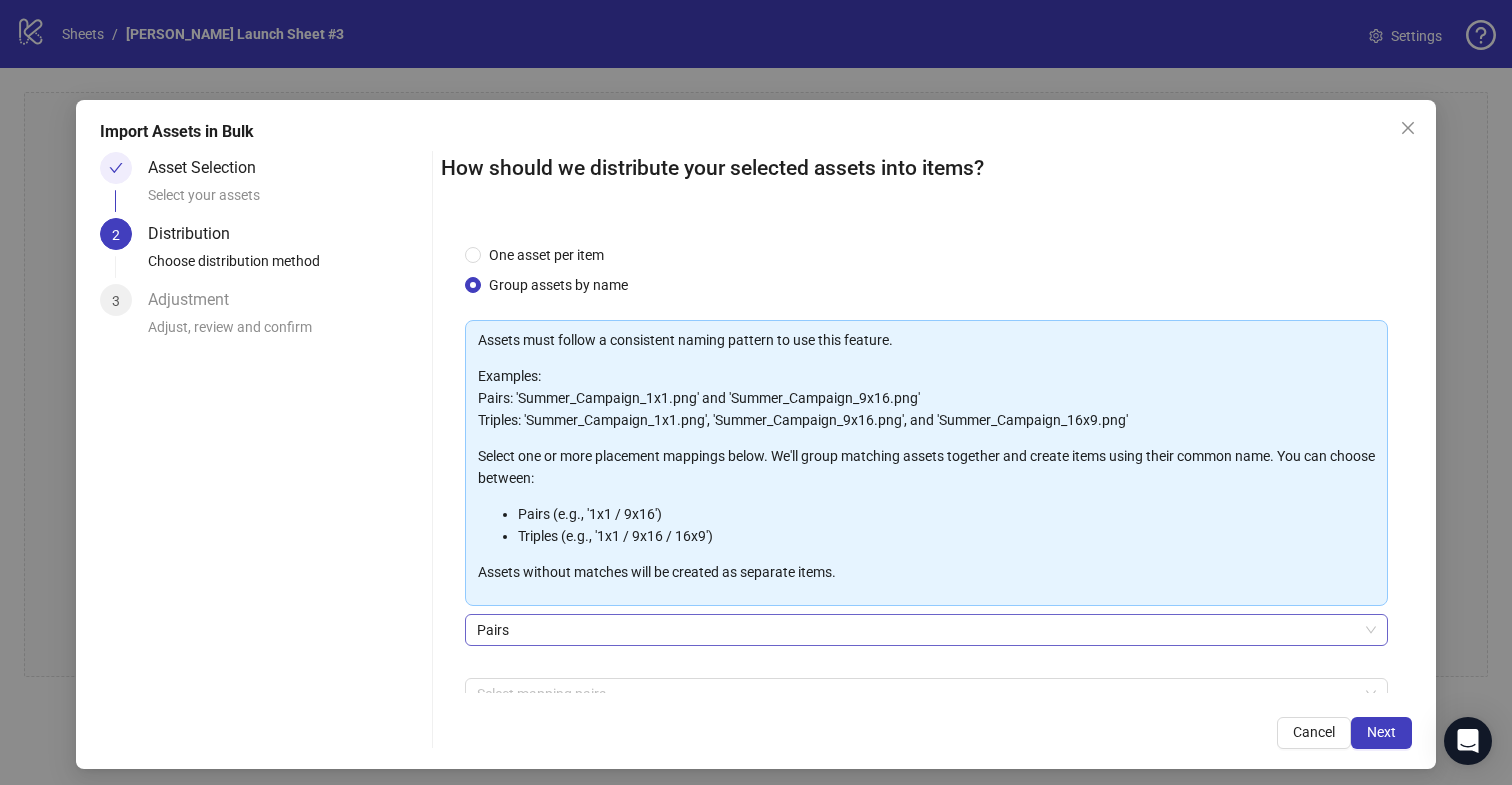 scroll, scrollTop: 113, scrollLeft: 0, axis: vertical 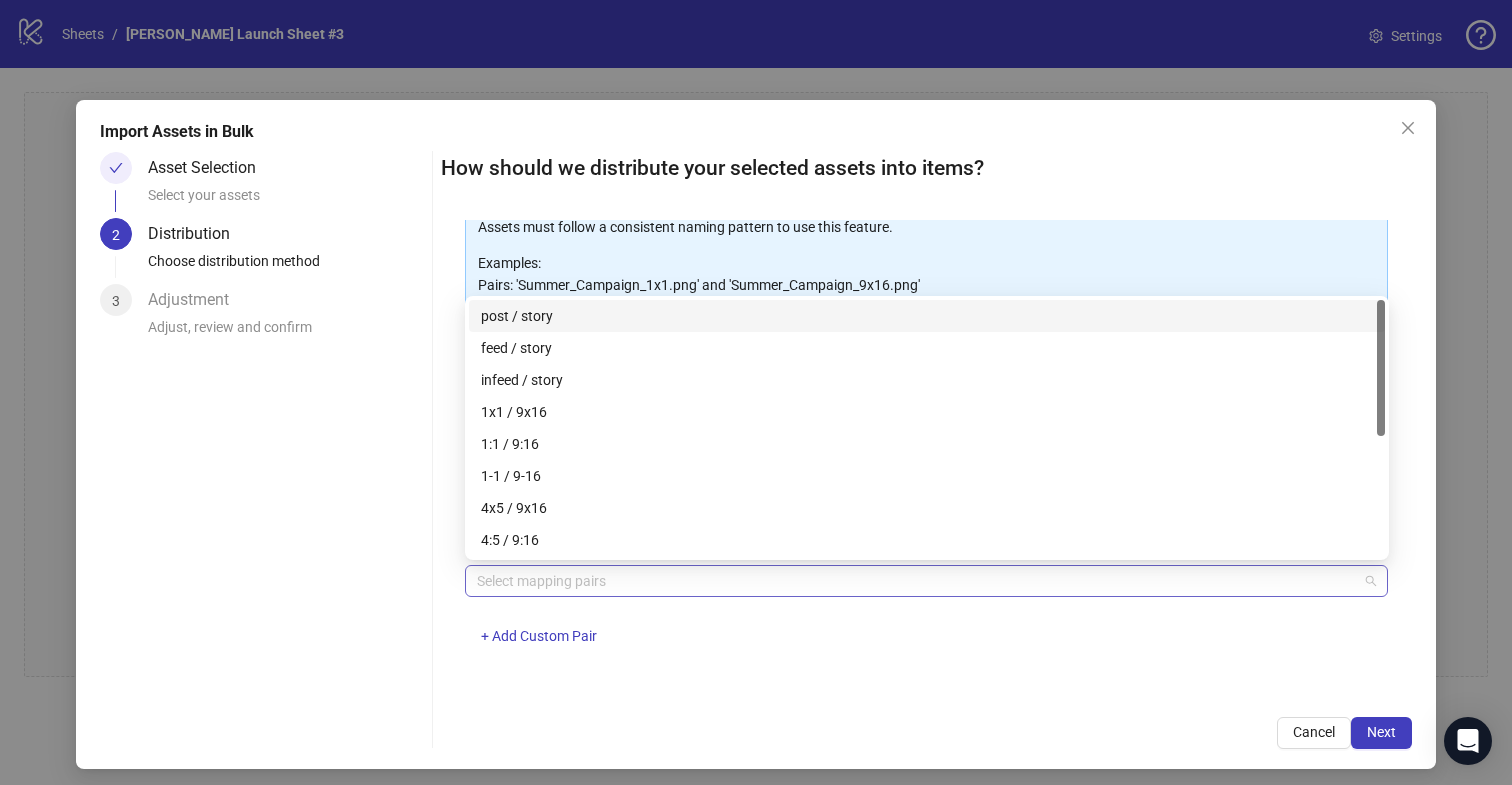 click at bounding box center [916, 581] 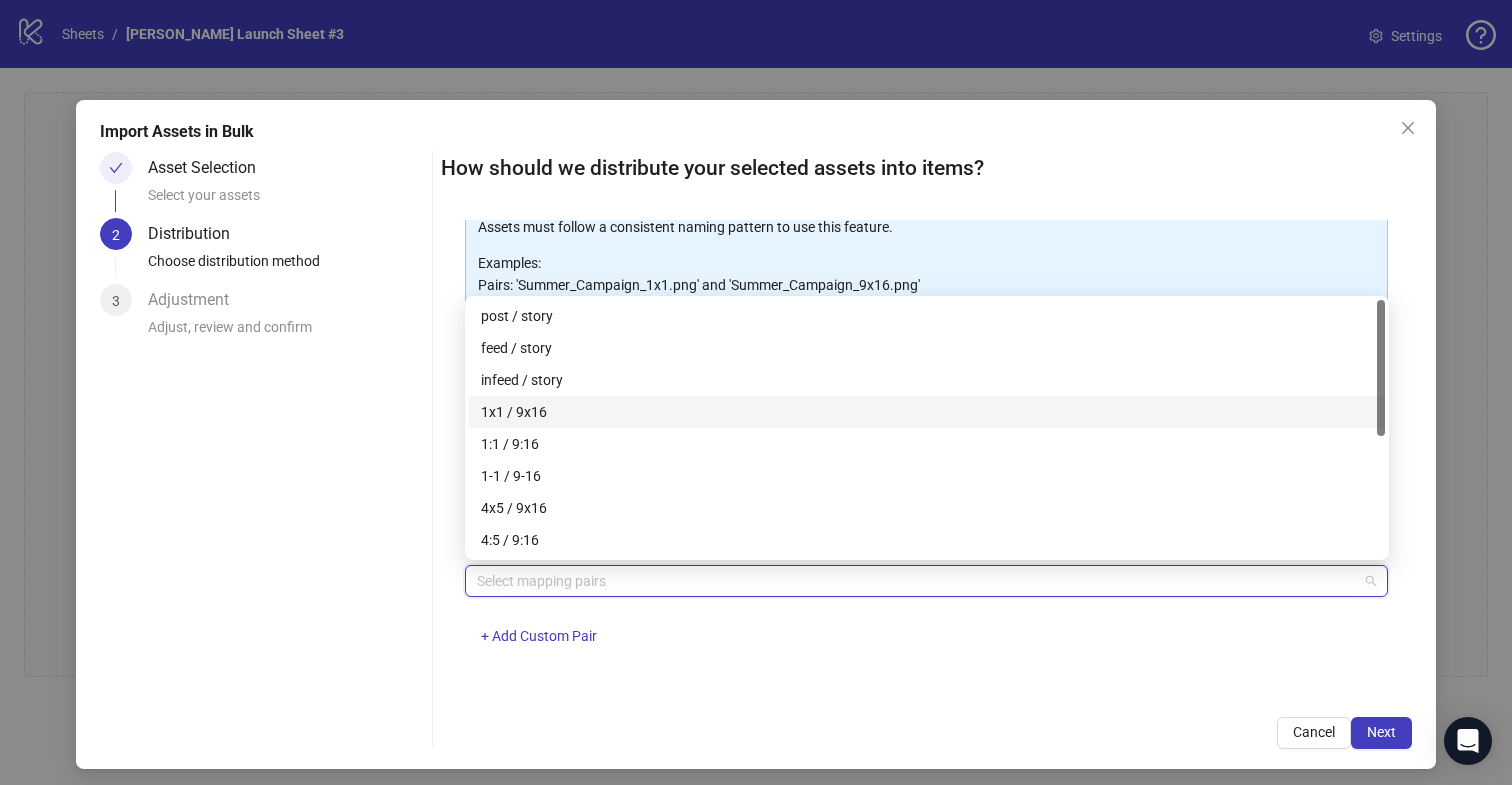 click on "1x1 / 9x16" at bounding box center [927, 412] 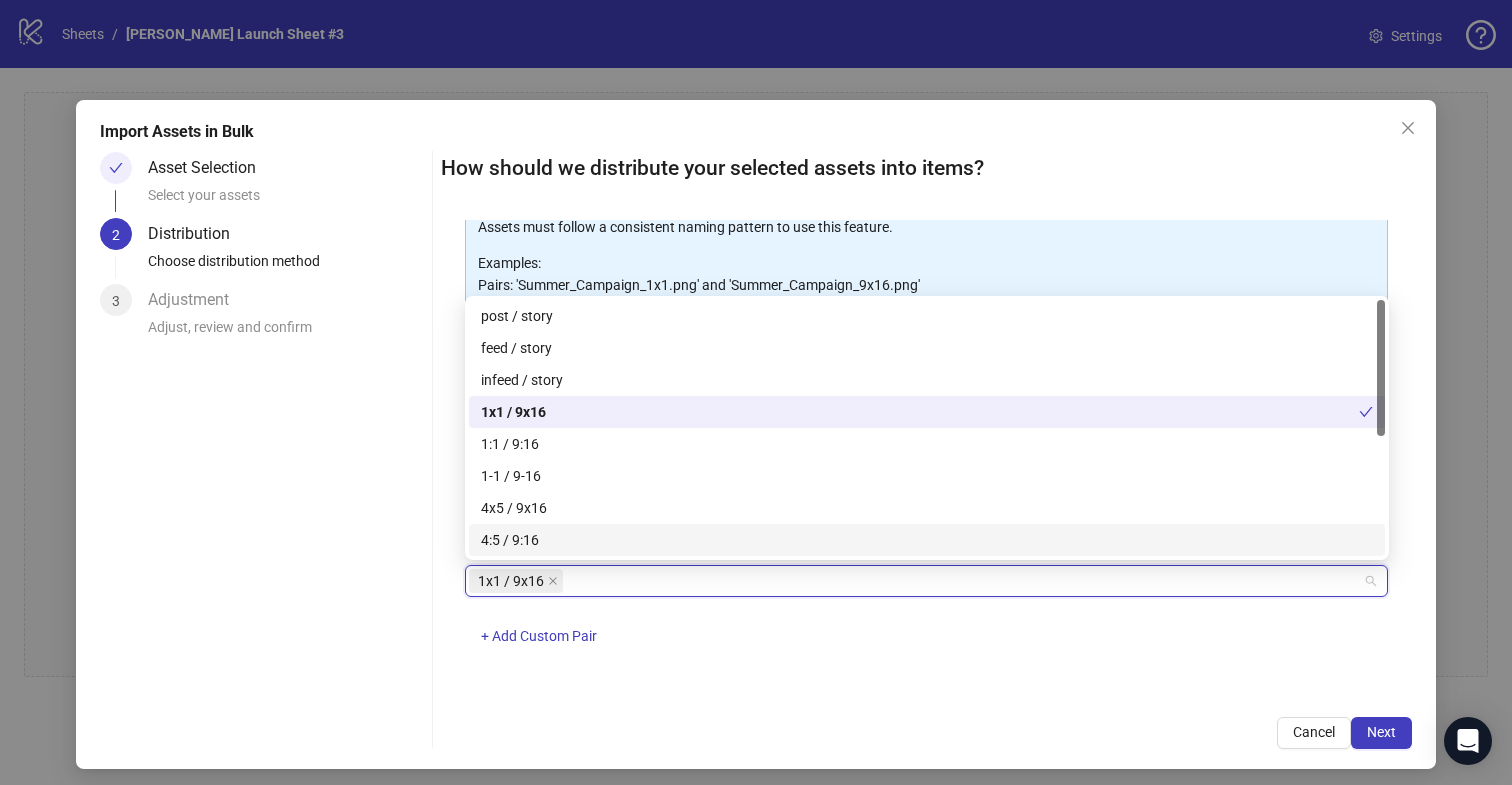 click on "One asset per item Group assets by name Assets must follow a consistent naming pattern to use this feature. Examples: Pairs: 'Summer_Campaign_1x1.png' and 'Summer_Campaign_9x16.png' Triples: 'Summer_Campaign_1x1.png', 'Summer_Campaign_9x16.png', and 'Summer_Campaign_16x9.png' Select one or more placement mappings below. We'll group matching assets together and create items using their common name. You can choose between: Pairs (e.g., '1x1 / 9x16') Triples (e.g., '1x1 / 9x16 / 16x9') Assets without matches will be created as separate items. Pairs 1x1 / 9x16   + Add Custom Pair" at bounding box center (927, 456) 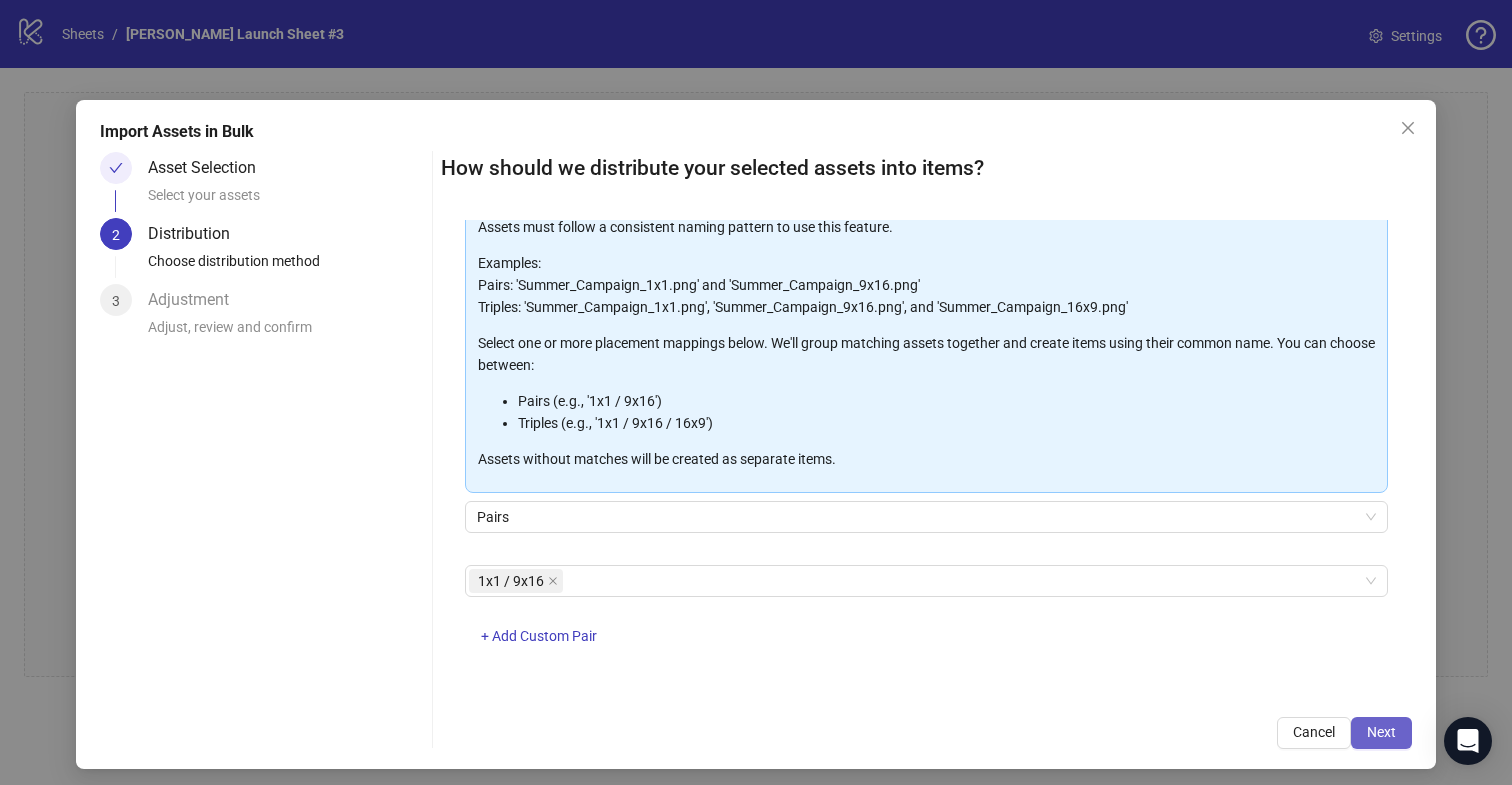 click on "Next" at bounding box center (1381, 732) 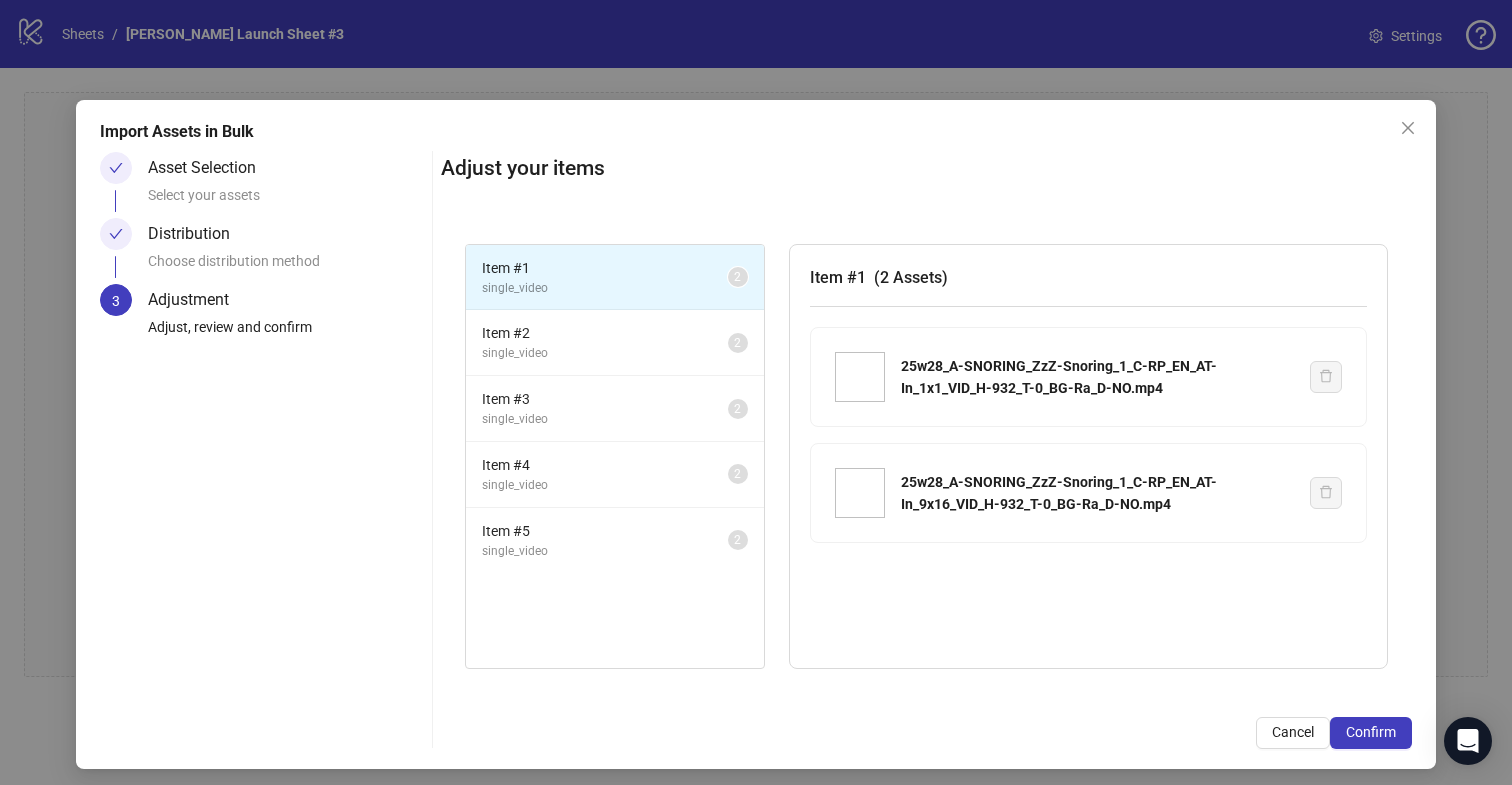 click on "Confirm" at bounding box center (1371, 732) 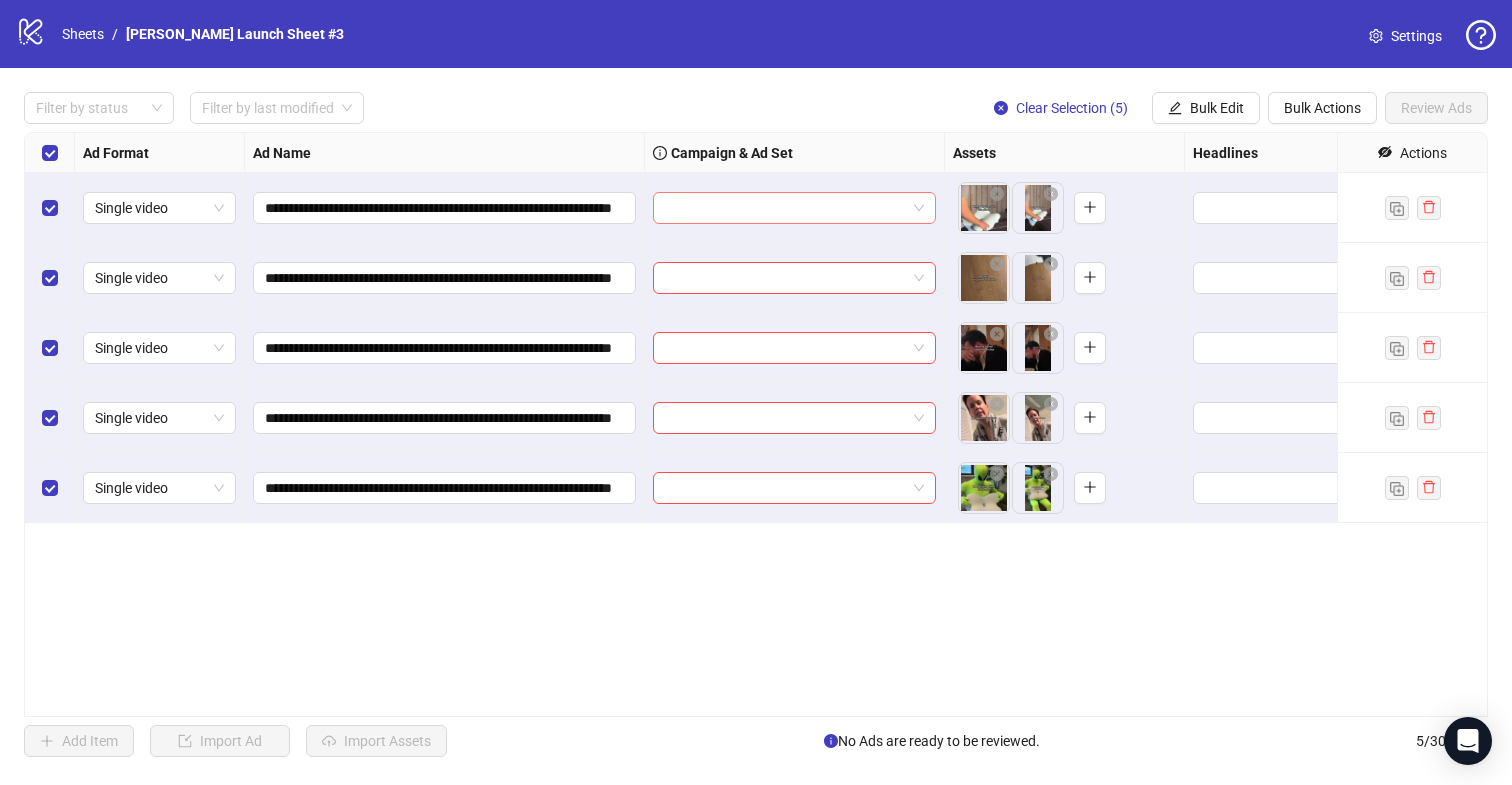 click at bounding box center (785, 208) 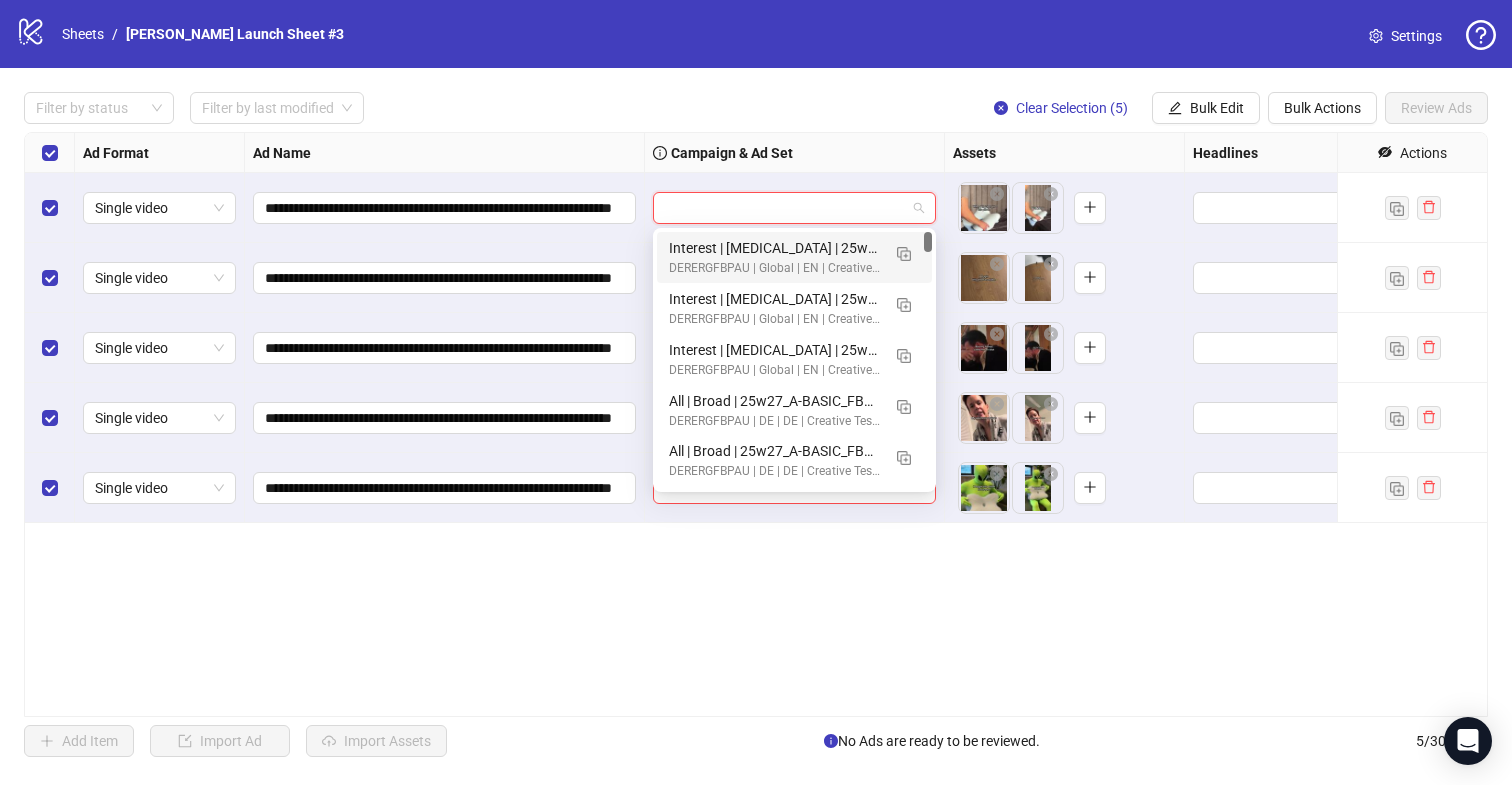 paste on "**********" 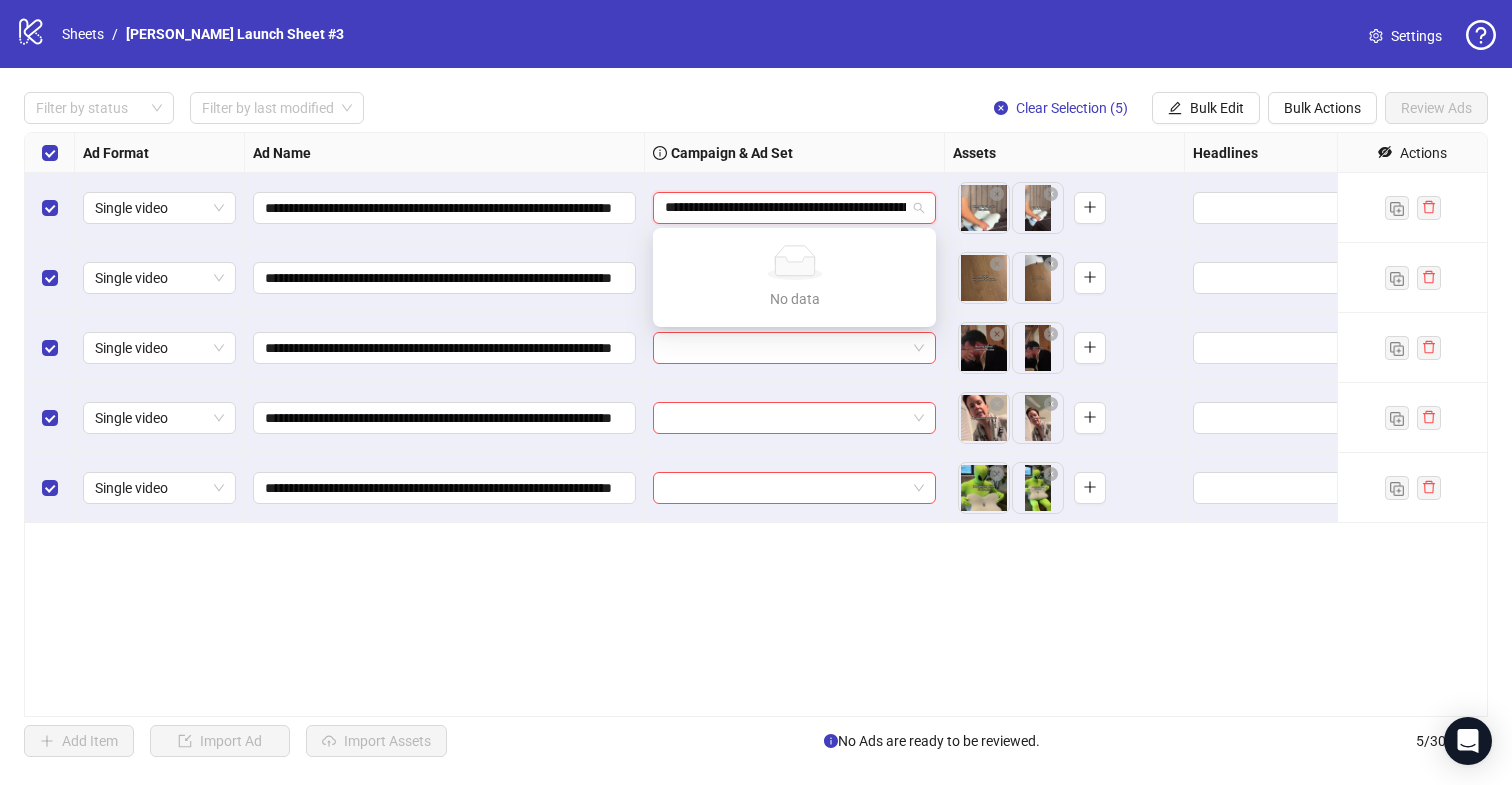 scroll, scrollTop: 0, scrollLeft: 149, axis: horizontal 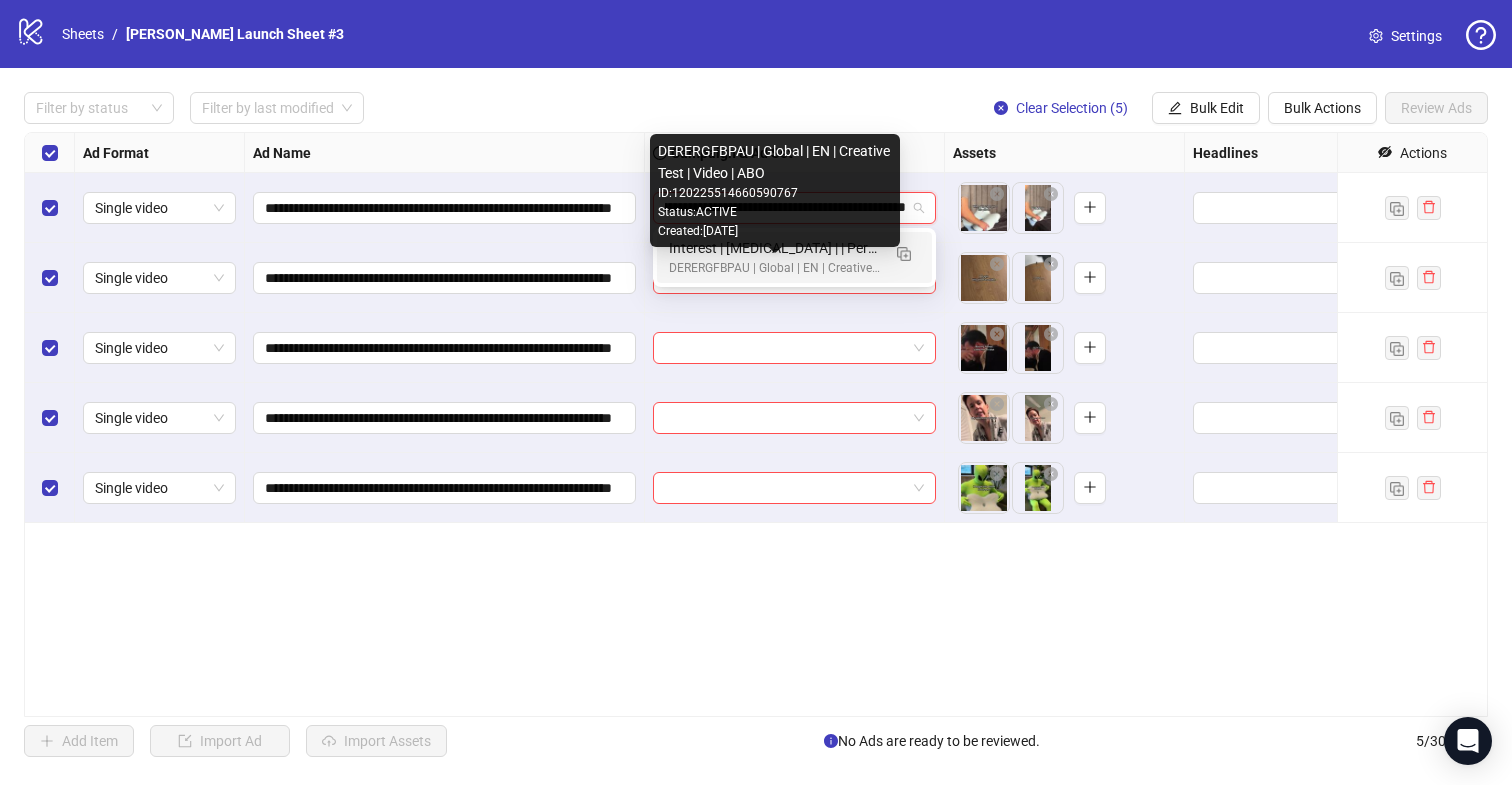 click on "DERERGFBPAU | Global | EN | Creative Test | Video | ABO" at bounding box center (774, 268) 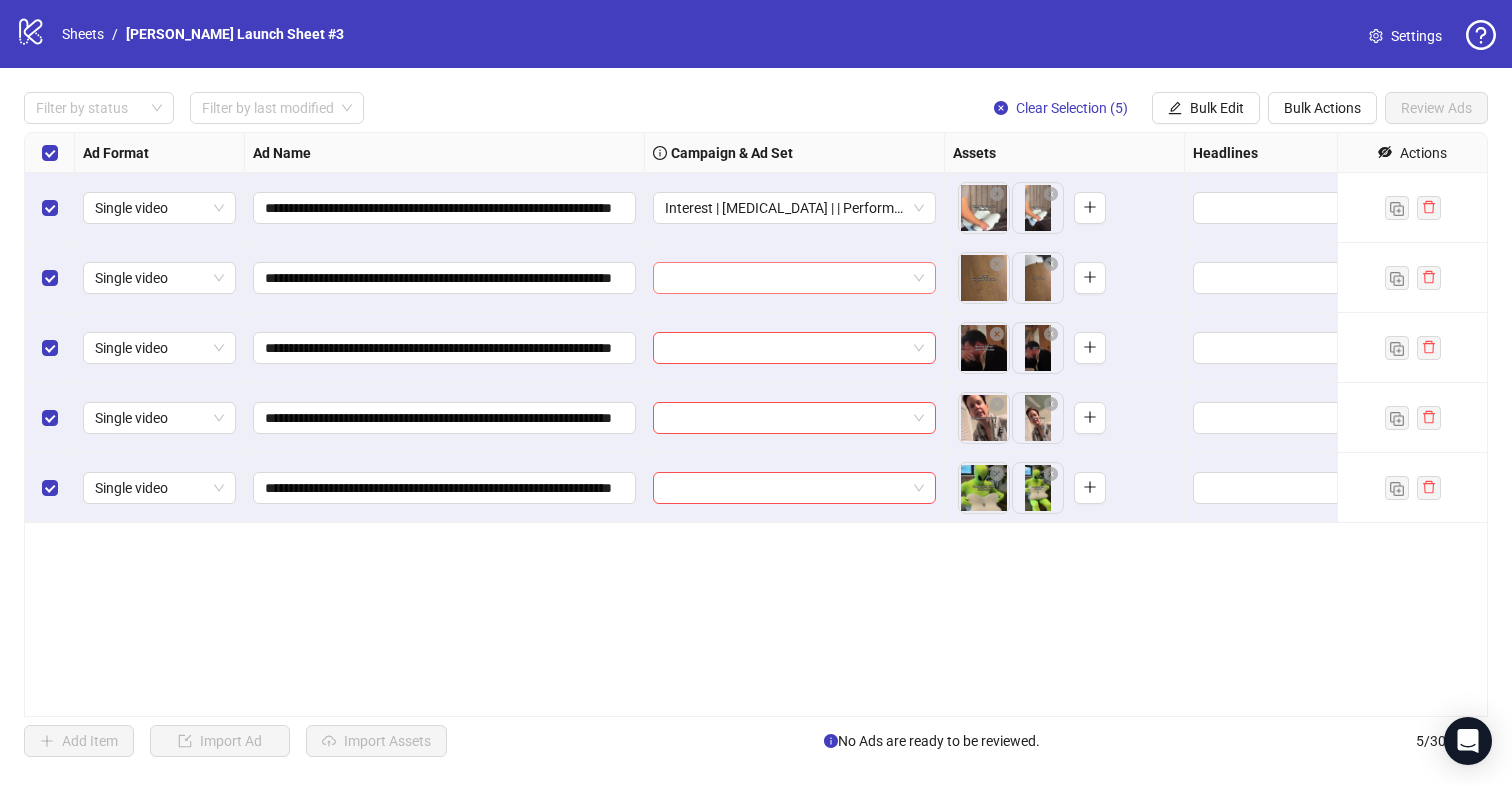 click at bounding box center [785, 278] 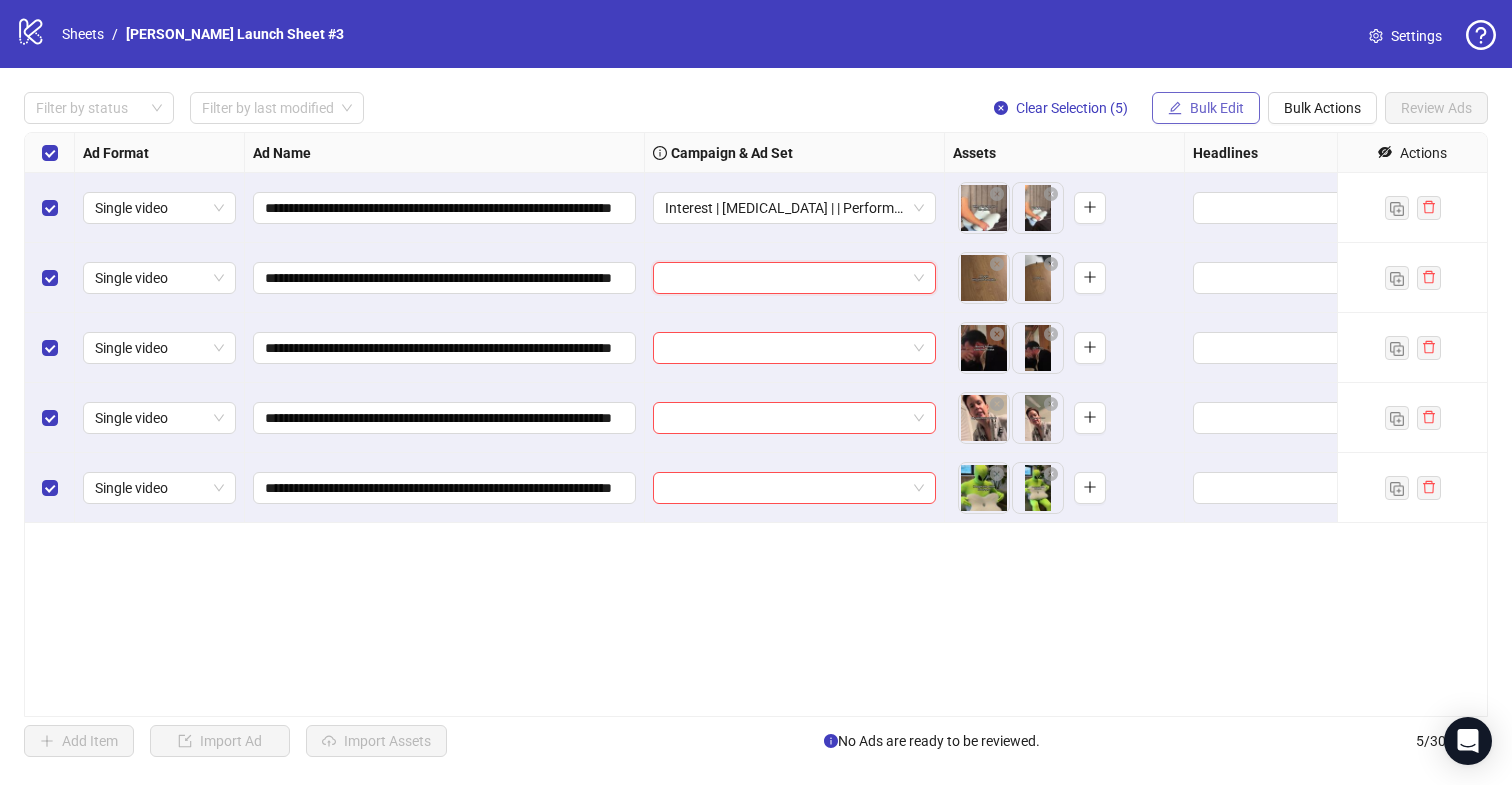 click on "Bulk Edit" at bounding box center [1217, 108] 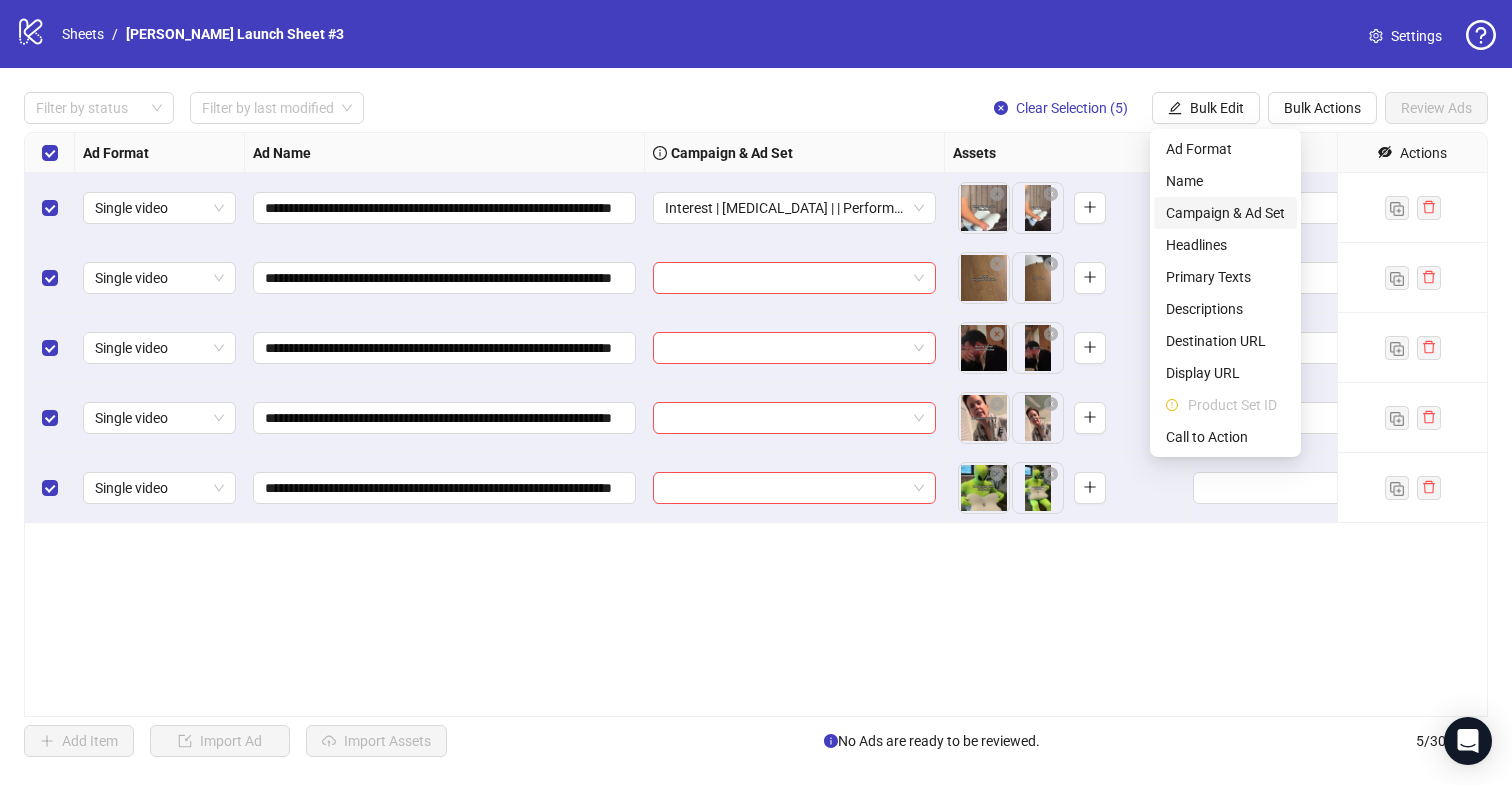 click on "Campaign & Ad Set" at bounding box center (1225, 213) 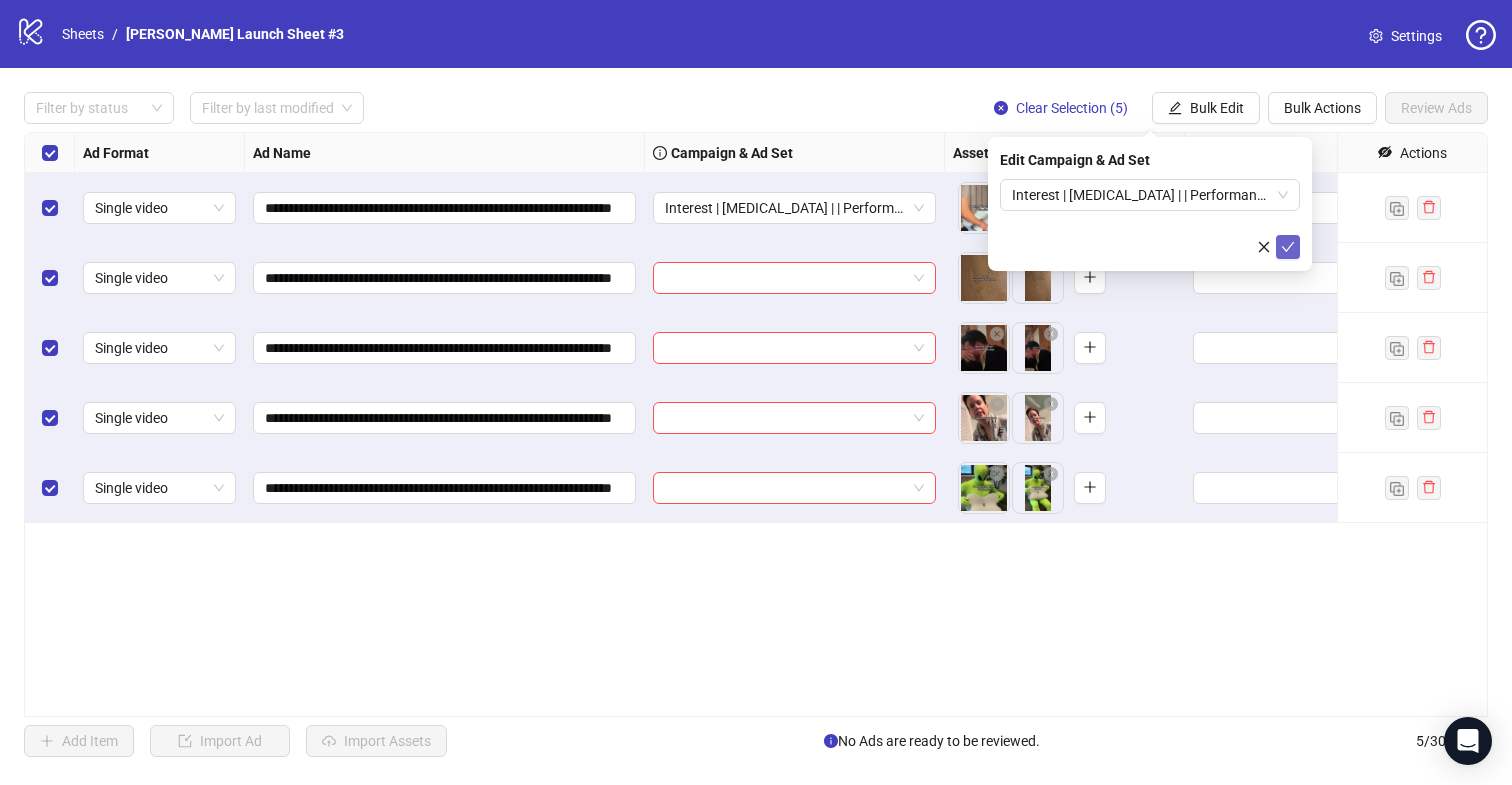 click 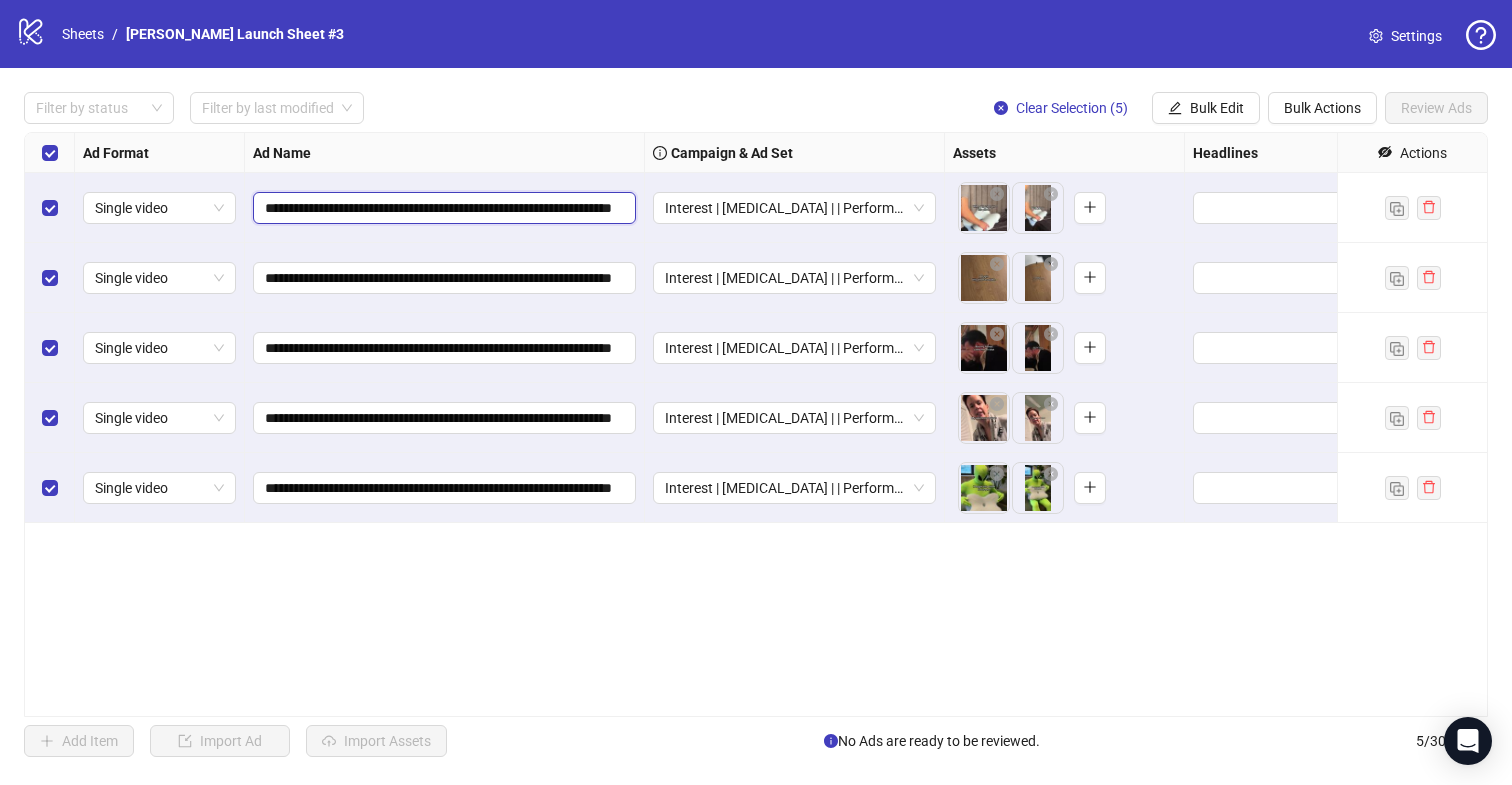 drag, startPoint x: 467, startPoint y: 205, endPoint x: 238, endPoint y: 202, distance: 229.01965 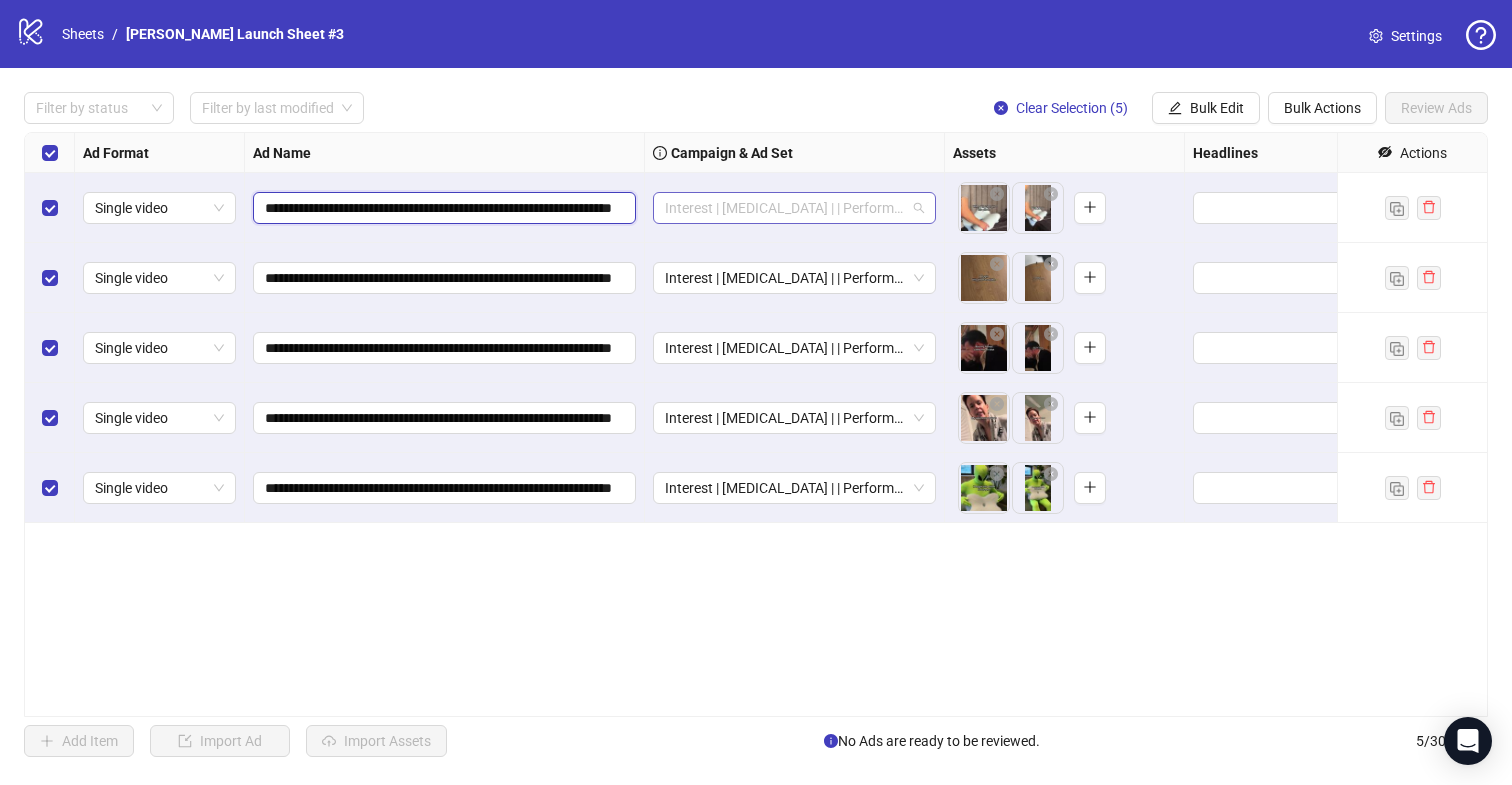 click on "Interest | [MEDICAL_DATA] |  | Performance PP  | 25-65+ All | 07.10" at bounding box center [794, 208] 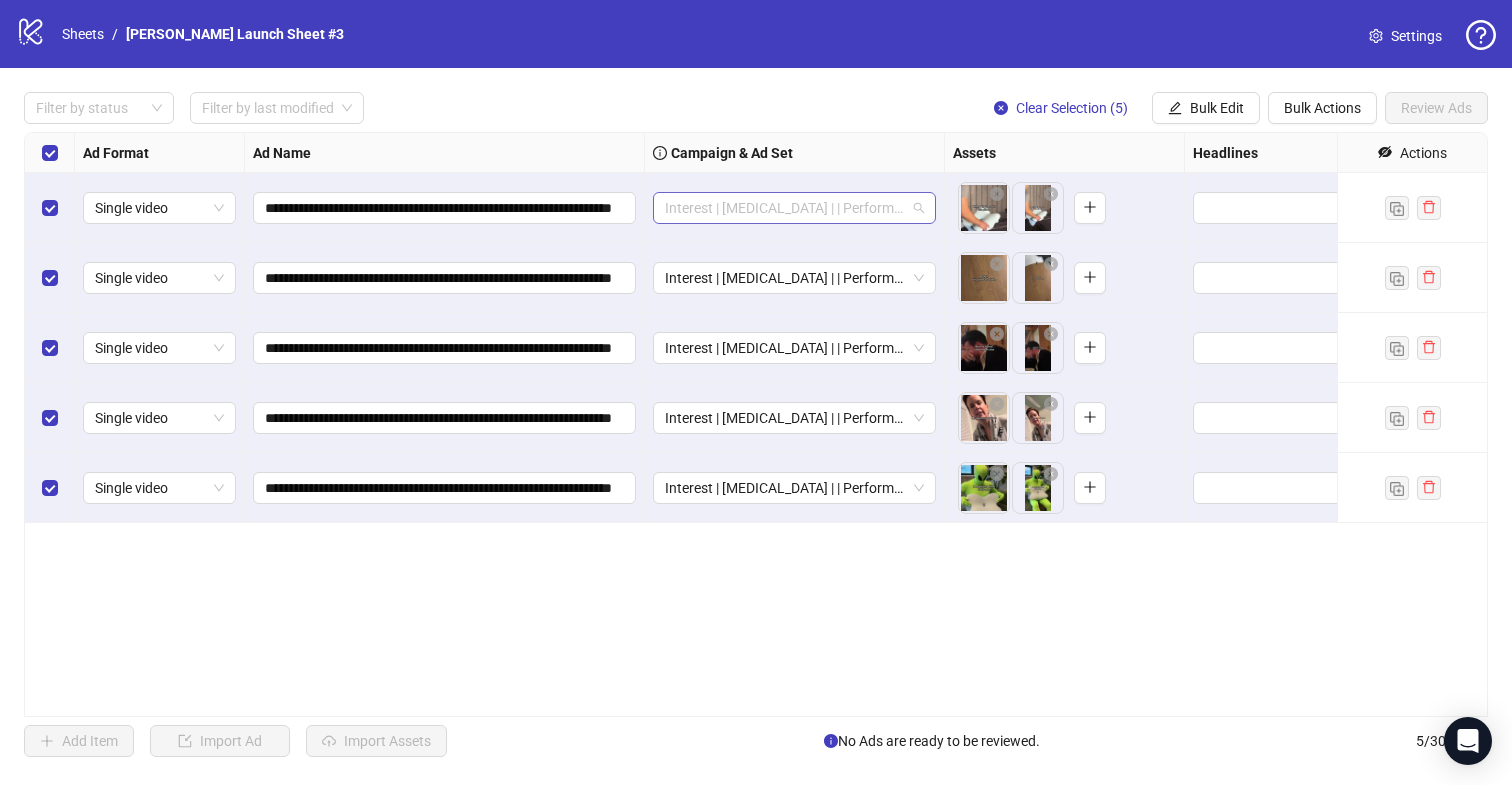scroll, scrollTop: 15017, scrollLeft: 0, axis: vertical 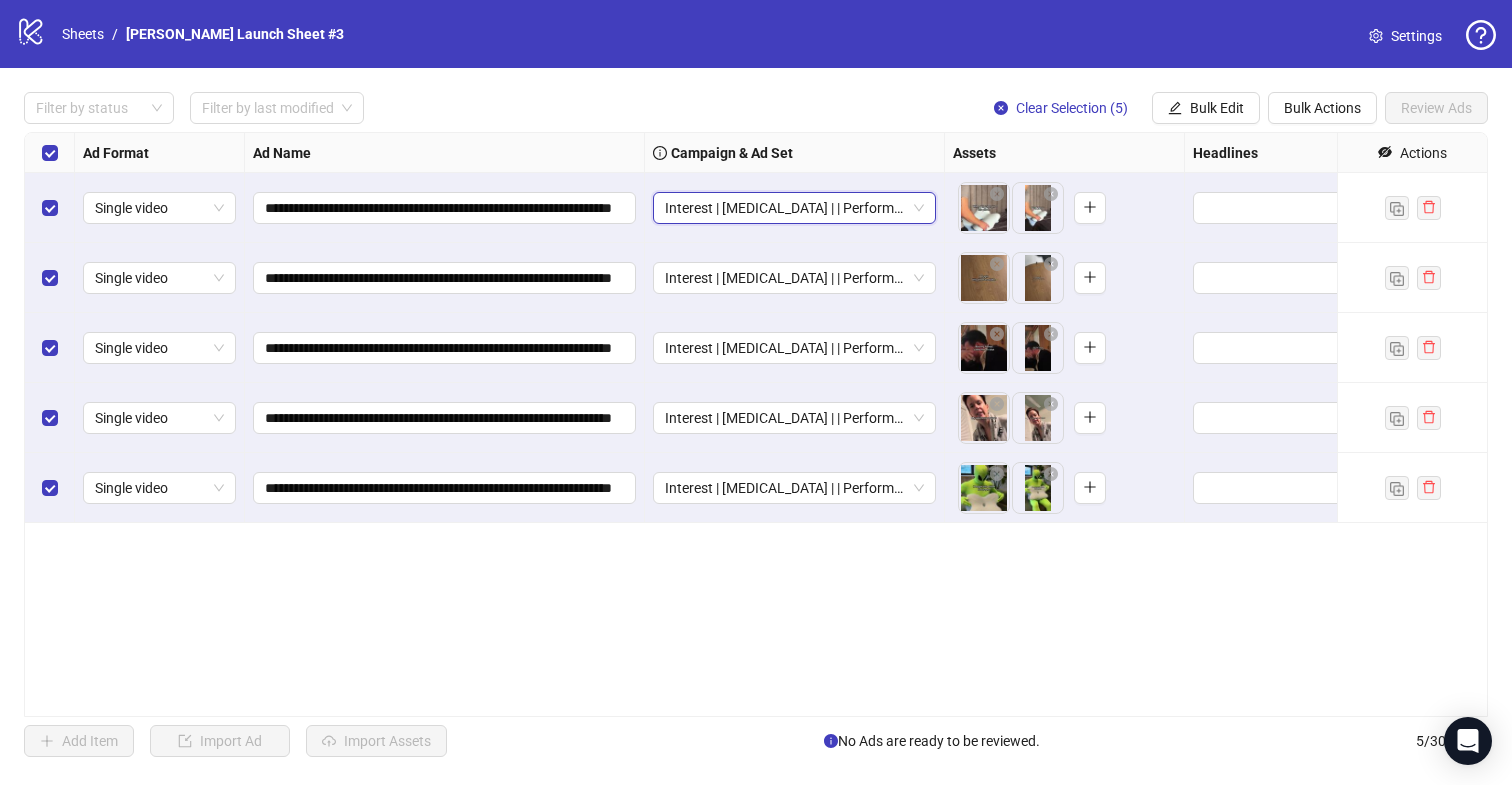 click on "Interest | [MEDICAL_DATA] |  | Performance PP  | 25-65+ All | 07.10" at bounding box center [794, 208] 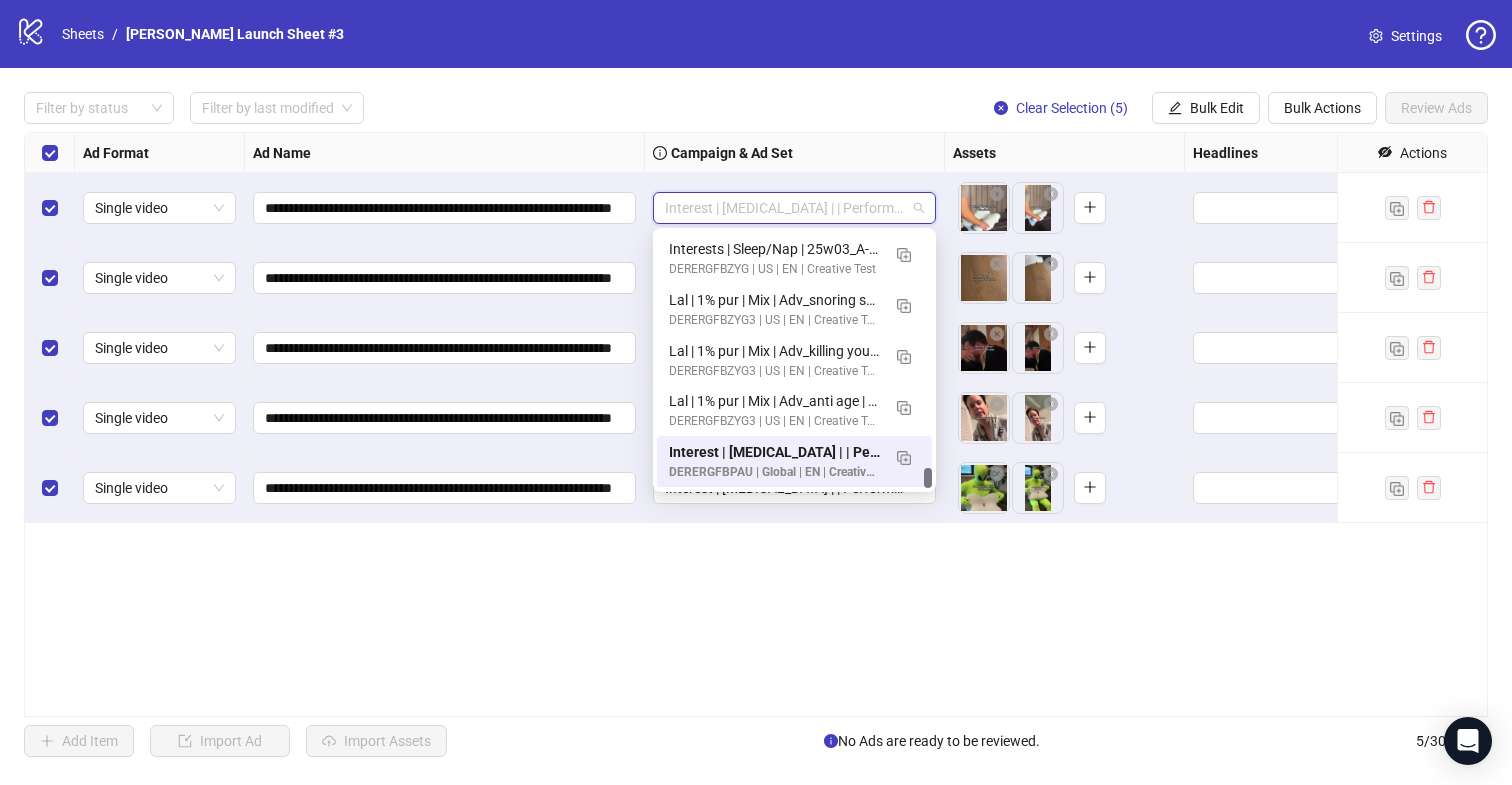 click on "Interest | [MEDICAL_DATA] |  | Performance PP  | 25-65+ All | 07.10" at bounding box center [794, 208] 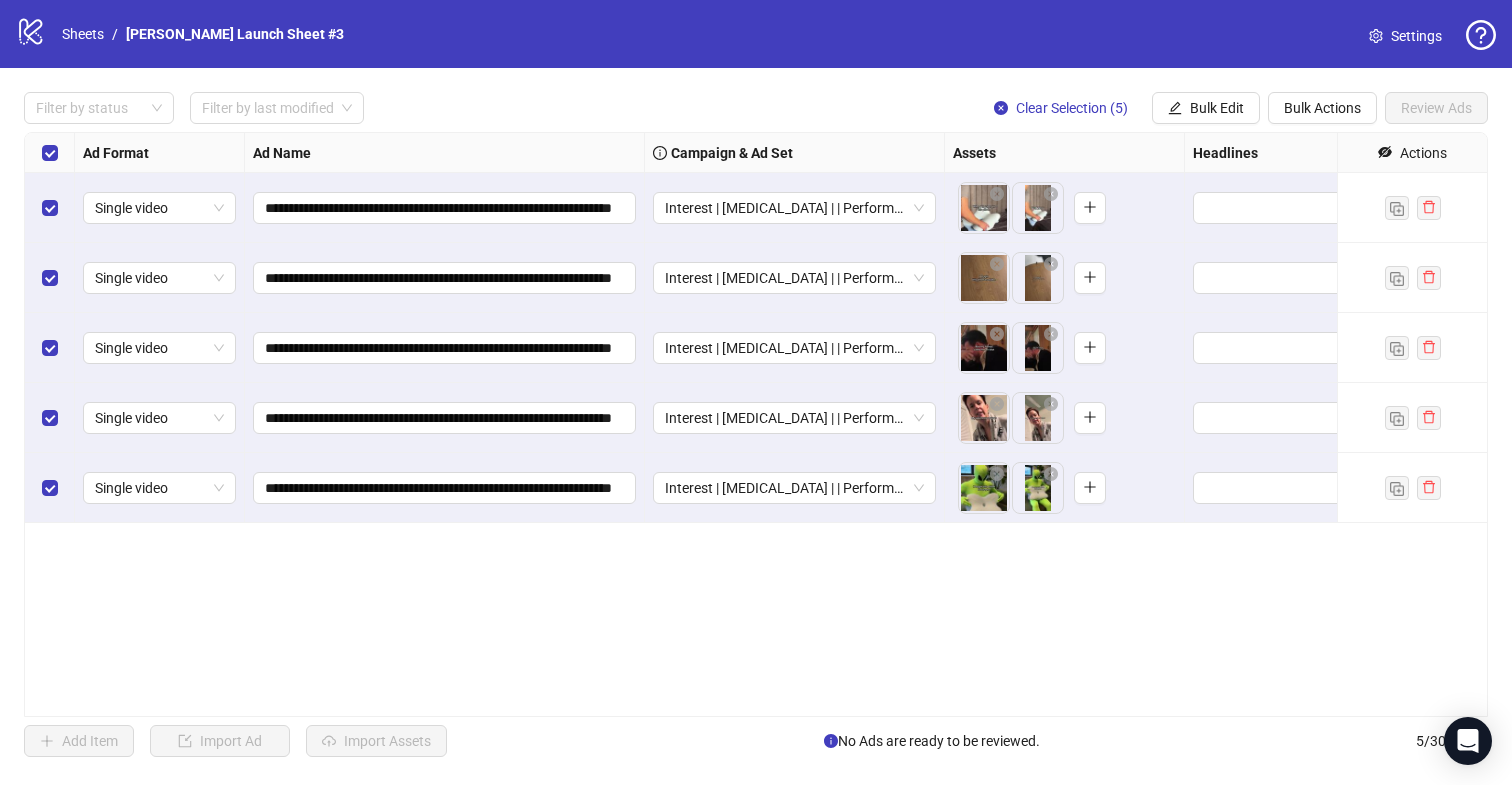 click on "Filter by status Filter by last modified Clear Selection (5) Bulk Edit Bulk Actions Review Ads" at bounding box center (756, 108) 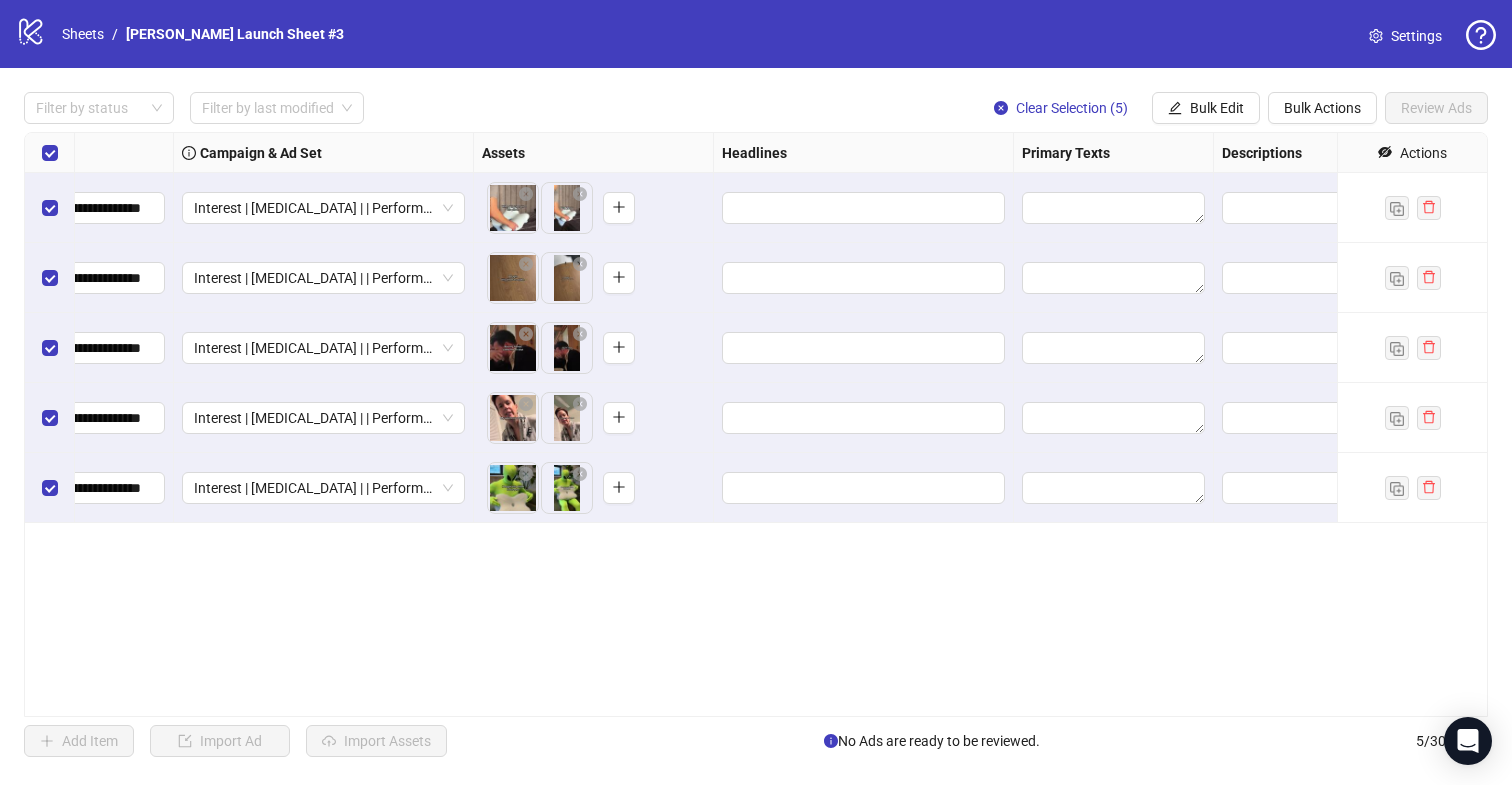 scroll, scrollTop: 0, scrollLeft: 506, axis: horizontal 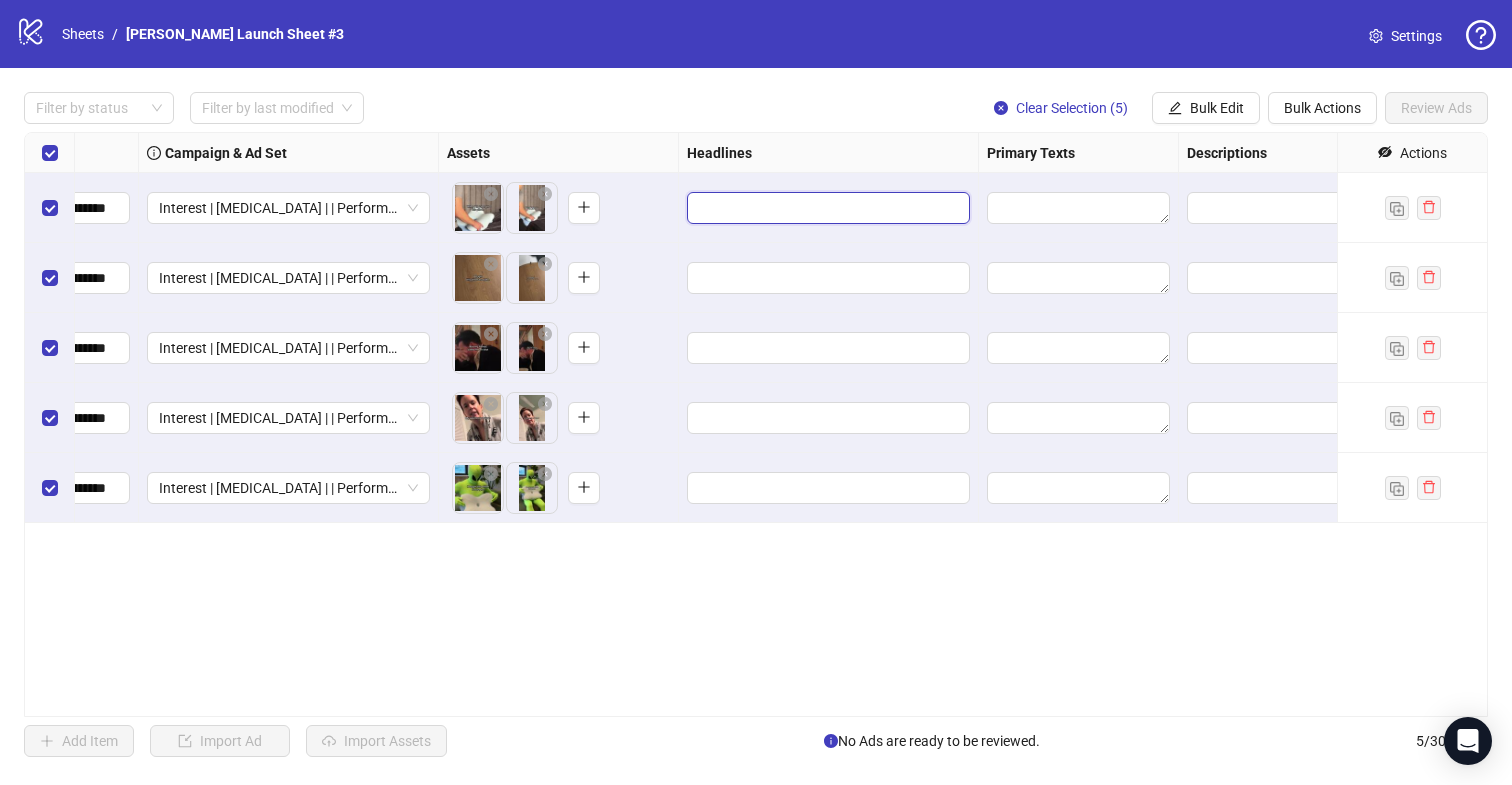 click at bounding box center (826, 208) 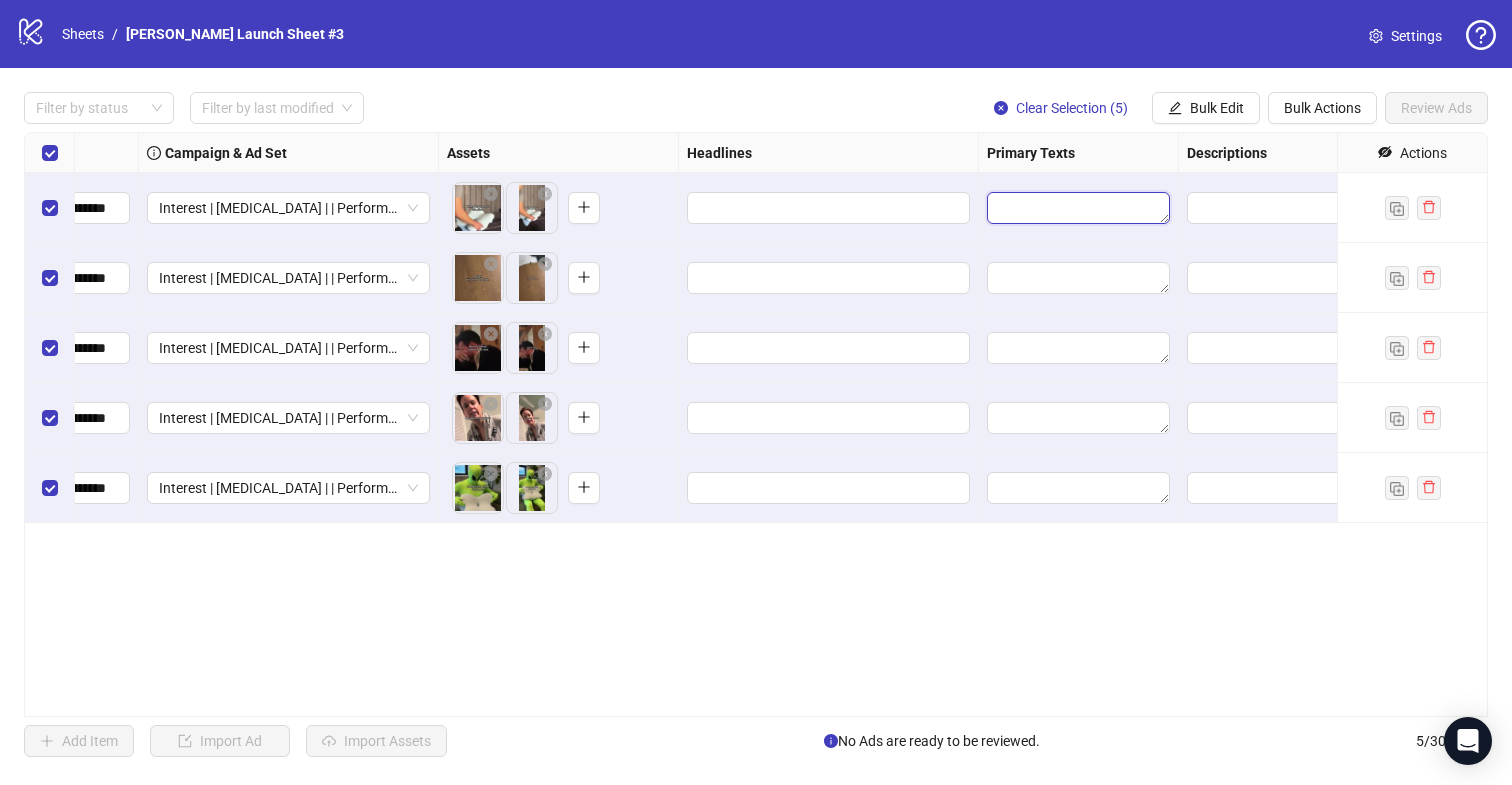 click at bounding box center [1078, 208] 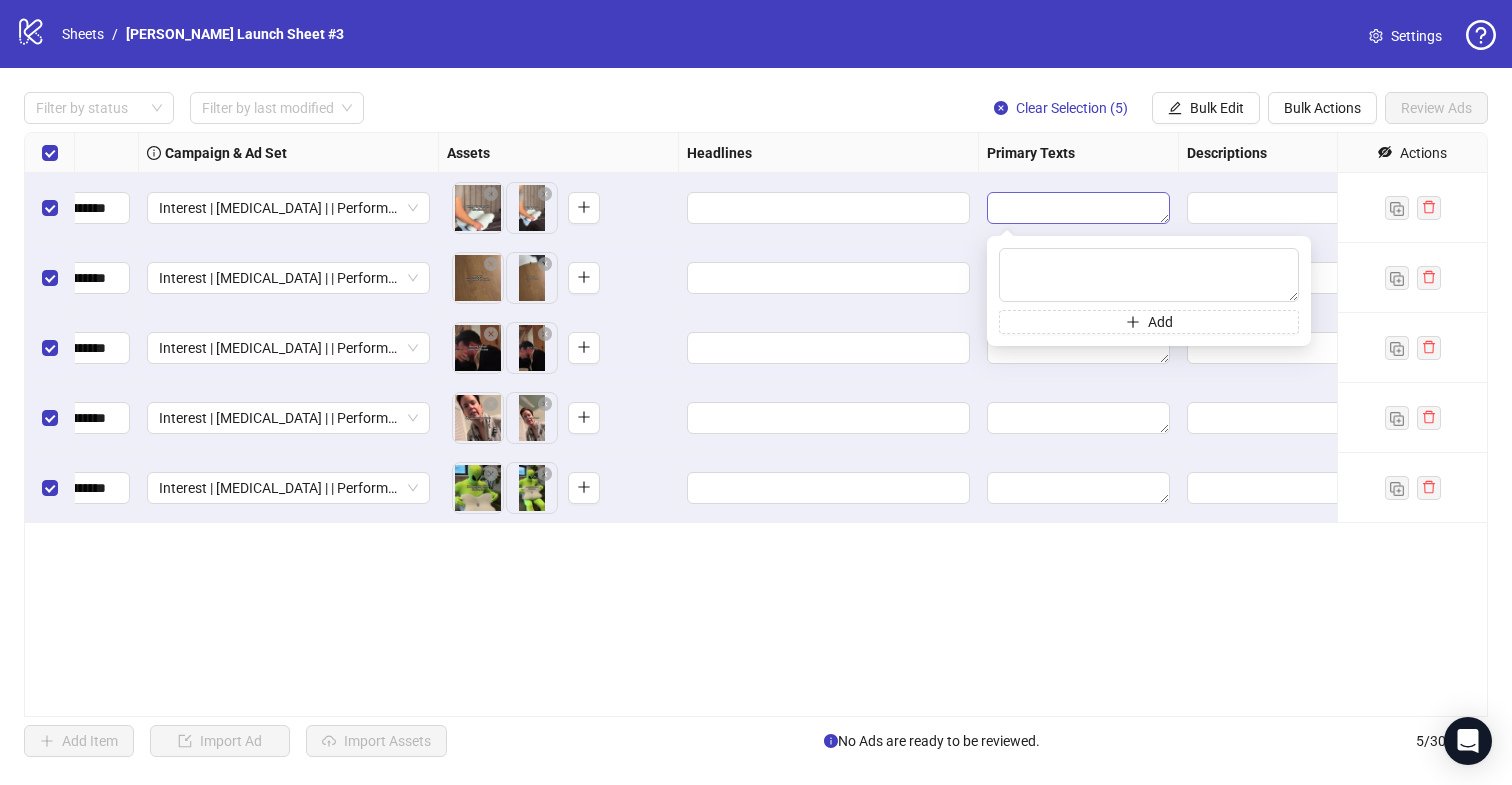 type on "**********" 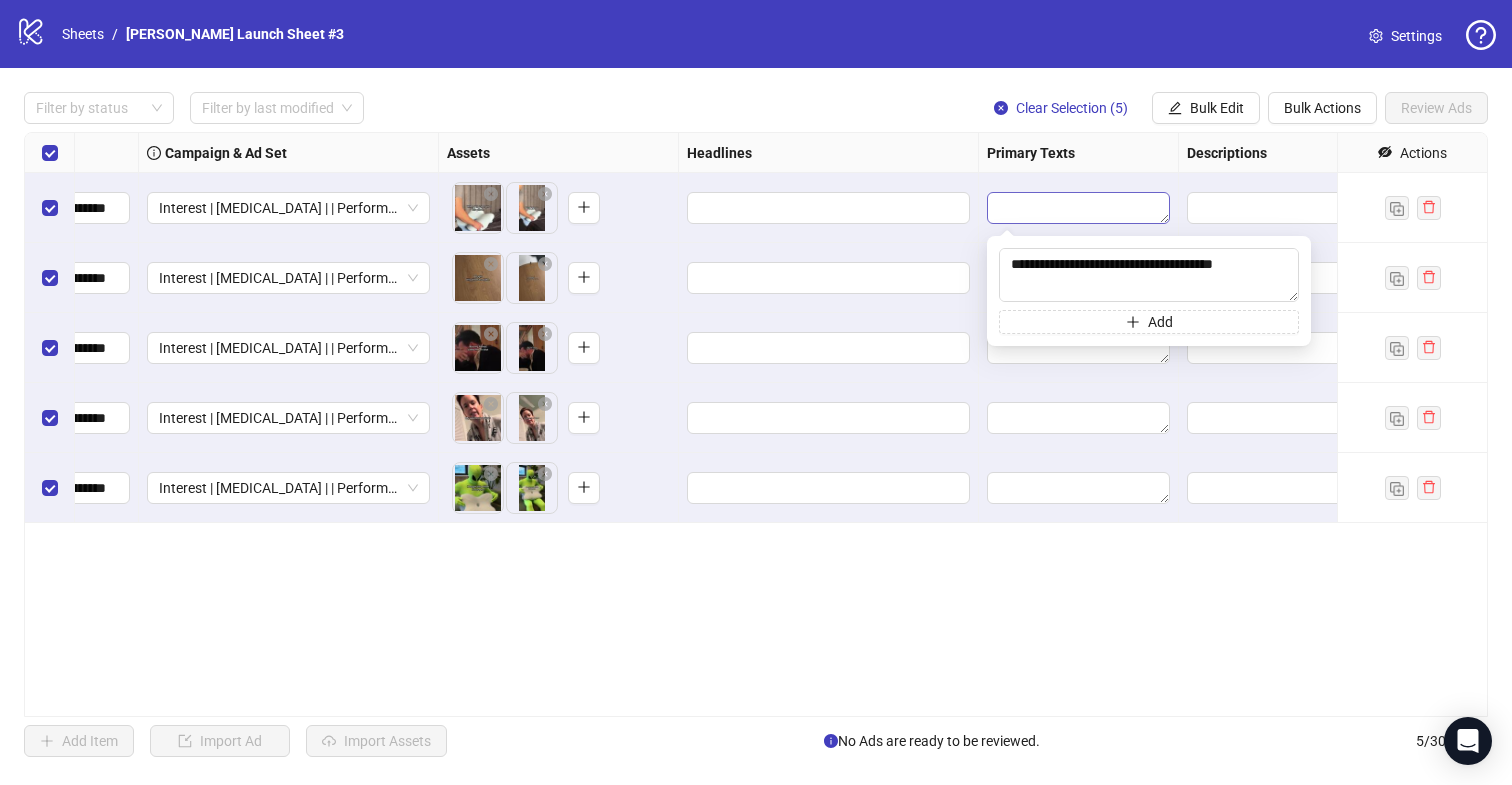 scroll, scrollTop: 433, scrollLeft: 0, axis: vertical 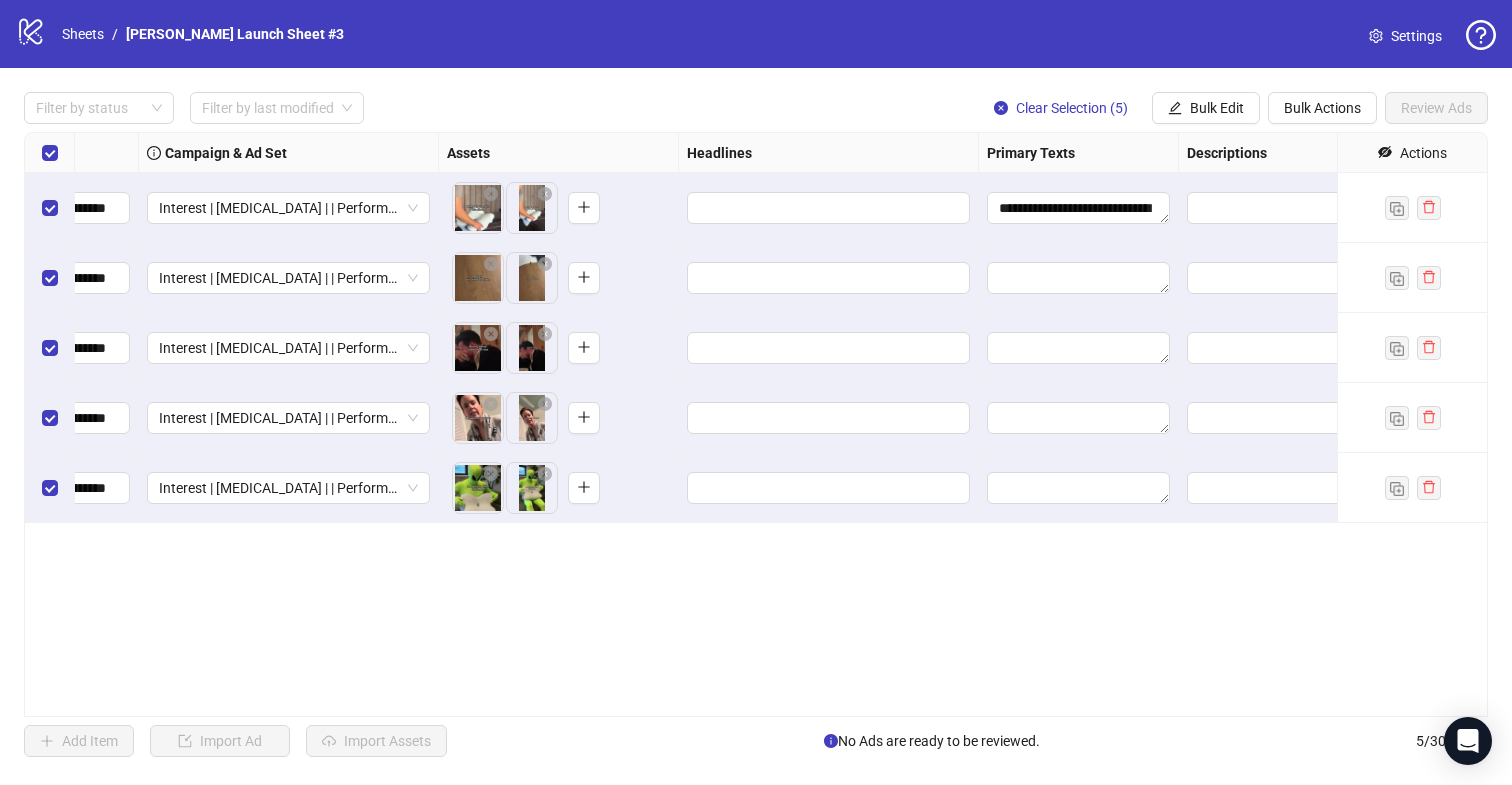 click at bounding box center [1079, 418] 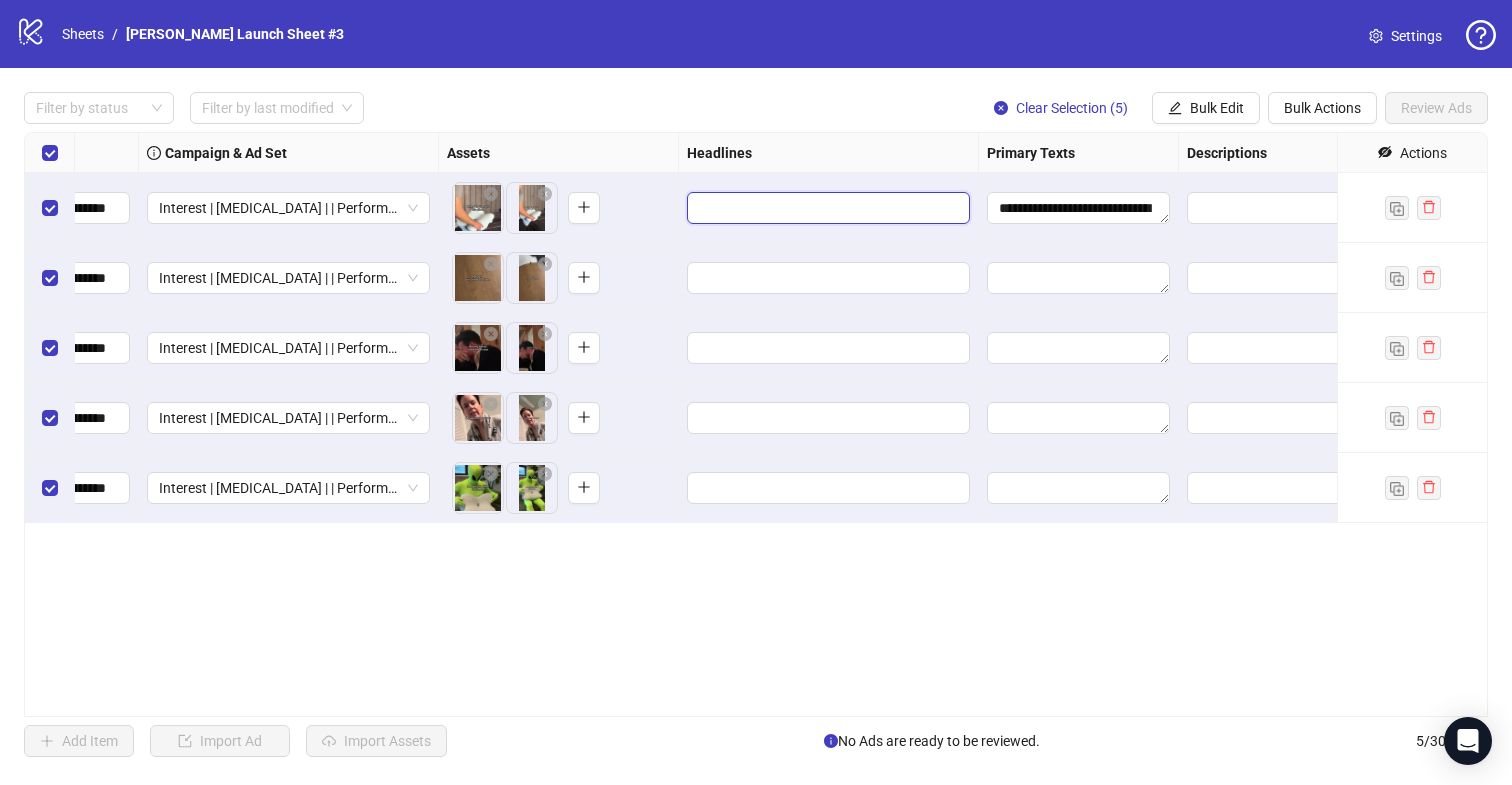 click at bounding box center [826, 208] 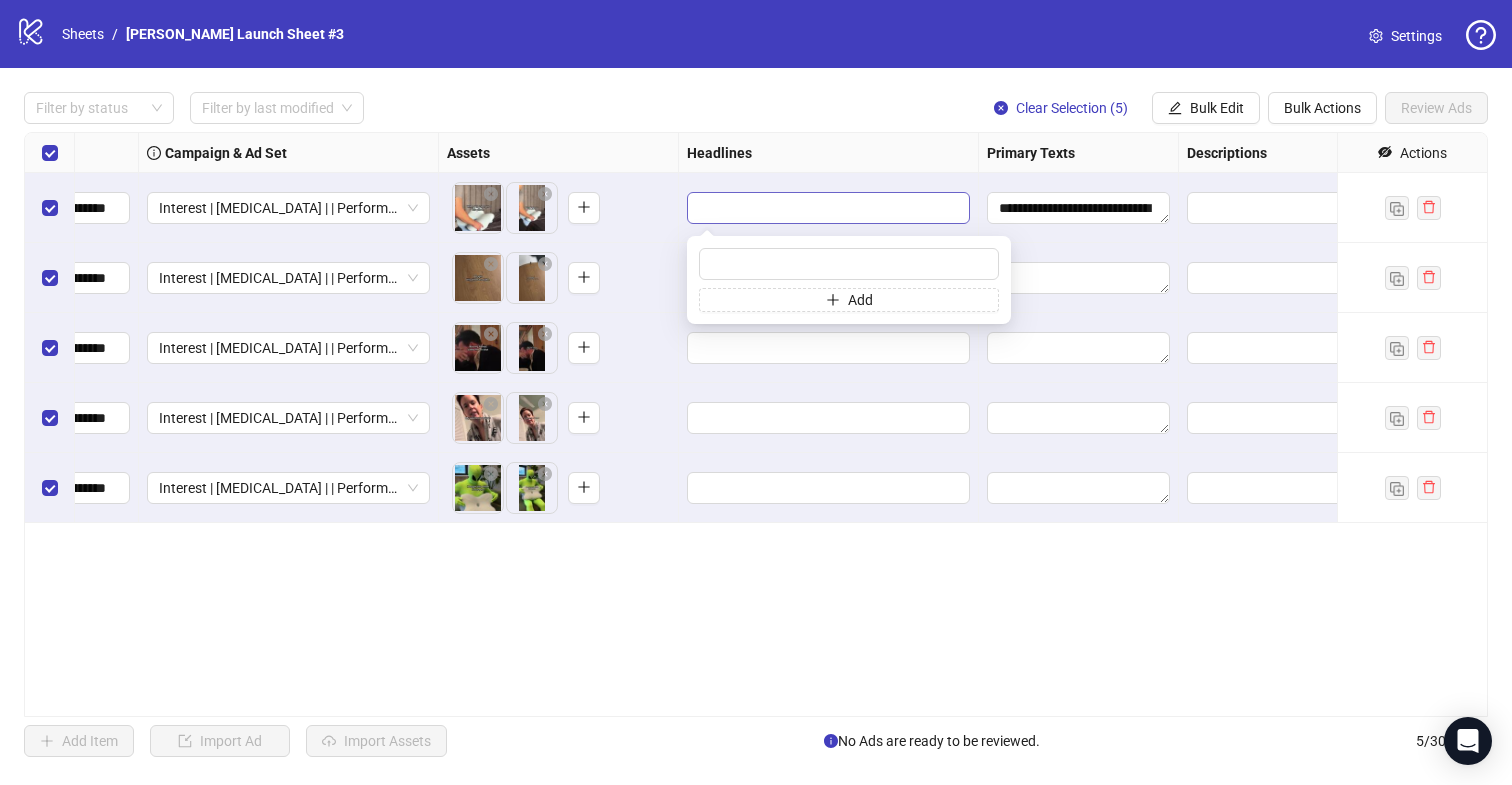 type on "**********" 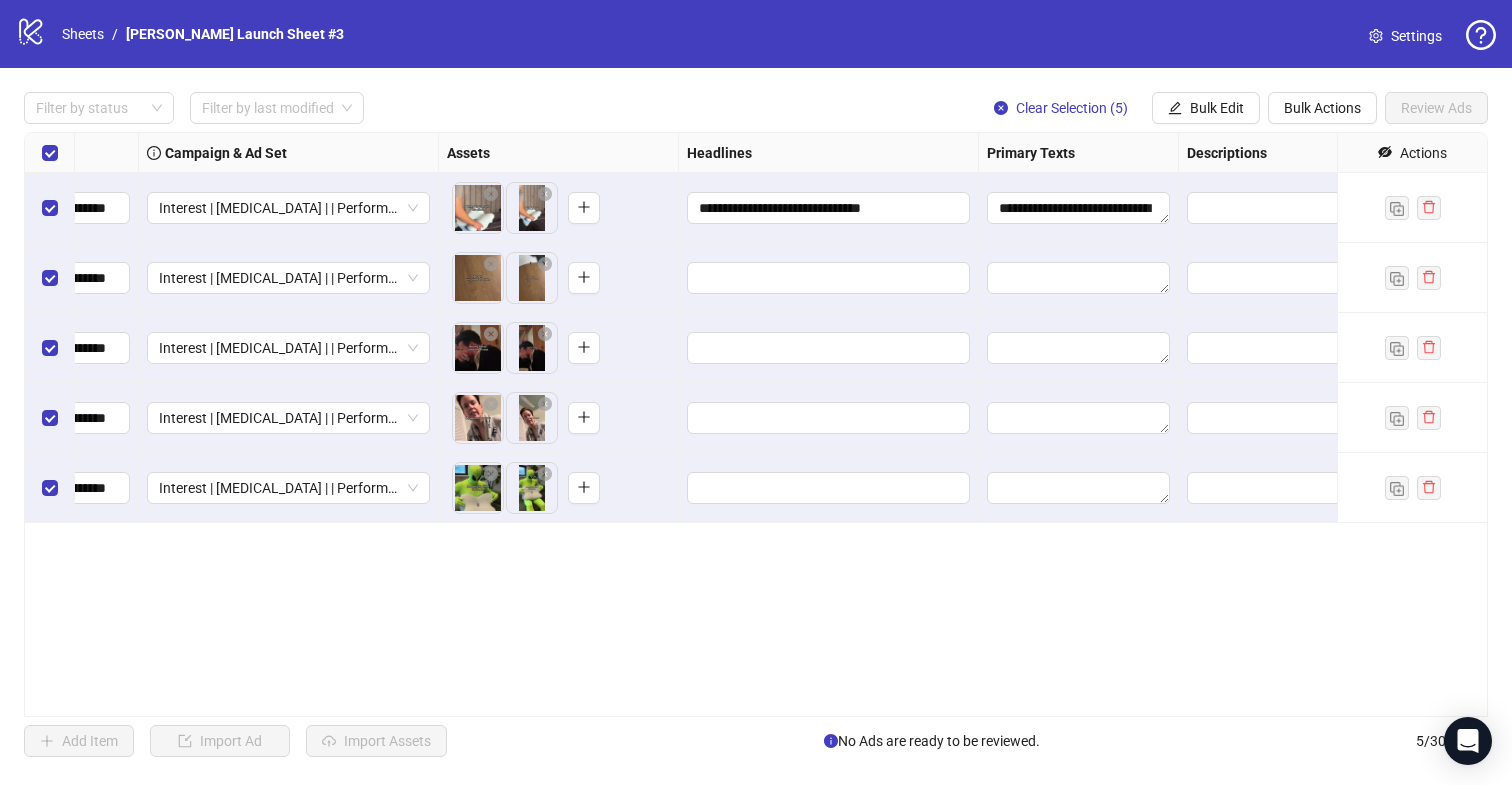 click on "**********" at bounding box center (756, 424) 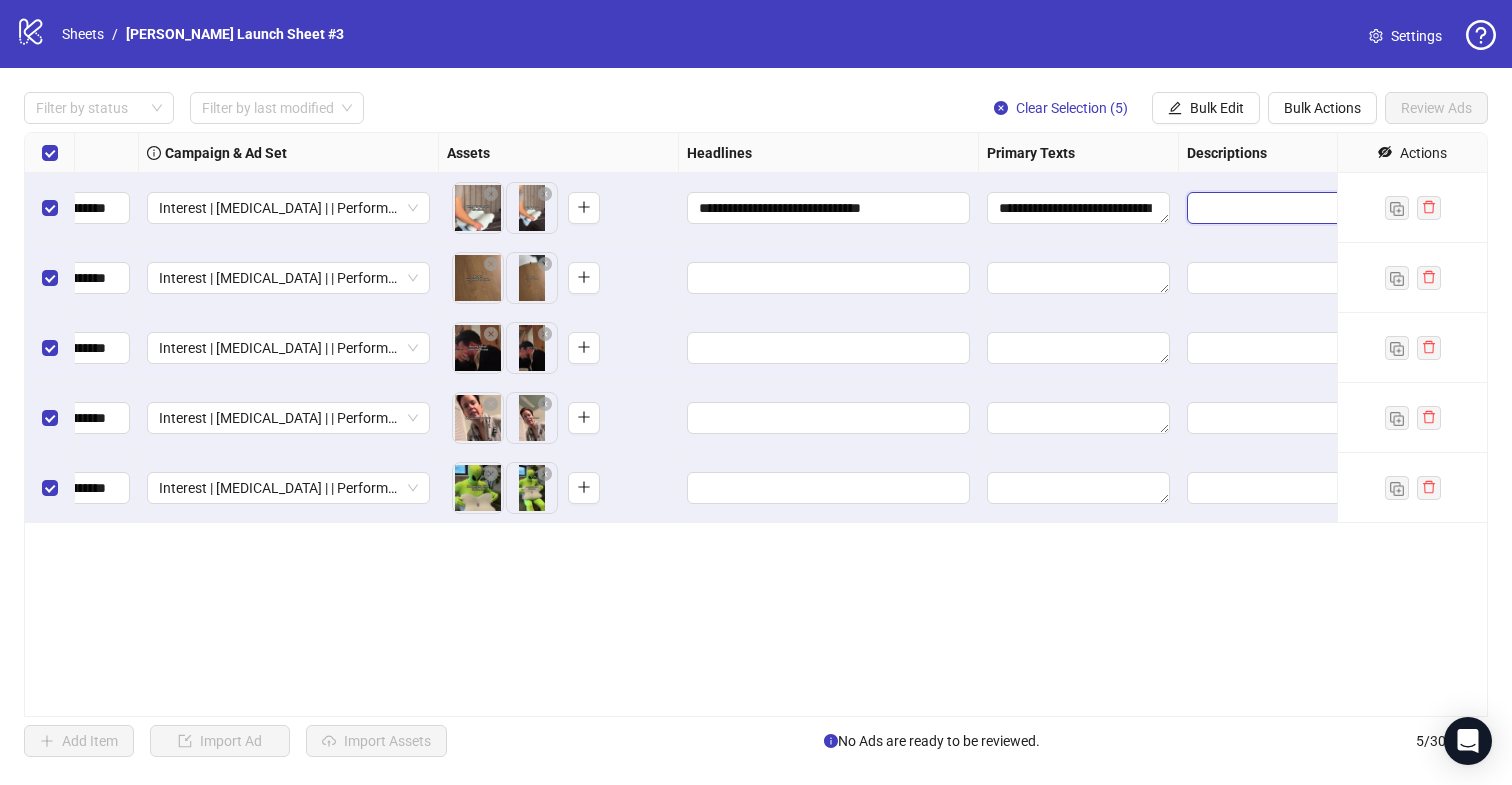 click at bounding box center (1328, 208) 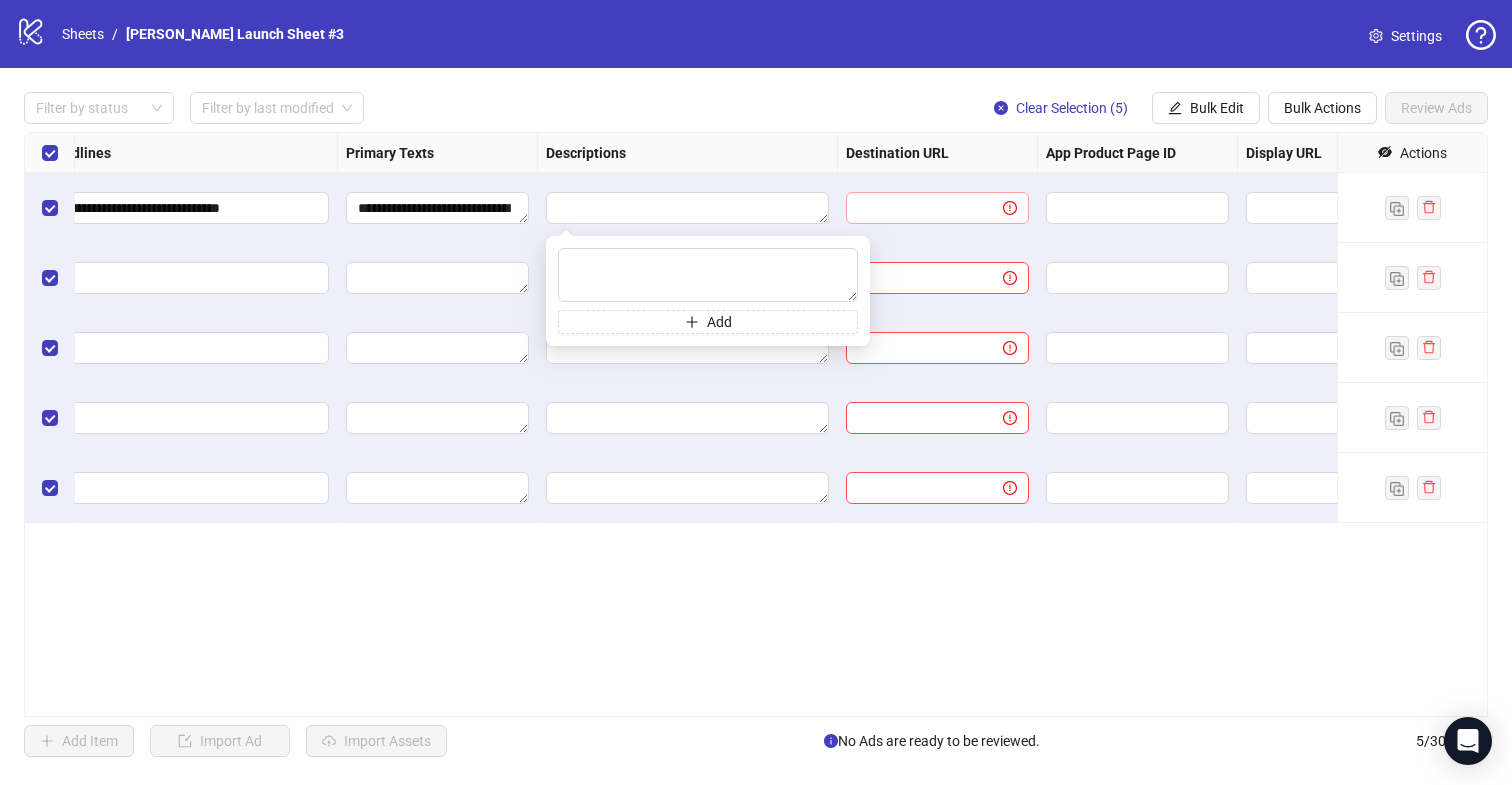 scroll, scrollTop: 0, scrollLeft: 1157, axis: horizontal 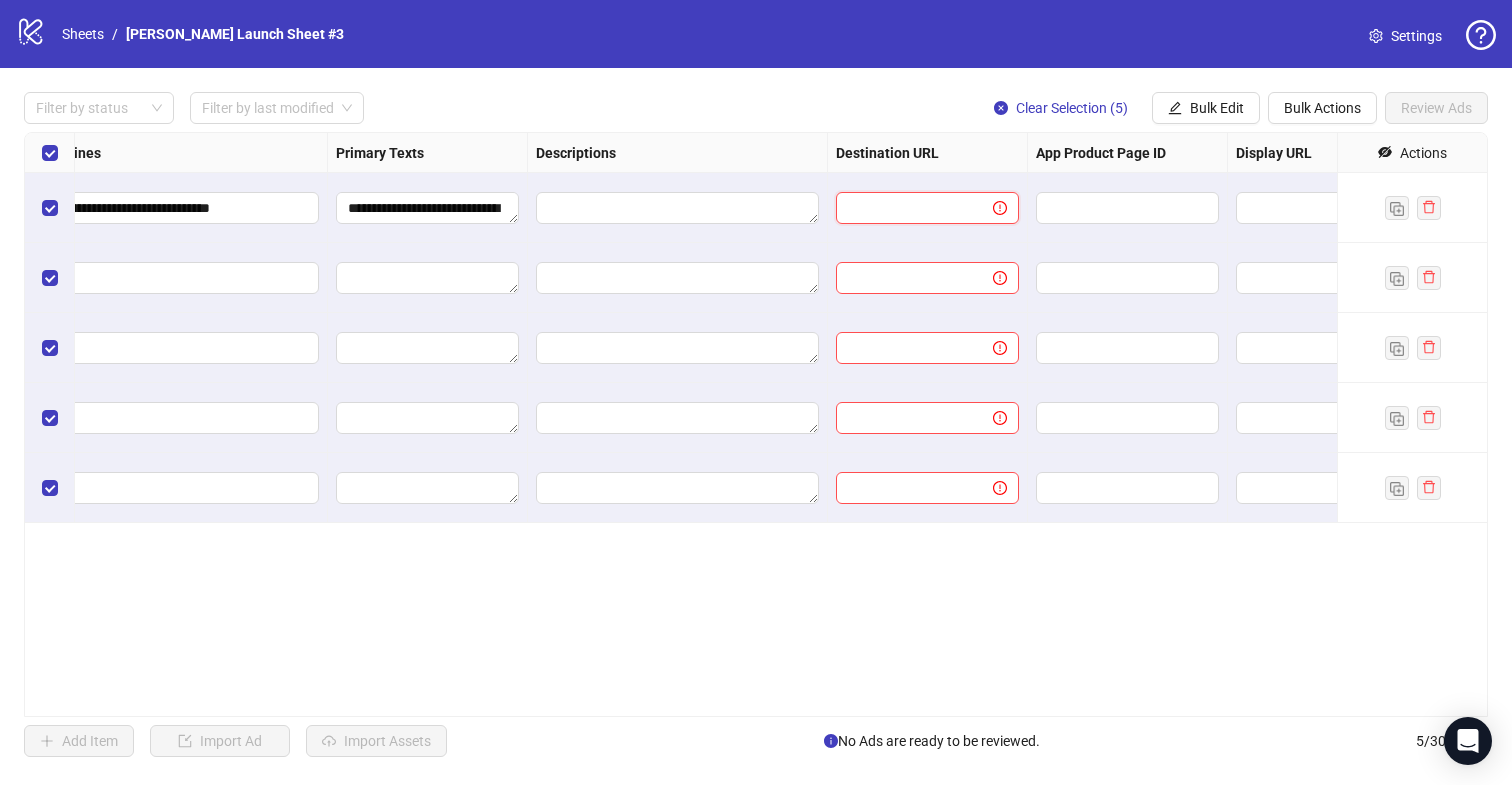 click at bounding box center [906, 208] 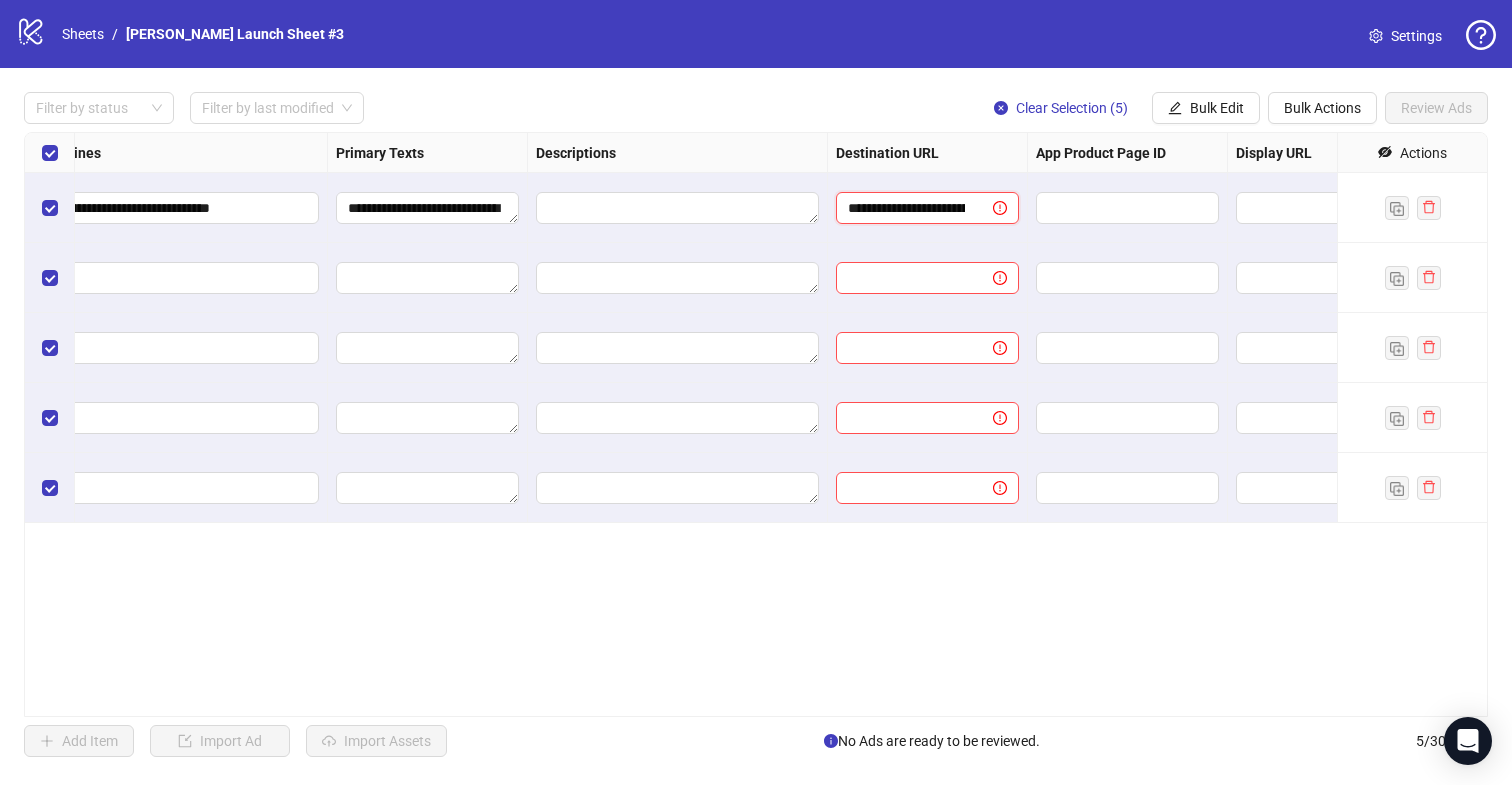 scroll, scrollTop: 0, scrollLeft: 357, axis: horizontal 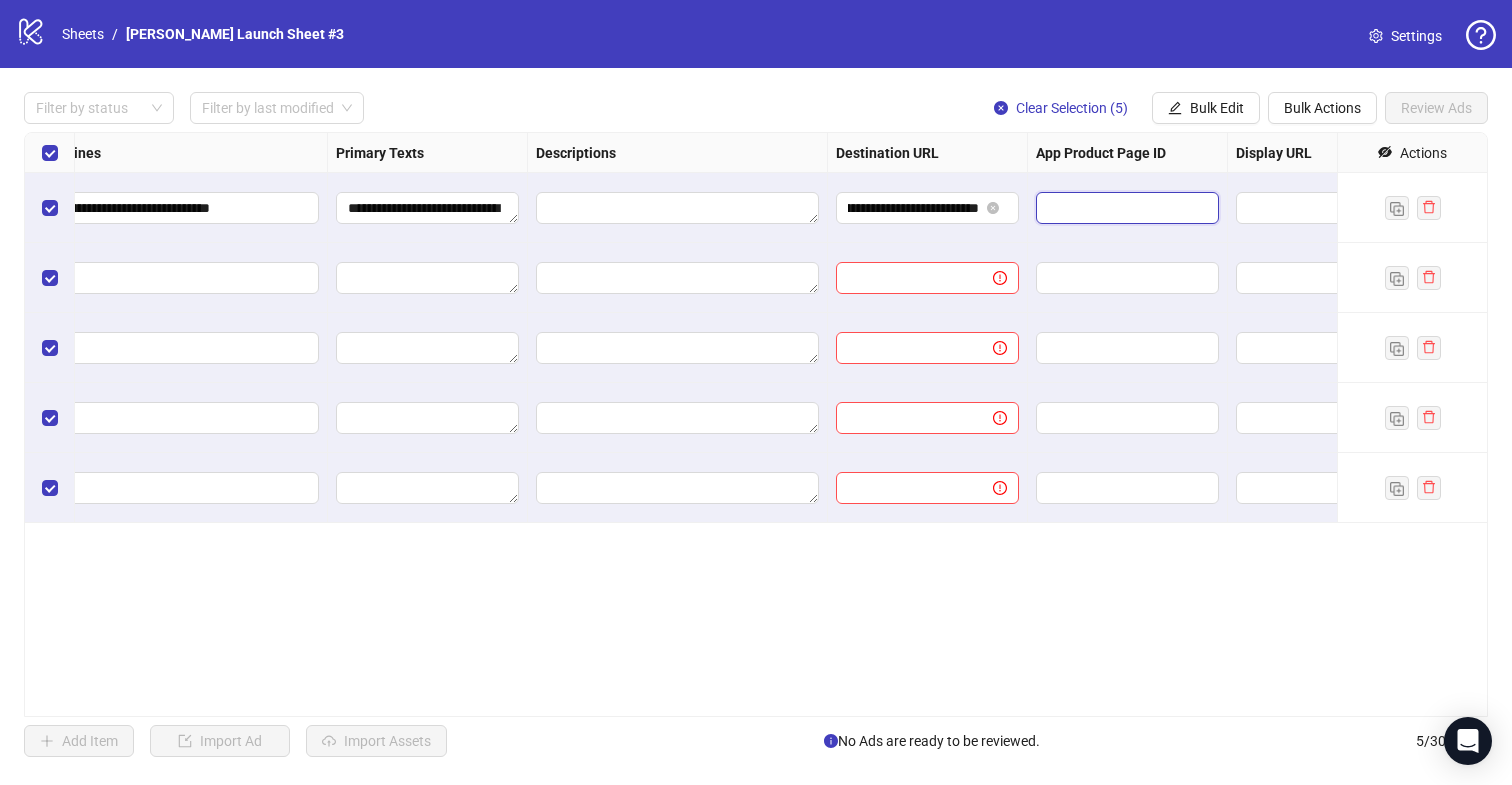 click at bounding box center (1113, 208) 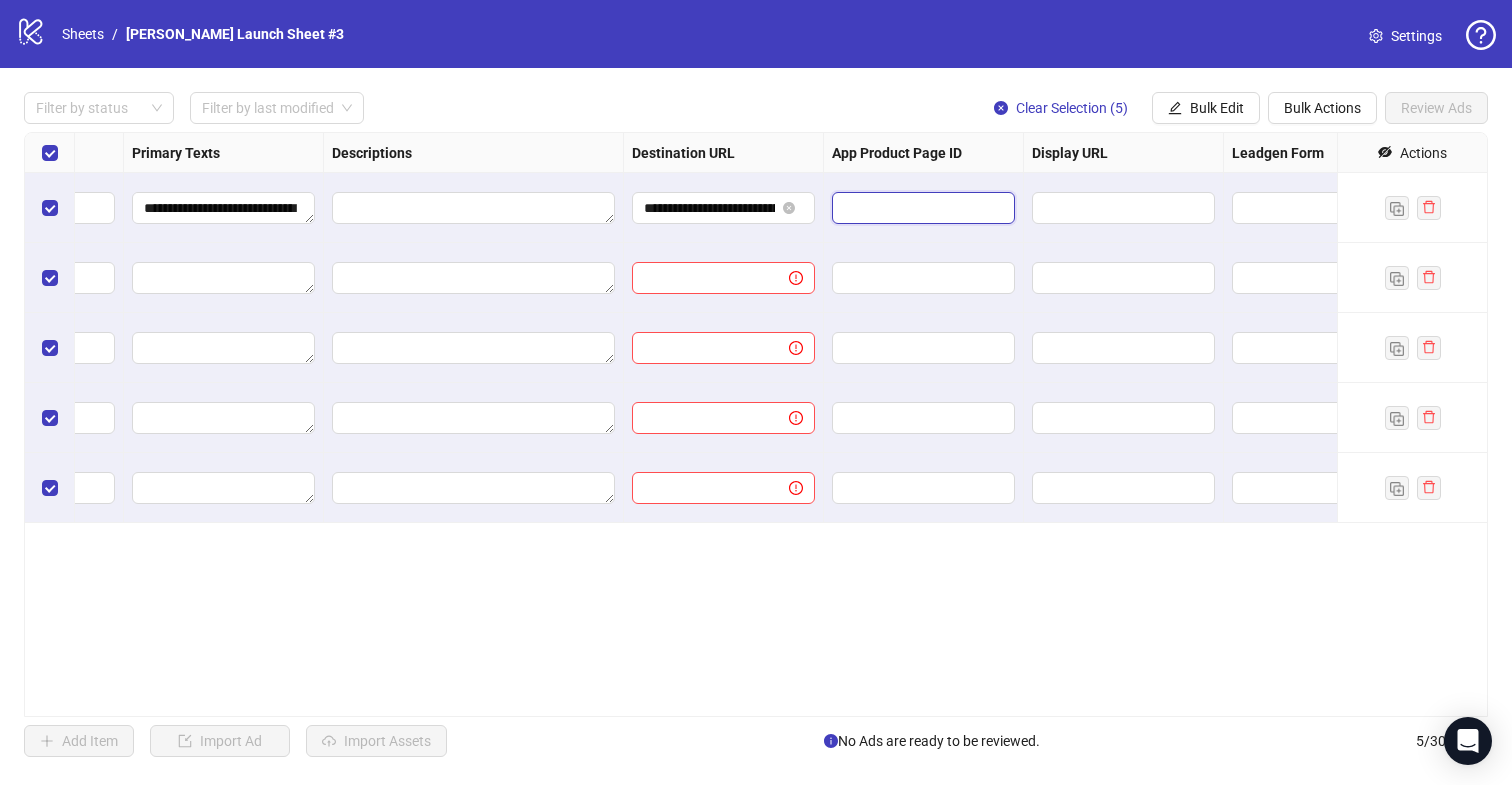 scroll, scrollTop: 0, scrollLeft: 1368, axis: horizontal 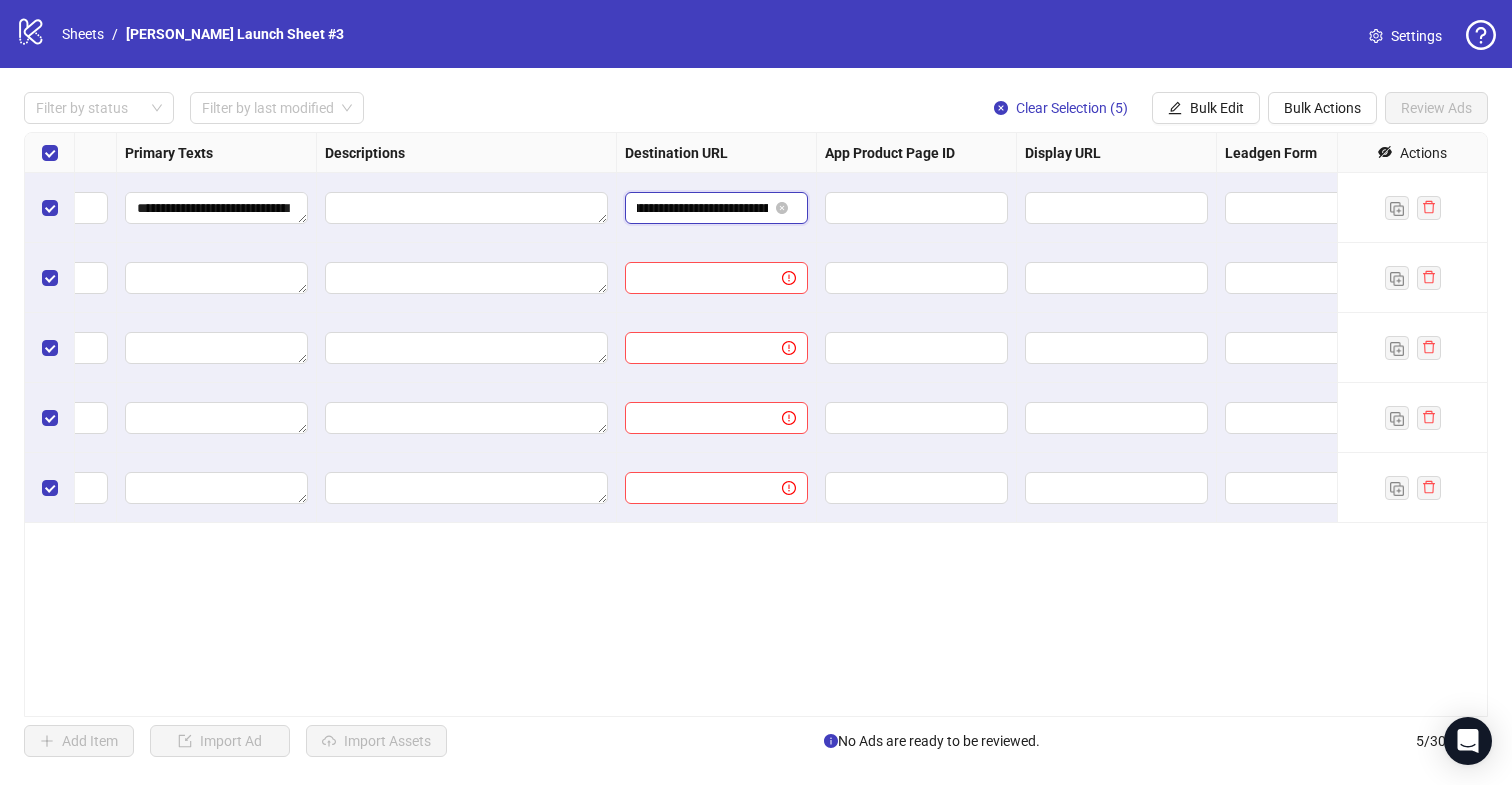 click on "**********" at bounding box center (702, 208) 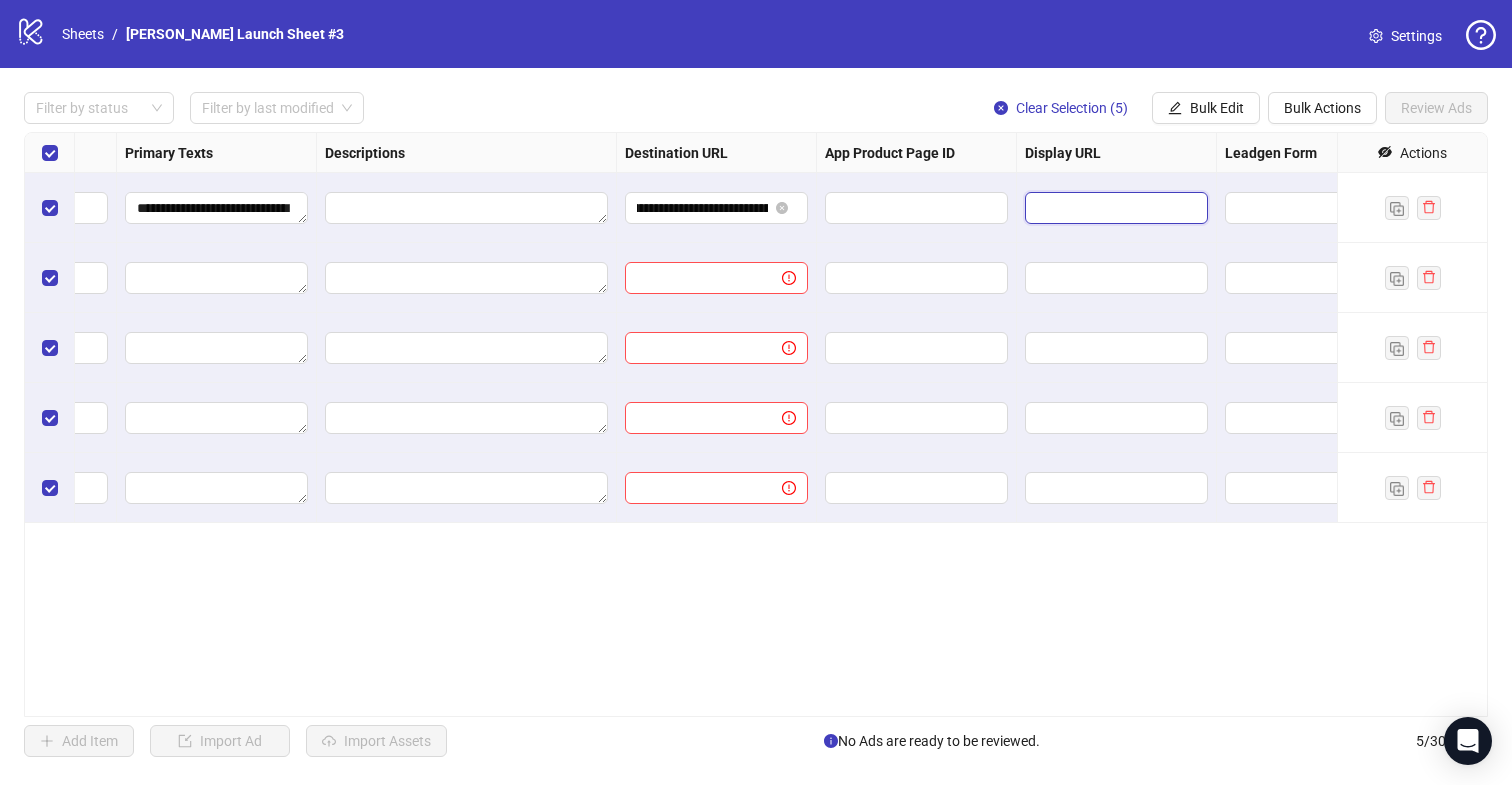 scroll, scrollTop: 0, scrollLeft: 0, axis: both 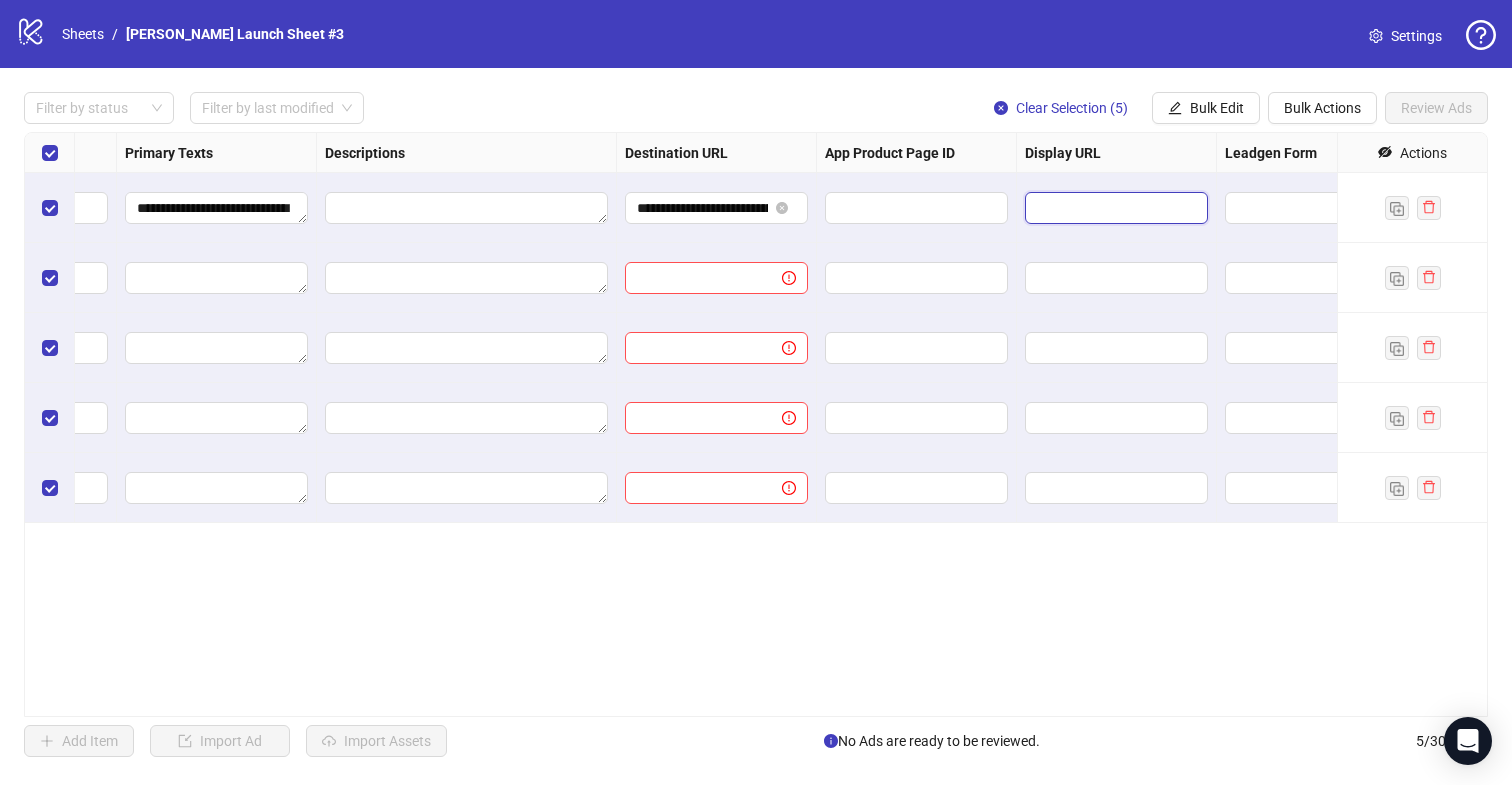 click at bounding box center (1114, 208) 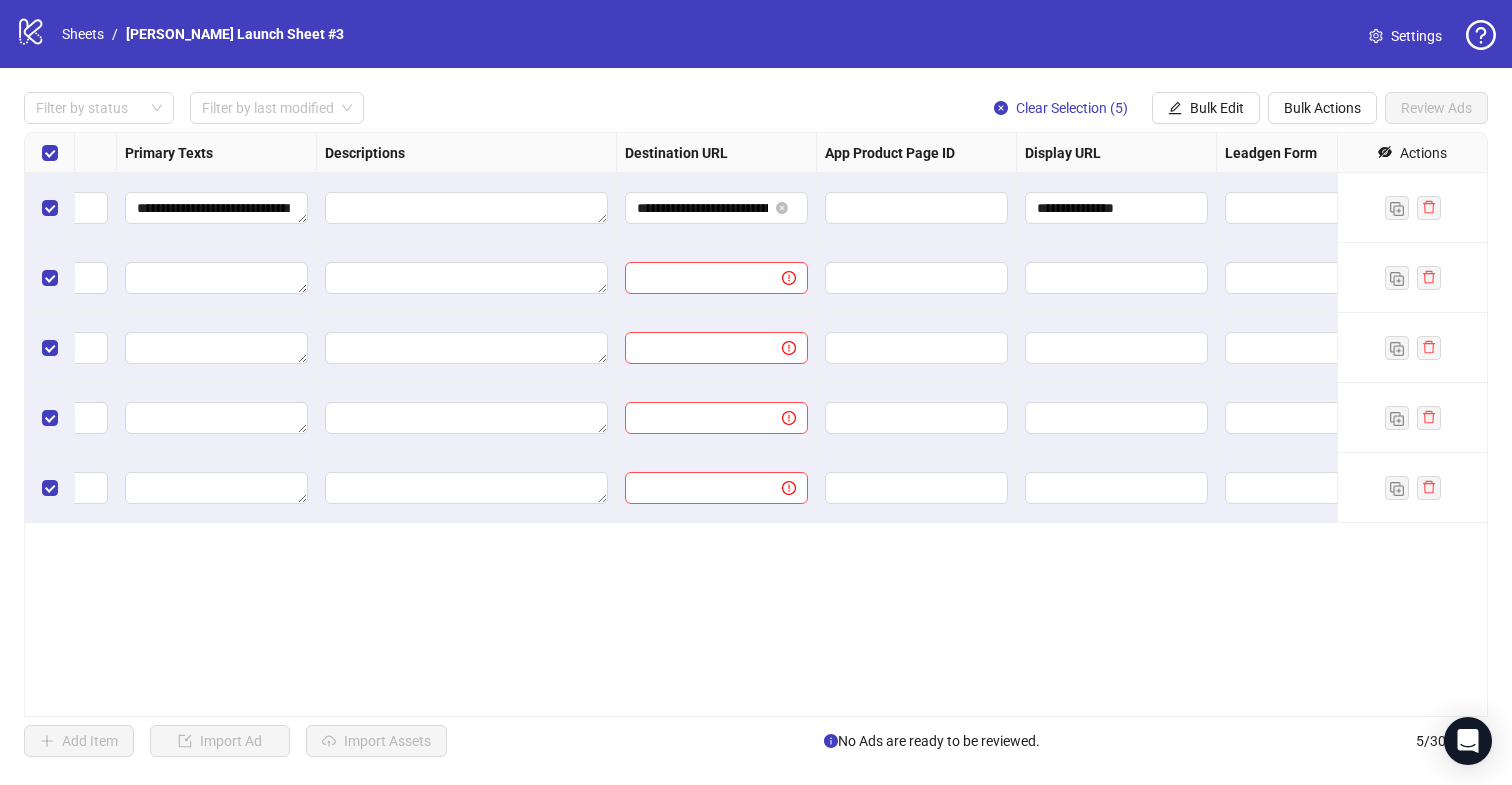click on "**********" at bounding box center (1117, 208) 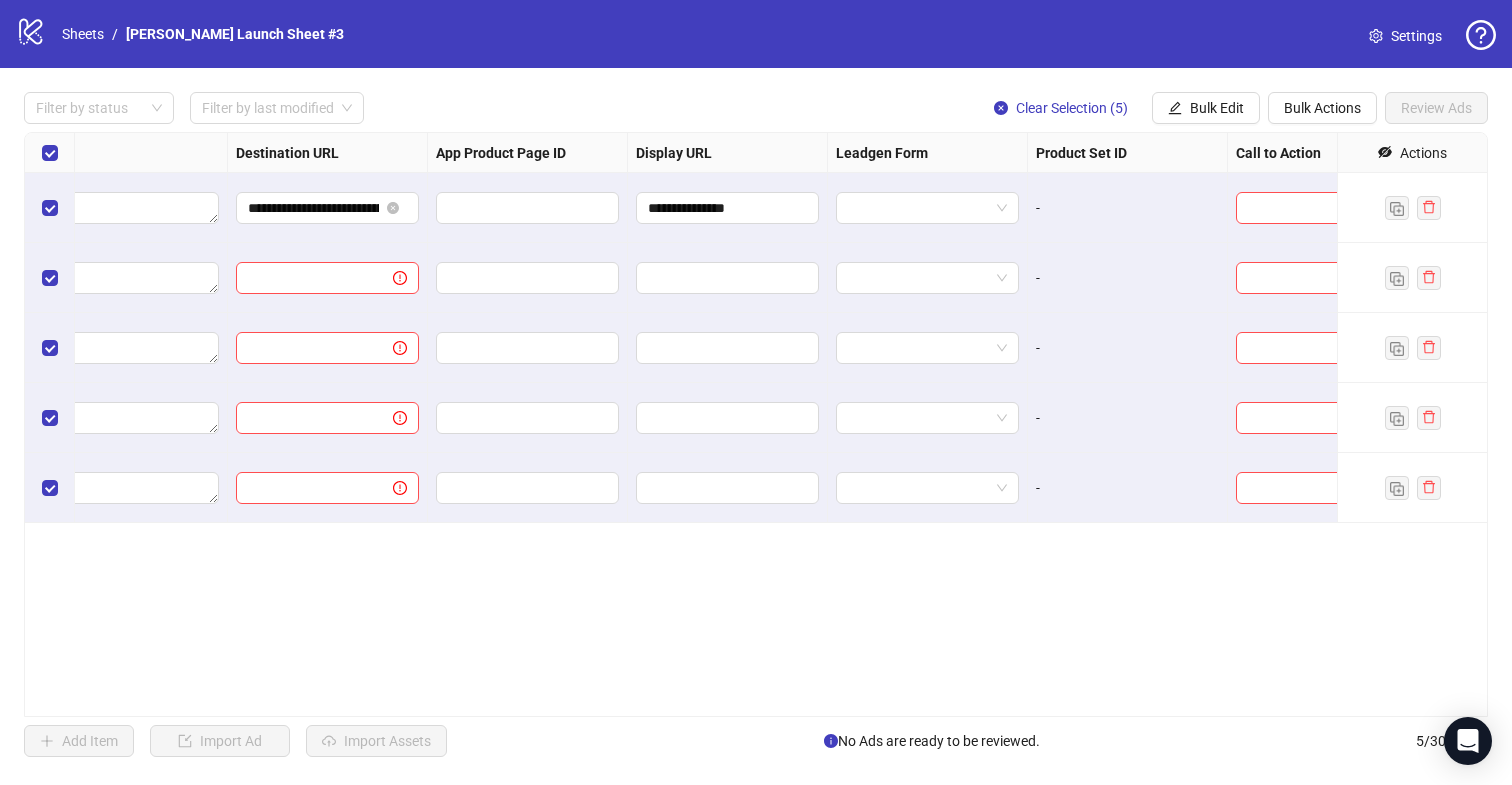 scroll, scrollTop: 0, scrollLeft: 1808, axis: horizontal 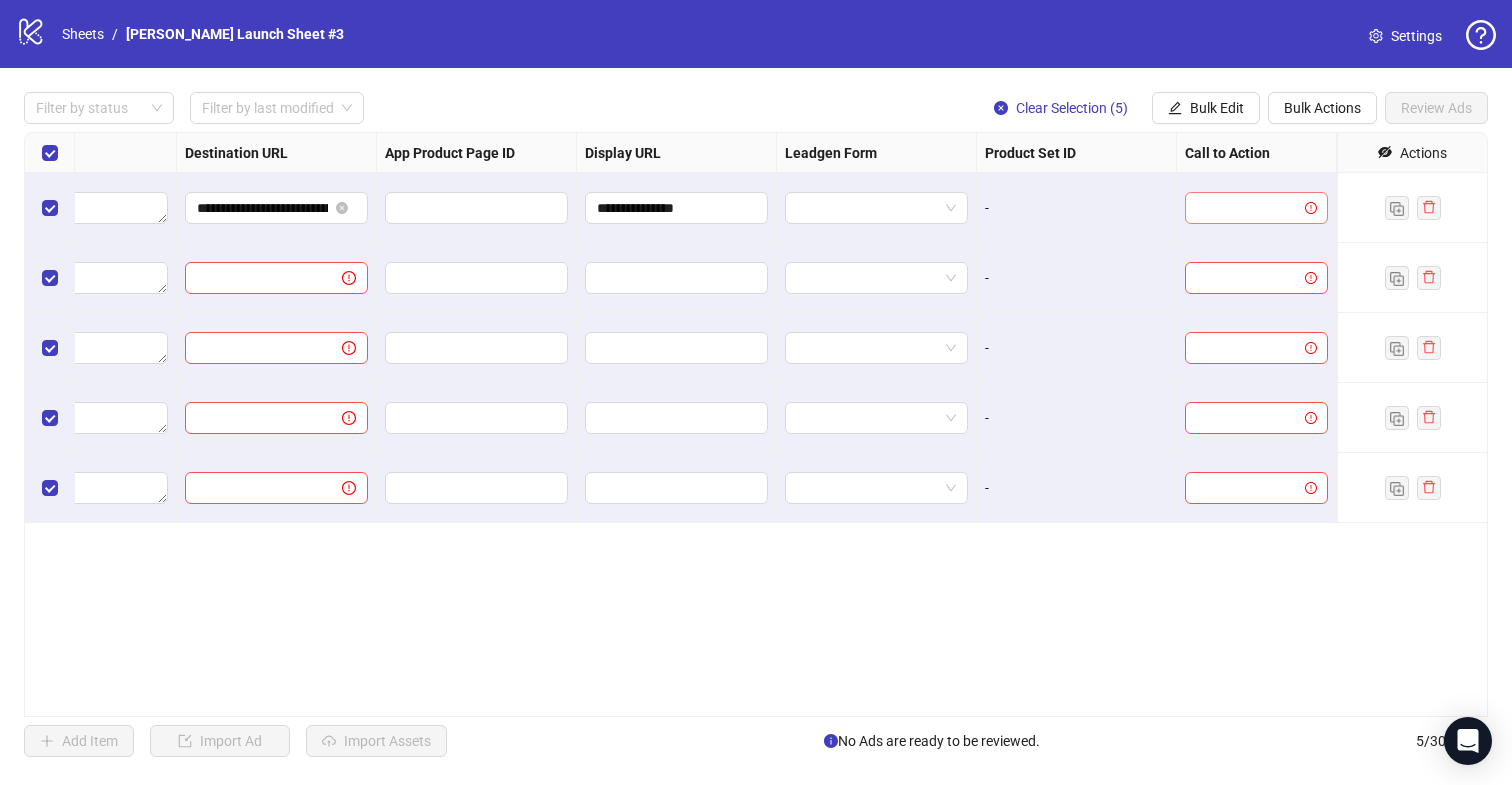 click at bounding box center [1247, 208] 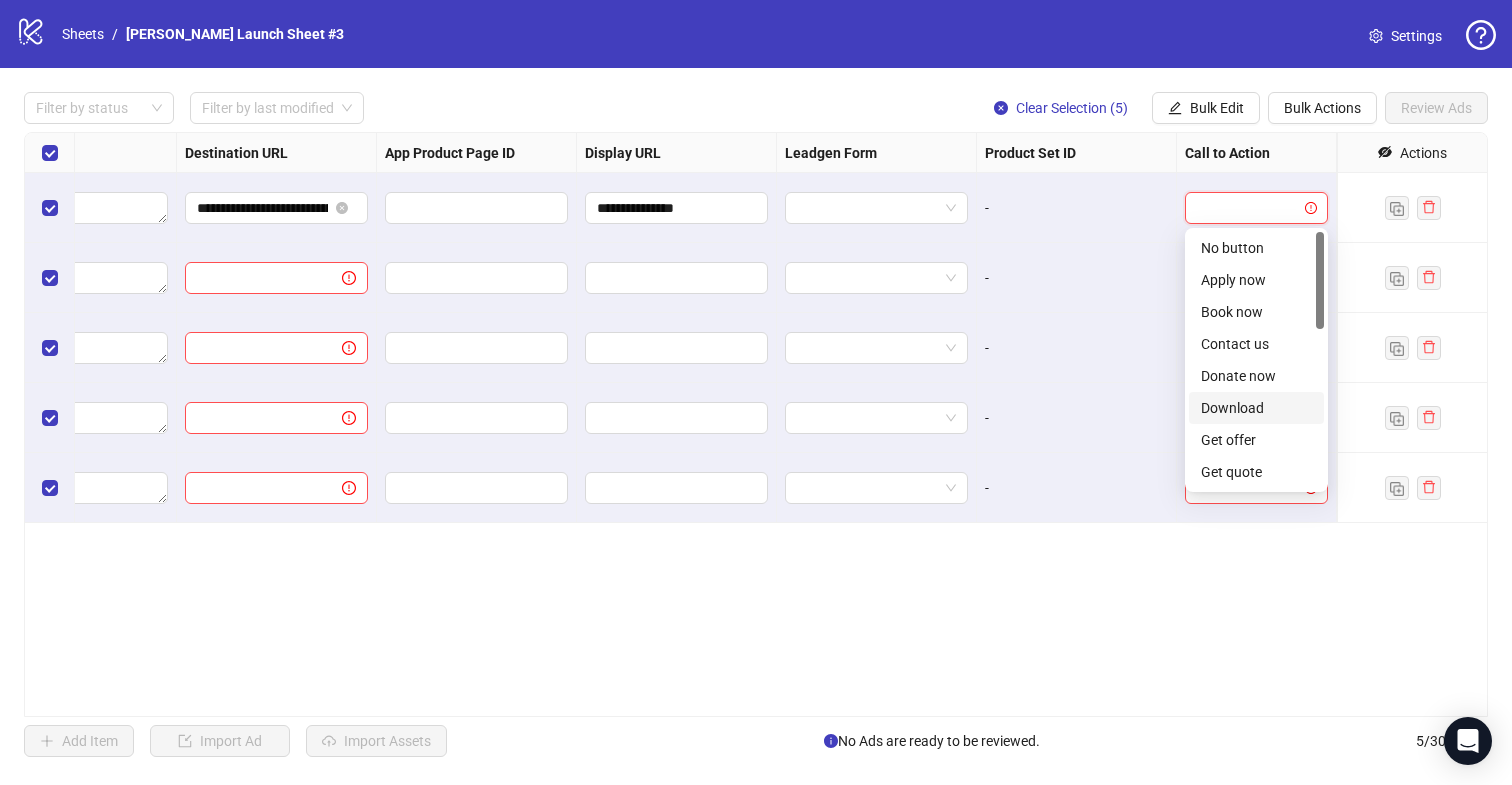 click at bounding box center (1247, 208) 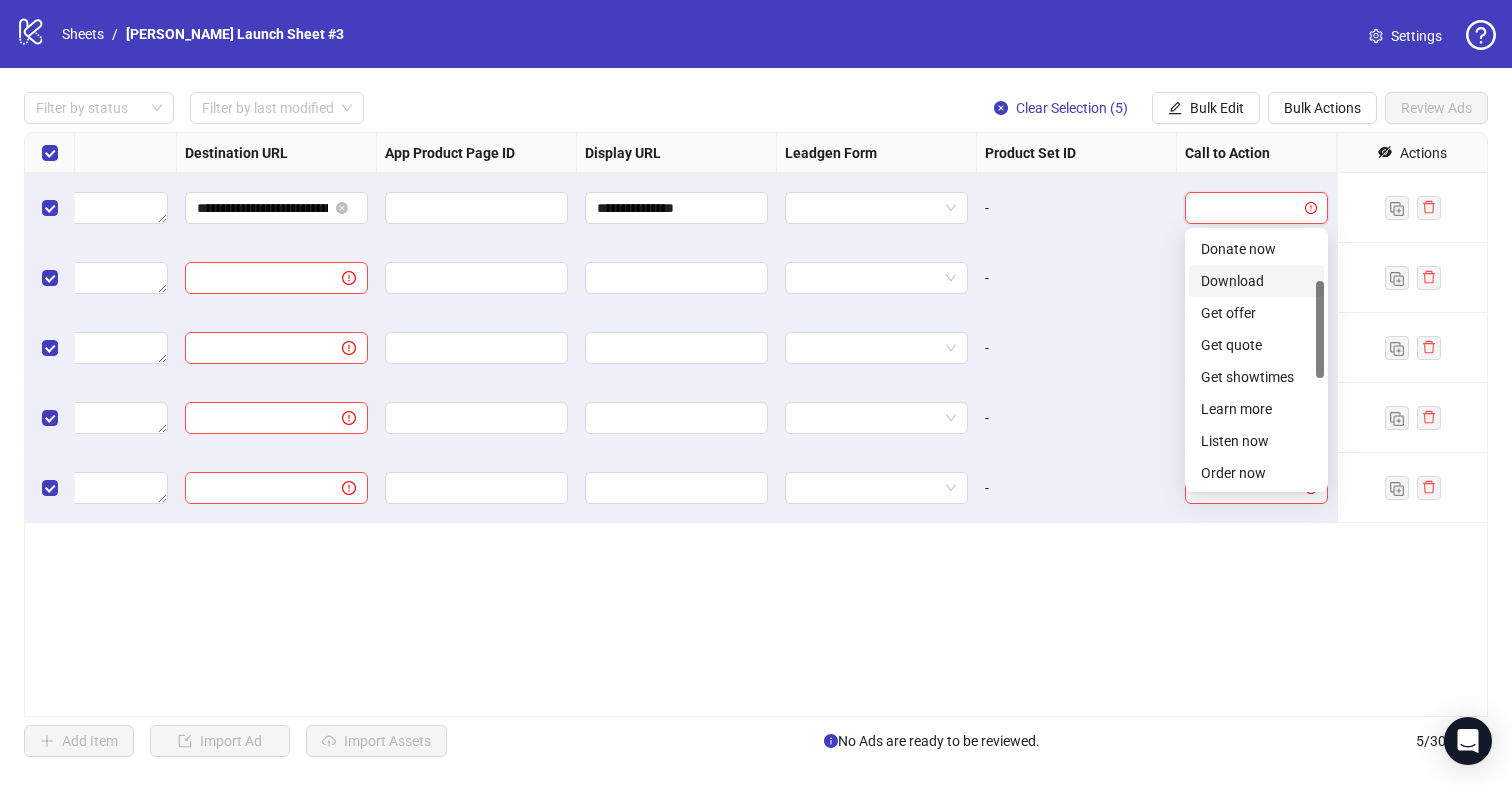 scroll, scrollTop: 0, scrollLeft: 0, axis: both 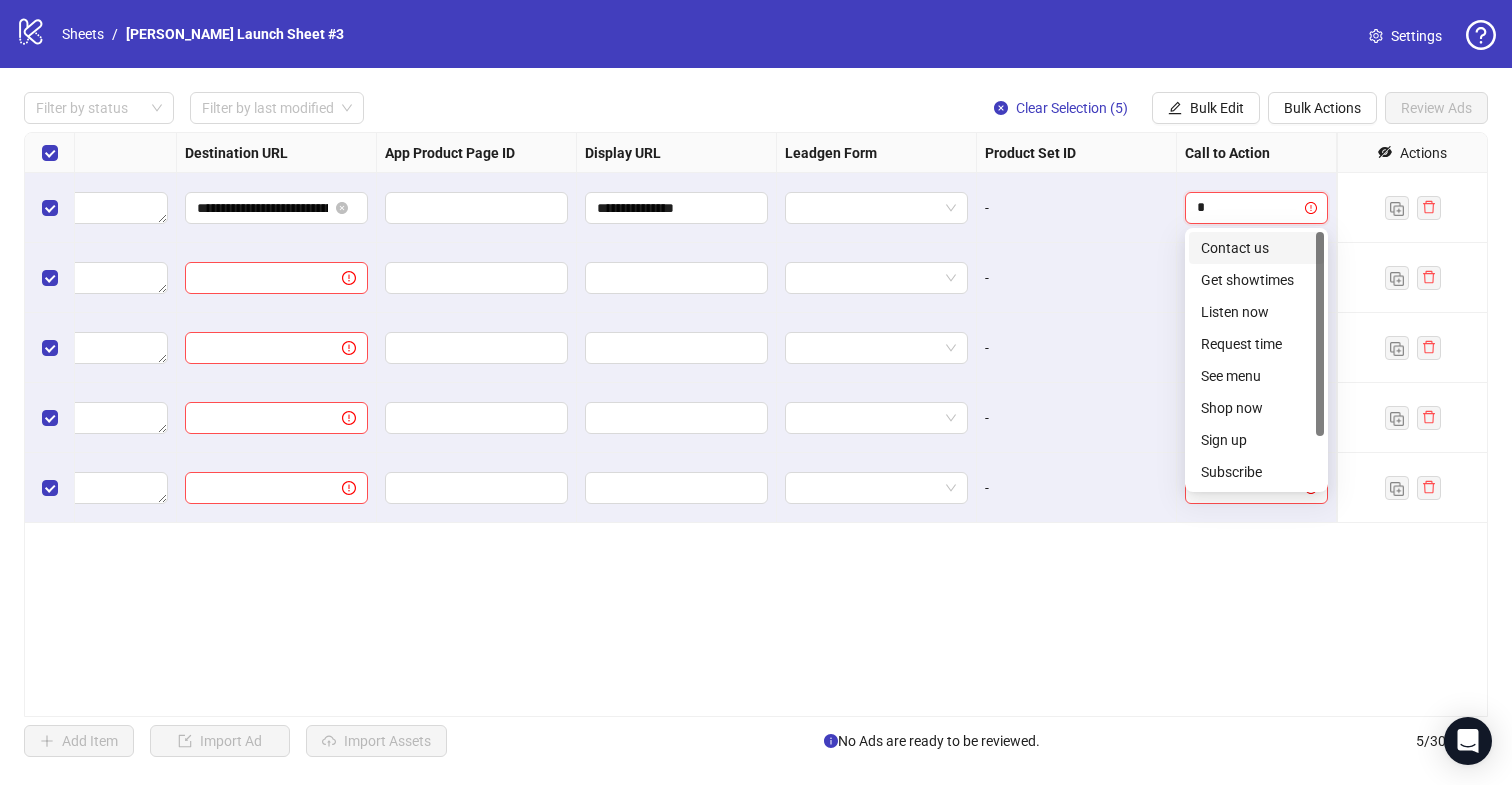 type on "**" 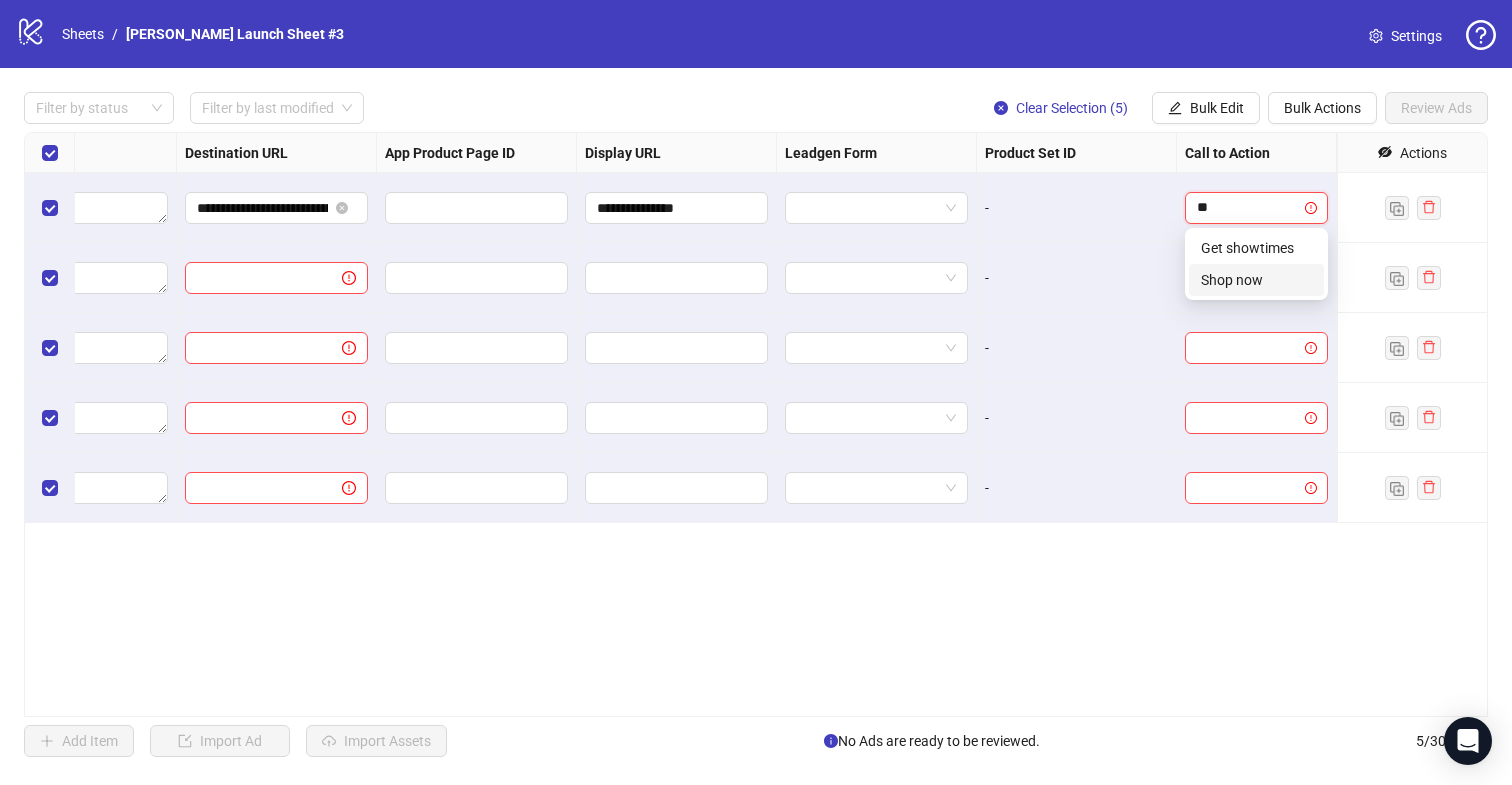click on "Shop now" at bounding box center (1256, 280) 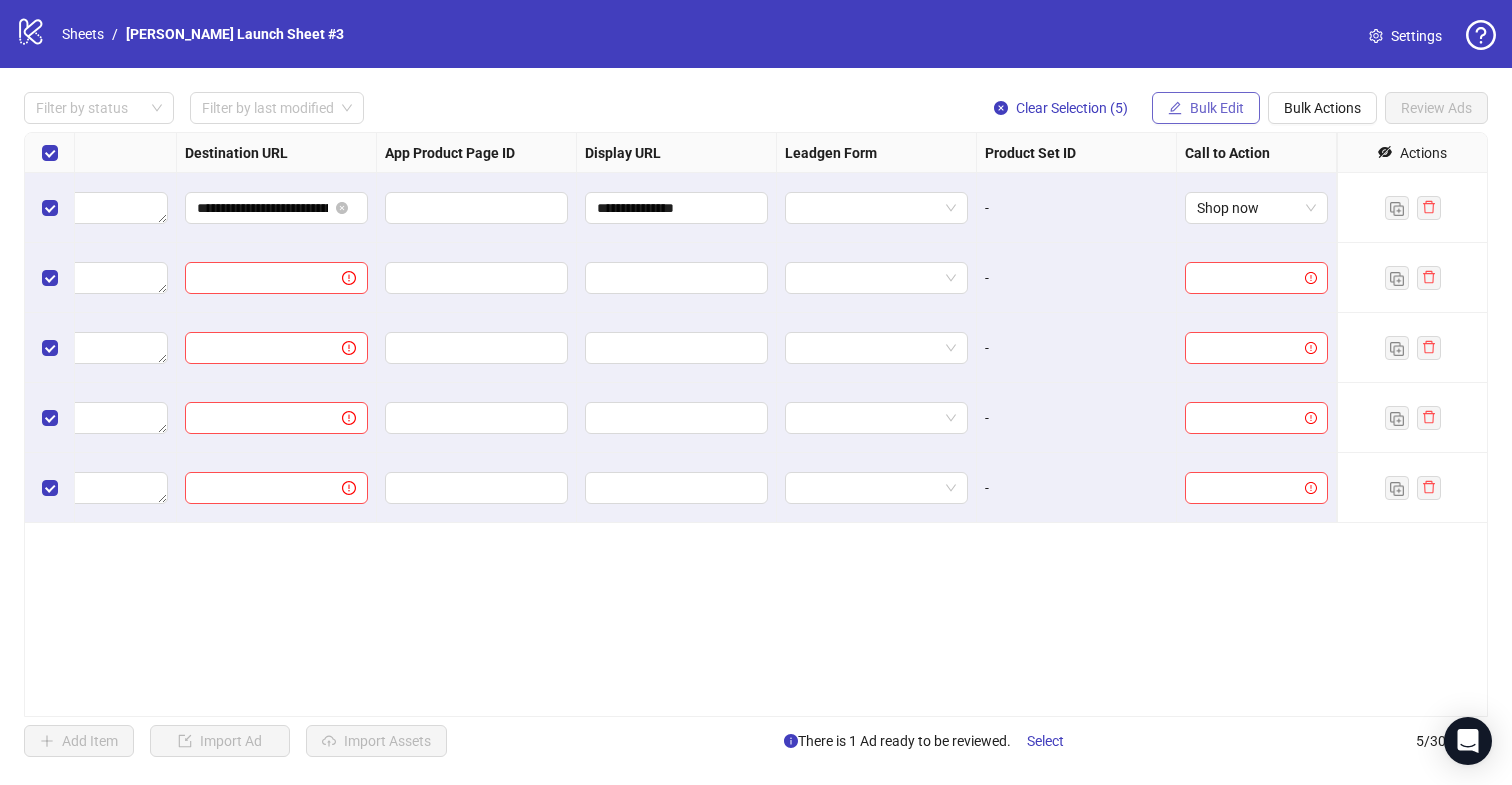click on "Bulk Edit" at bounding box center [1206, 108] 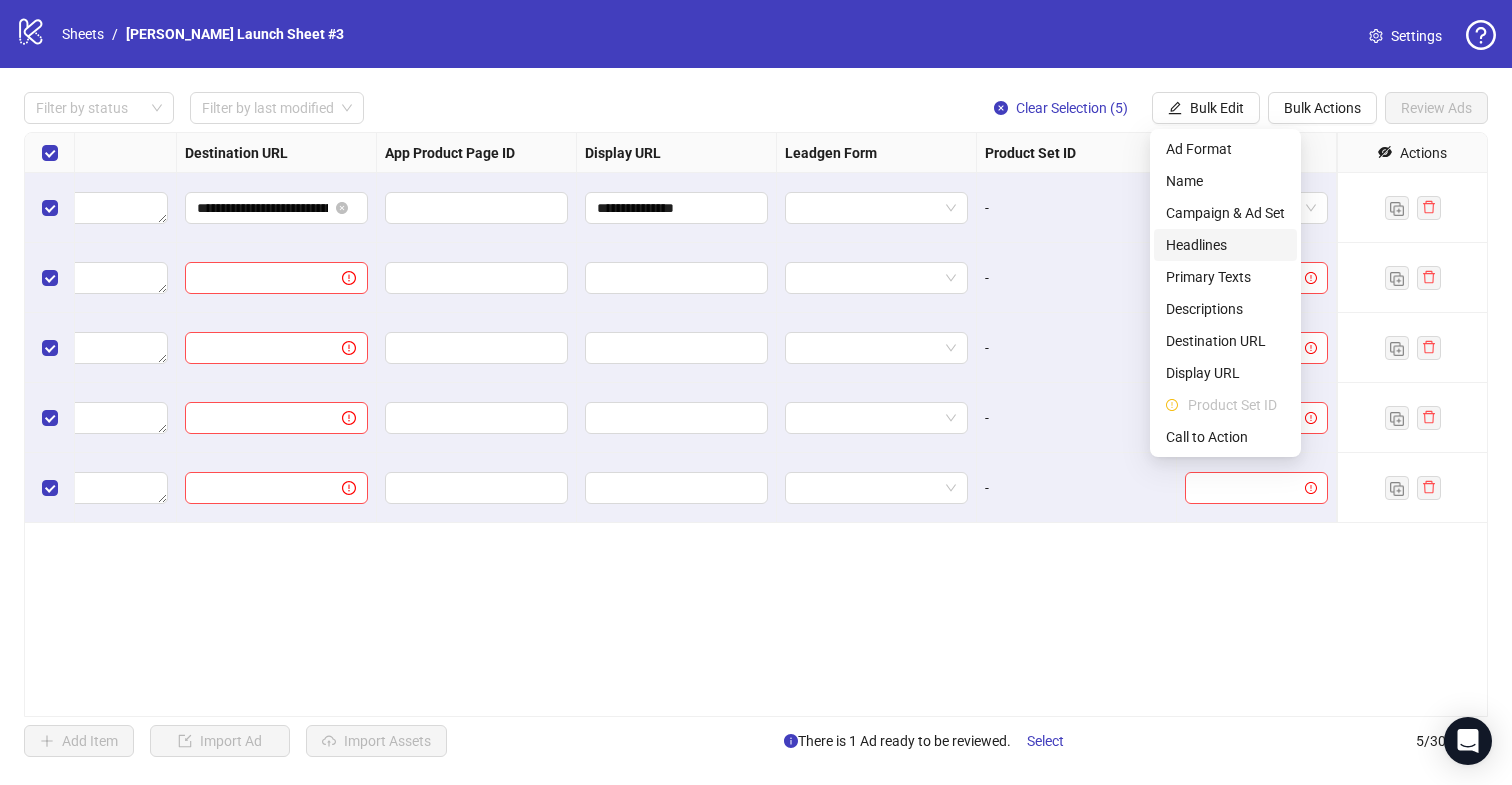 click on "Headlines" at bounding box center [1225, 245] 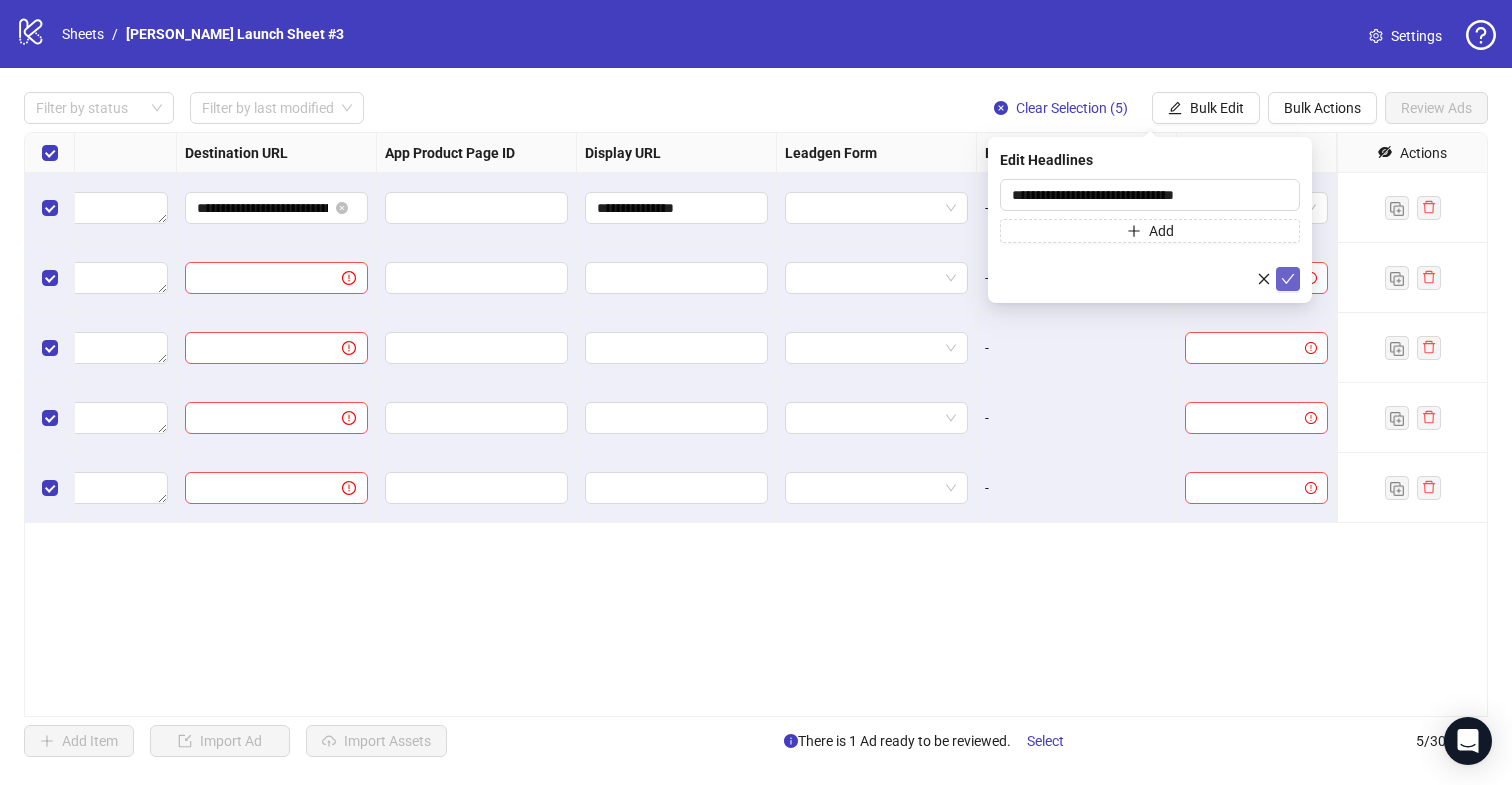 click 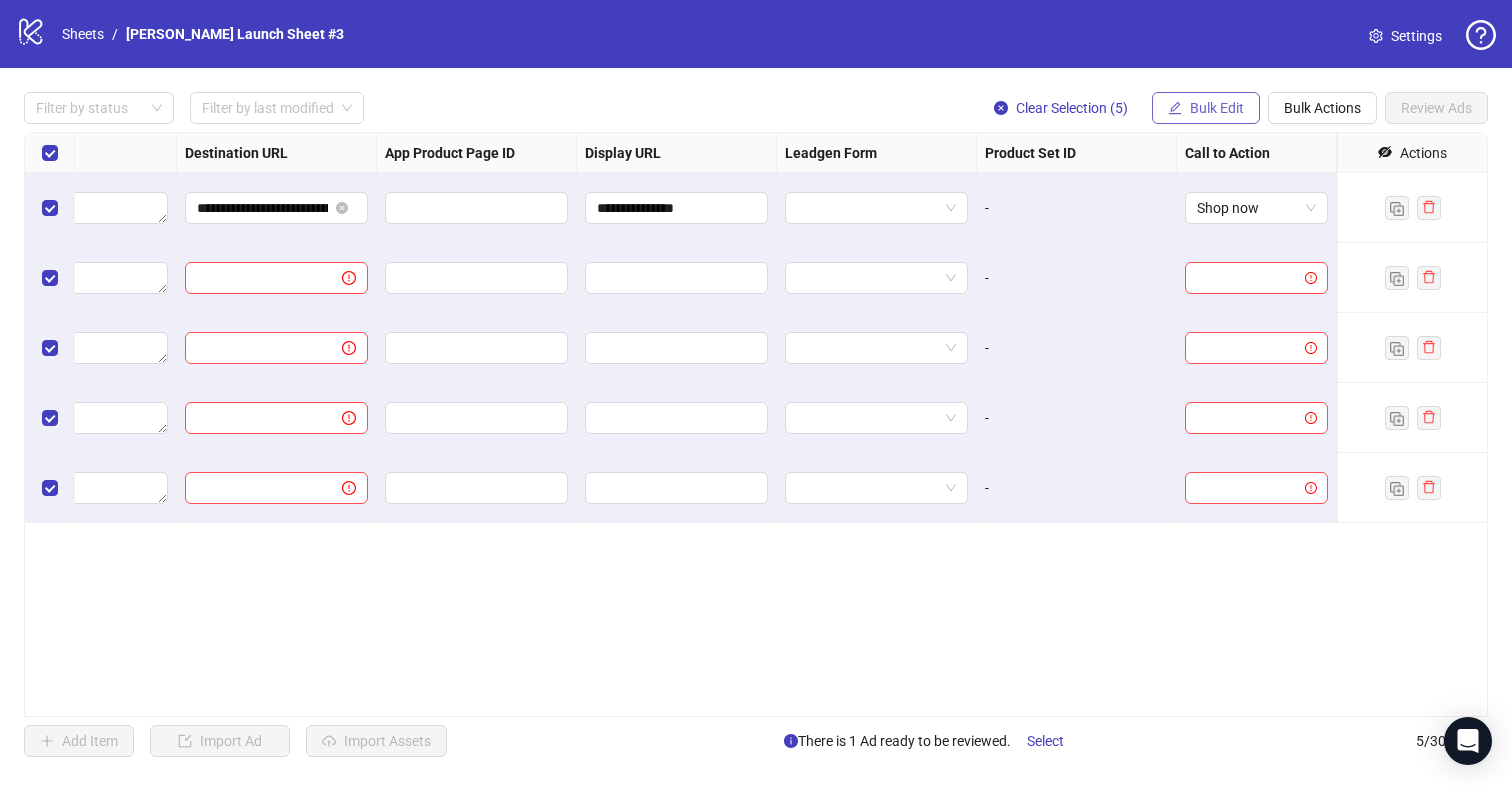 click on "Bulk Edit" at bounding box center (1217, 108) 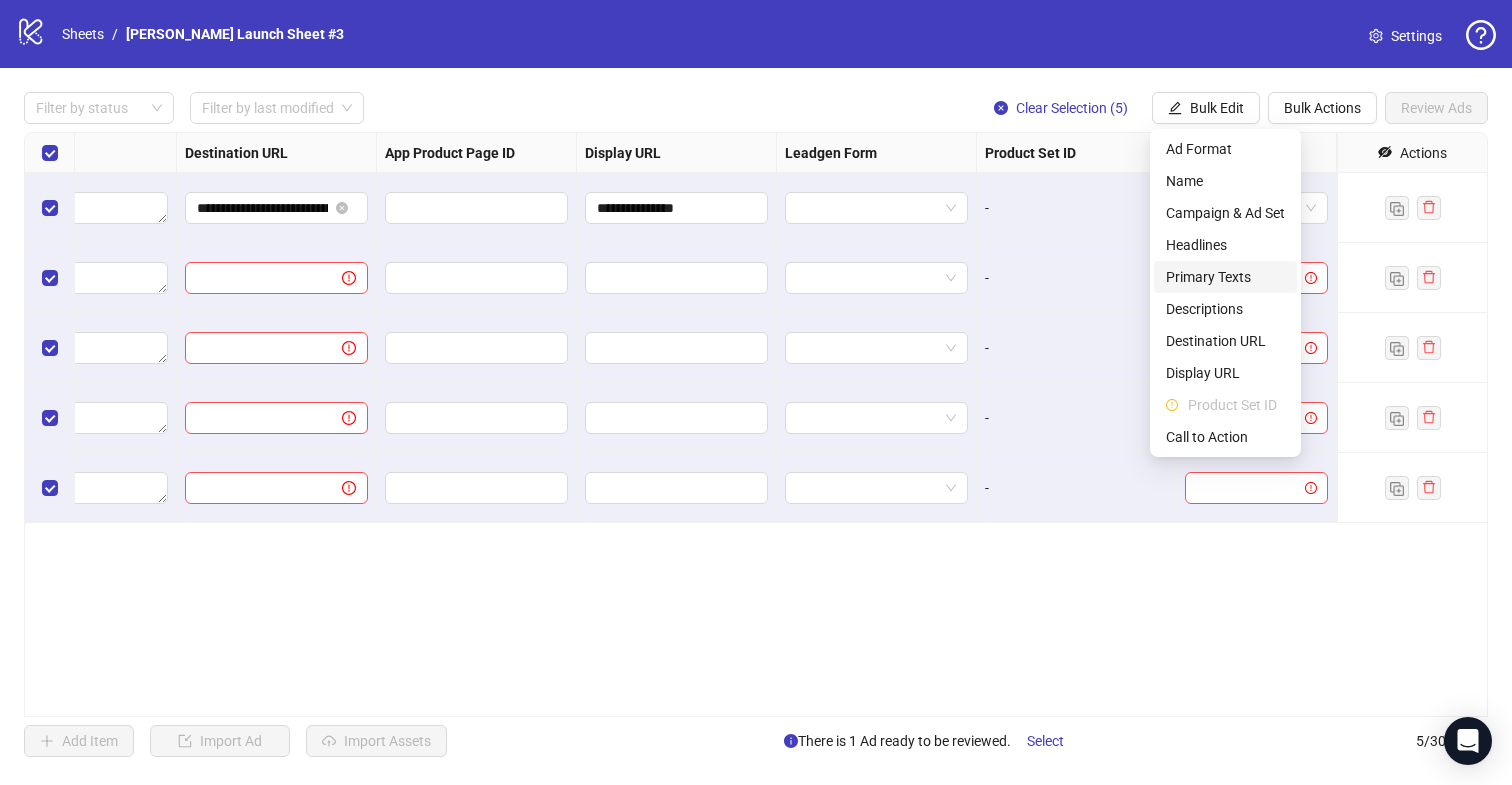 click on "Primary Texts" at bounding box center (1225, 277) 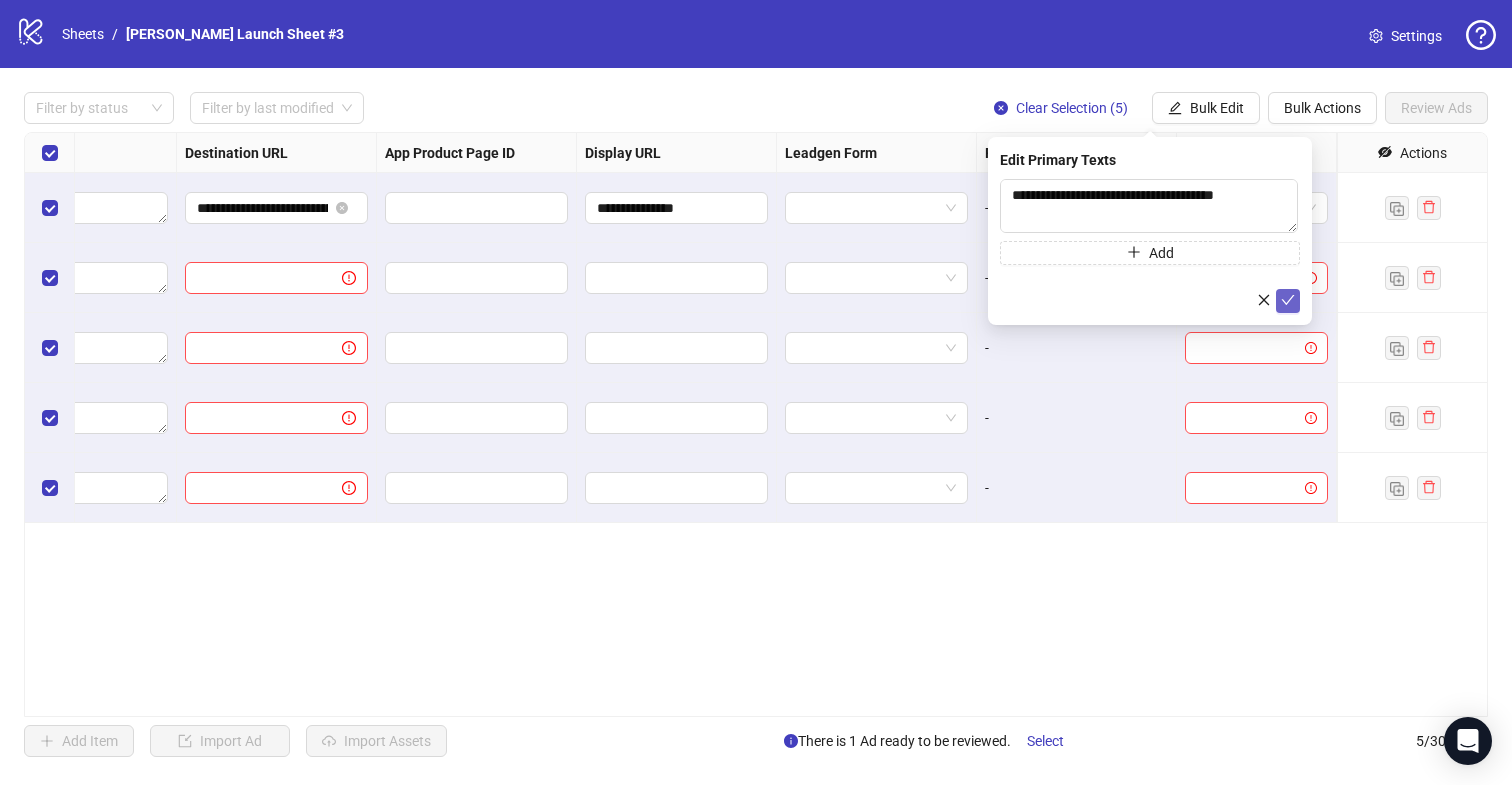 click at bounding box center (1288, 301) 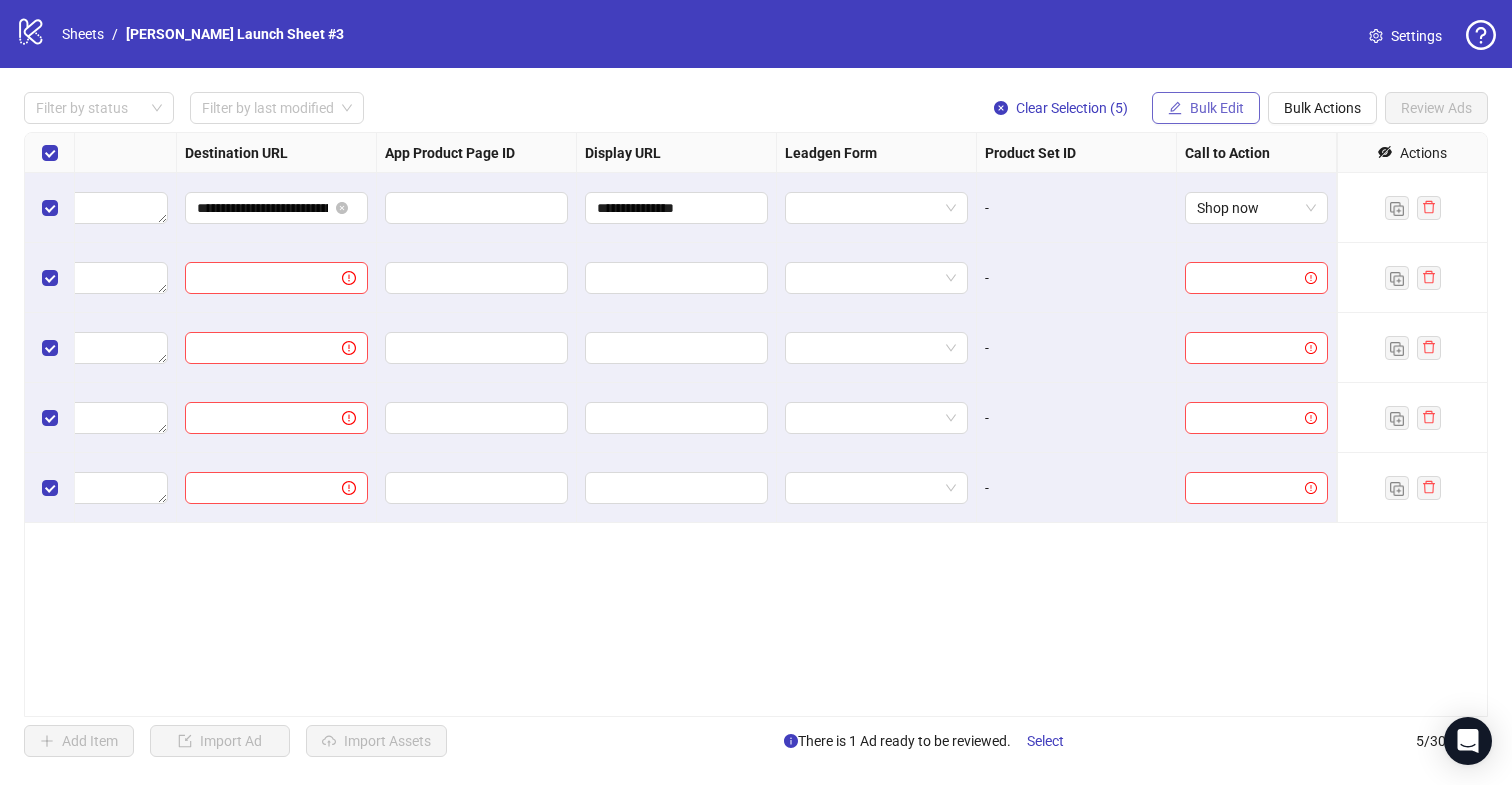 click on "Bulk Edit" at bounding box center [1206, 108] 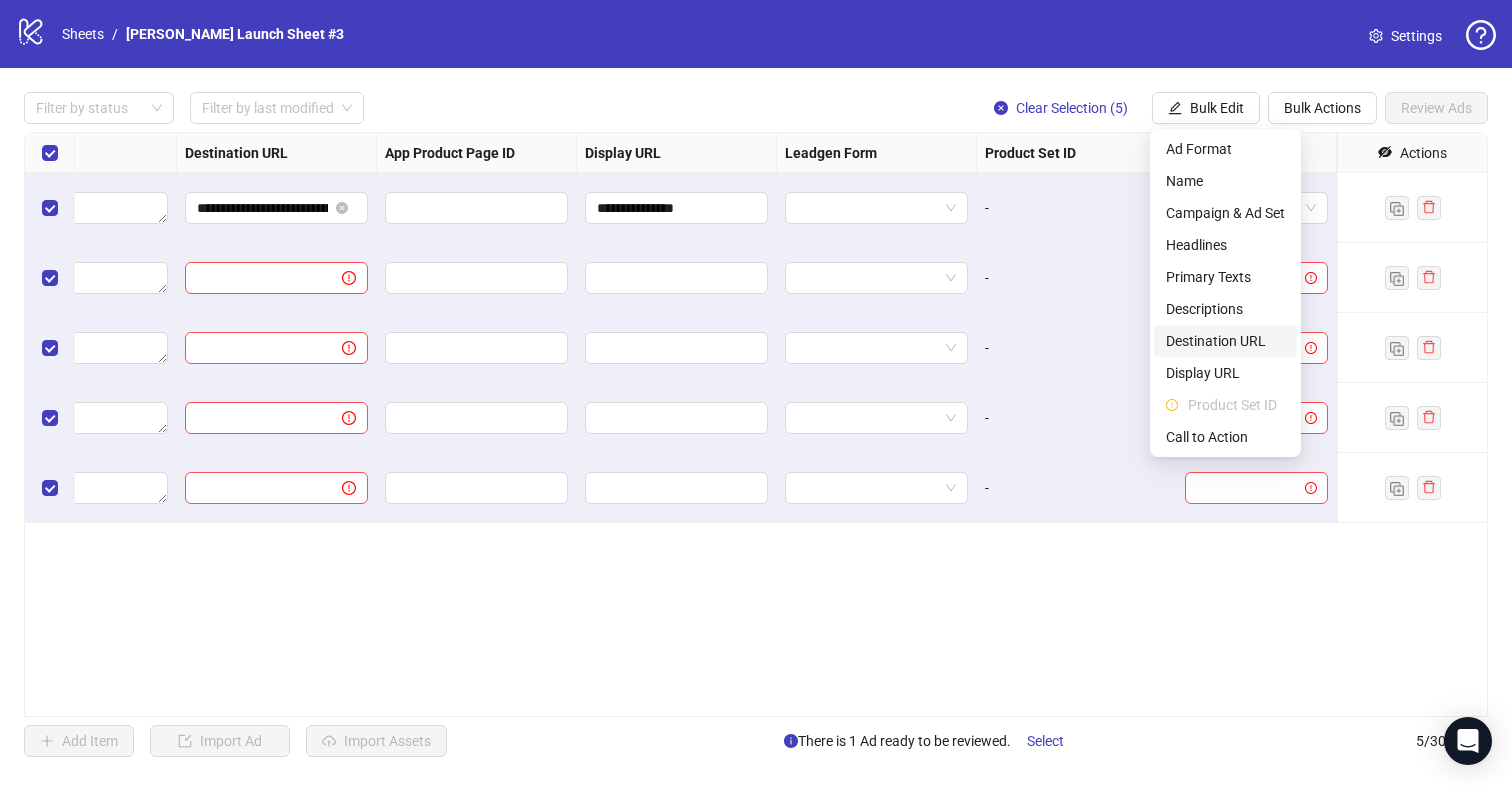 click on "Destination URL" at bounding box center [1225, 341] 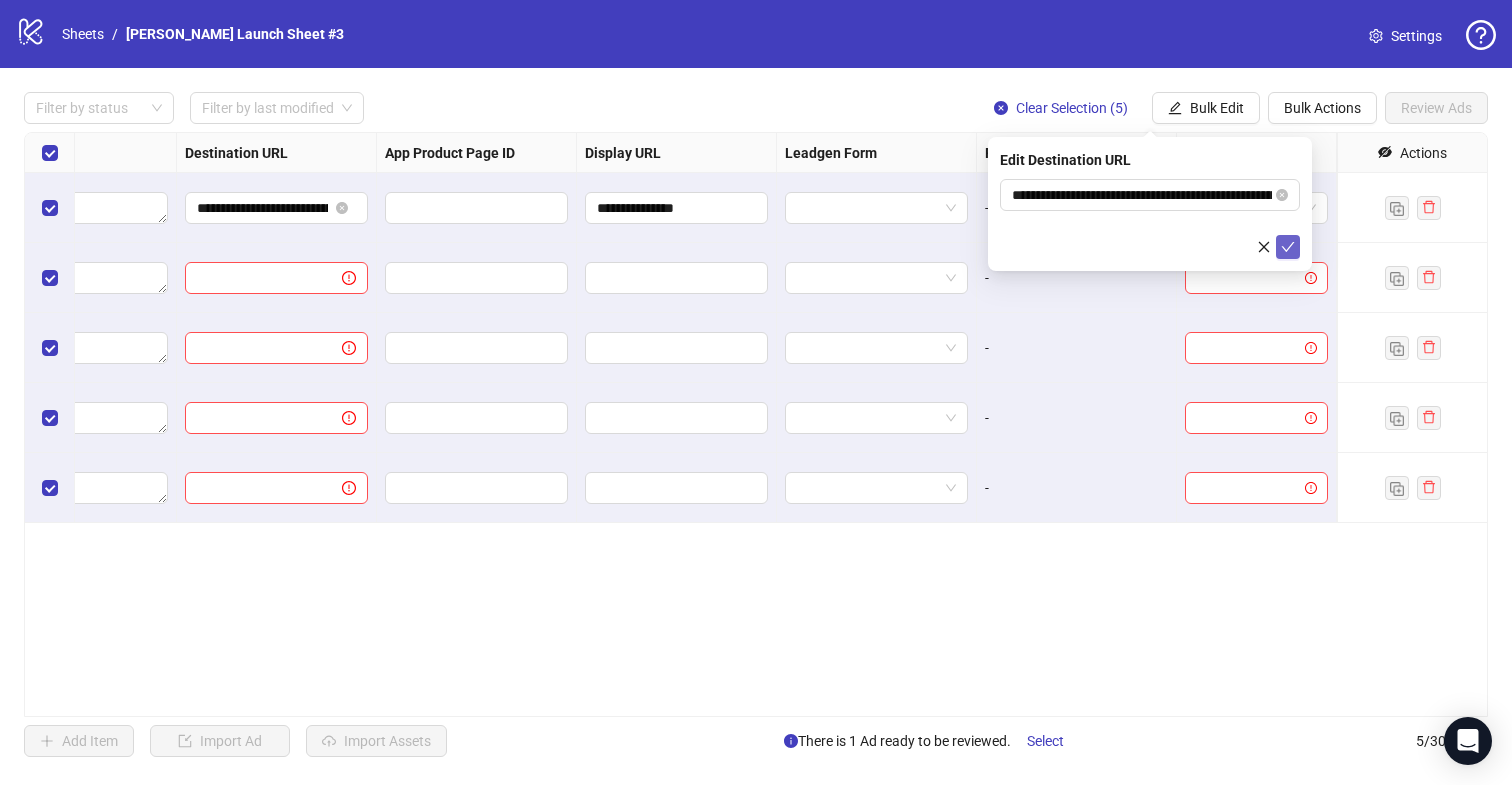click at bounding box center [1288, 247] 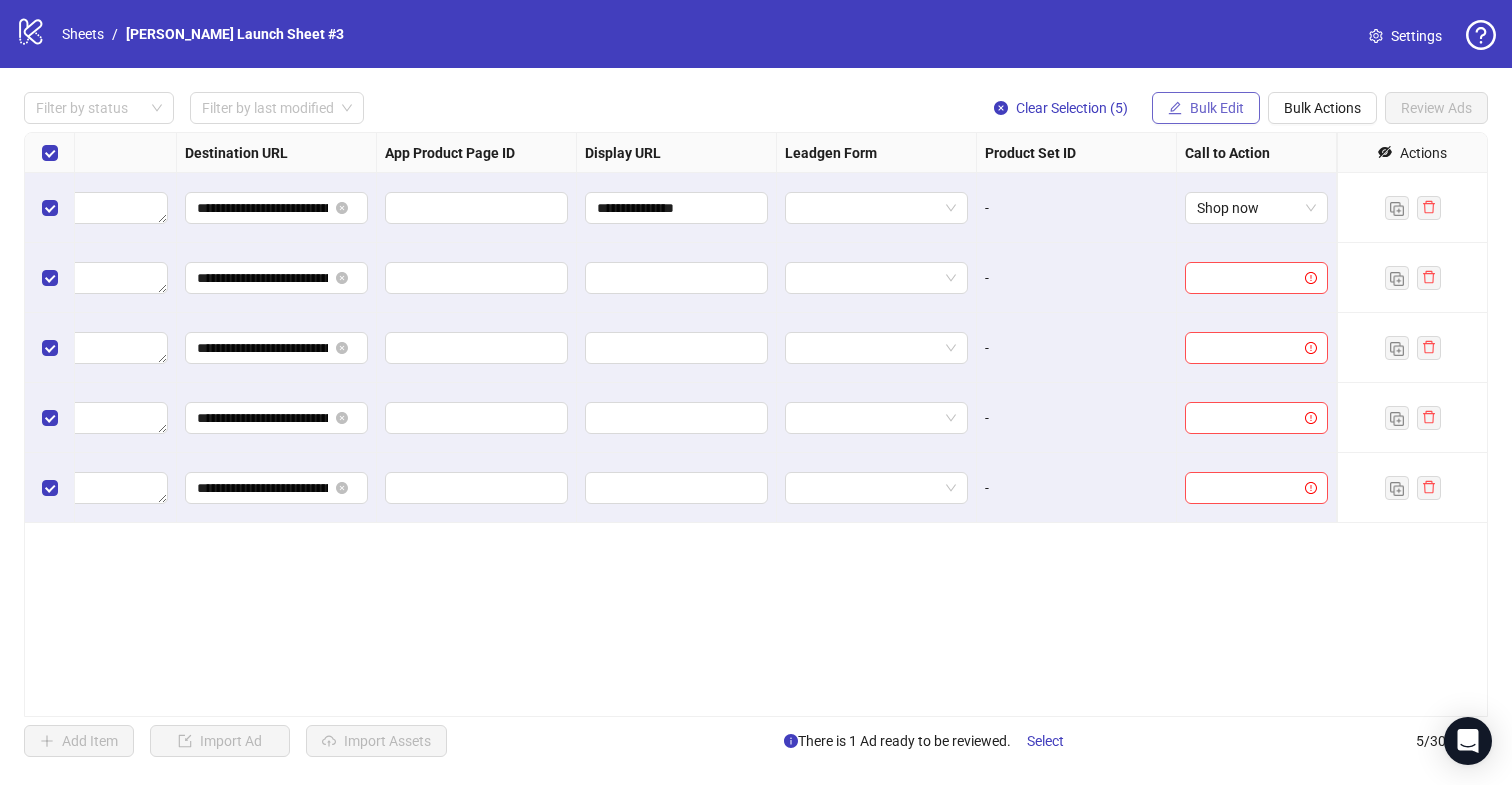 click on "Bulk Edit" at bounding box center [1217, 108] 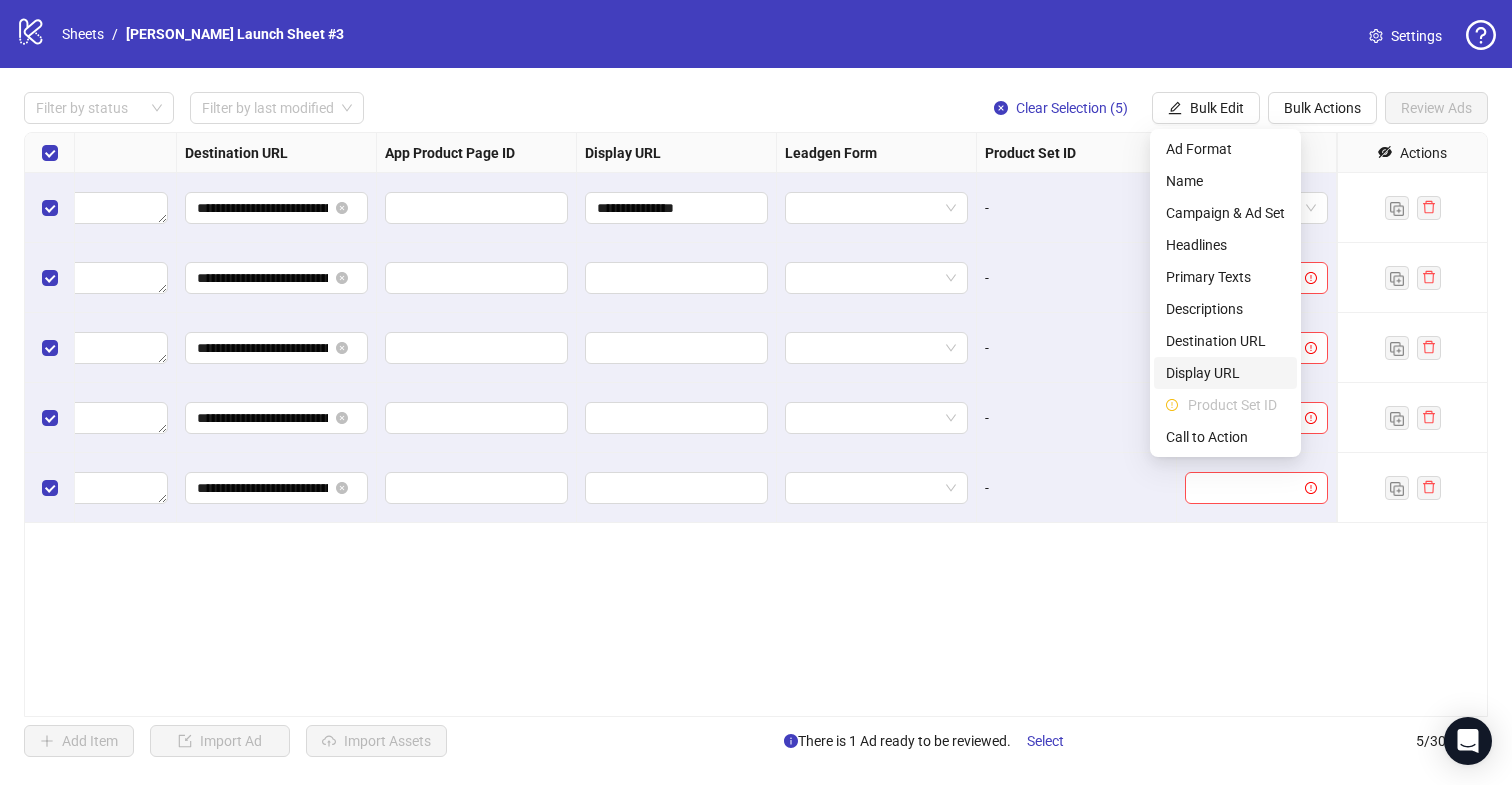click on "Display URL" at bounding box center [1225, 373] 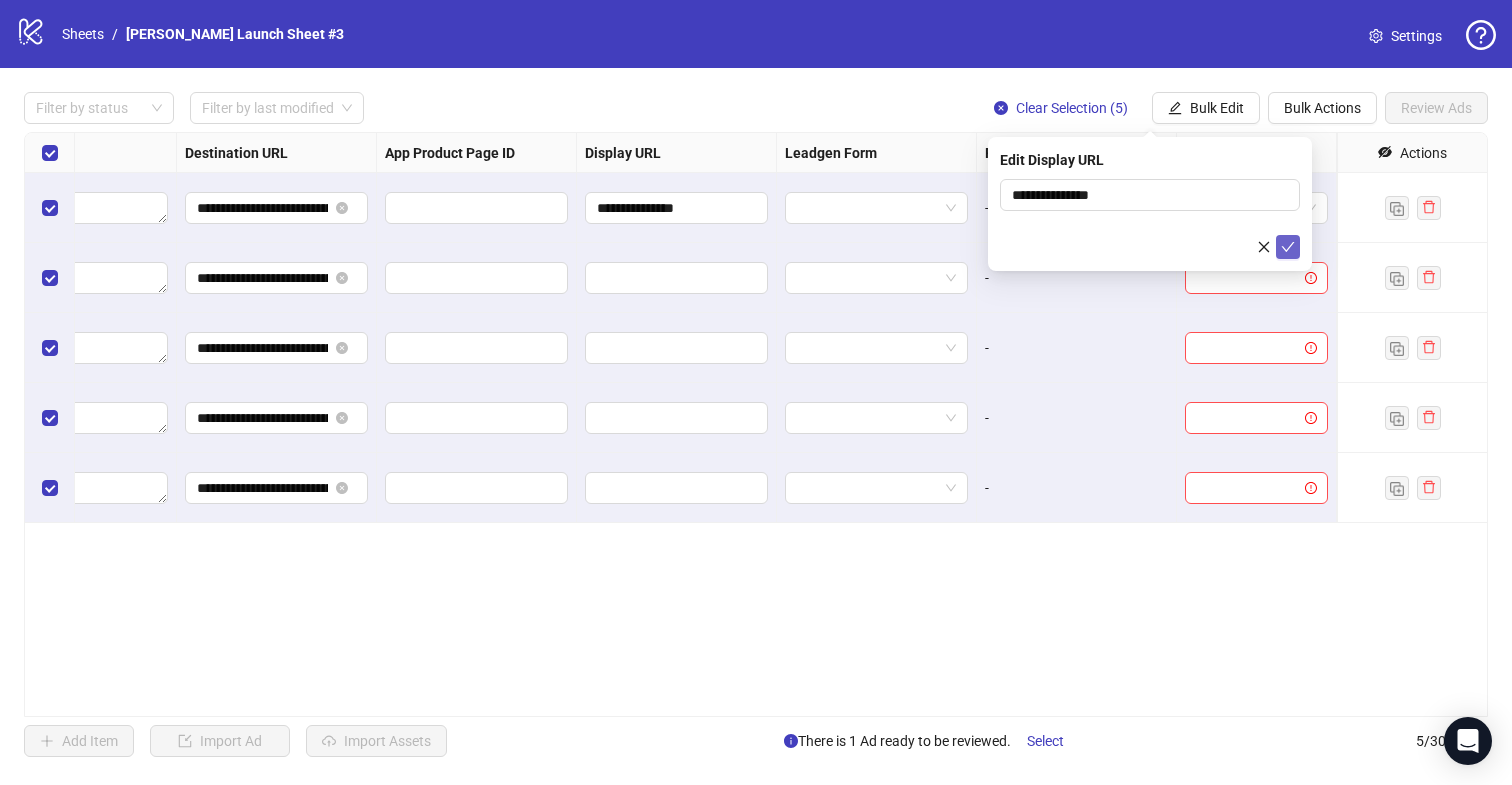 click at bounding box center (1288, 247) 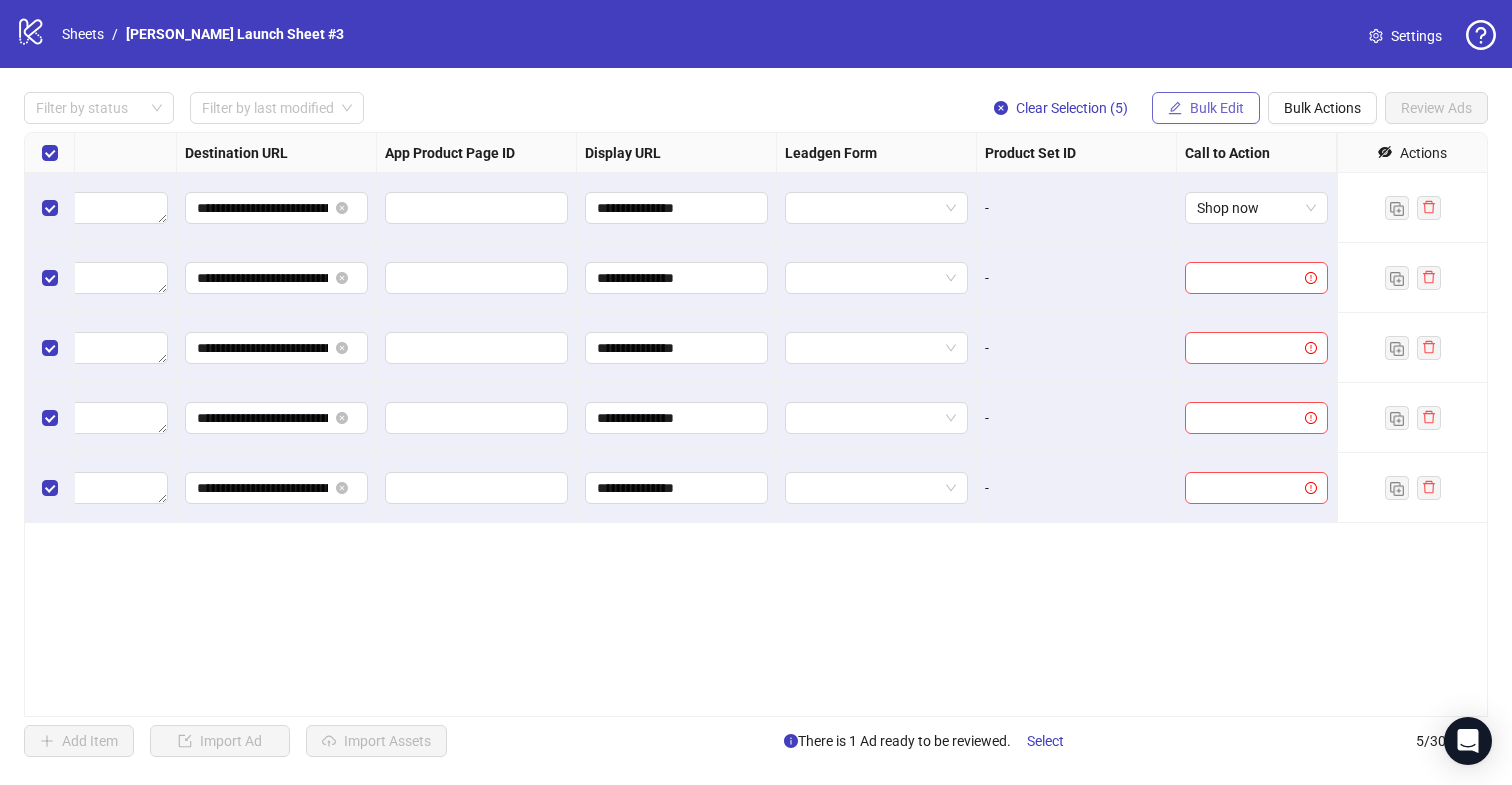 click on "Bulk Edit" at bounding box center (1217, 108) 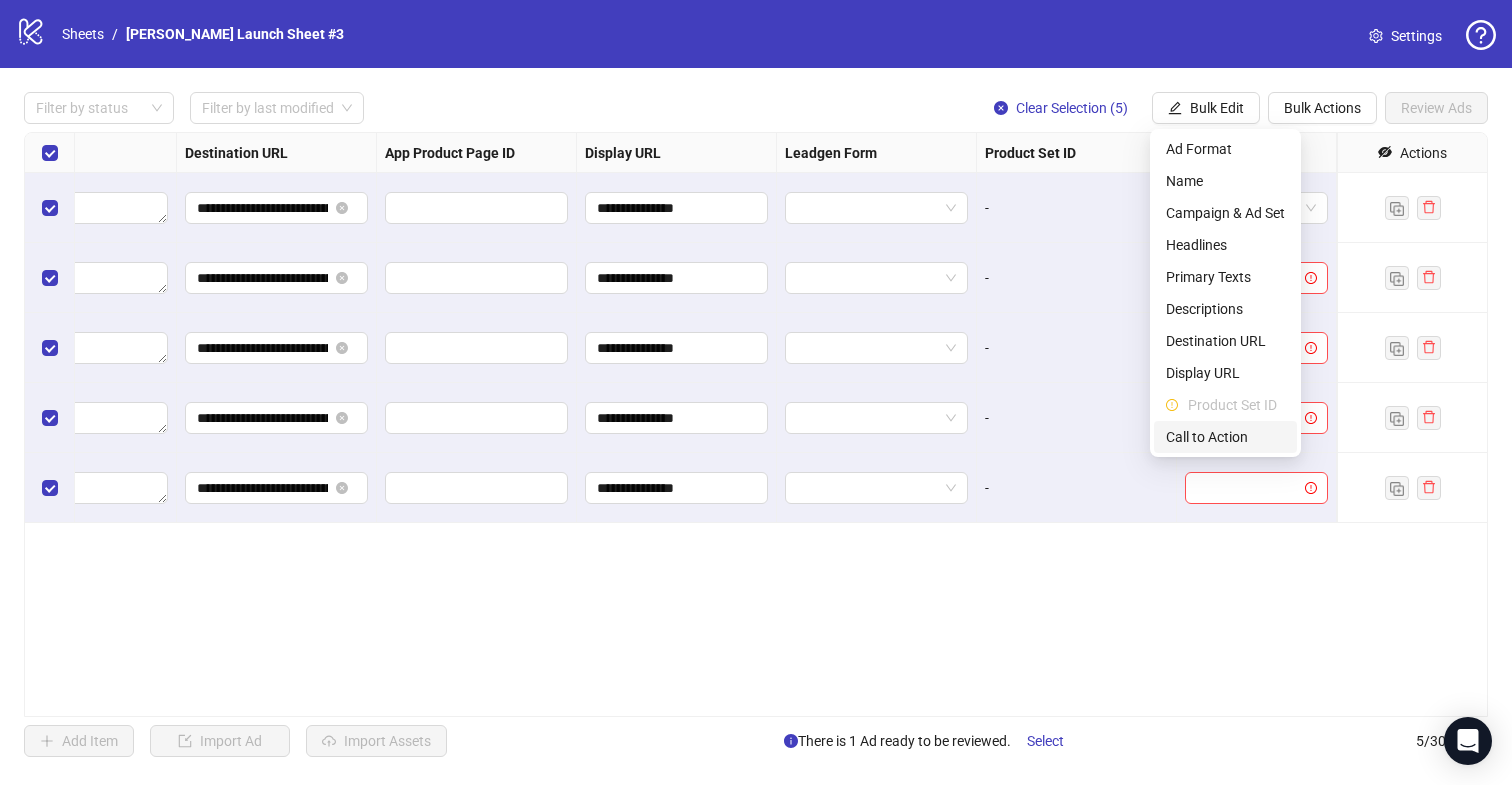 click on "Call to Action" at bounding box center (1225, 437) 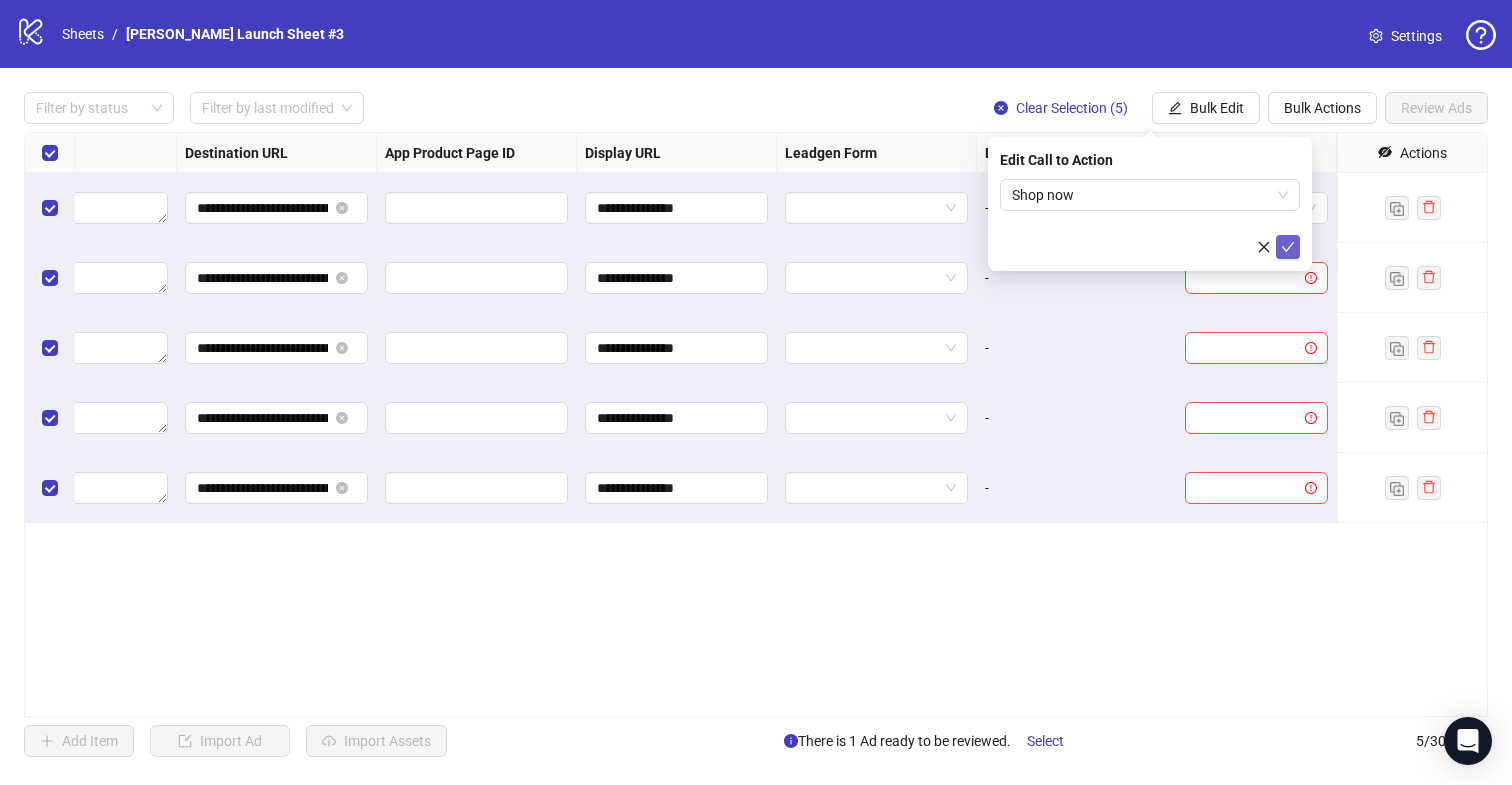click 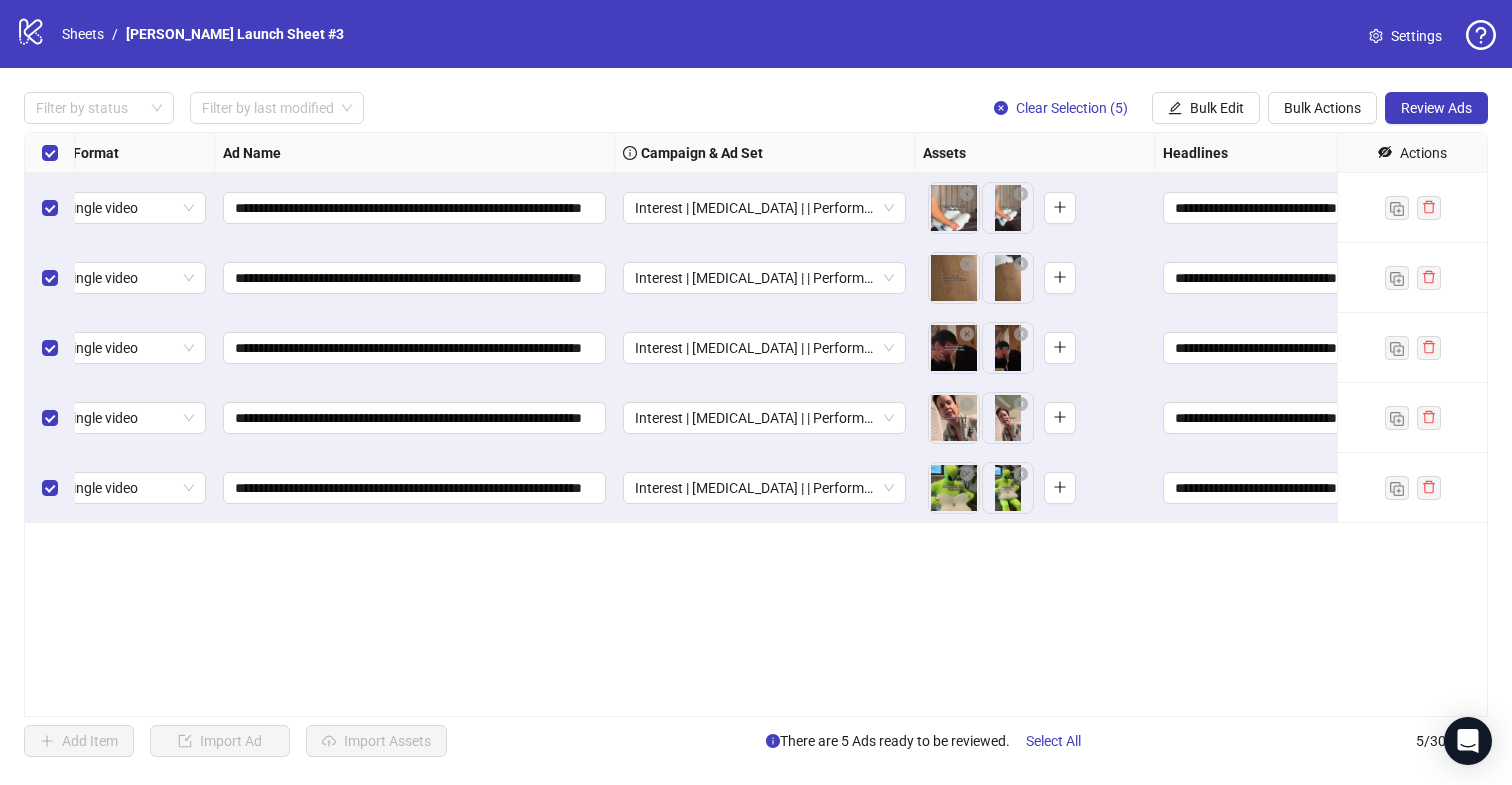 scroll, scrollTop: 0, scrollLeft: 0, axis: both 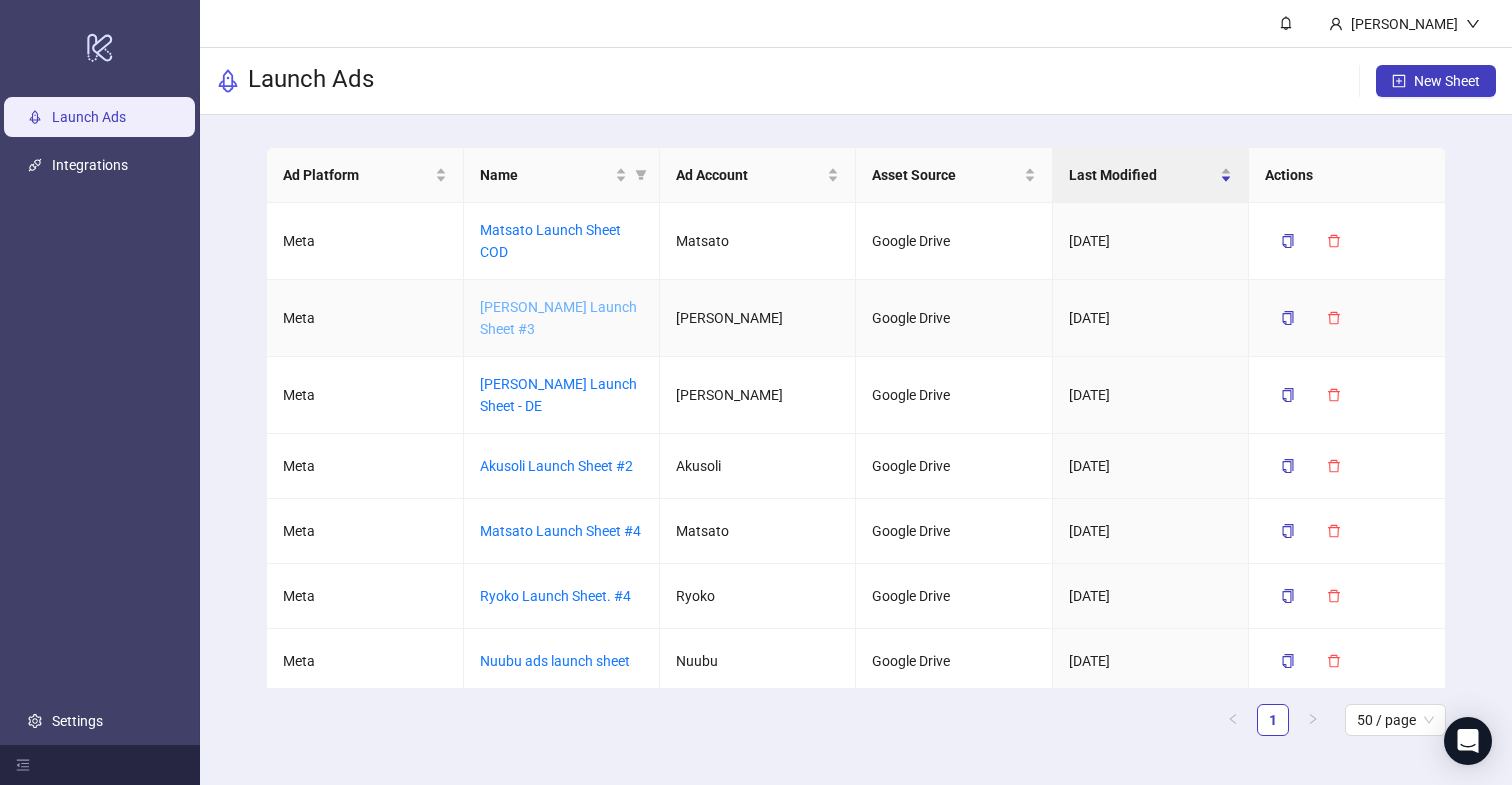 click on "[PERSON_NAME] Launch Sheet #3" at bounding box center [558, 318] 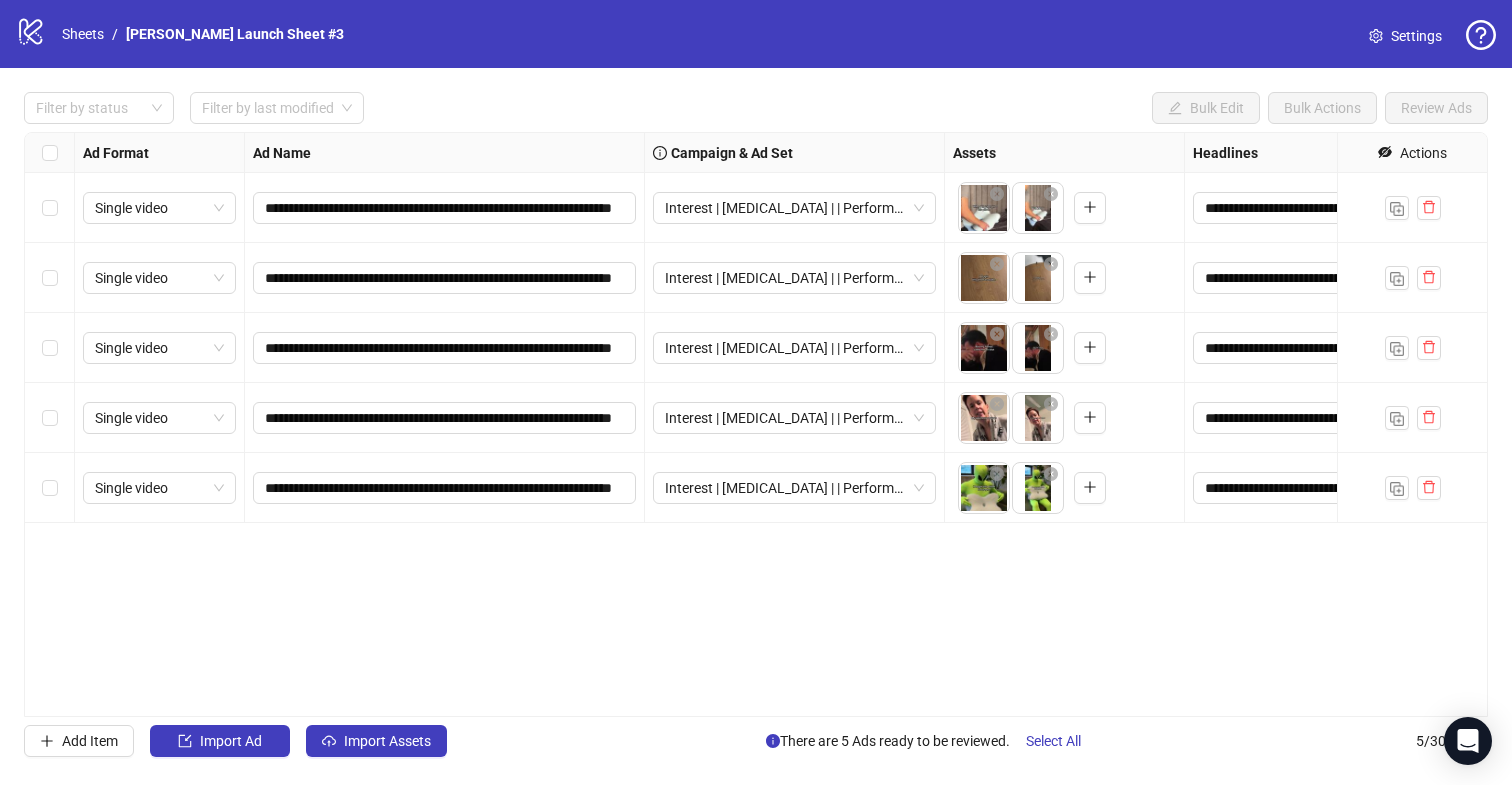 click on "**********" at bounding box center (756, 424) 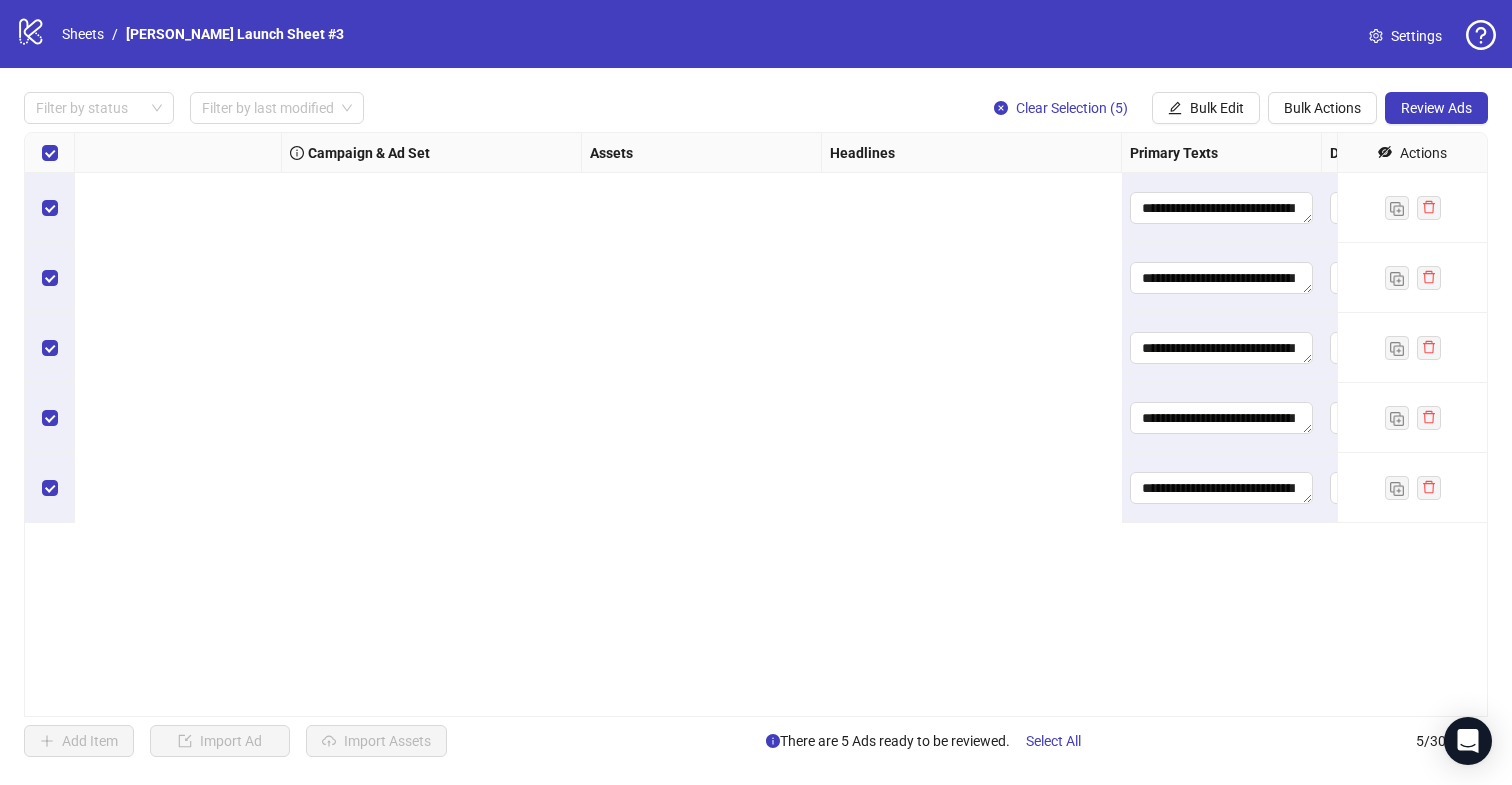 scroll, scrollTop: 0, scrollLeft: 0, axis: both 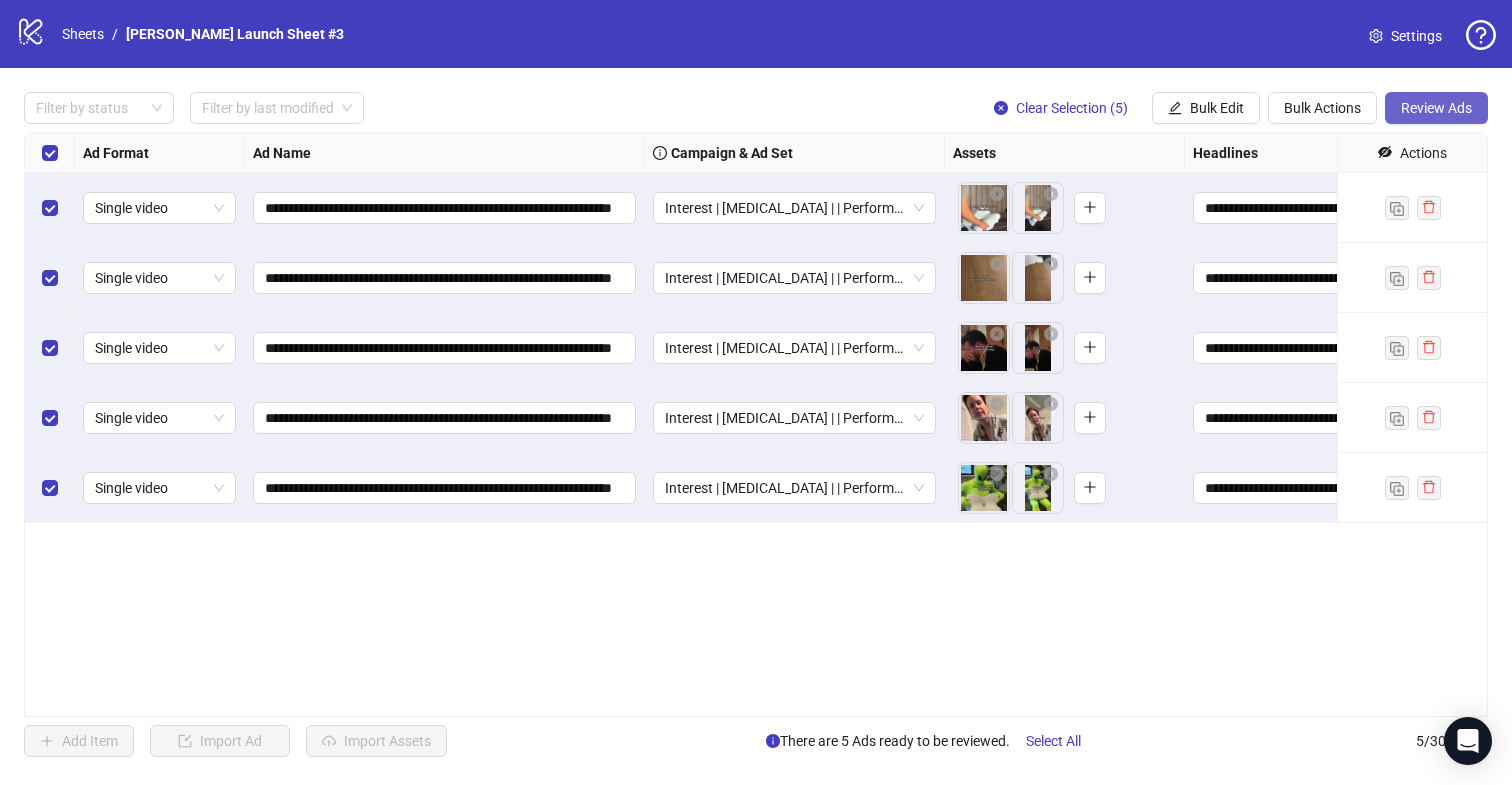 click on "Review Ads" at bounding box center (1436, 108) 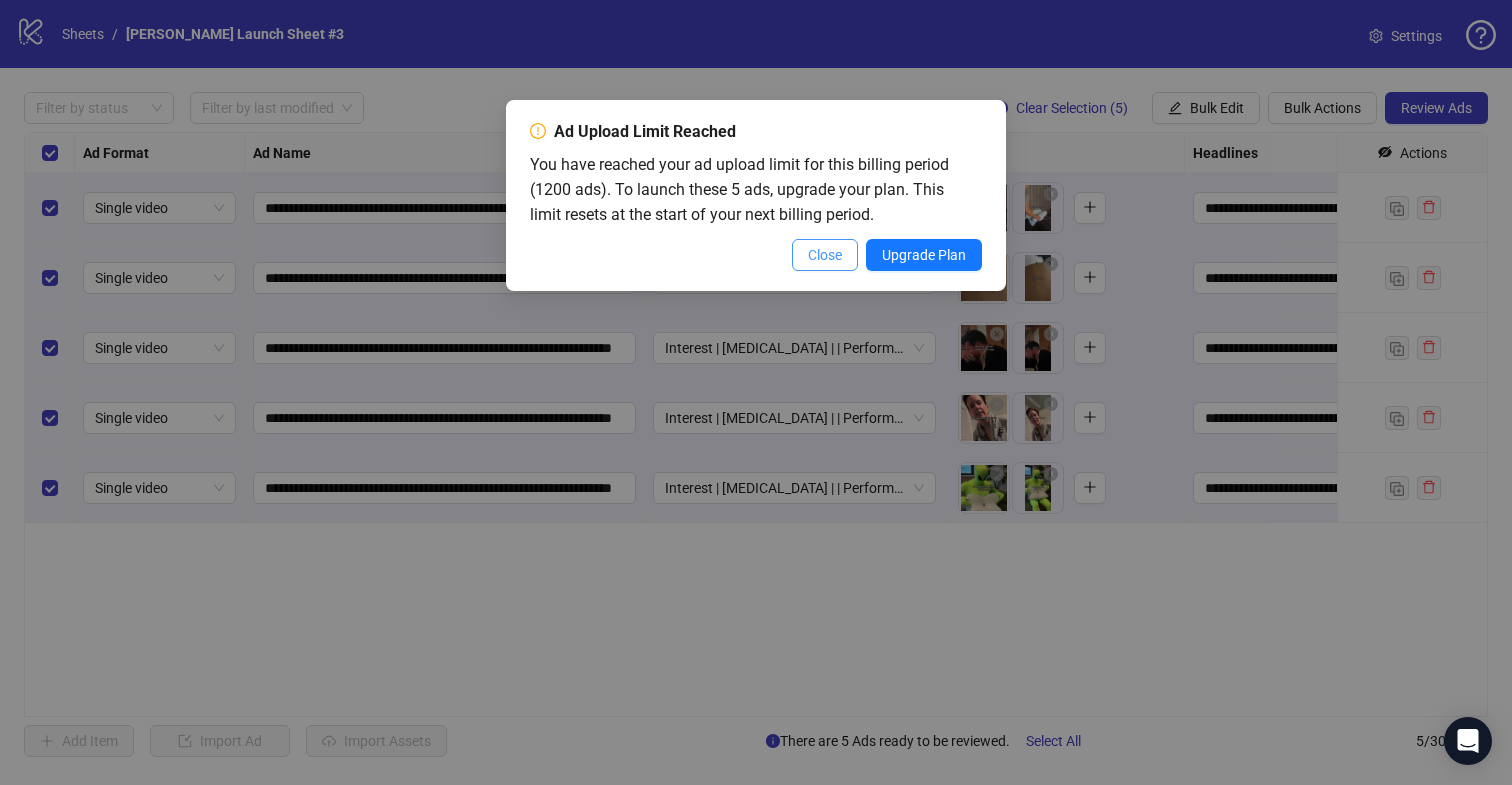 click on "Close" at bounding box center [825, 255] 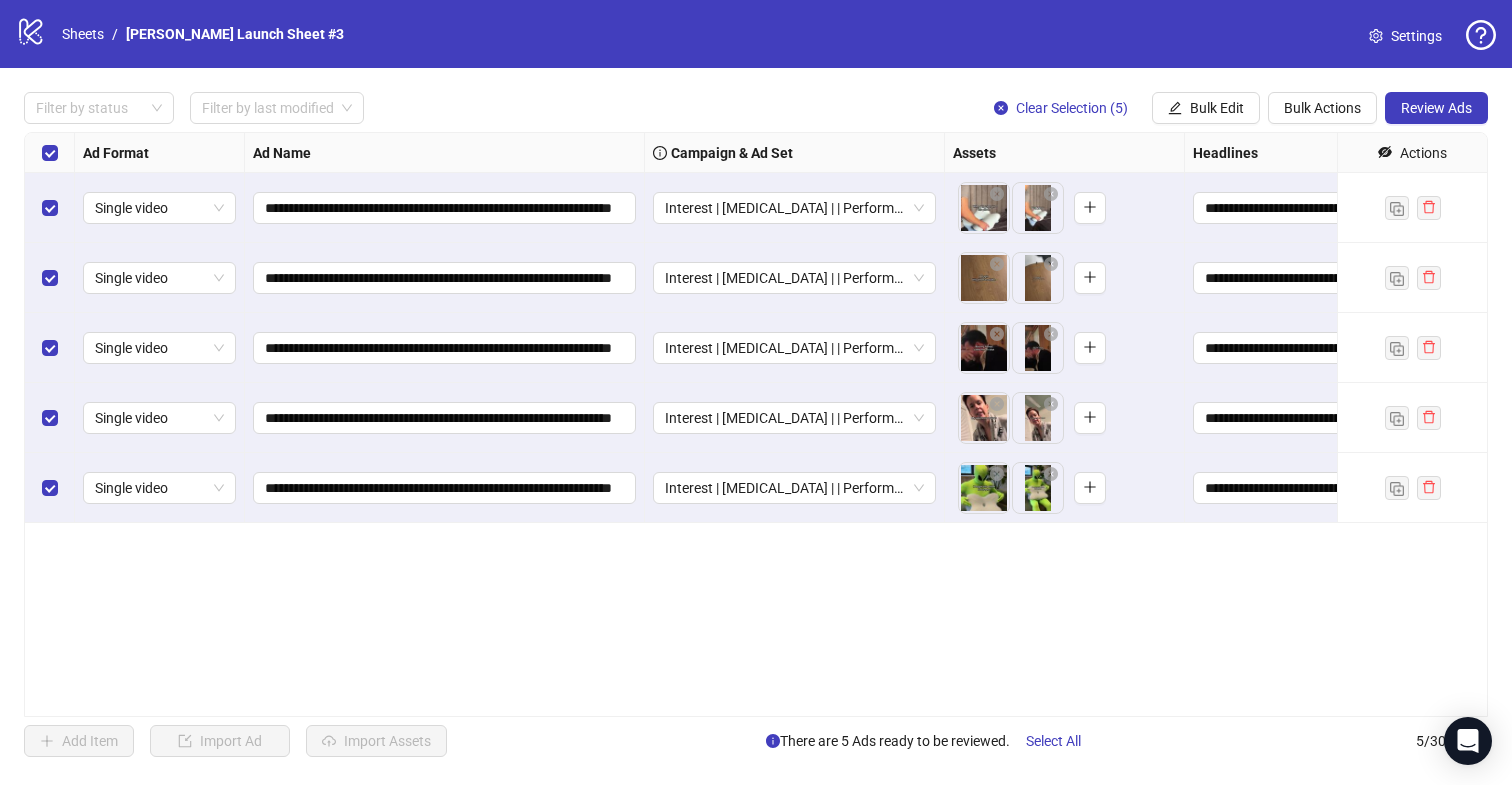 click on "logo/logo-mobile" 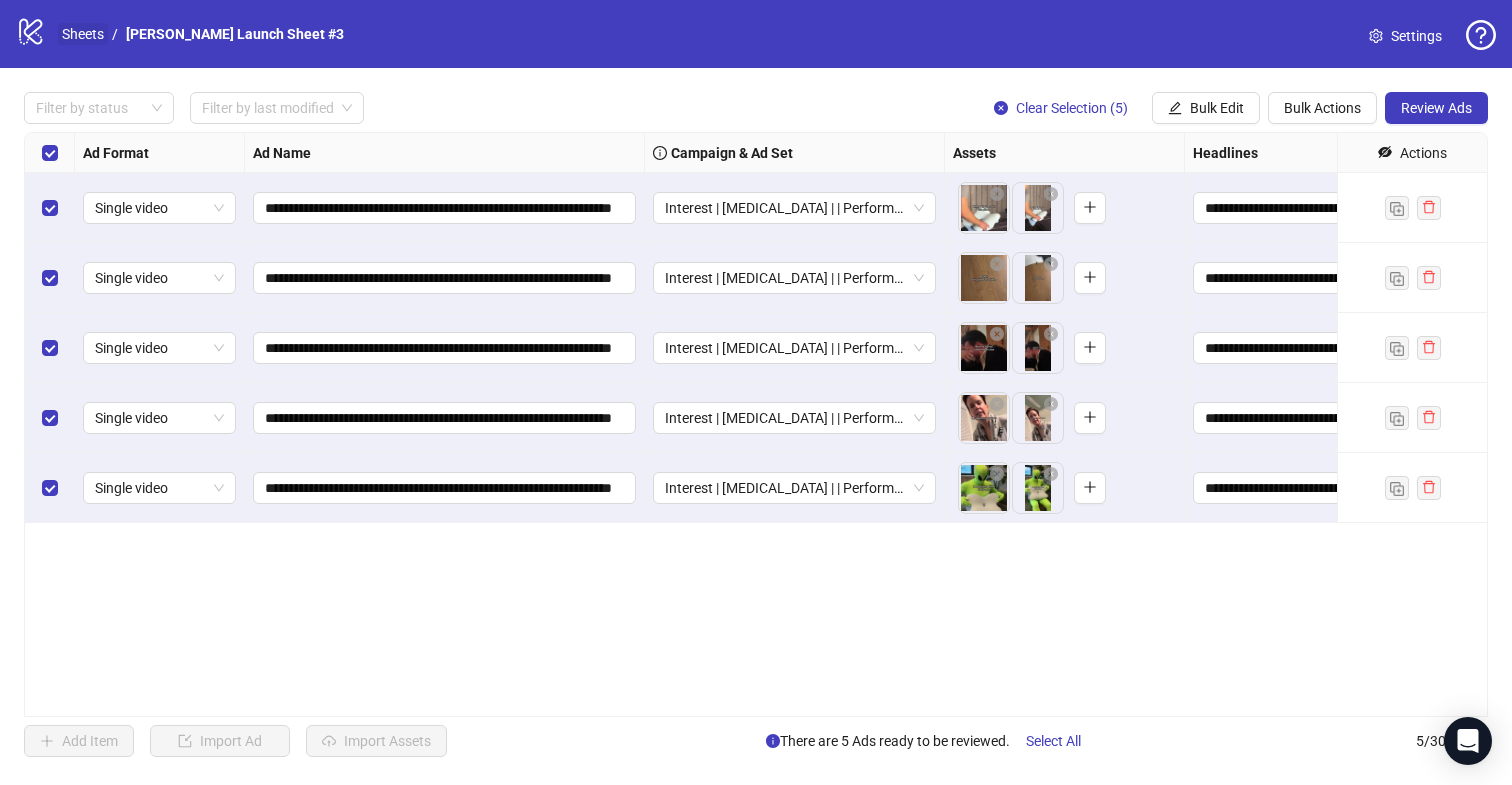 click on "Sheets" at bounding box center [83, 34] 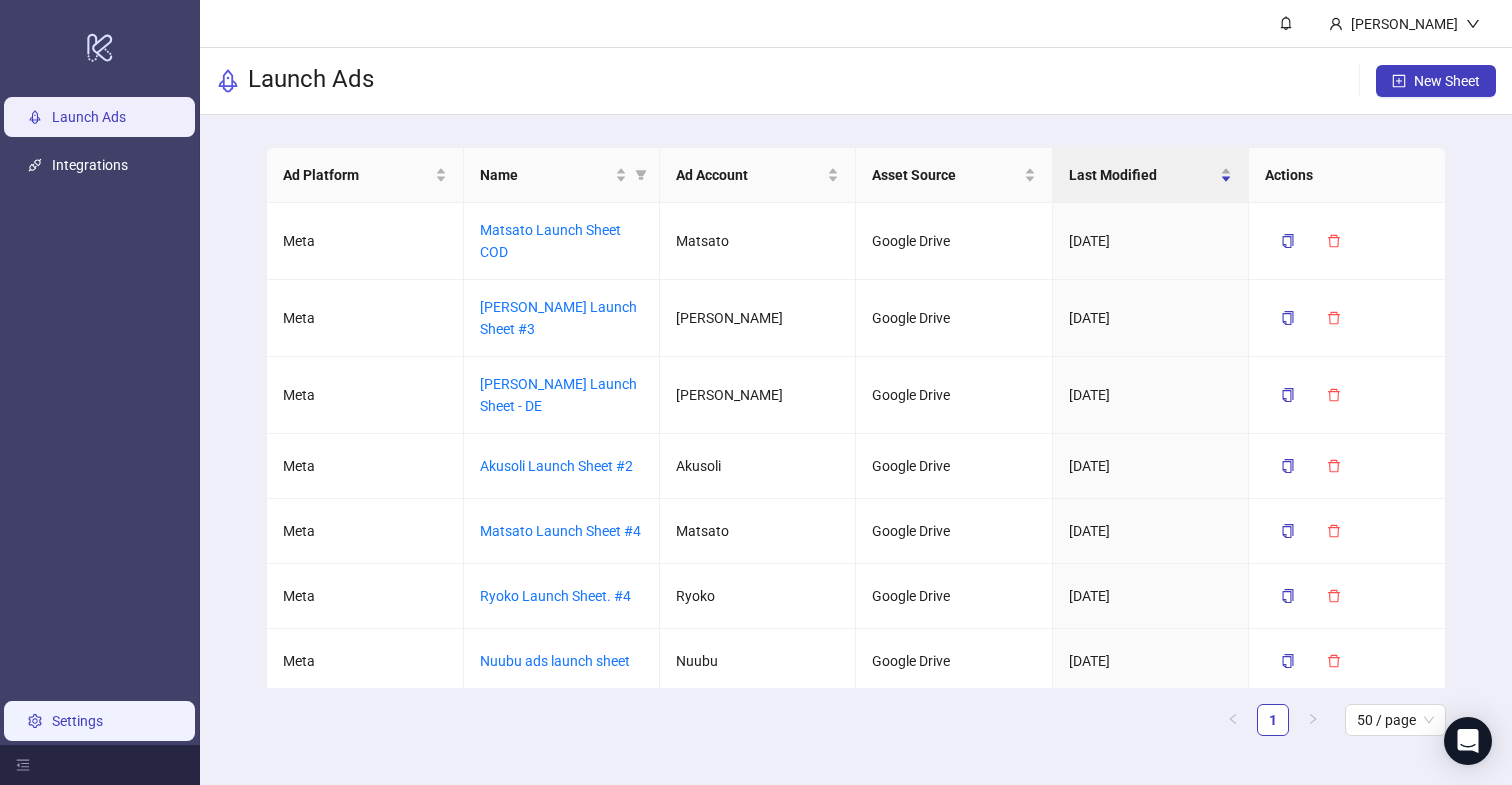 click on "Settings" at bounding box center (77, 721) 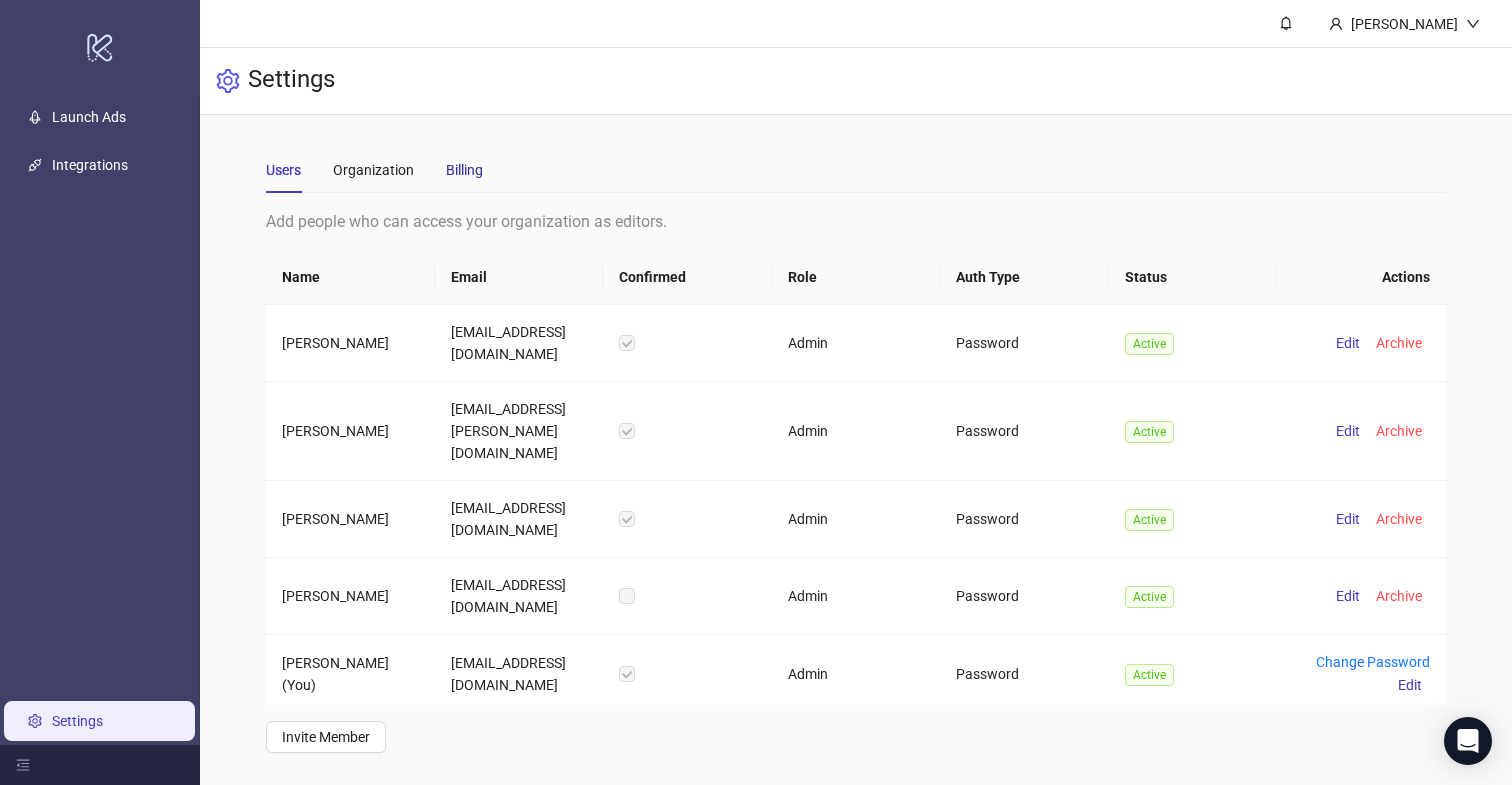click on "Billing" at bounding box center [464, 170] 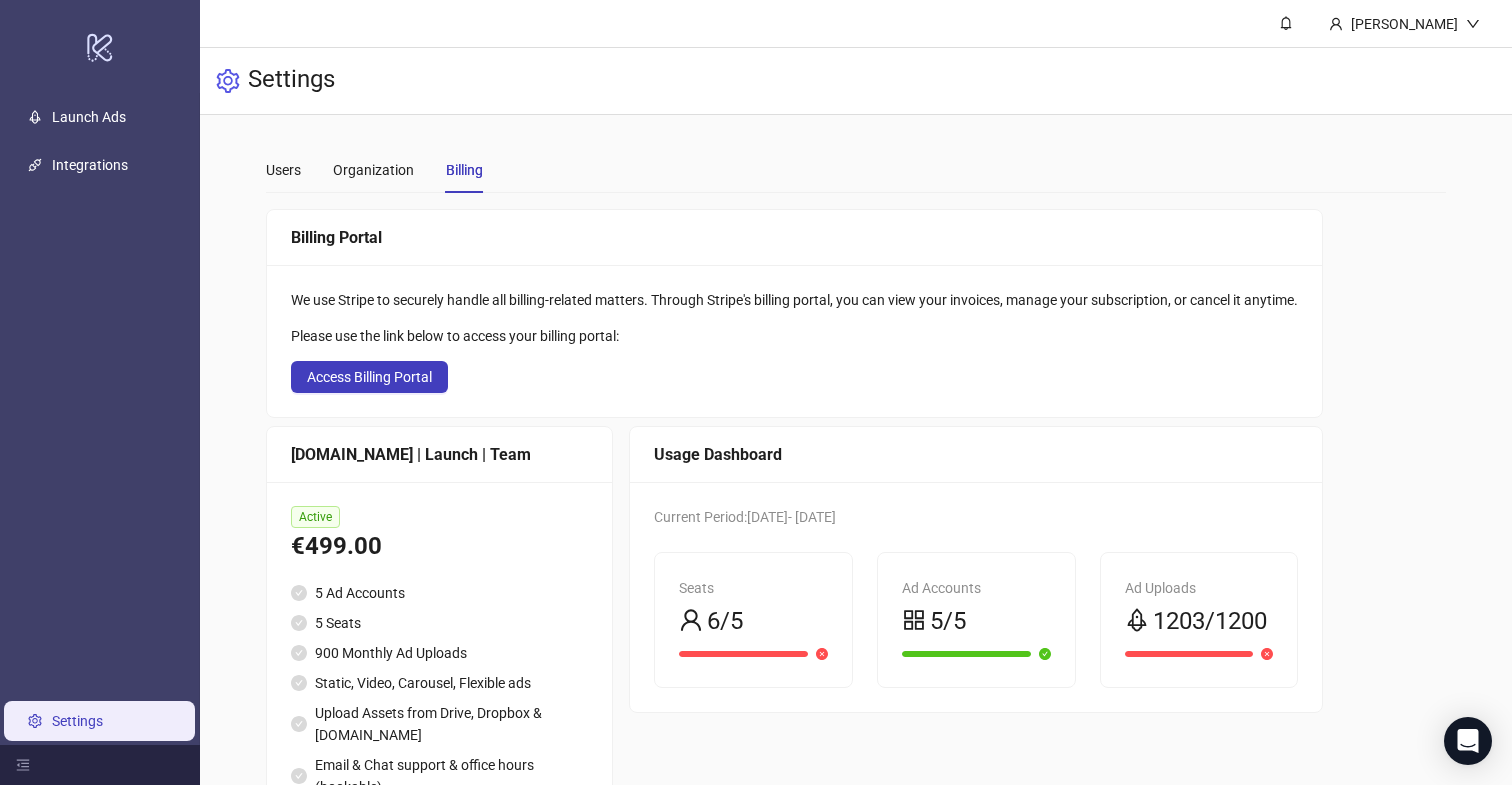 scroll, scrollTop: 230, scrollLeft: 0, axis: vertical 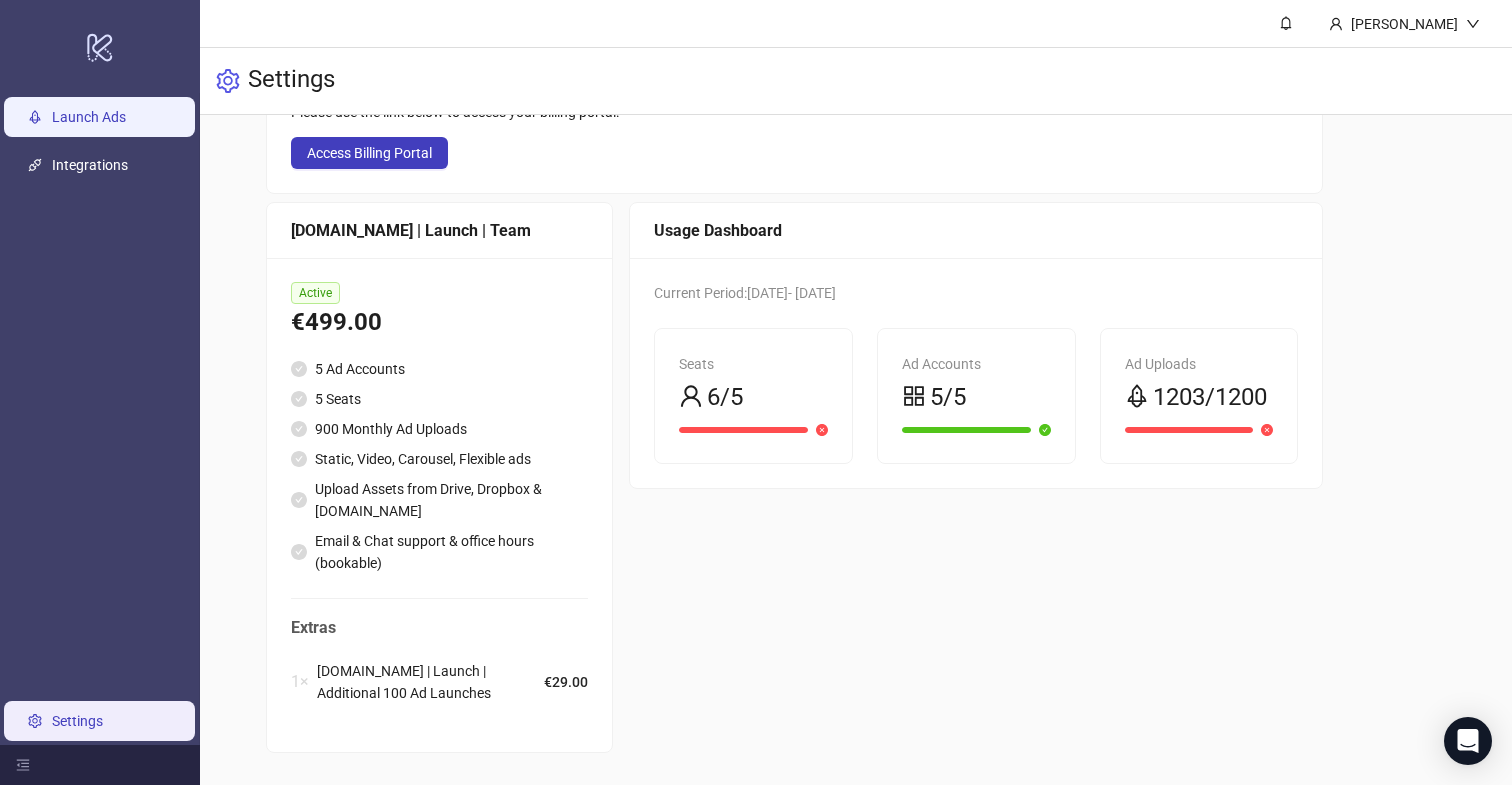 click on "Launch Ads" at bounding box center [89, 117] 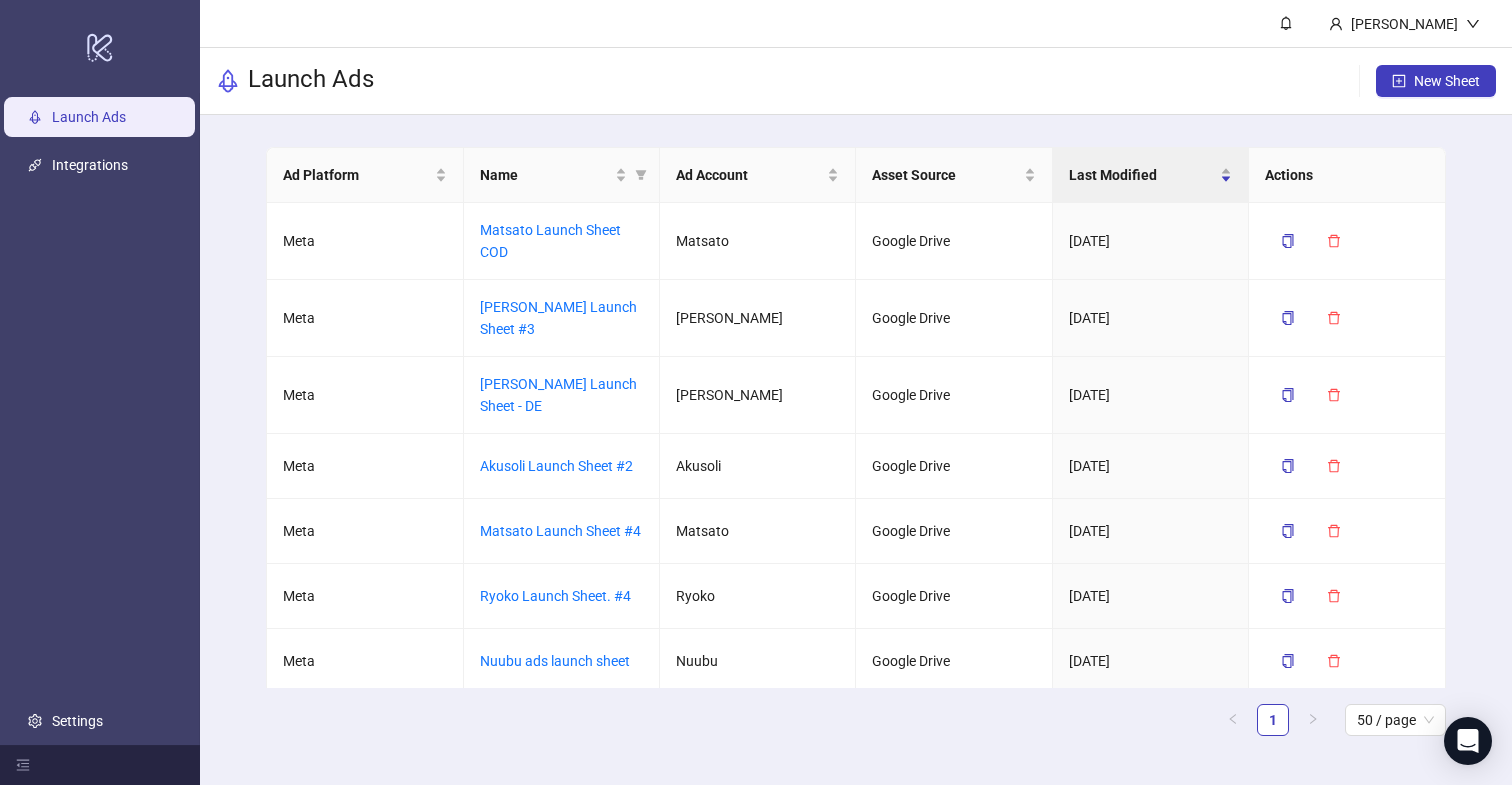 scroll, scrollTop: 0, scrollLeft: 0, axis: both 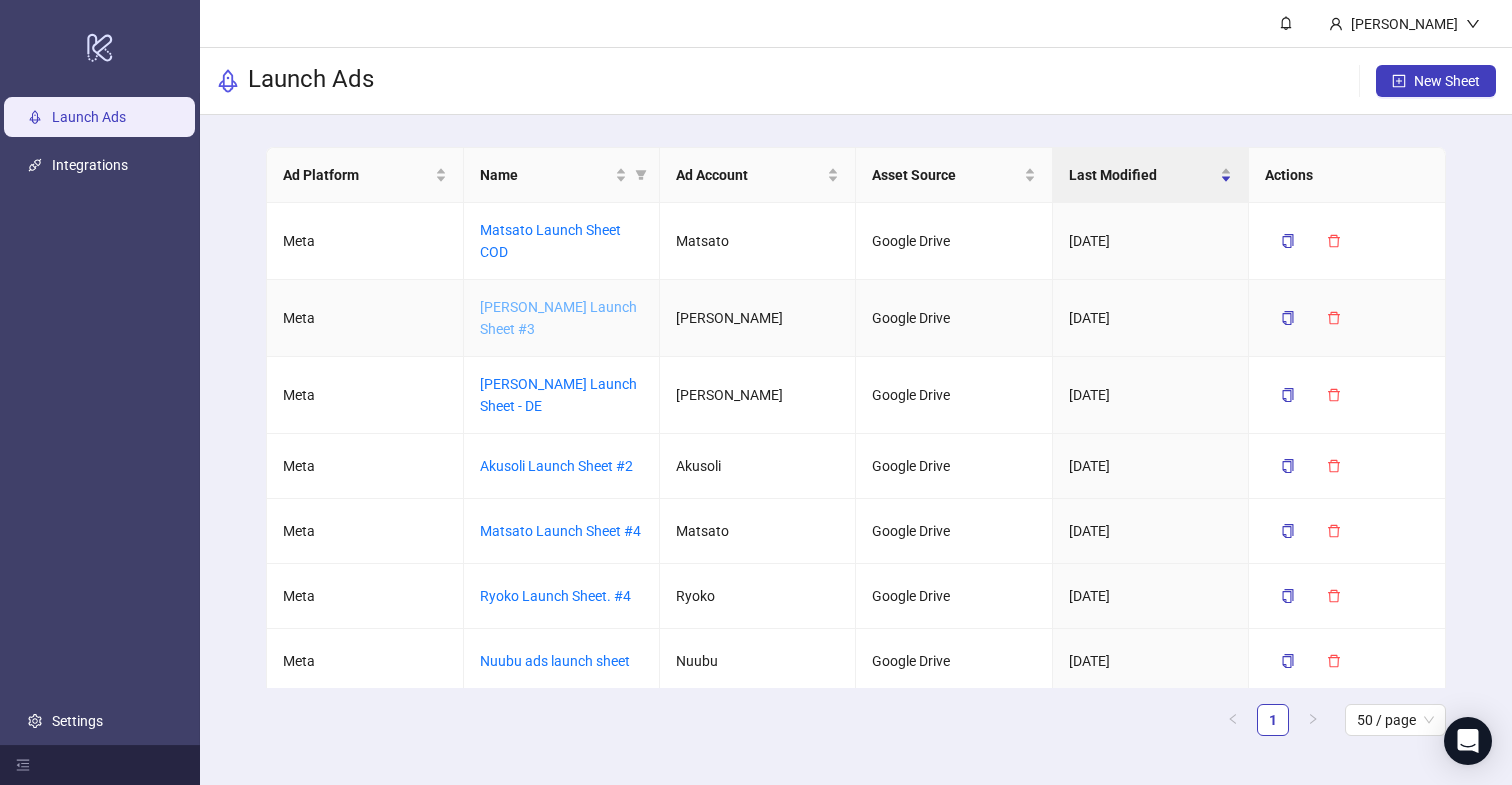 click on "[PERSON_NAME] Launch Sheet #3" at bounding box center [558, 318] 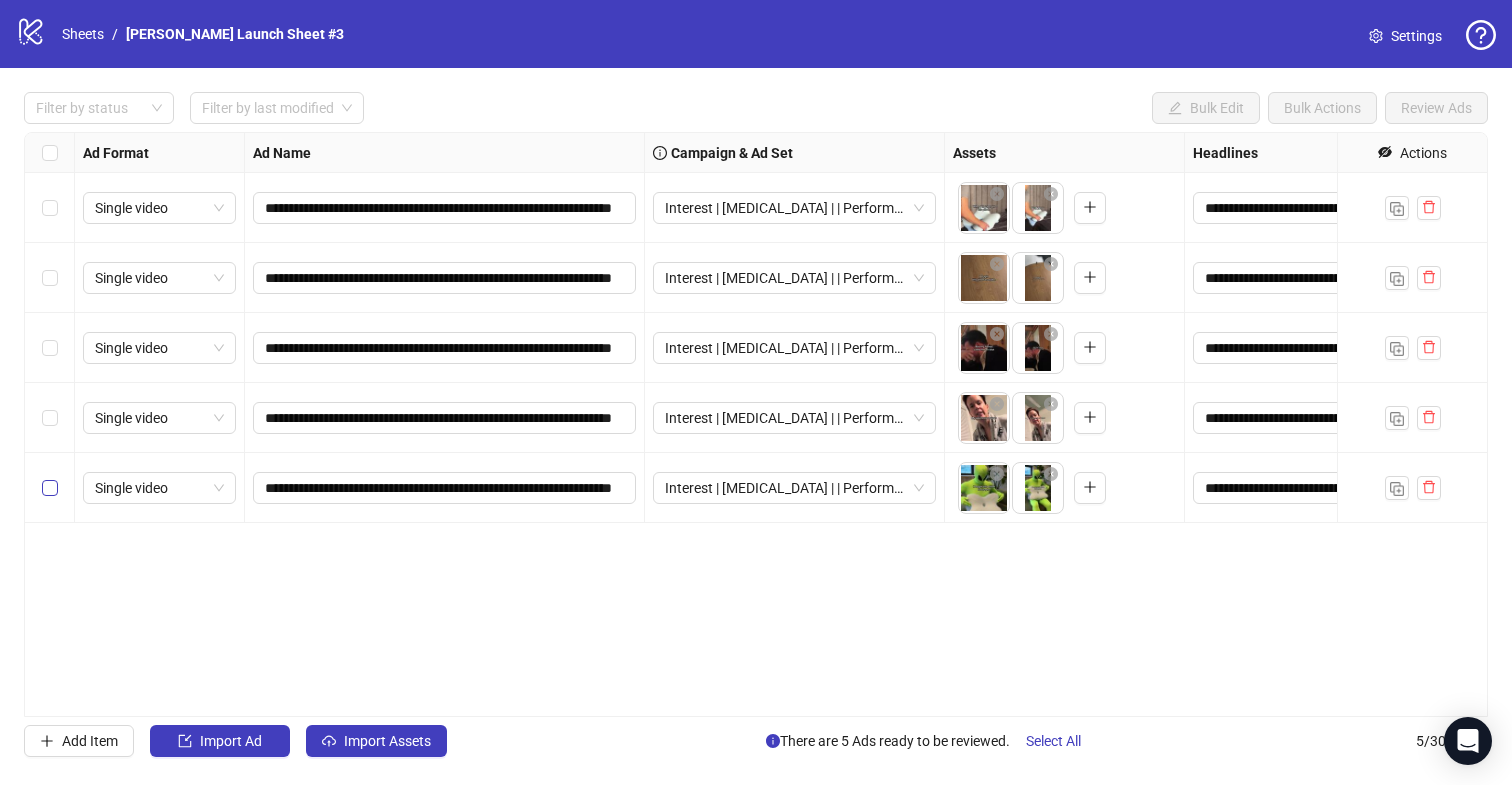 click at bounding box center [50, 488] 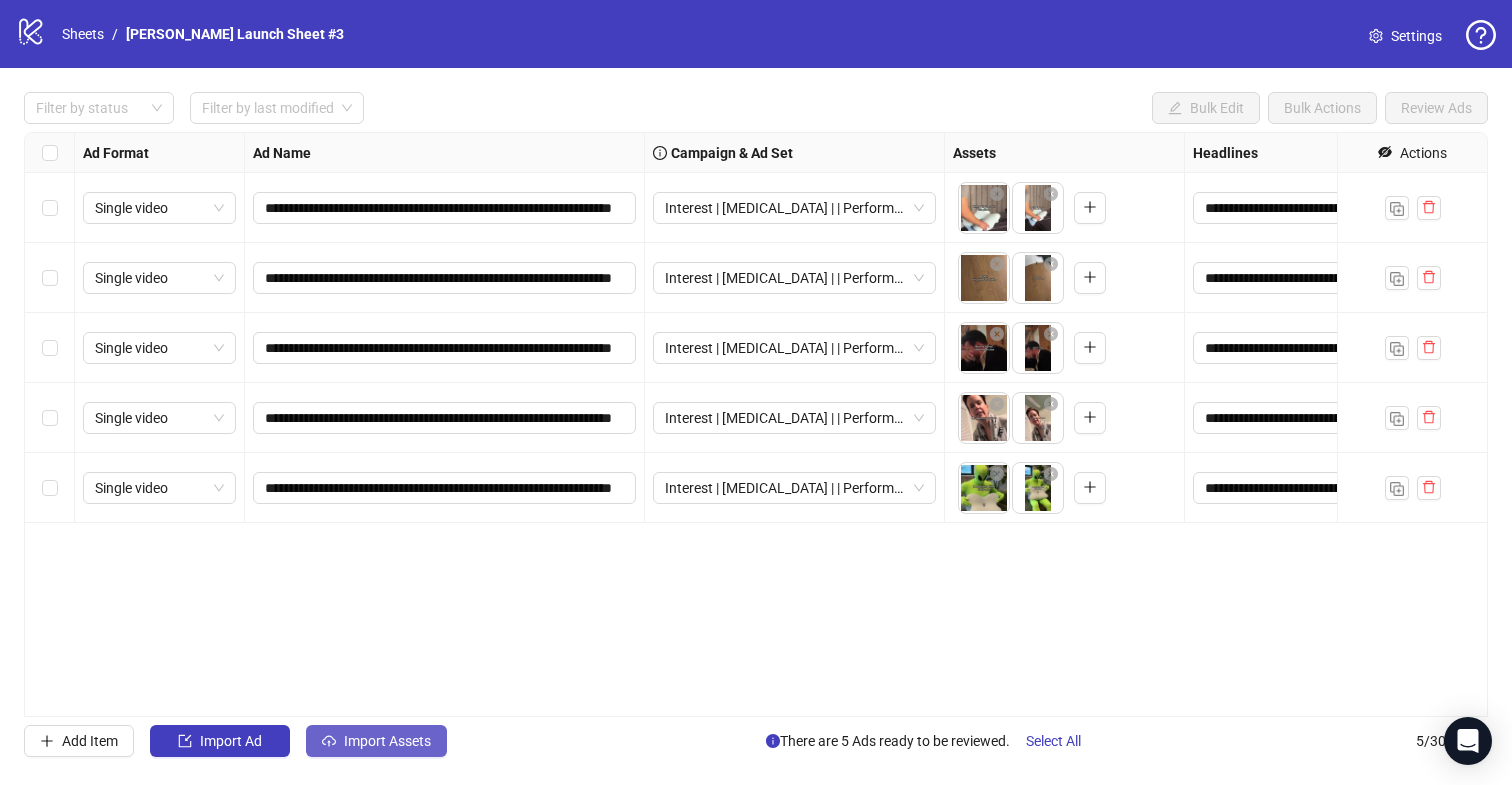 click on "Import Assets" at bounding box center (387, 741) 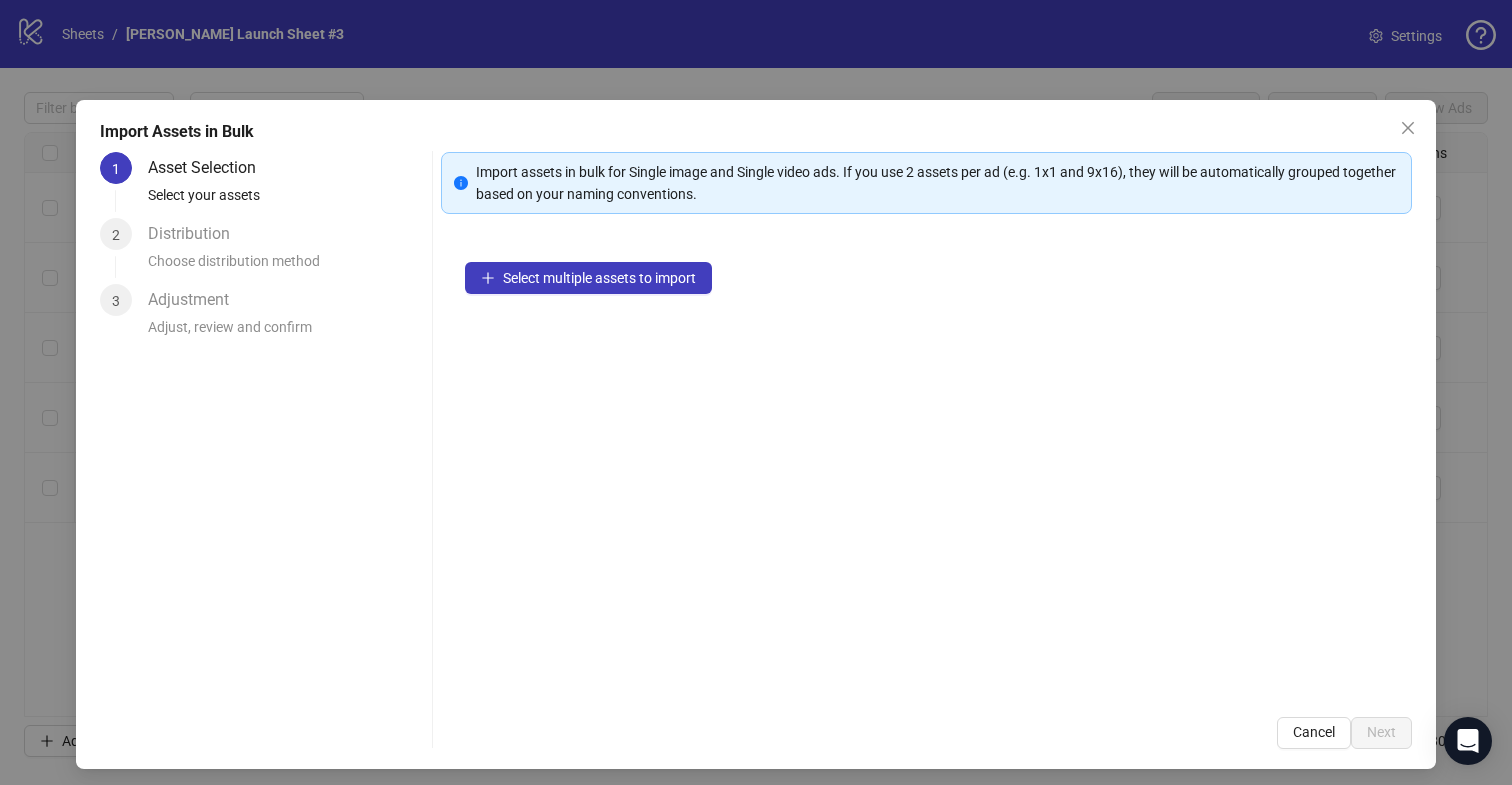 drag, startPoint x: 530, startPoint y: 276, endPoint x: 1038, endPoint y: 6, distance: 575.2947 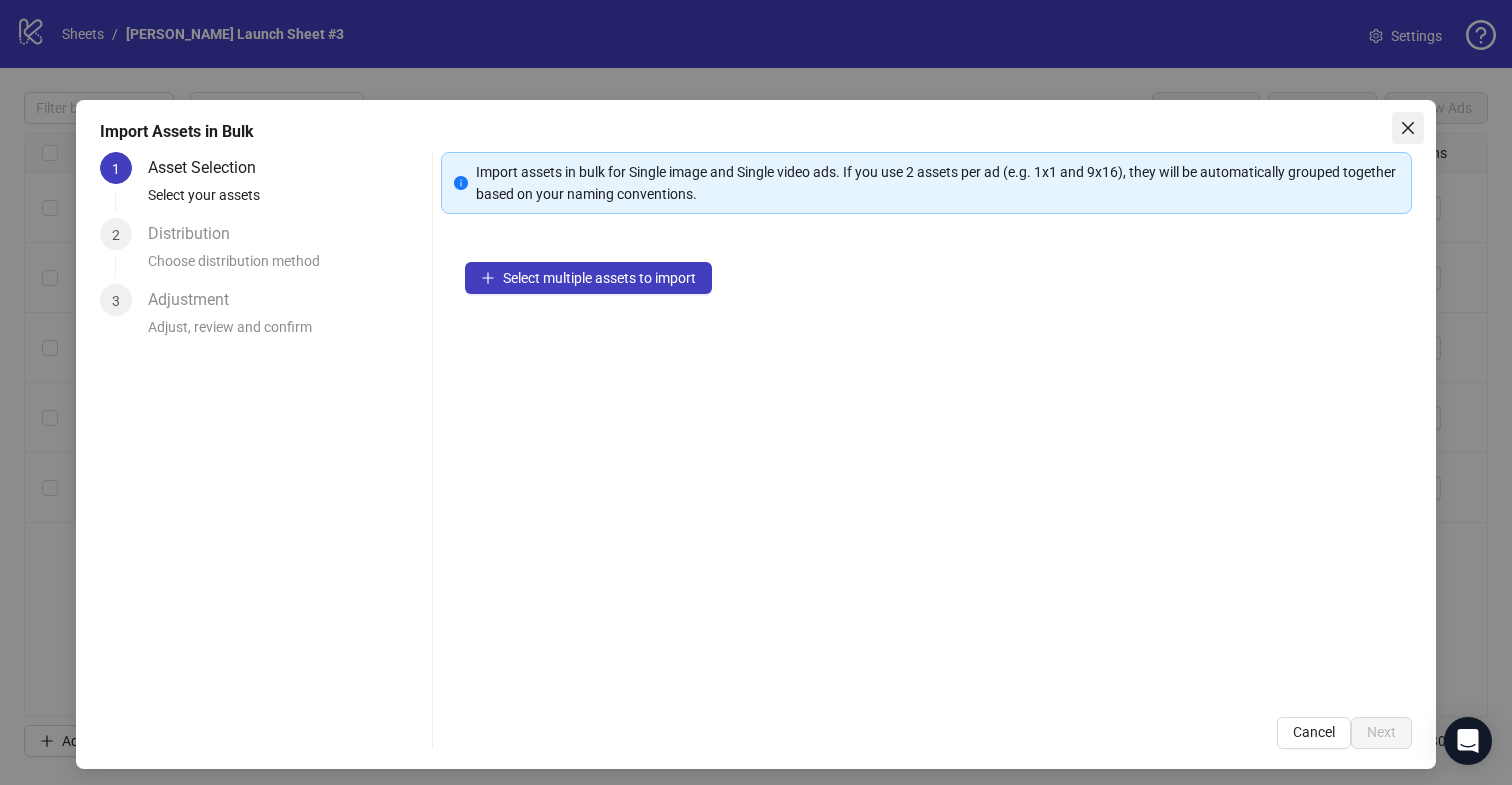 click at bounding box center (1408, 128) 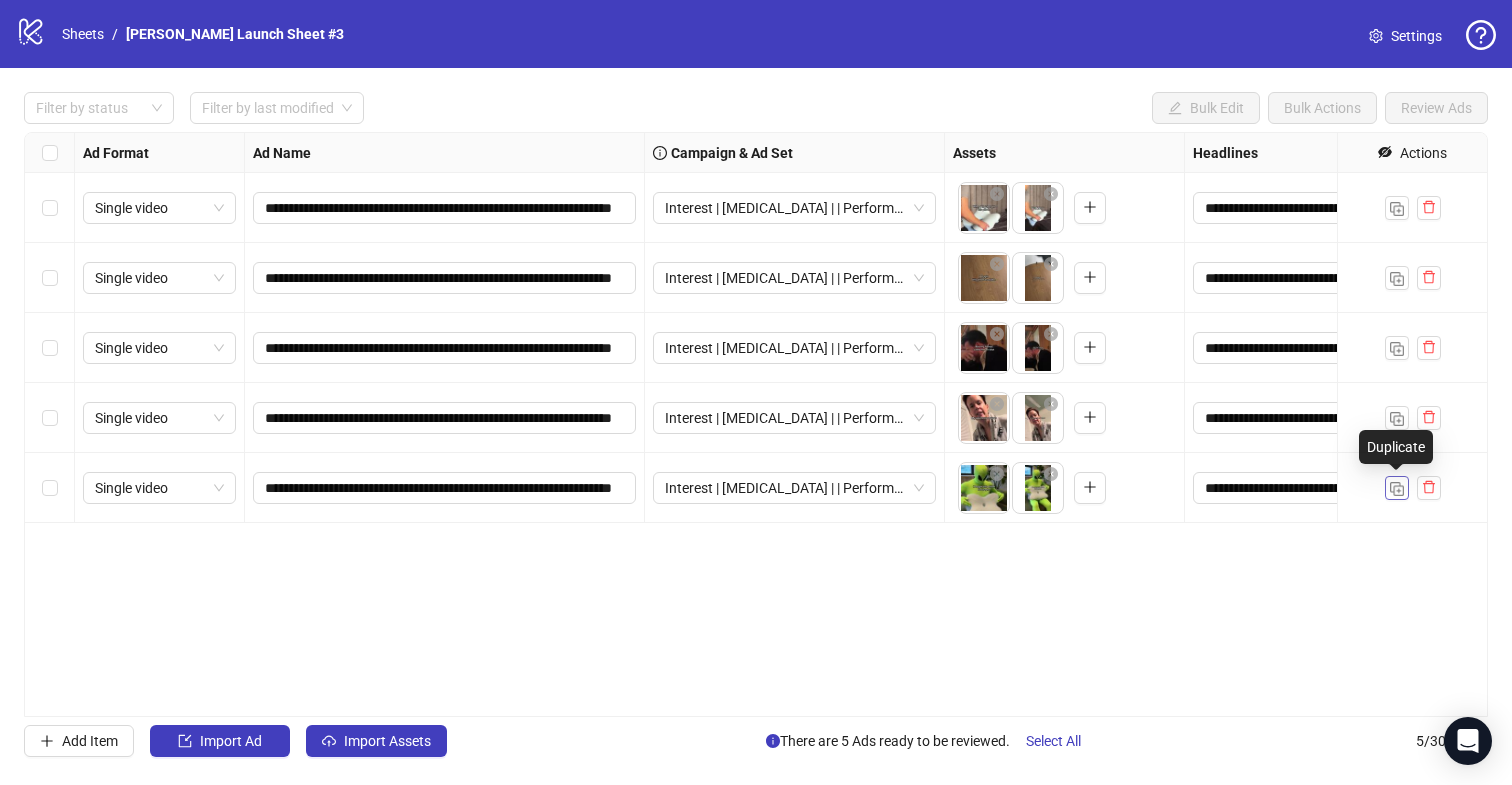 click at bounding box center (1397, 489) 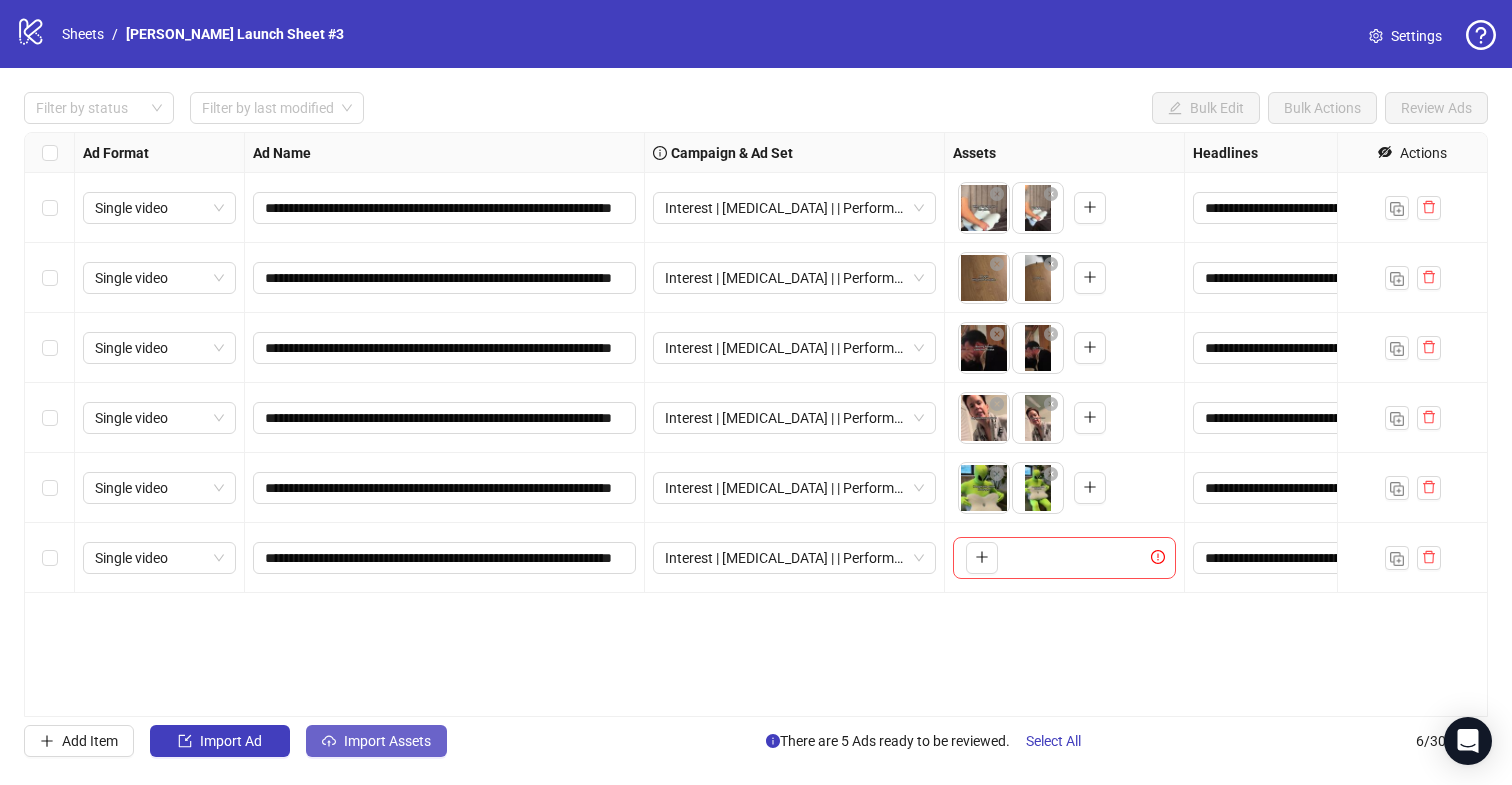 click on "Import Assets" at bounding box center [387, 741] 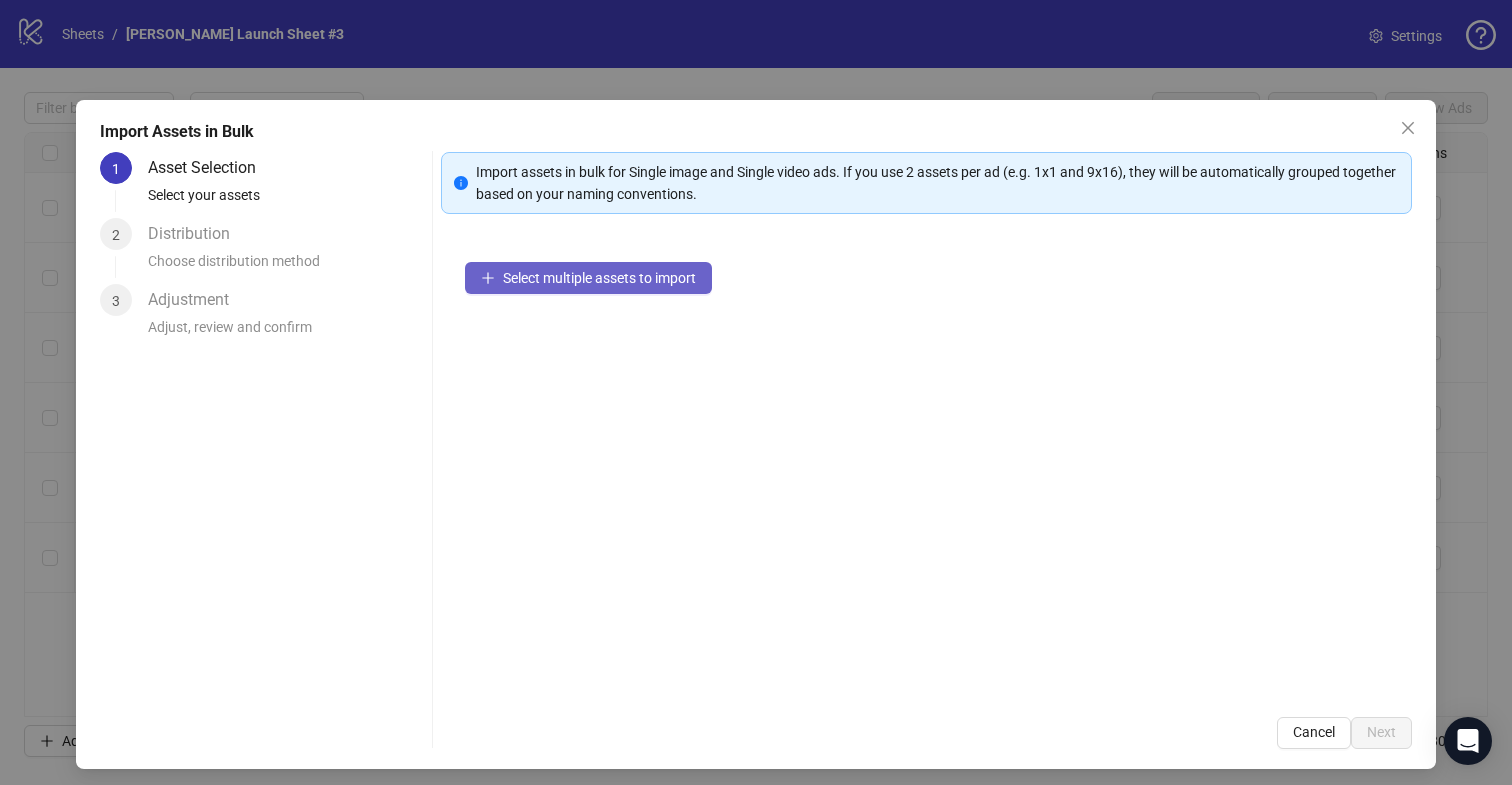 click on "Select multiple assets to import" at bounding box center (599, 278) 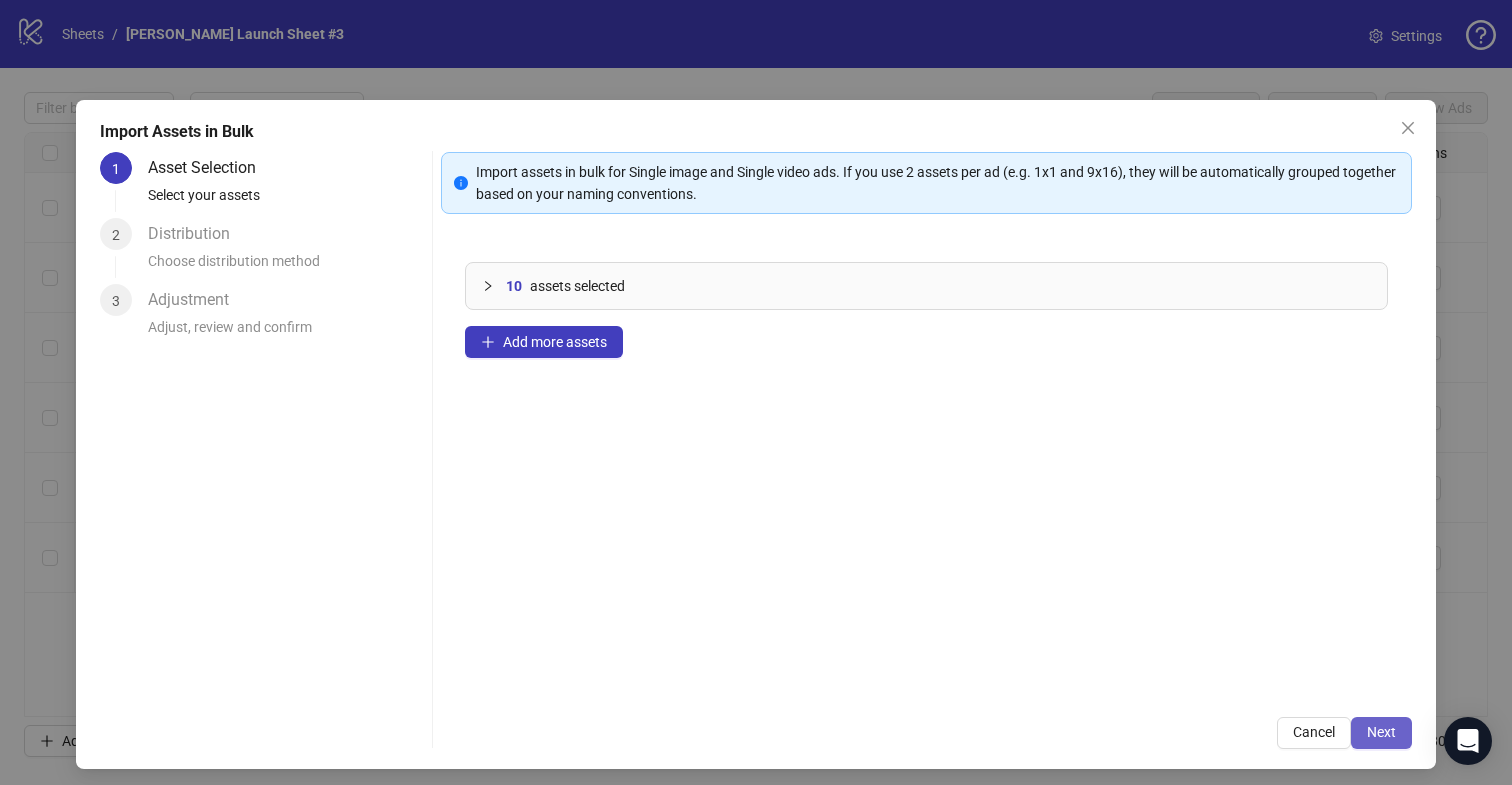 click on "Next" at bounding box center [1381, 732] 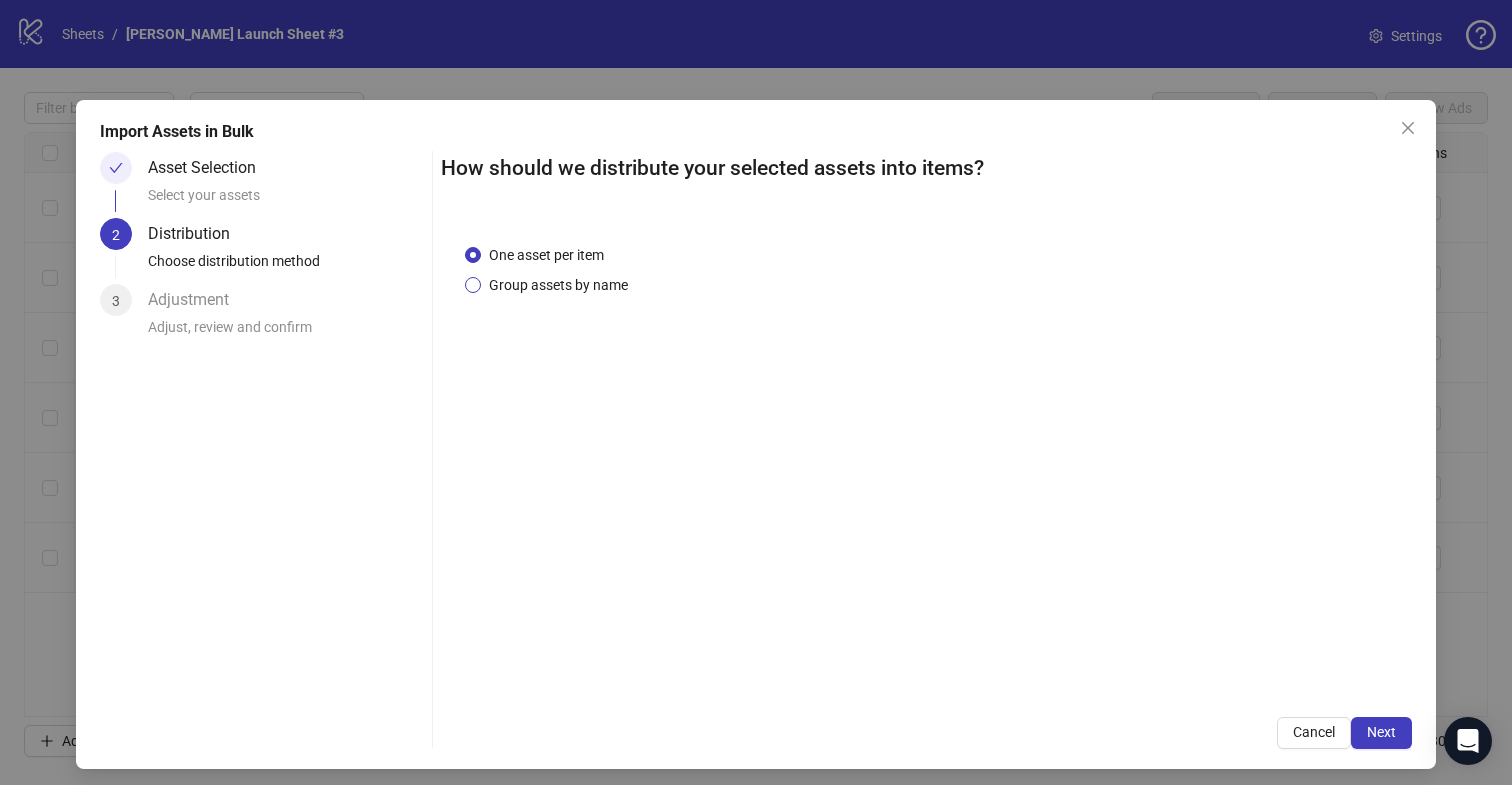 click on "Group assets by name" at bounding box center [558, 285] 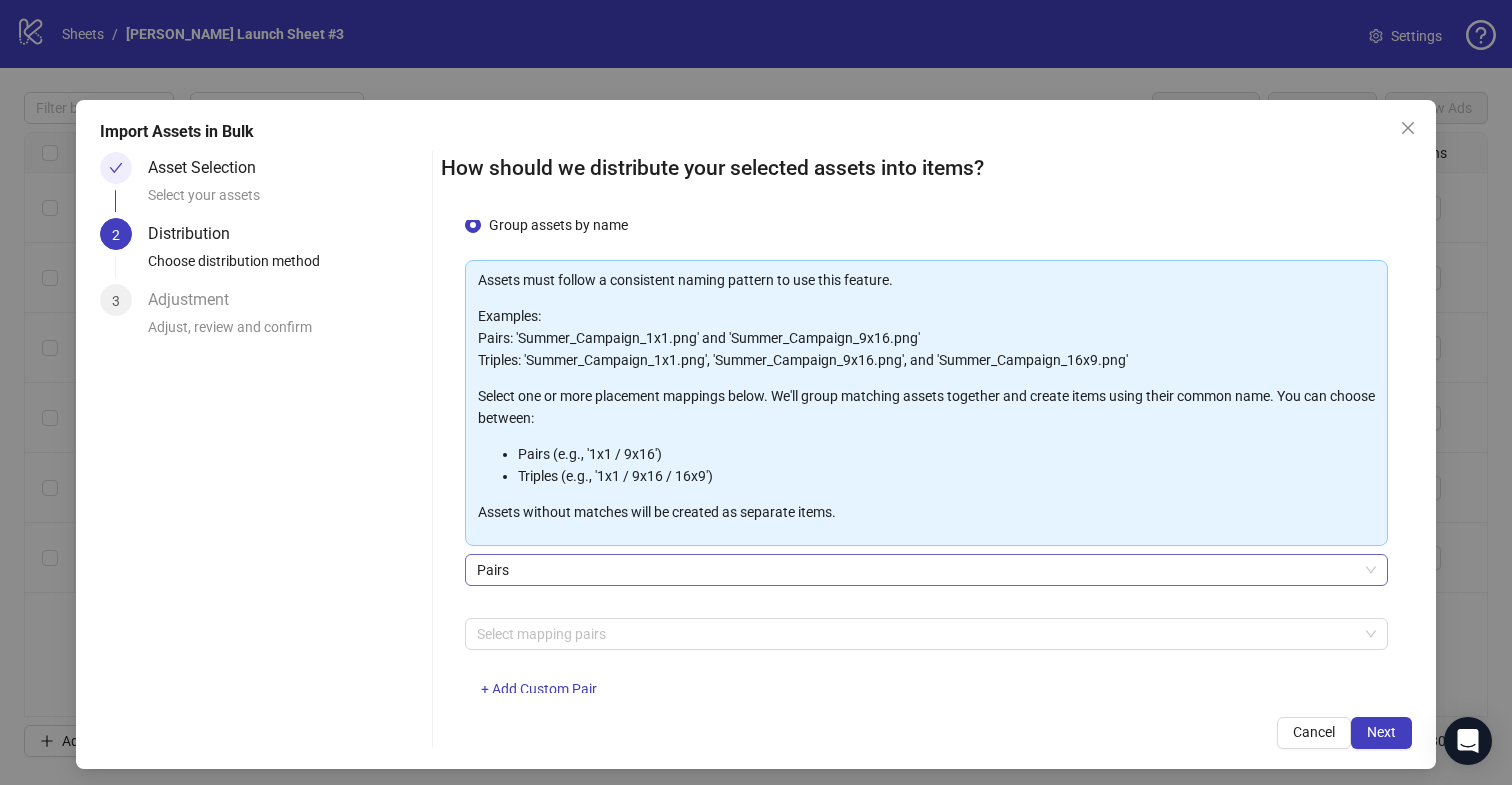 scroll, scrollTop: 113, scrollLeft: 0, axis: vertical 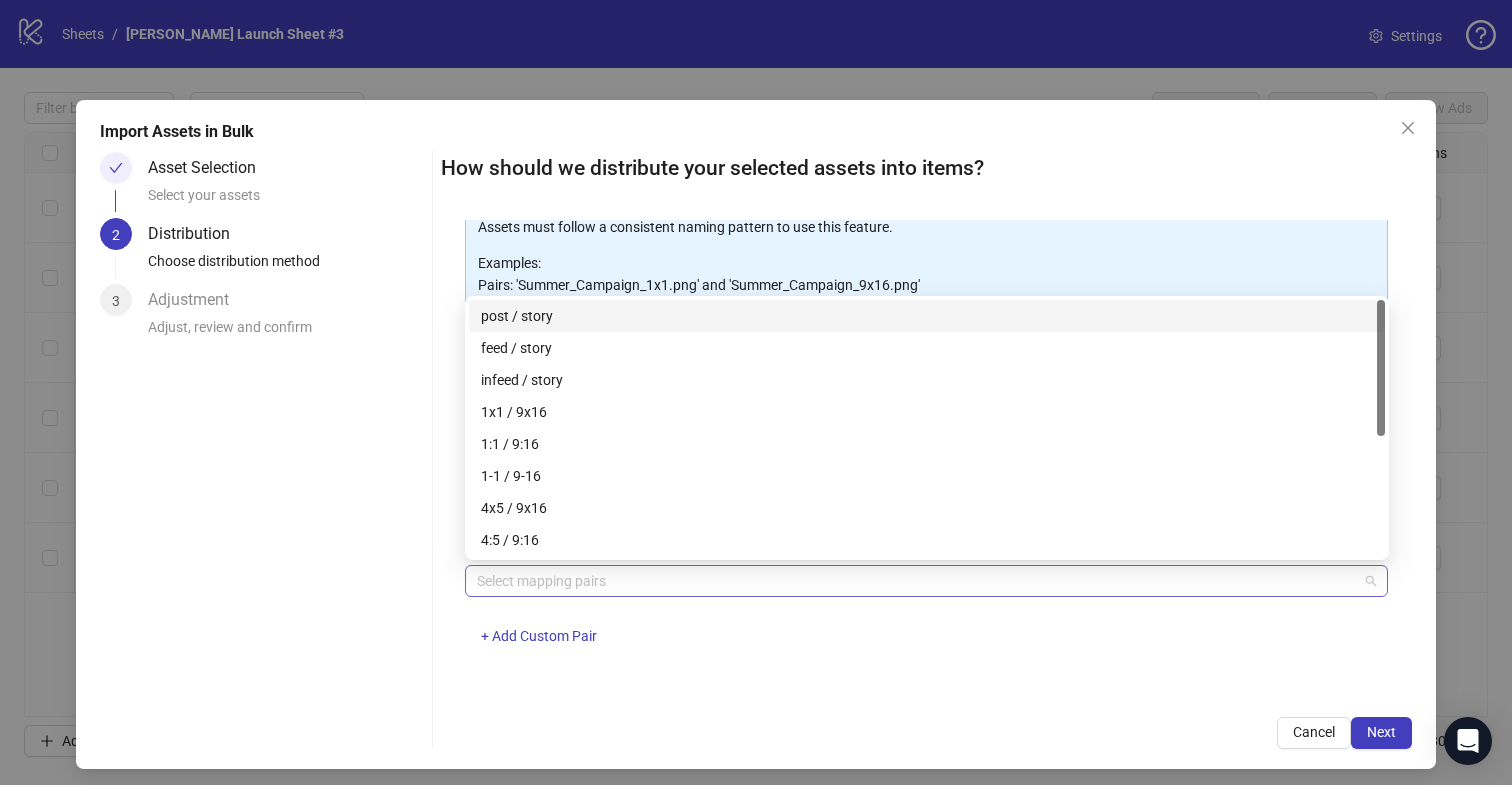 click at bounding box center [916, 581] 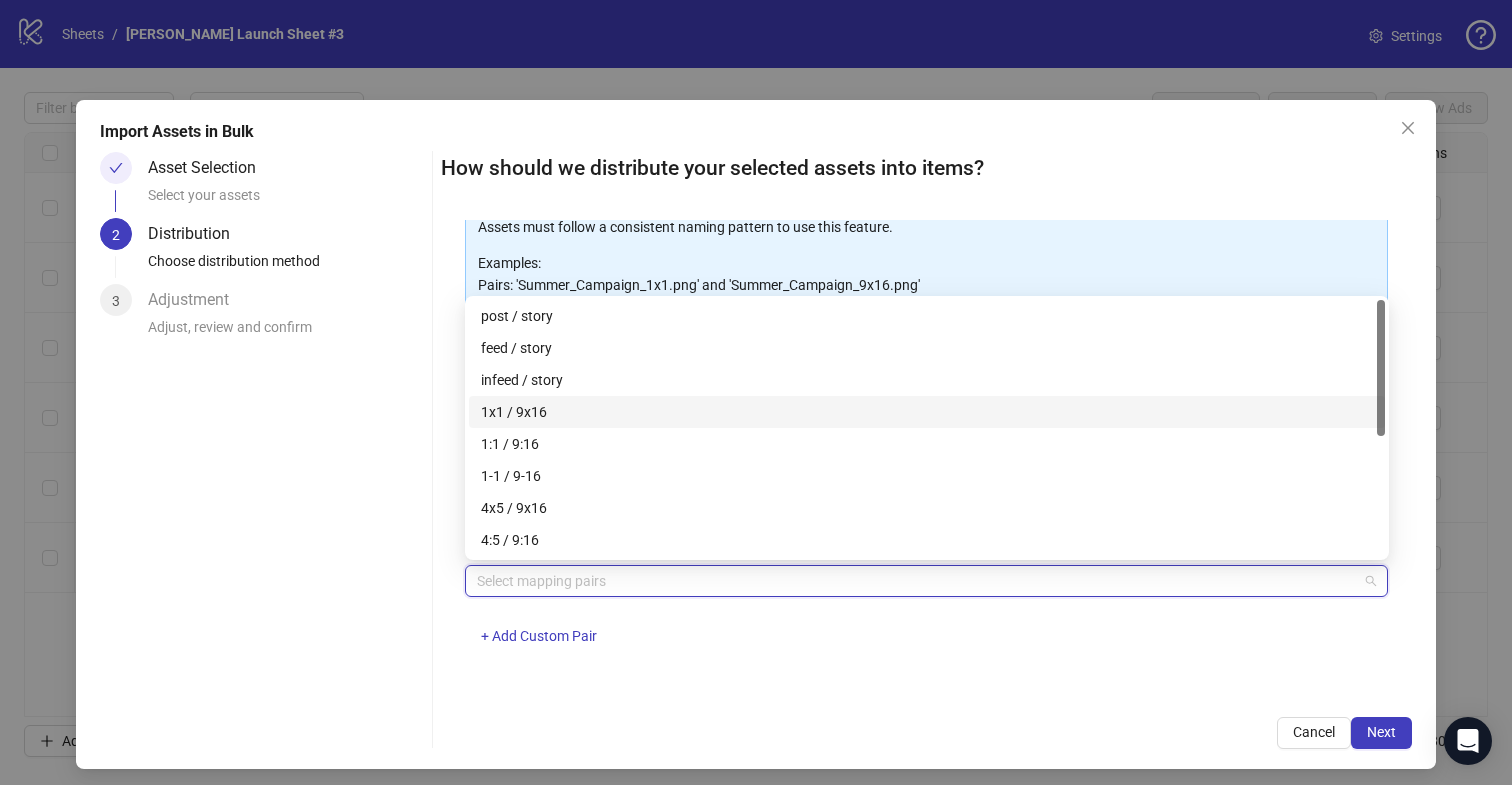 click on "1x1 / 9x16" at bounding box center [927, 412] 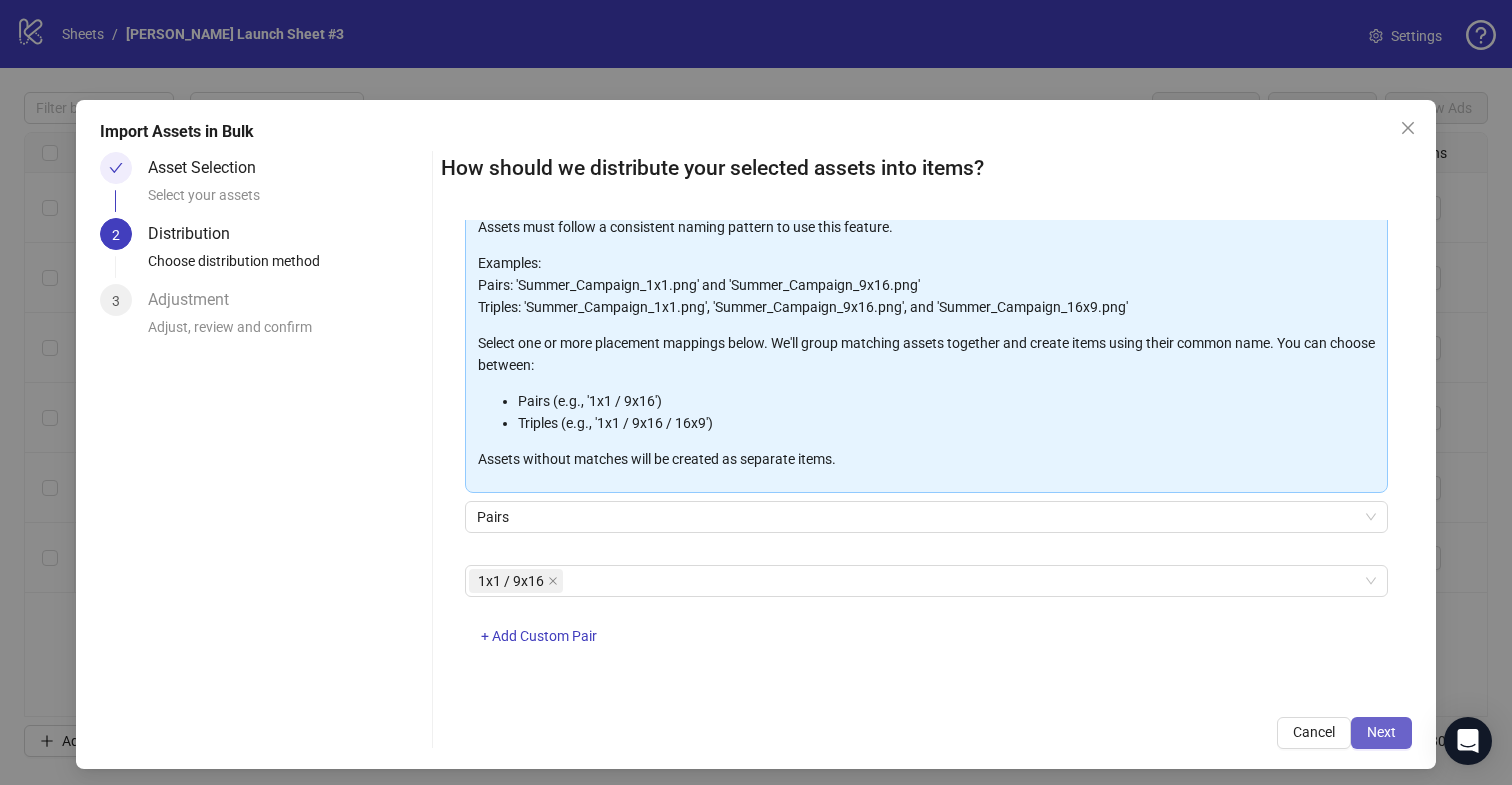 click on "Next" at bounding box center (1381, 732) 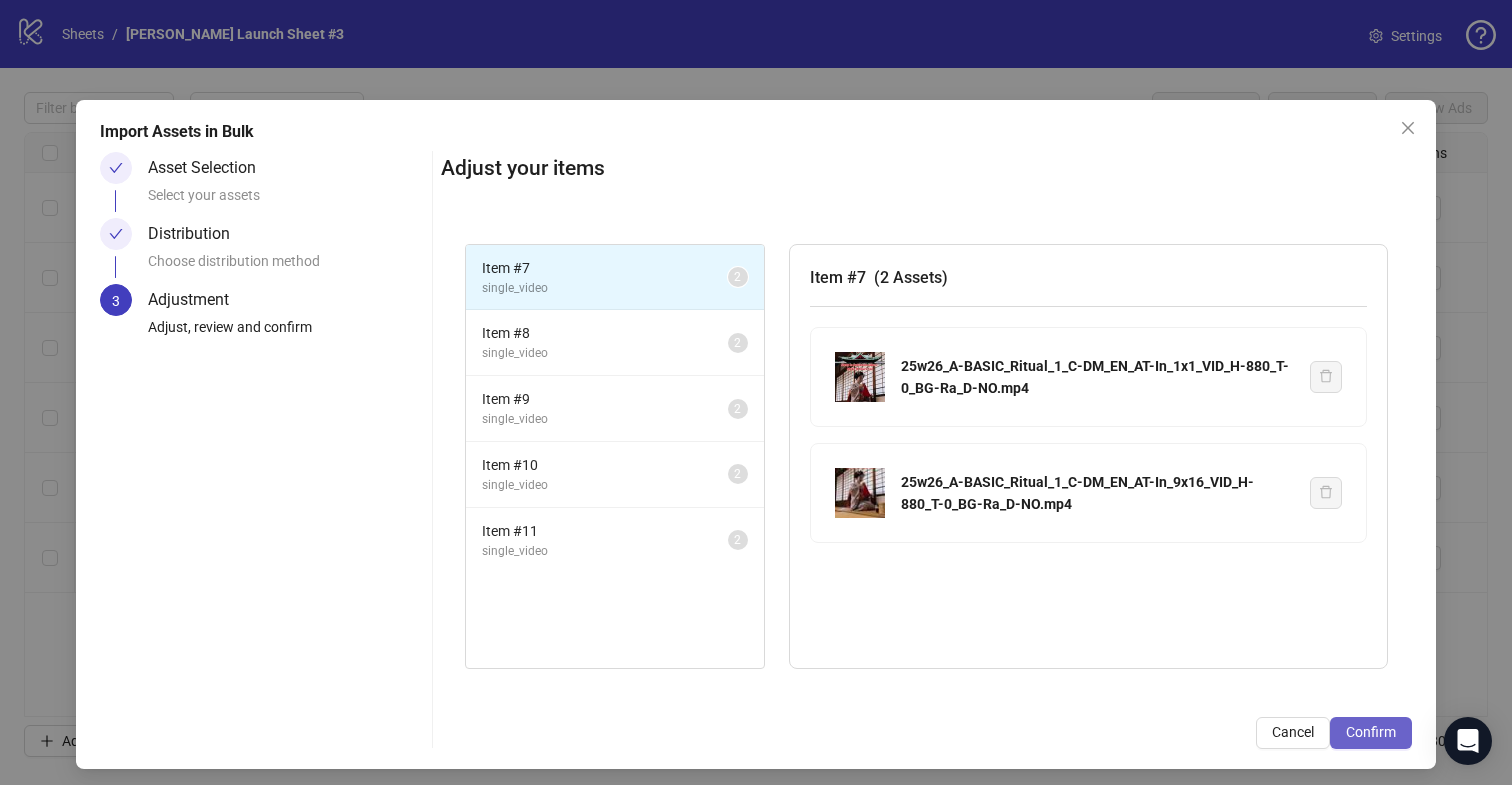 click on "Confirm" at bounding box center (1371, 732) 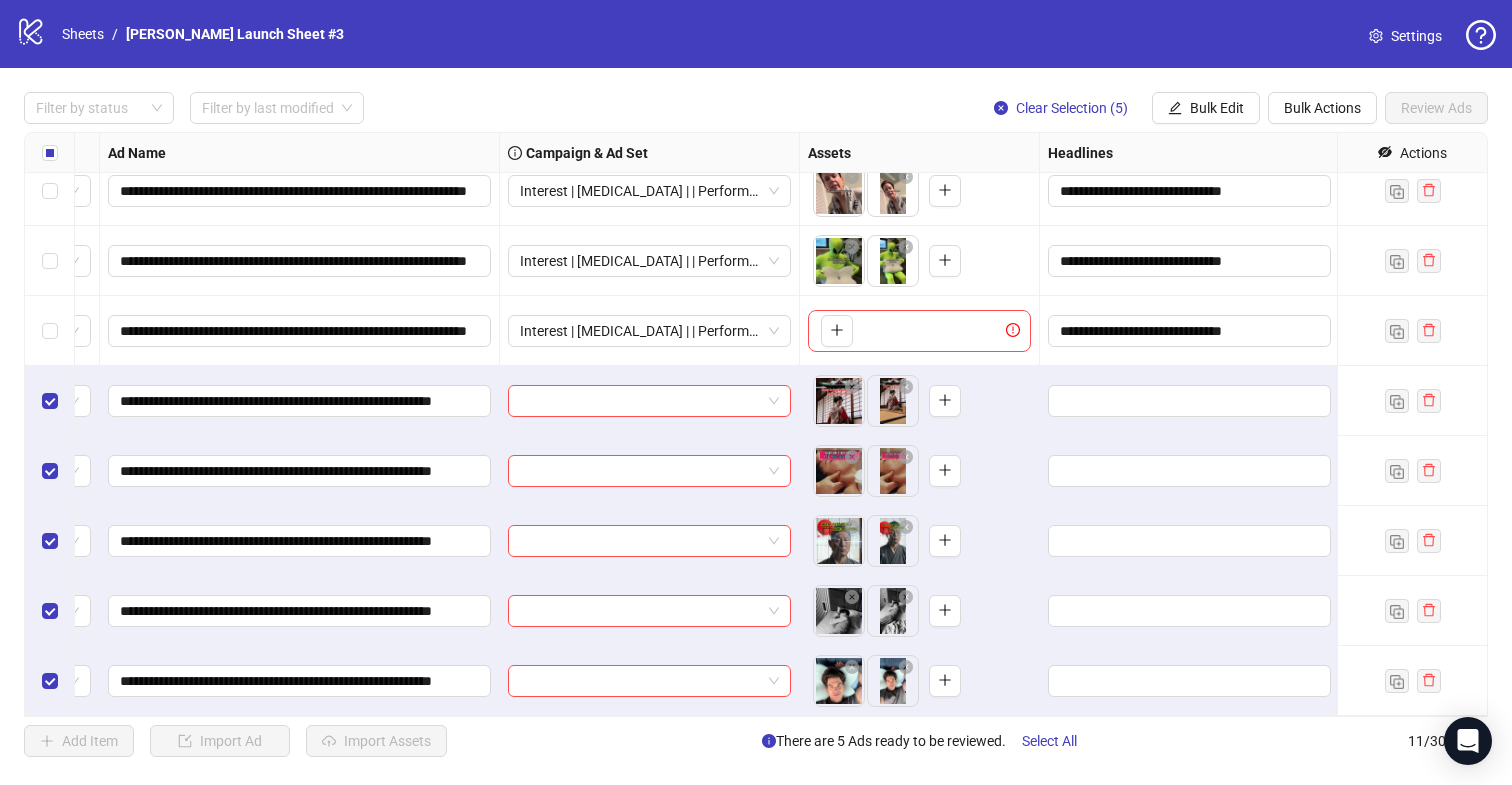 scroll, scrollTop: 227, scrollLeft: 147, axis: both 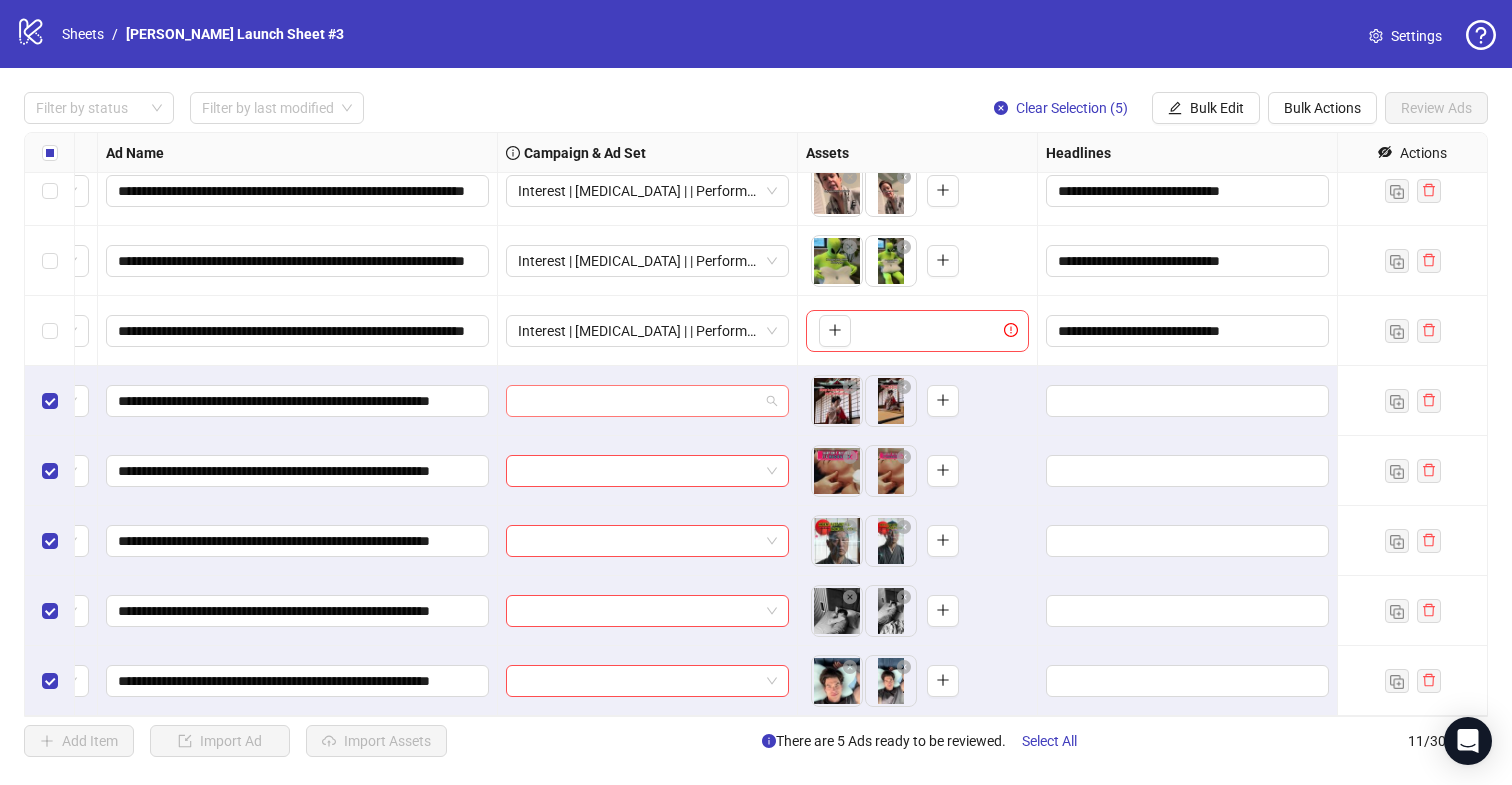 click at bounding box center [638, 401] 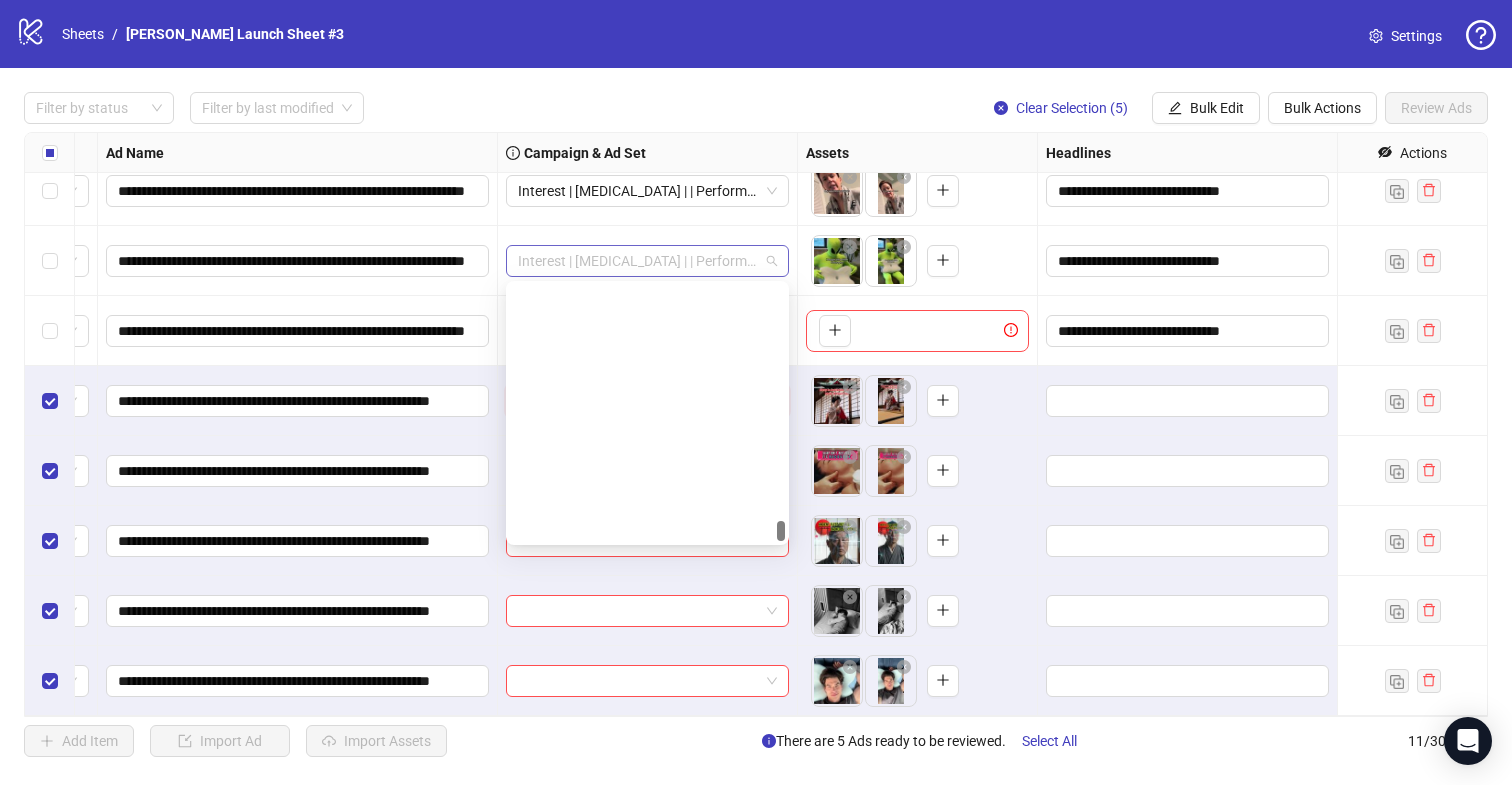 click on "Interest | [MEDICAL_DATA] |  | Performance PP  | 25-65+ All | 07.10" at bounding box center (647, 261) 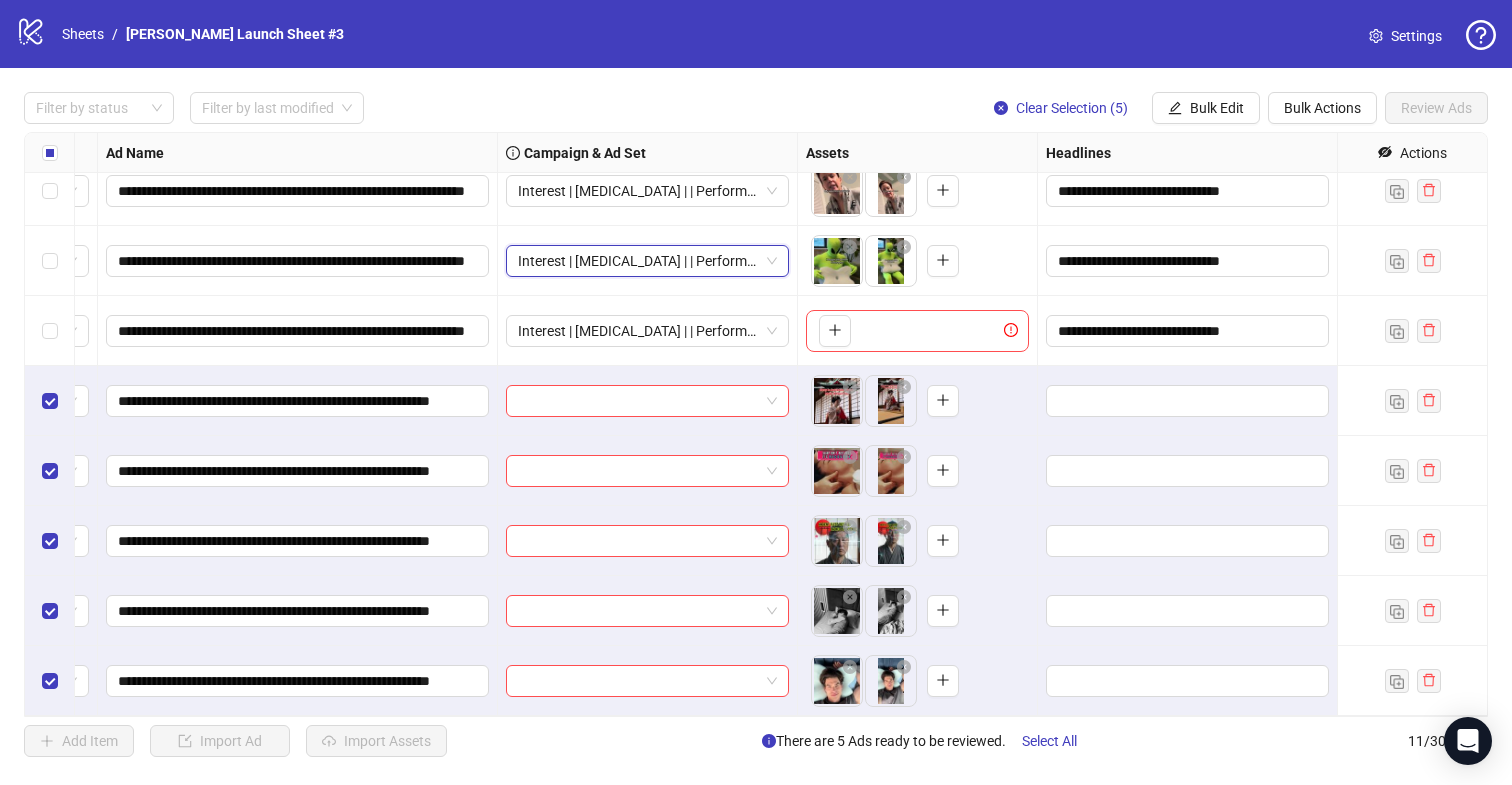 click on "Interest | [MEDICAL_DATA] |  | Performance PP  | 25-65+ All | 07.10" at bounding box center (647, 261) 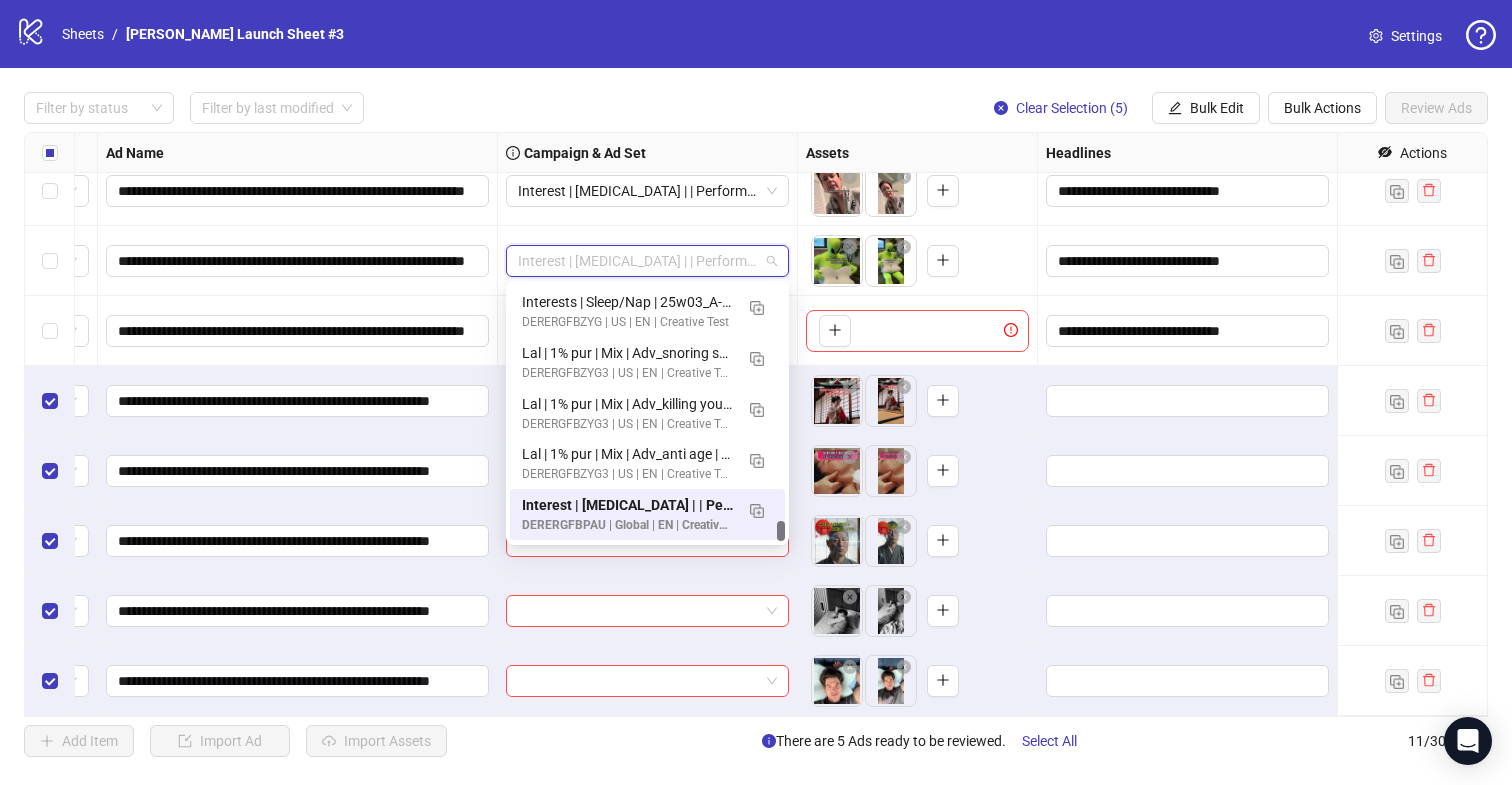 click on "Interest | [MEDICAL_DATA] |  | Performance PP  | 25-65+ All | 07.10" at bounding box center [647, 261] 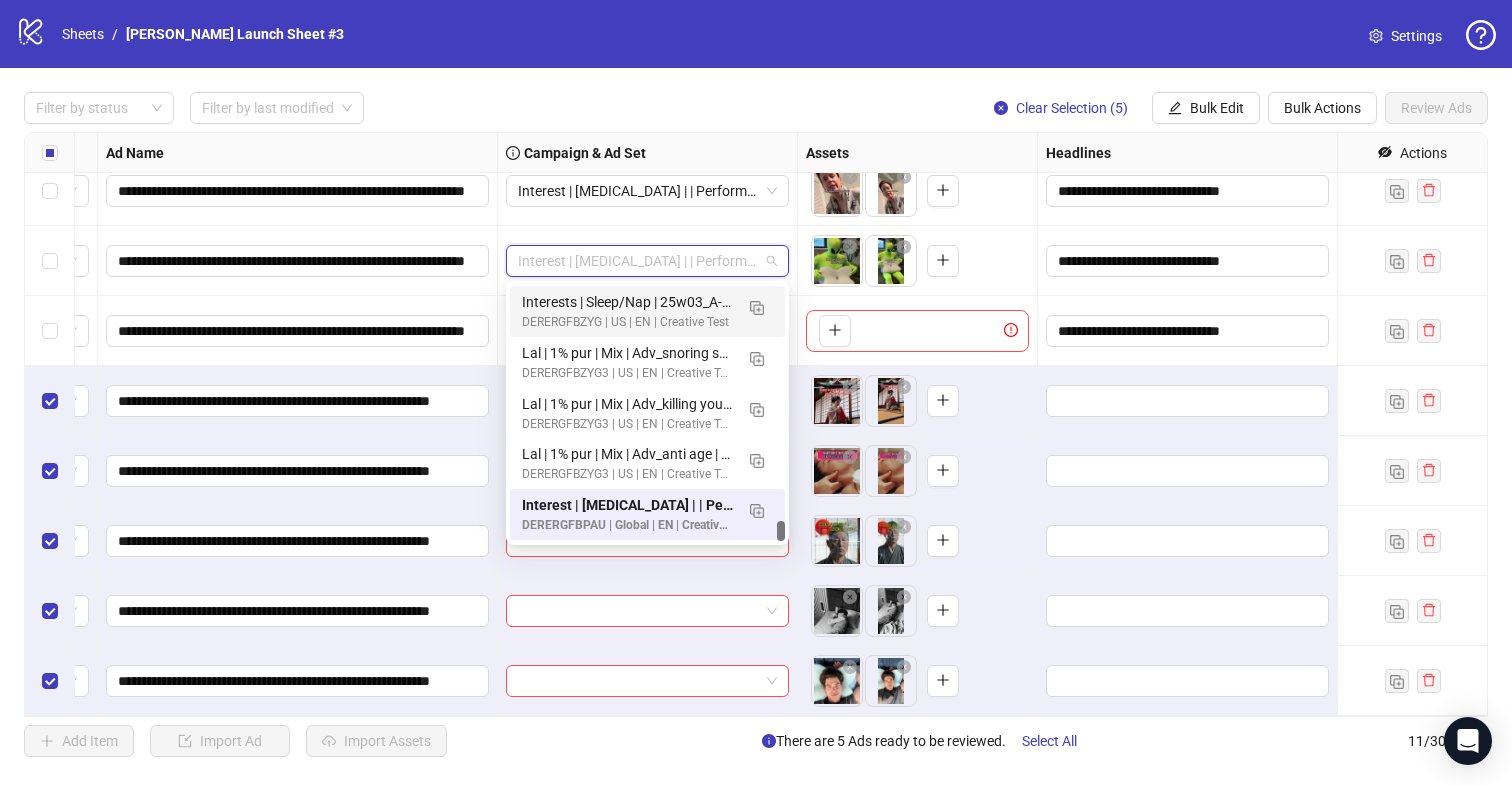 click on "**********" at bounding box center [298, 261] 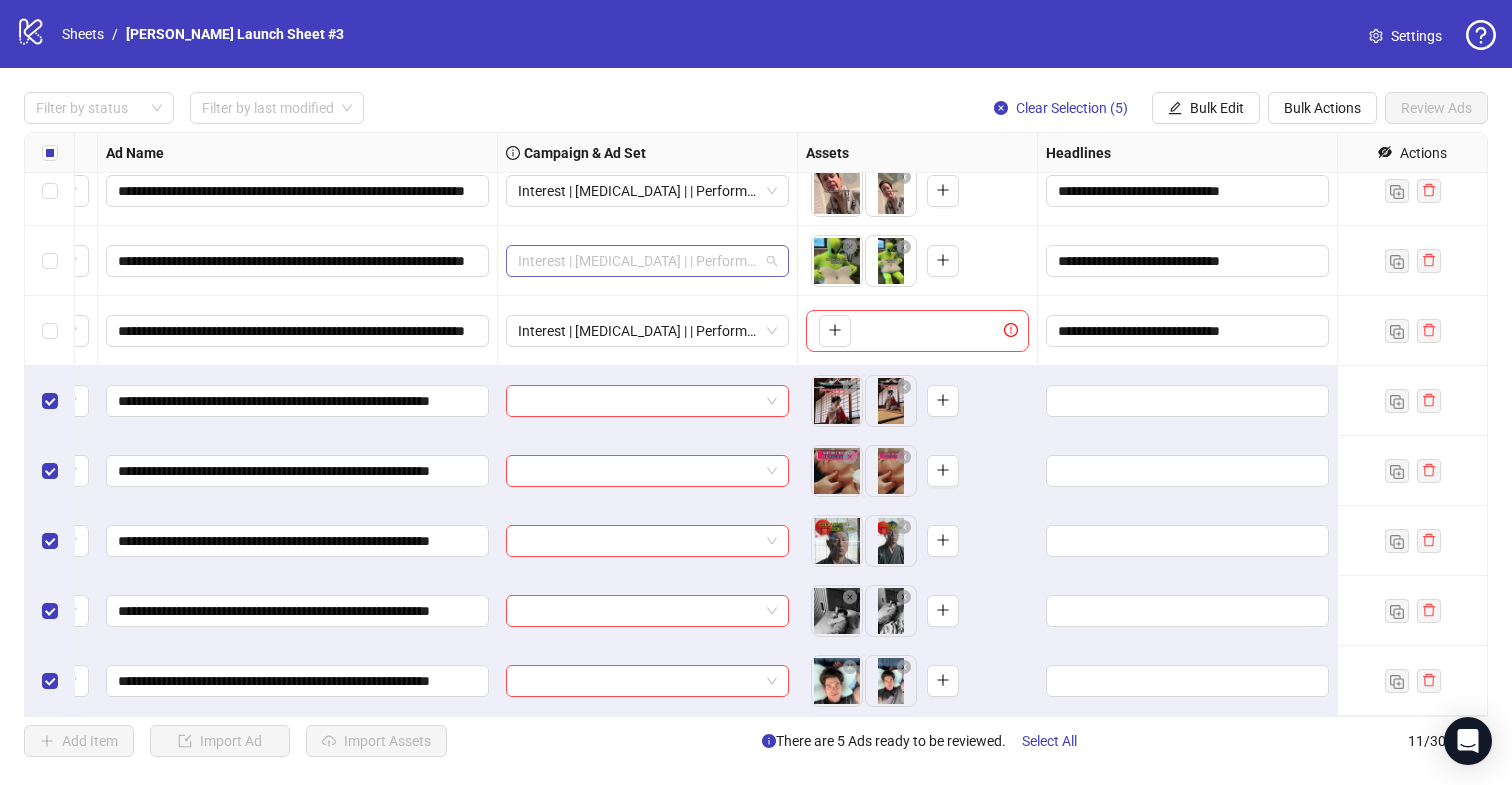 click on "Interest | [MEDICAL_DATA] |  | Performance PP  | 25-65+ All | 07.10" at bounding box center (647, 261) 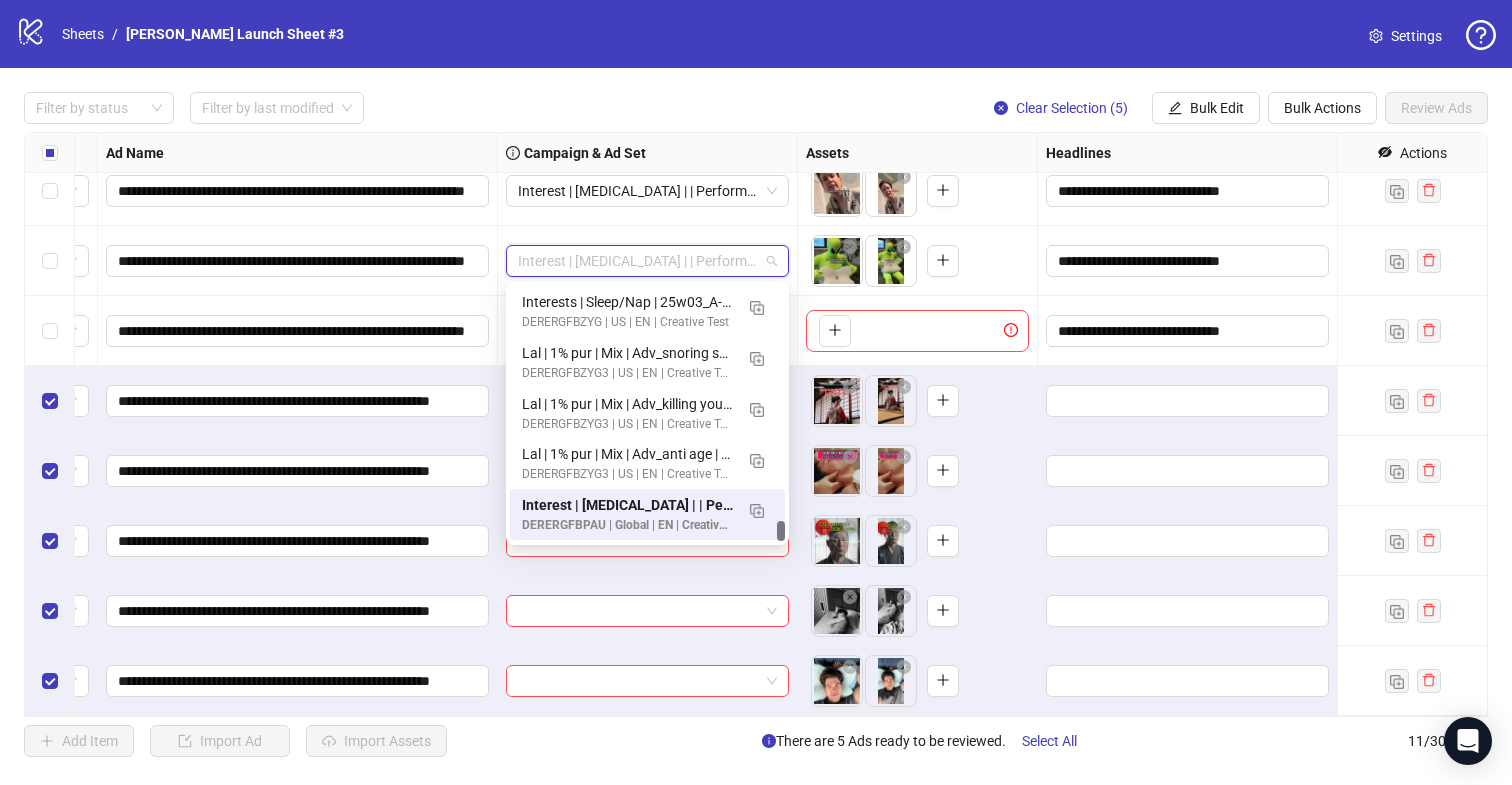 click on "**********" at bounding box center [298, 261] 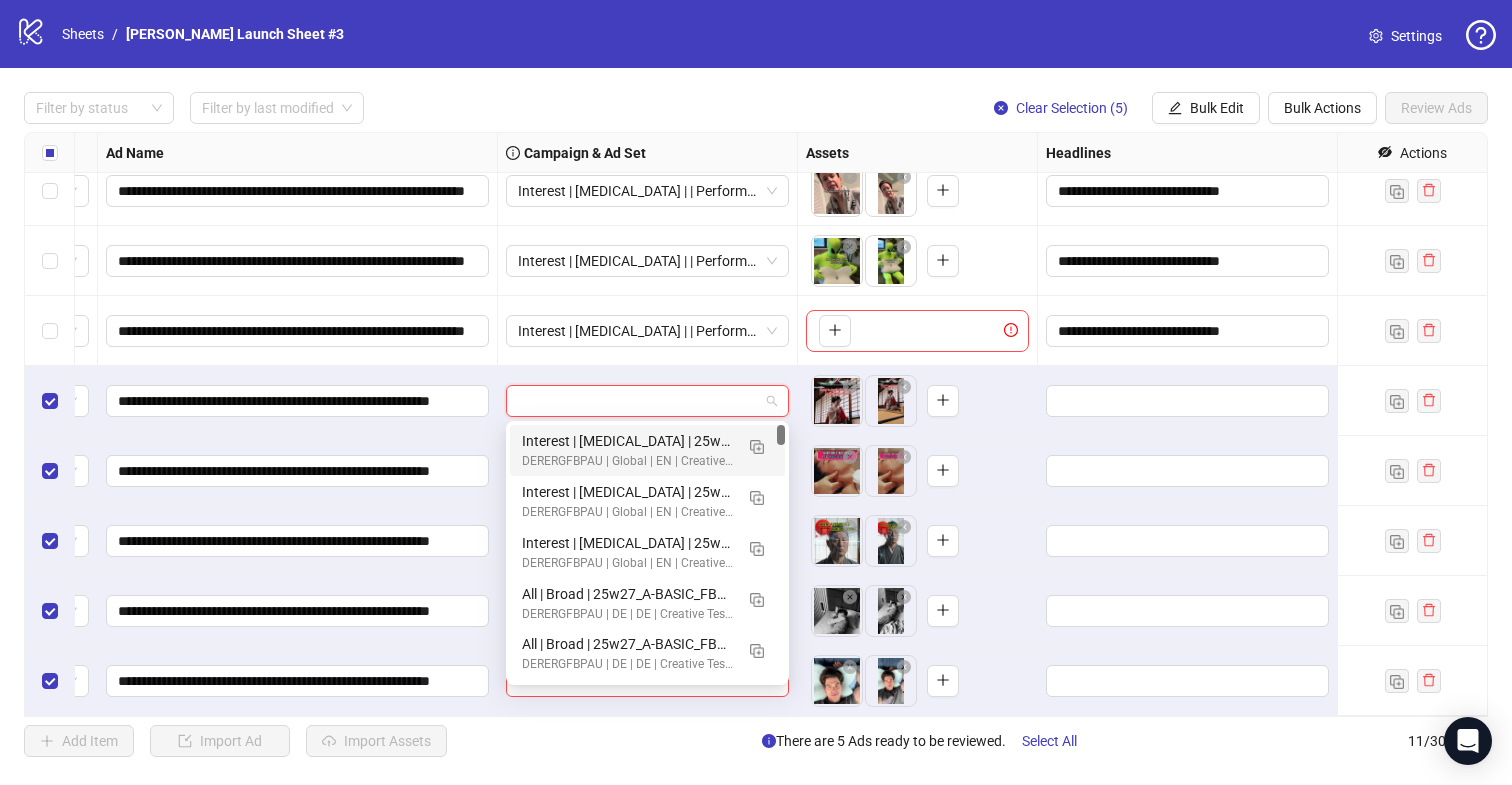 click at bounding box center [638, 401] 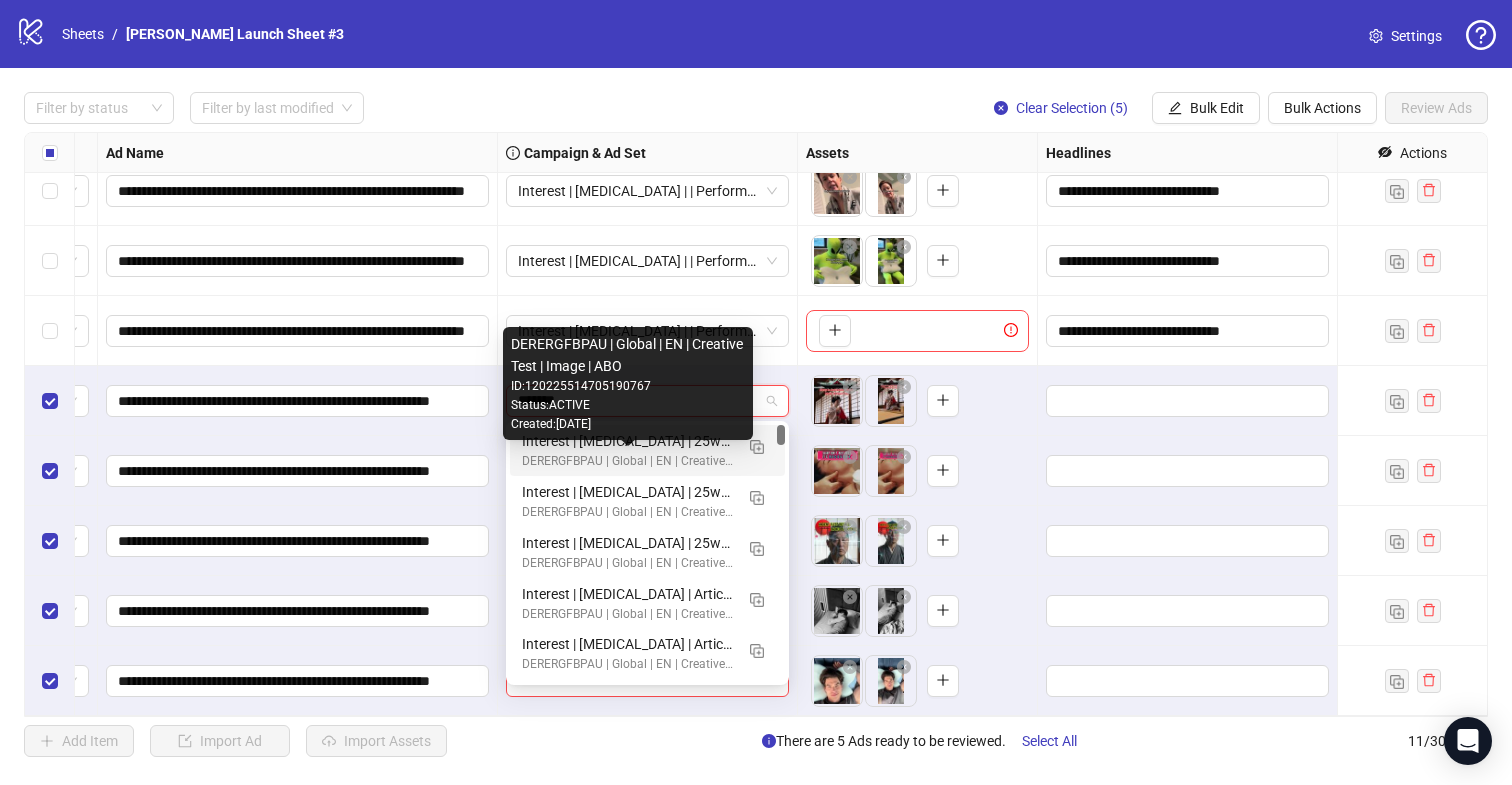 type on "********" 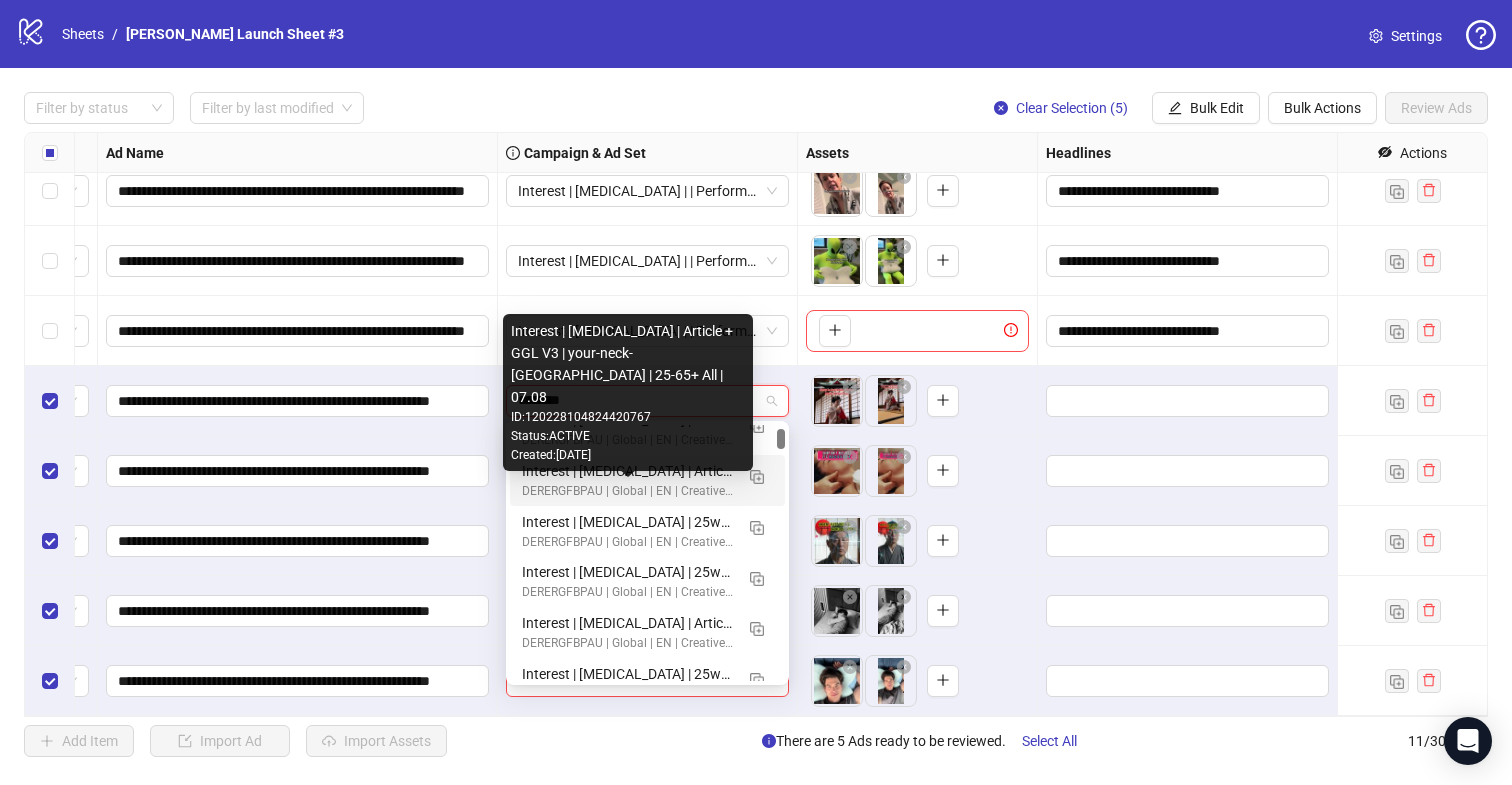 scroll, scrollTop: 140, scrollLeft: 0, axis: vertical 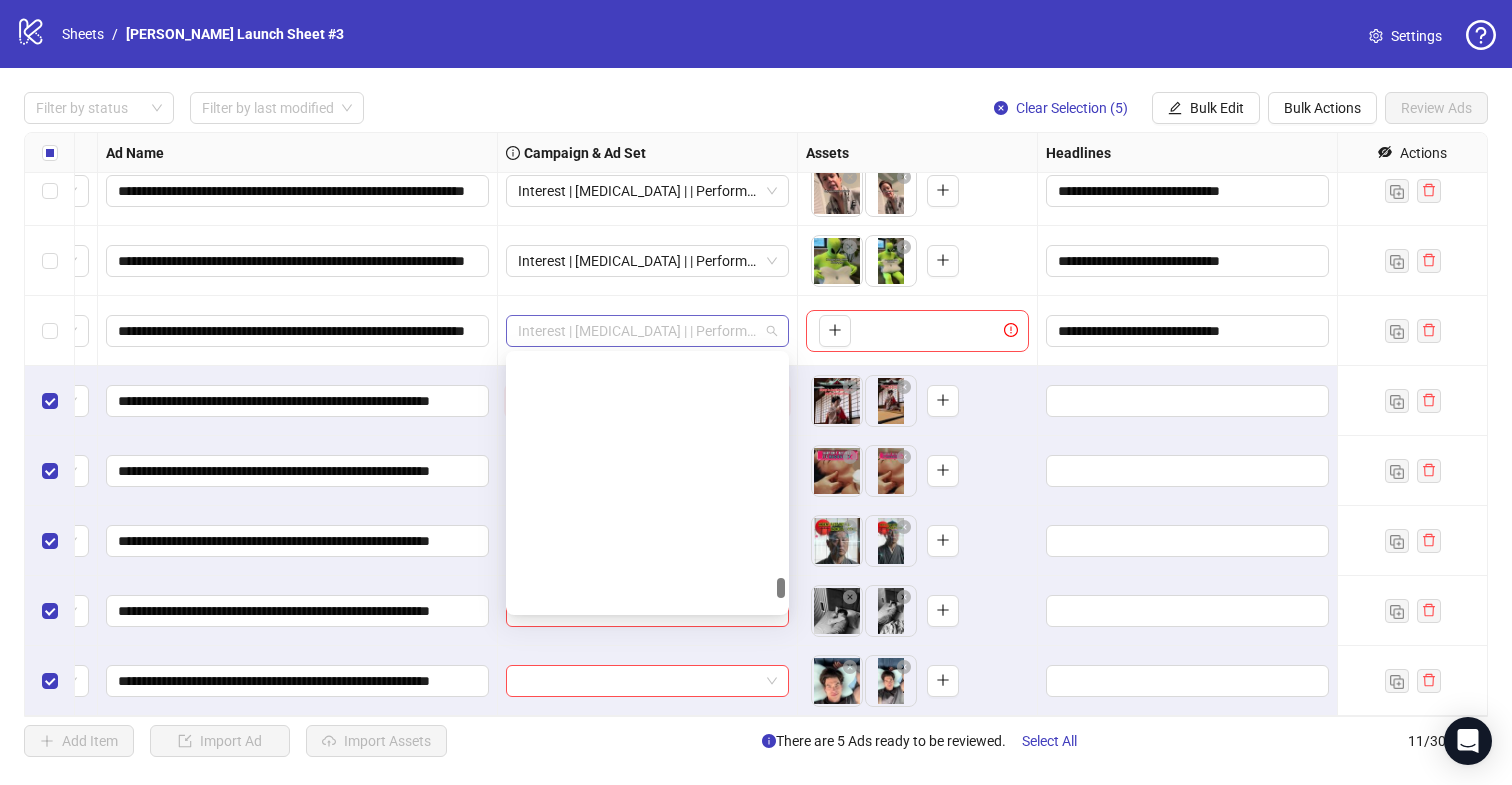 click on "Interest | [MEDICAL_DATA] |  | Performance PP  | 25-65+ All | 07.10" at bounding box center [647, 331] 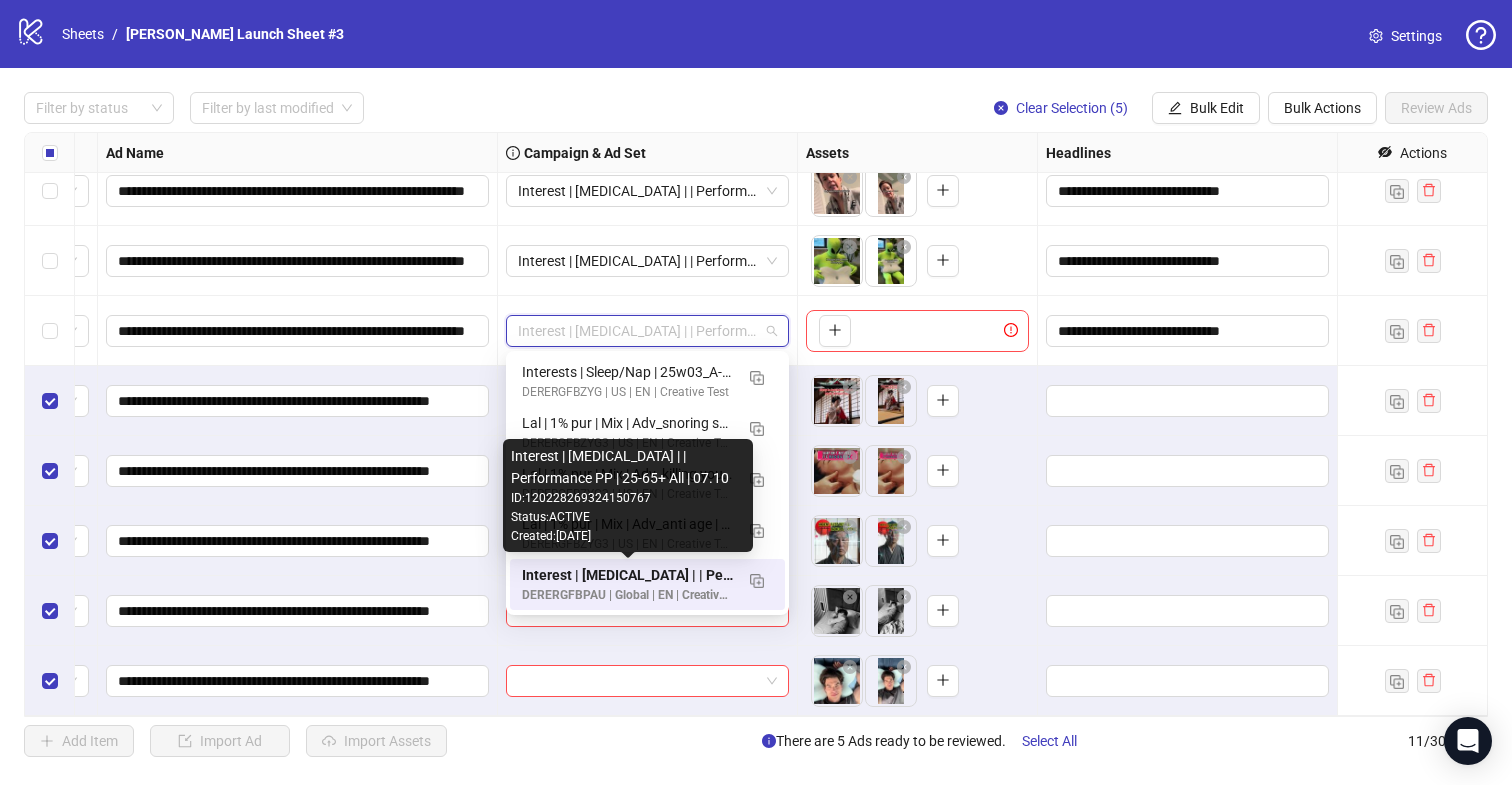 click on "Interest | [MEDICAL_DATA] |  | Performance PP  | 25-65+ All | 07.10" at bounding box center (627, 575) 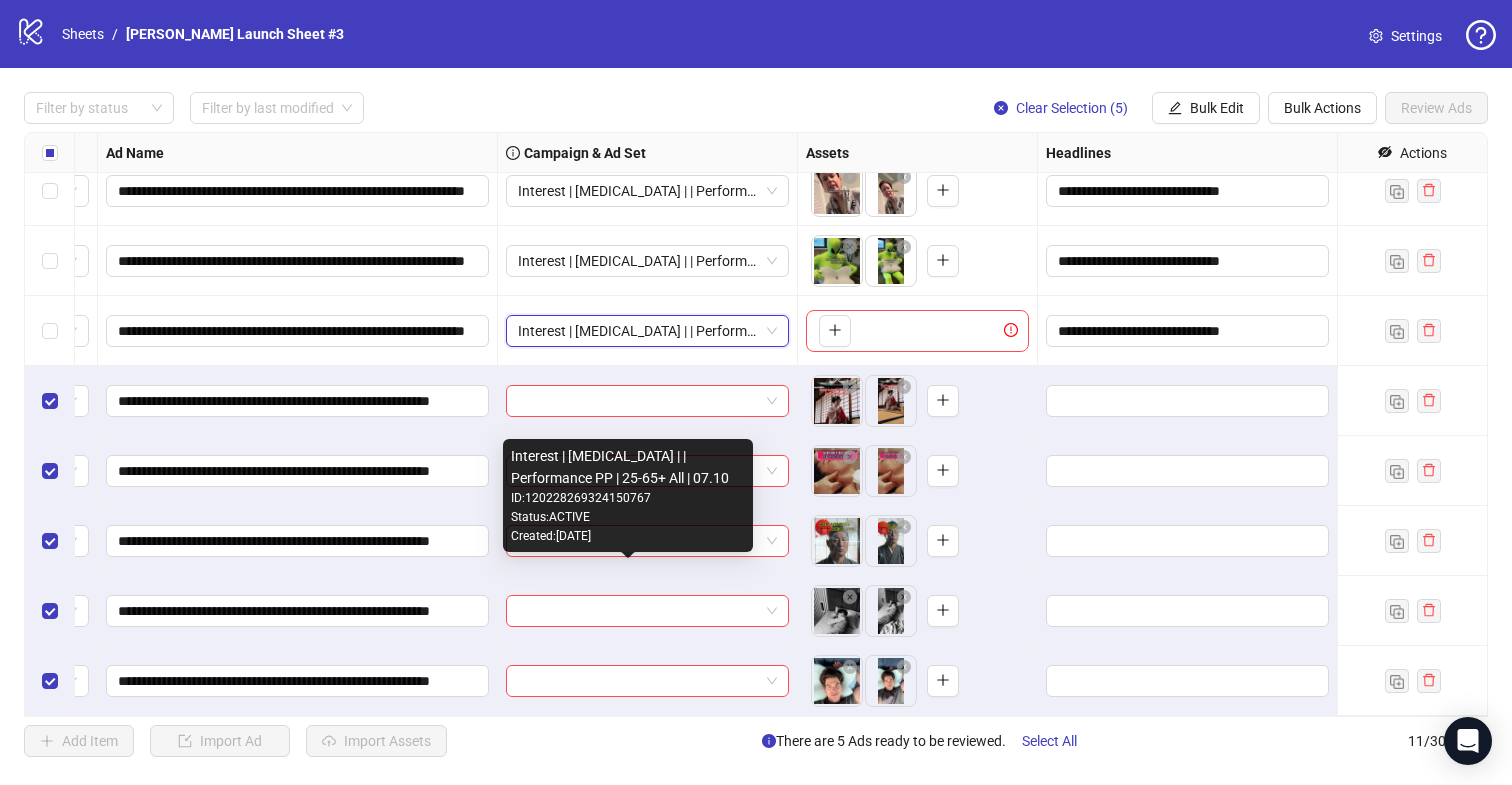 click at bounding box center (648, 611) 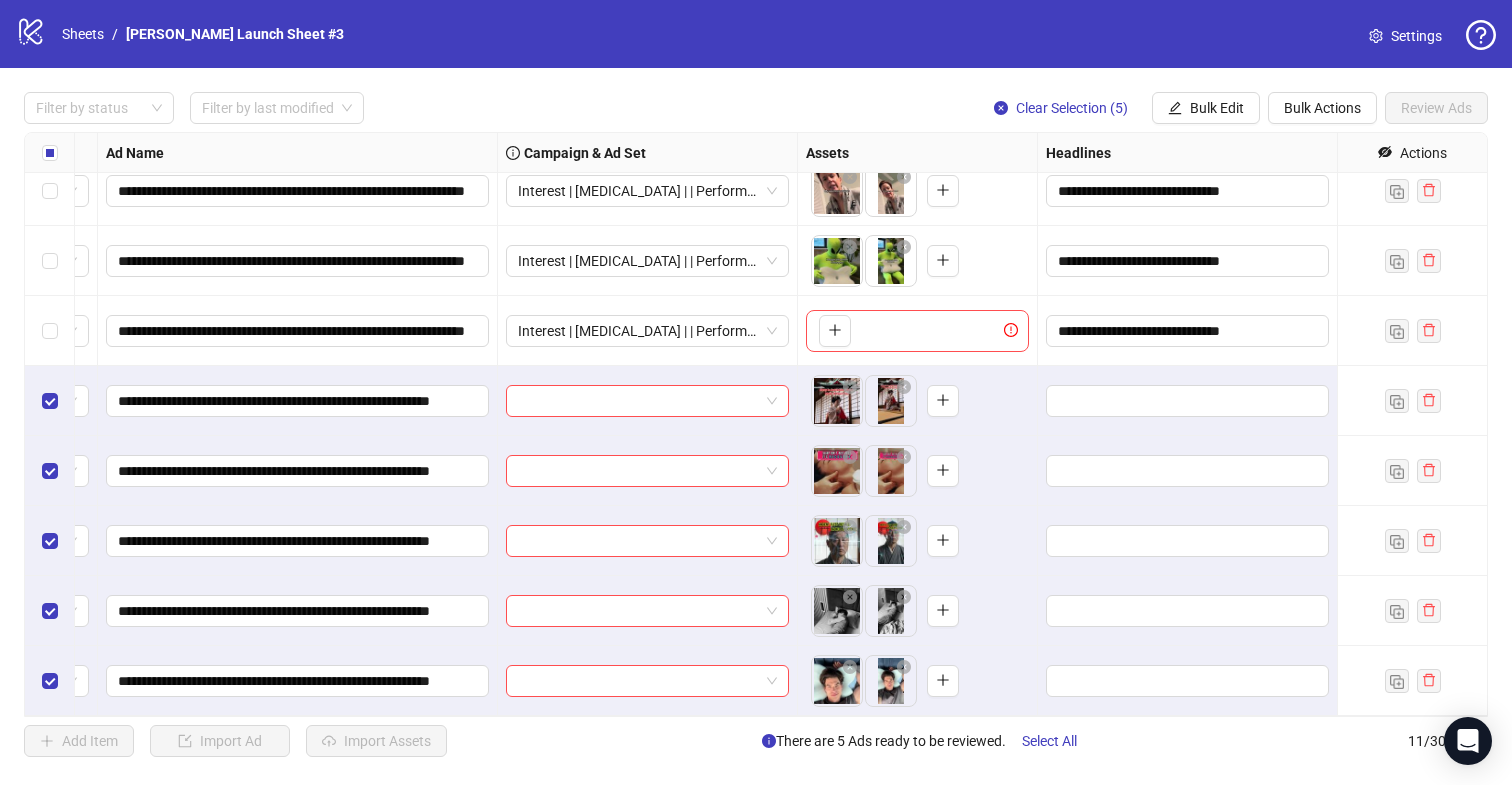 click at bounding box center [648, 611] 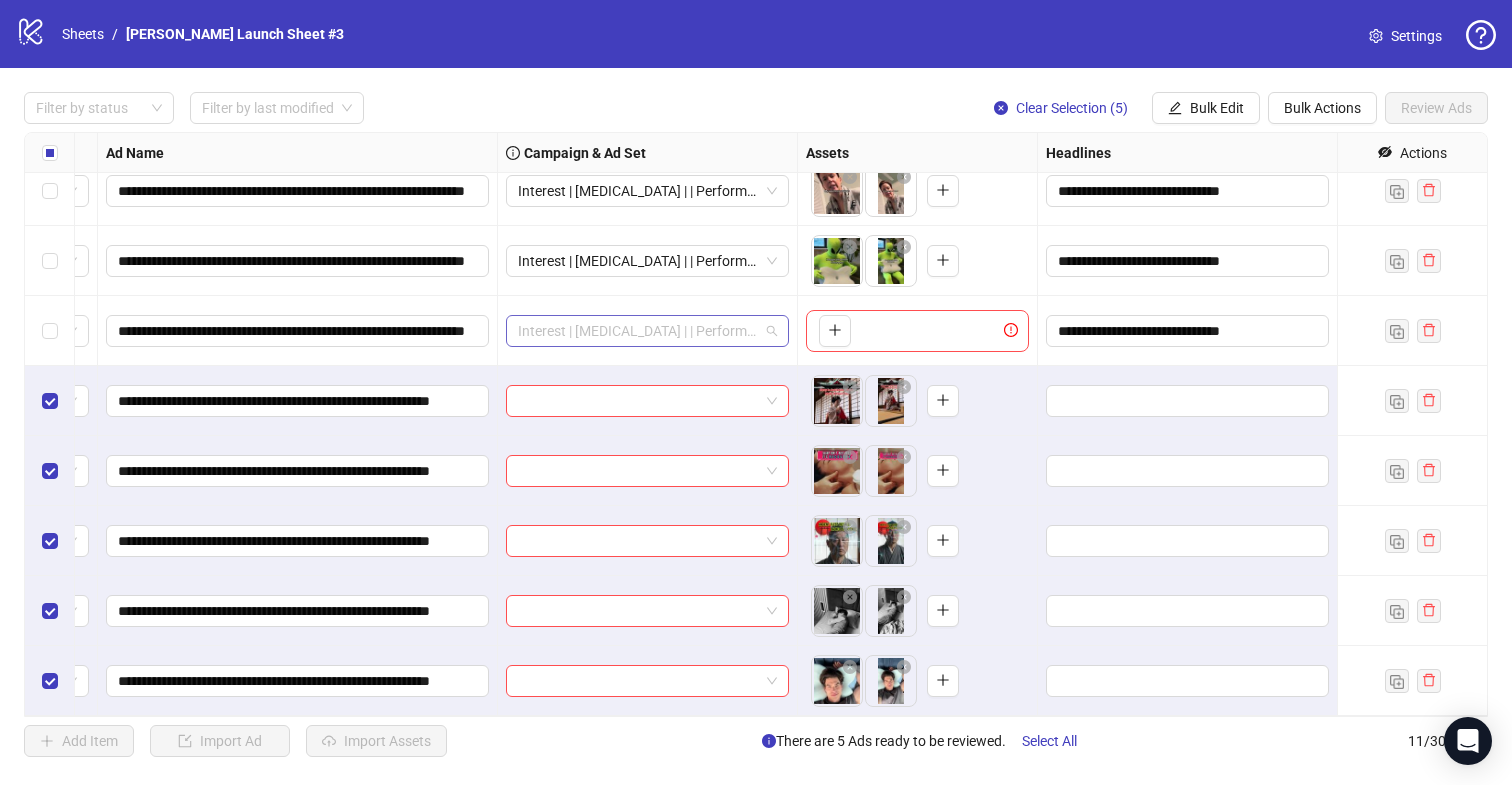 click on "Interest | [MEDICAL_DATA] |  | Performance PP  | 25-65+ All | 07.10" at bounding box center [647, 331] 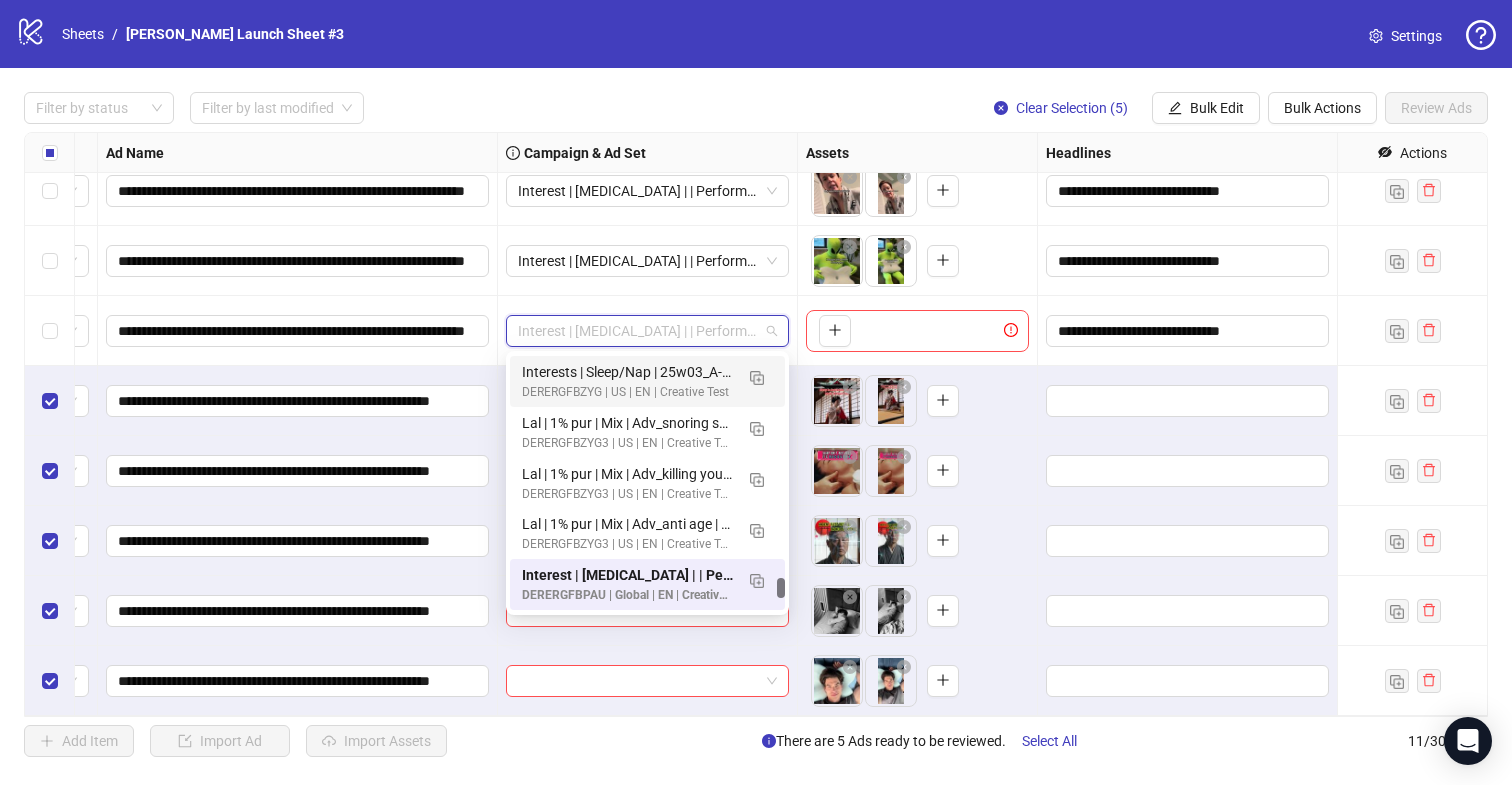 click on "Interest | [MEDICAL_DATA] |  | Performance PP  | 25-65+ All | 07.10" at bounding box center (648, 331) 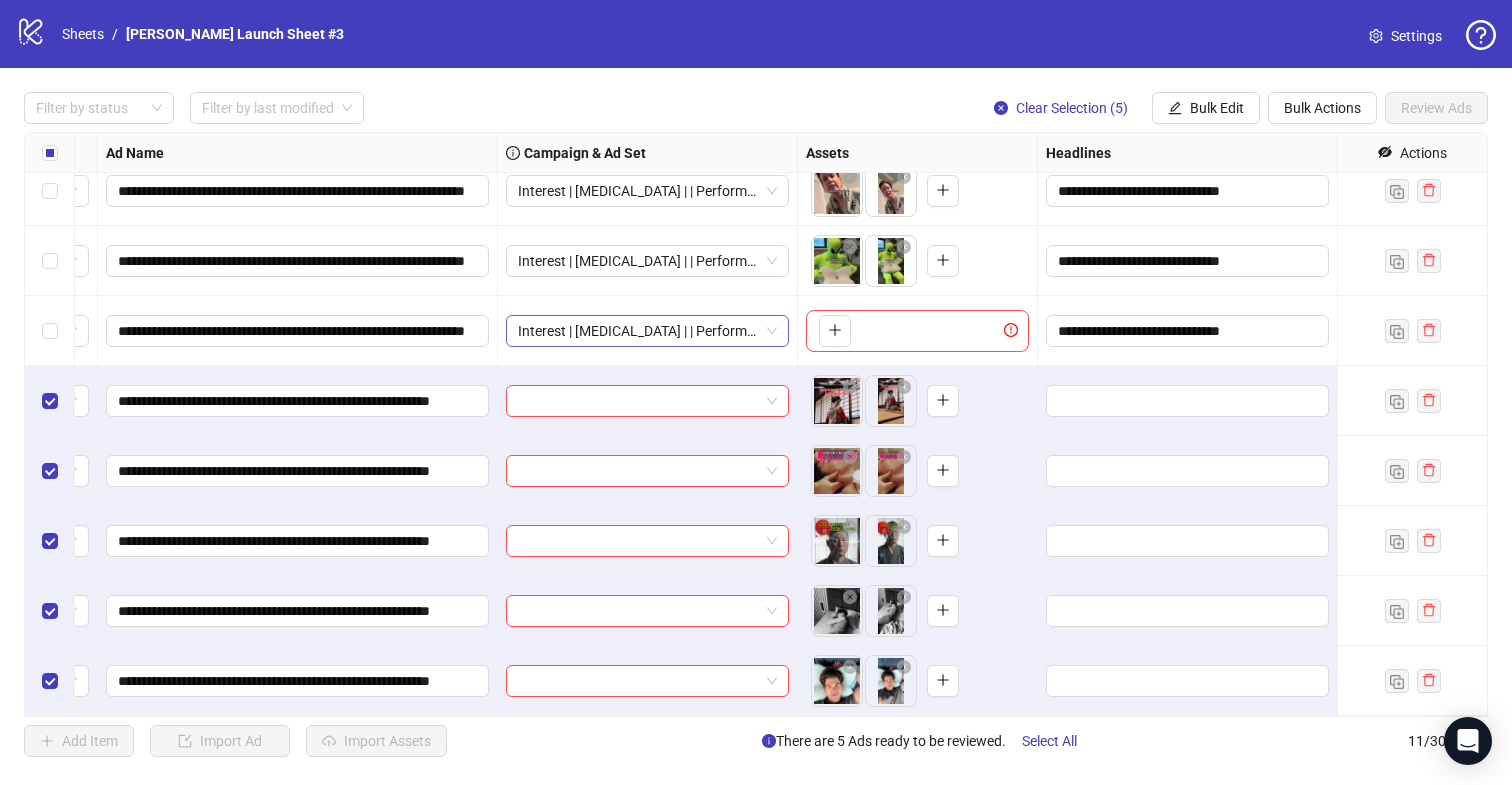click on "Interest | [MEDICAL_DATA] |  | Performance PP  | 25-65+ All | 07.10" at bounding box center (647, 331) 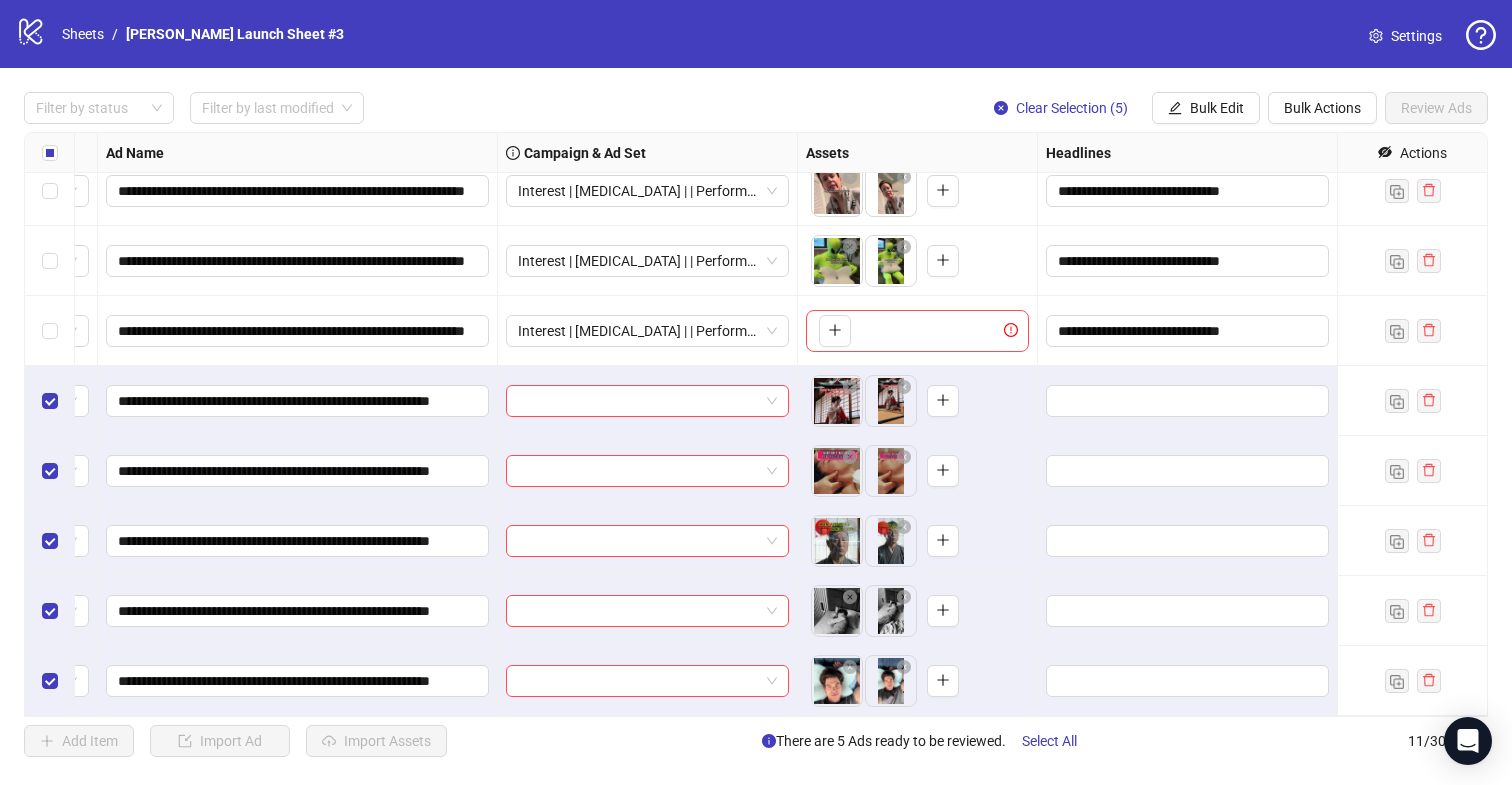 click on "Interest | [MEDICAL_DATA] |  | Performance PP  | 25-65+ All | 07.10" at bounding box center [648, 331] 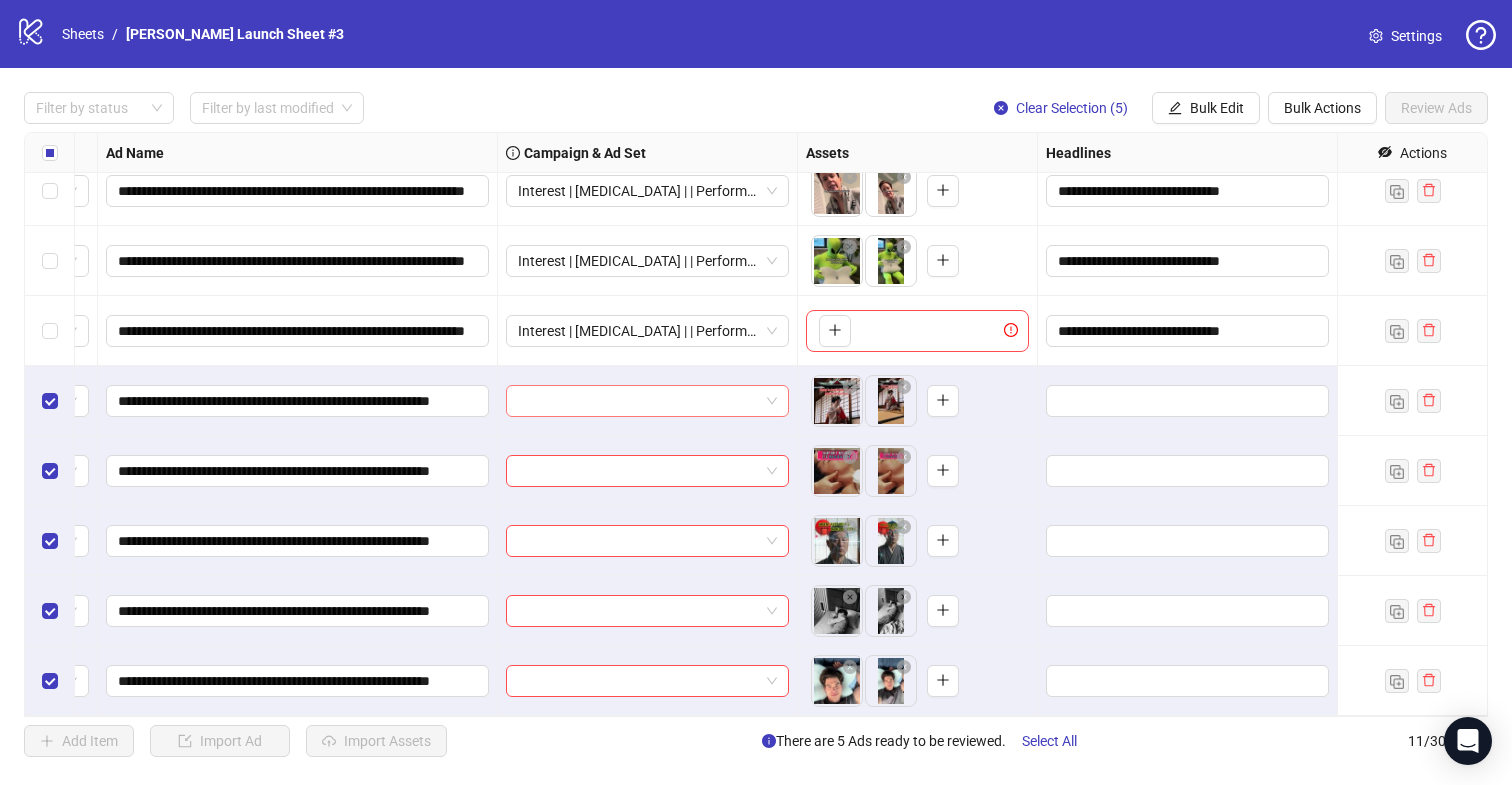 click at bounding box center [638, 401] 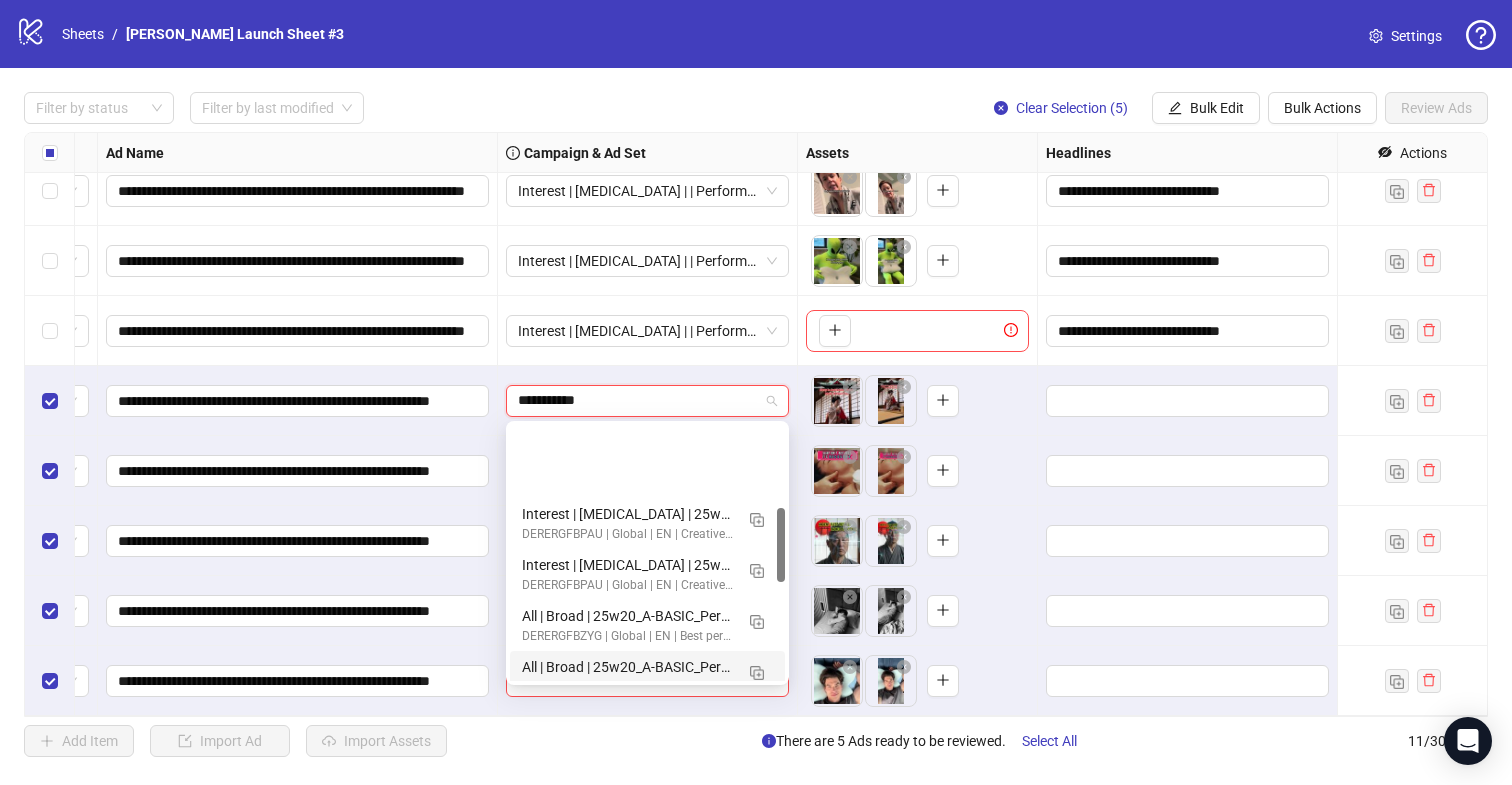 scroll, scrollTop: 0, scrollLeft: 0, axis: both 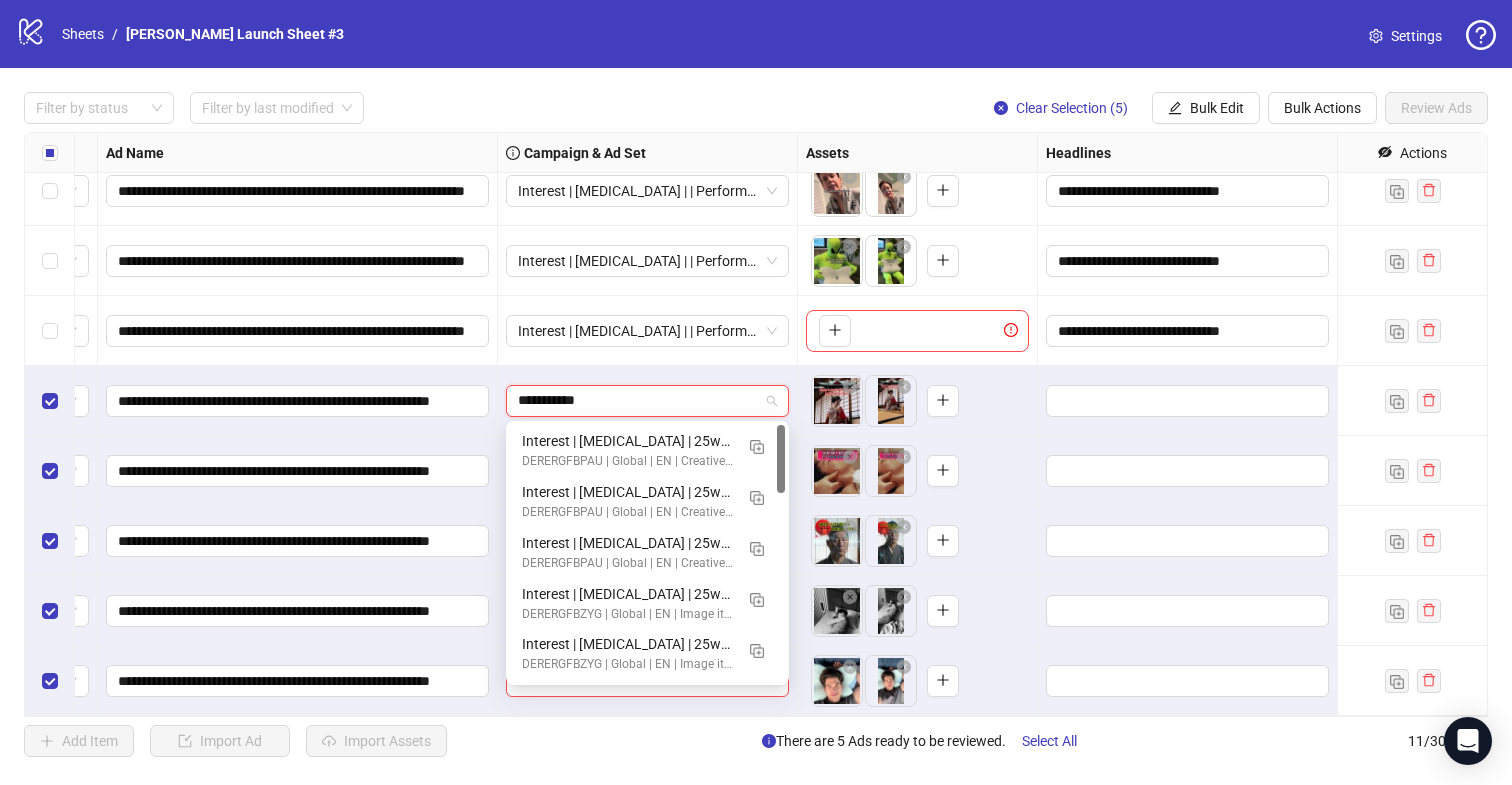 drag, startPoint x: 782, startPoint y: 549, endPoint x: 781, endPoint y: 432, distance: 117.00427 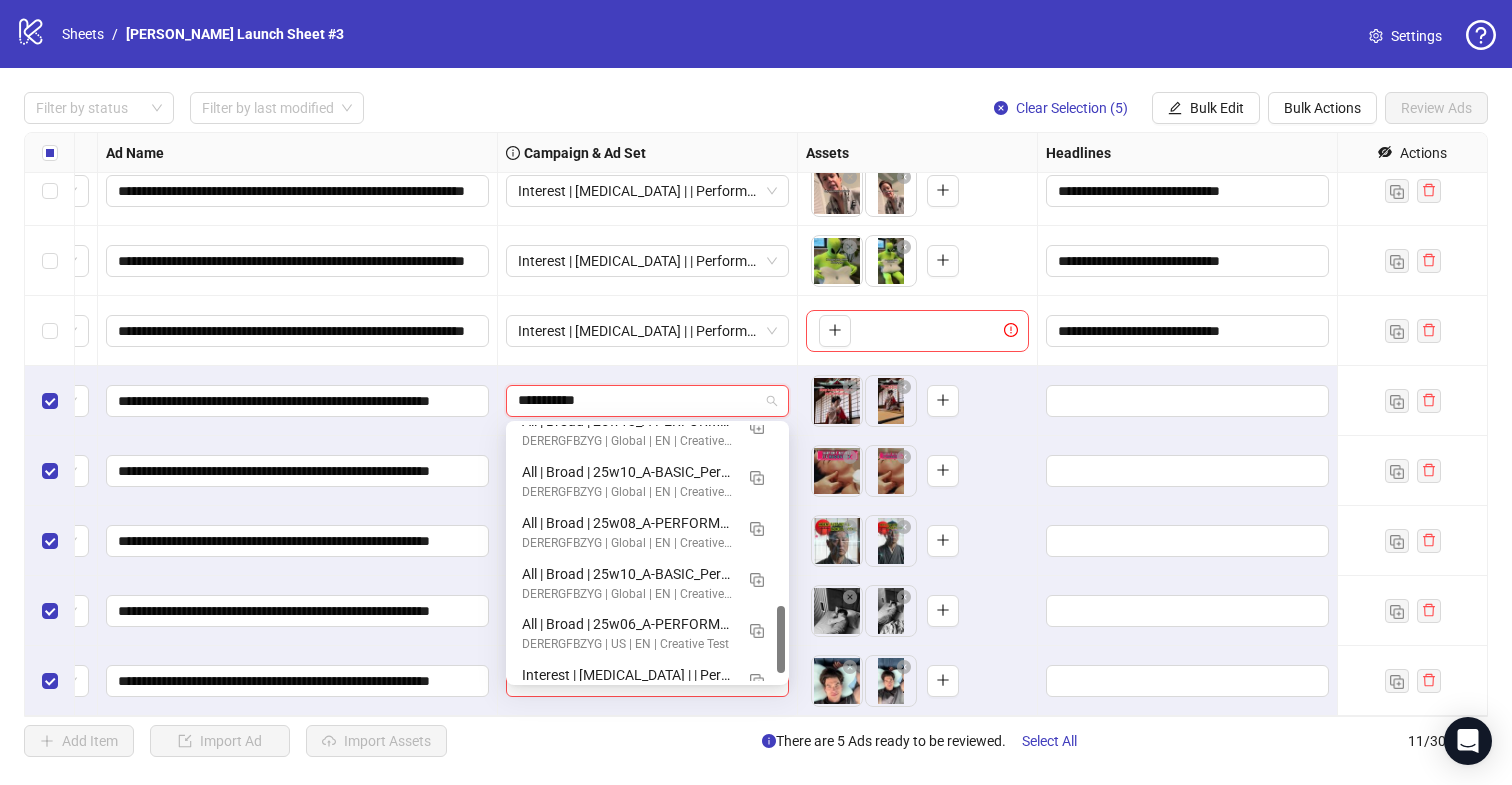 scroll, scrollTop: 713, scrollLeft: 0, axis: vertical 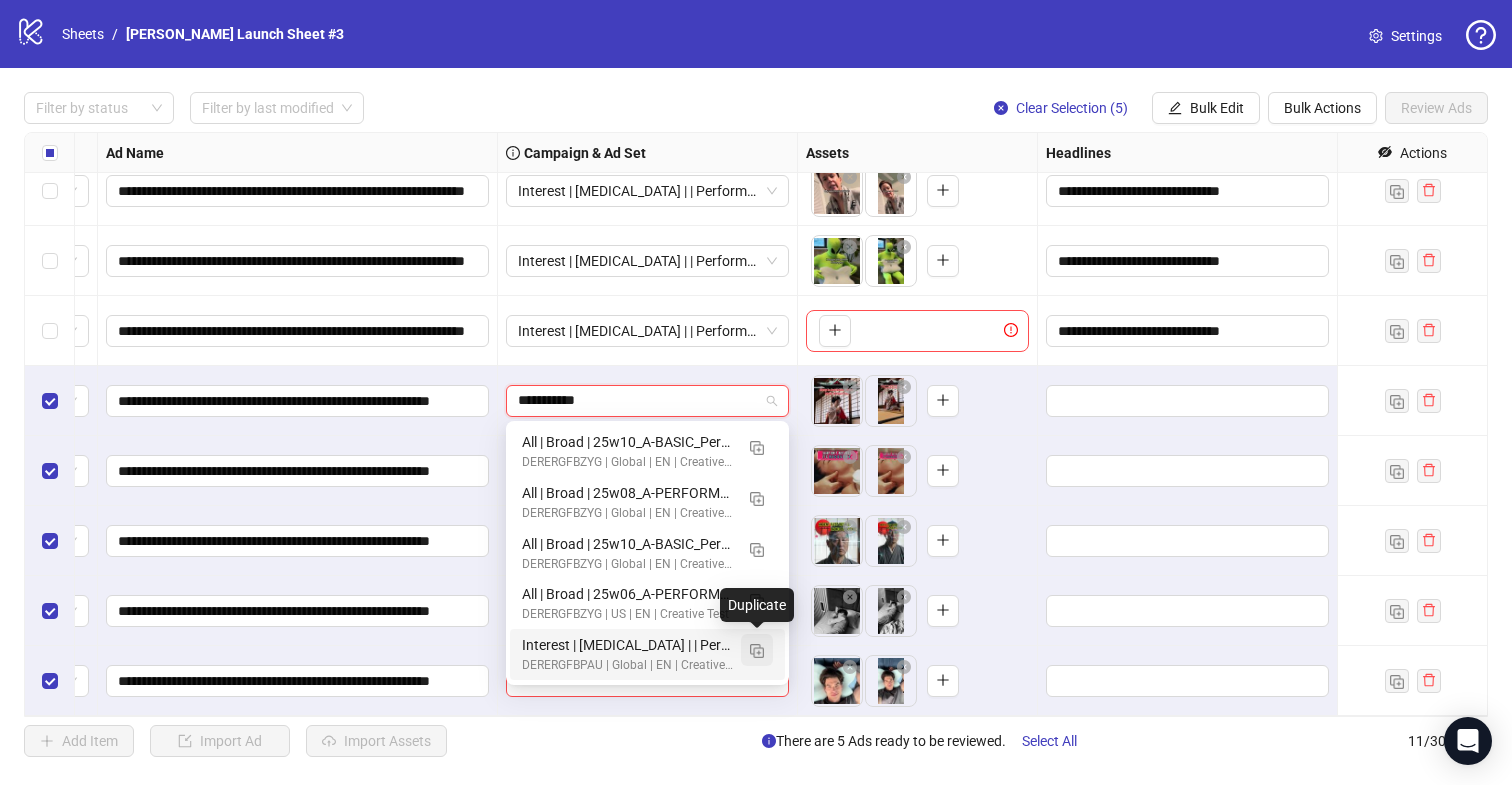 click at bounding box center (757, 651) 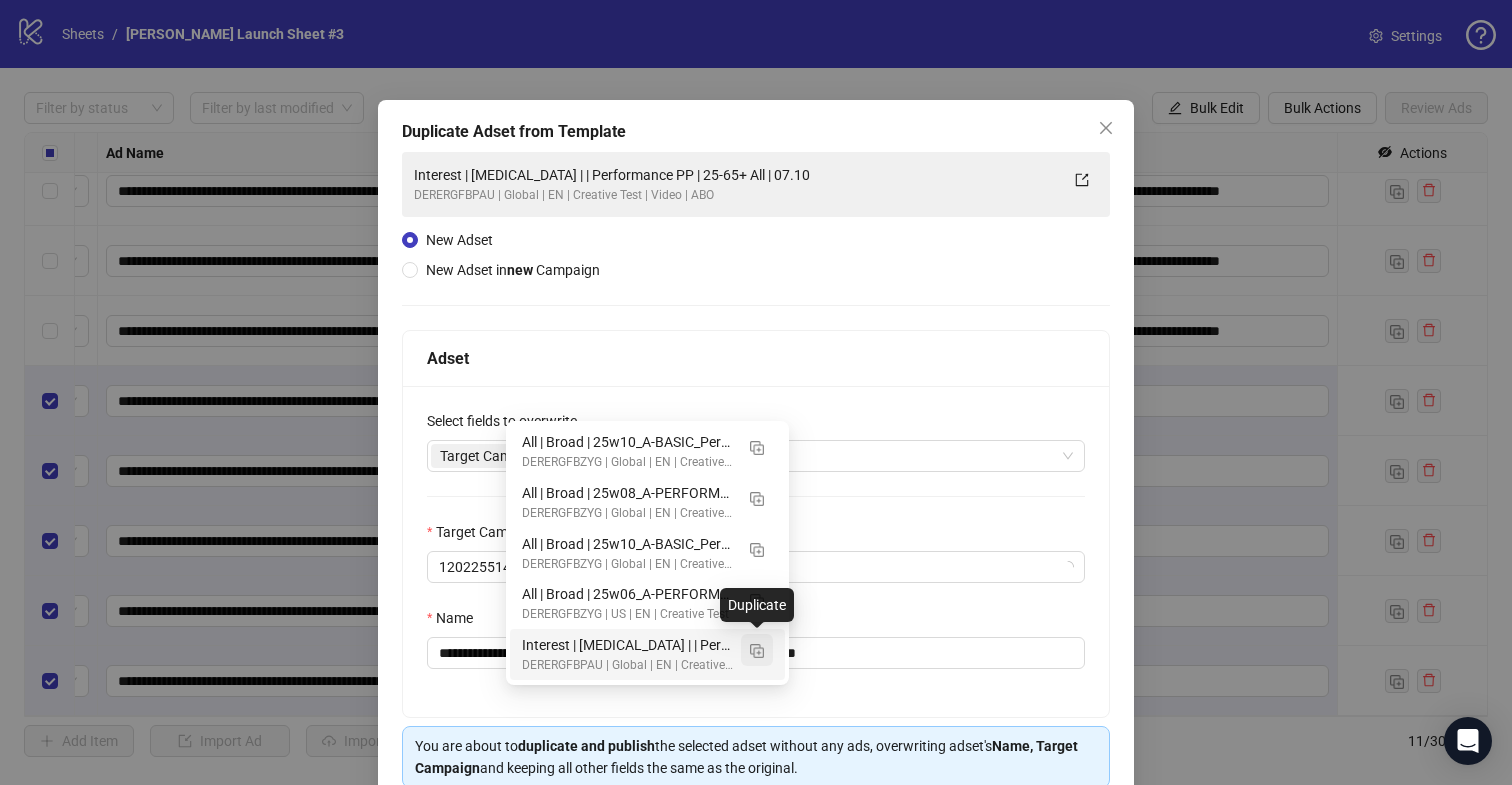 type on "**********" 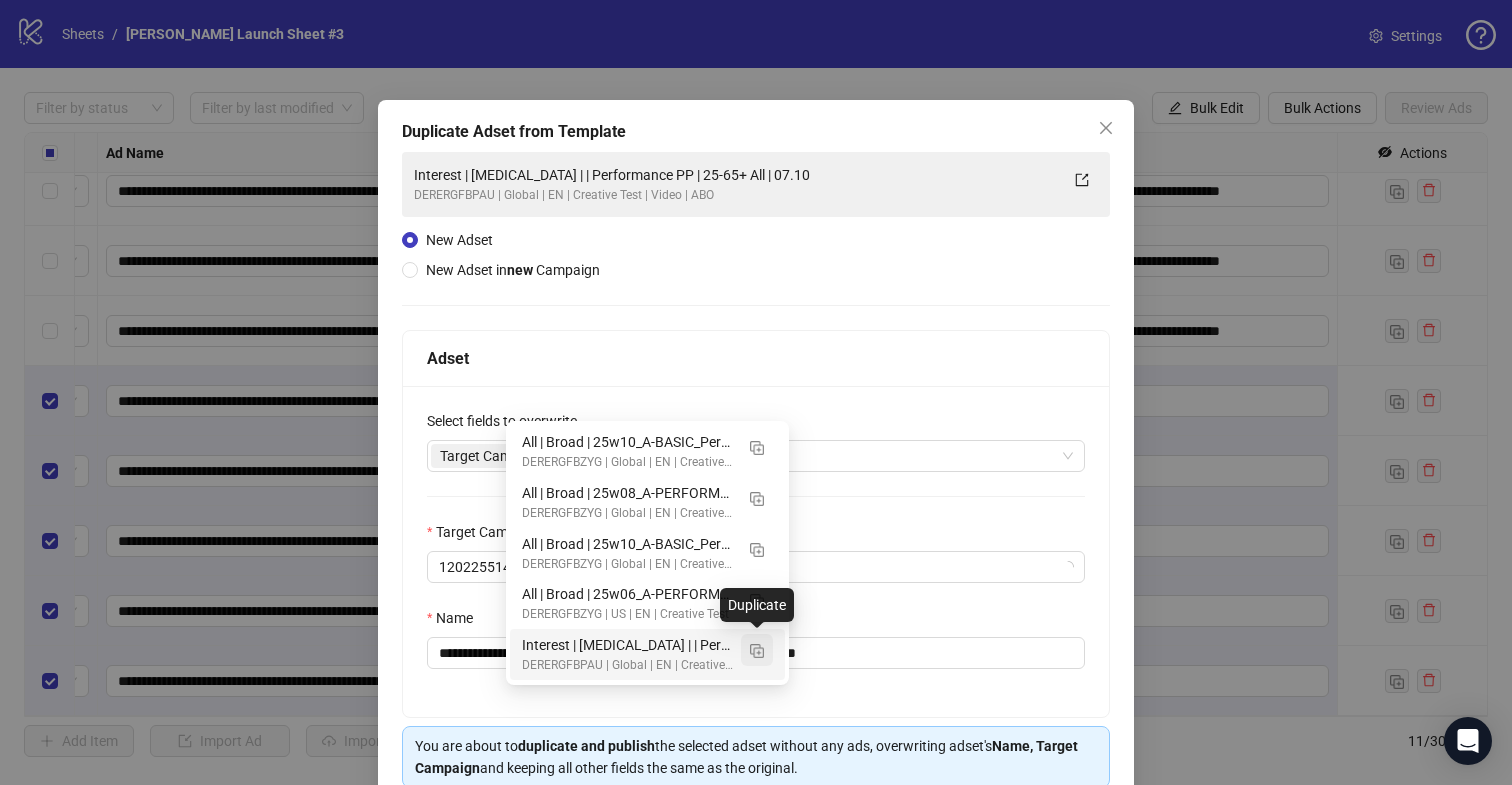 type 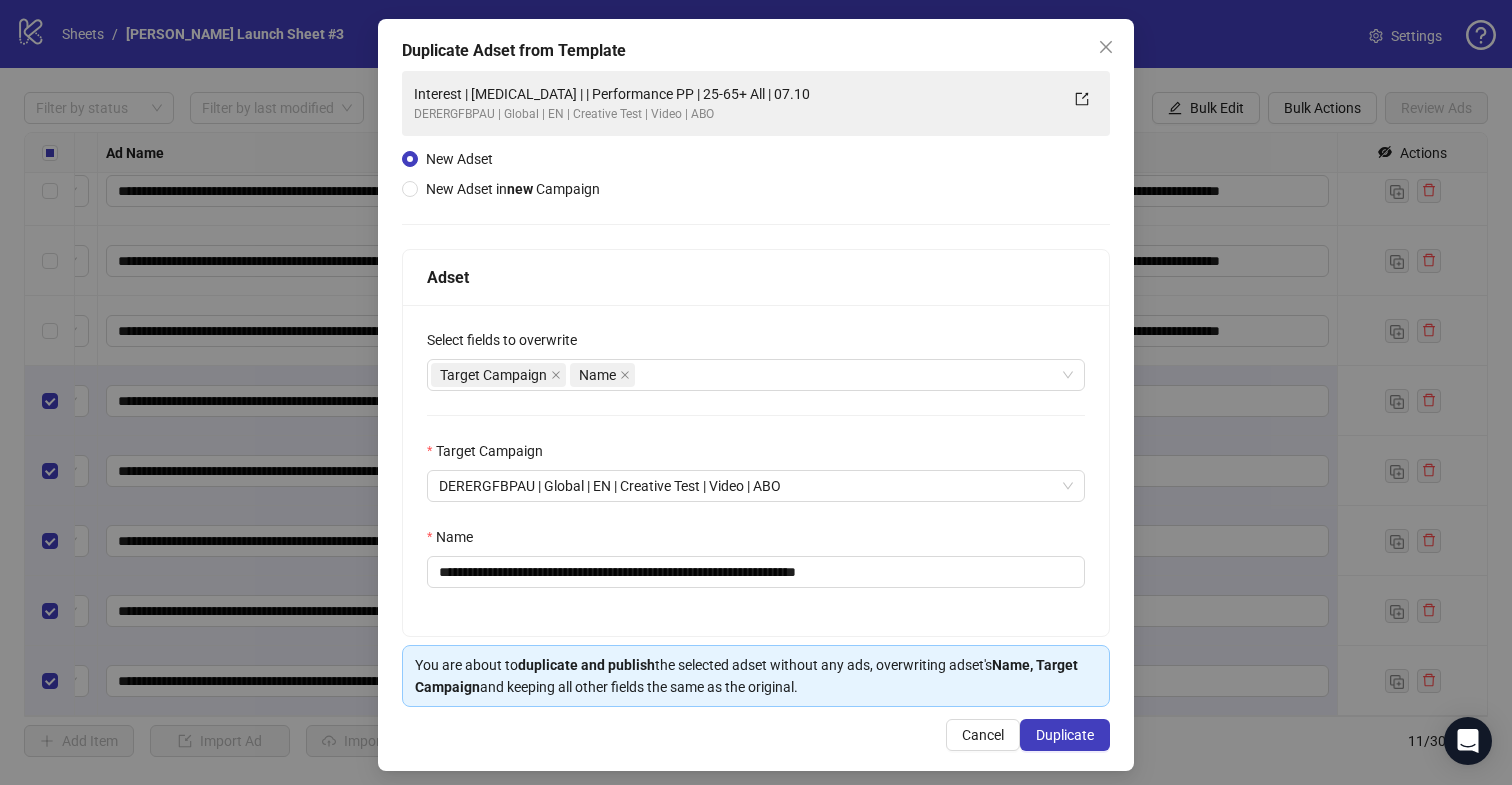 scroll, scrollTop: 92, scrollLeft: 0, axis: vertical 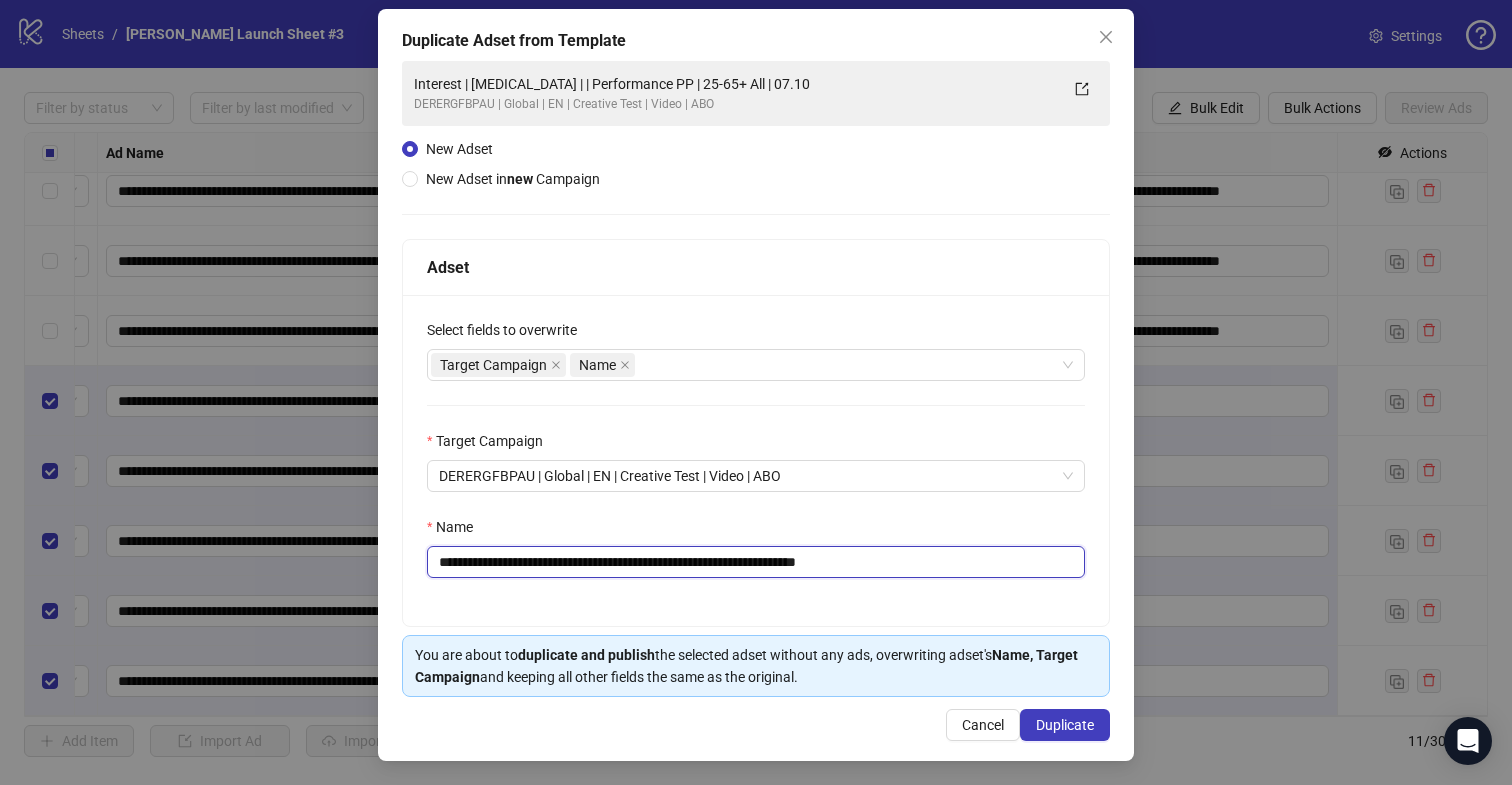 drag, startPoint x: 825, startPoint y: 566, endPoint x: 965, endPoint y: 567, distance: 140.00357 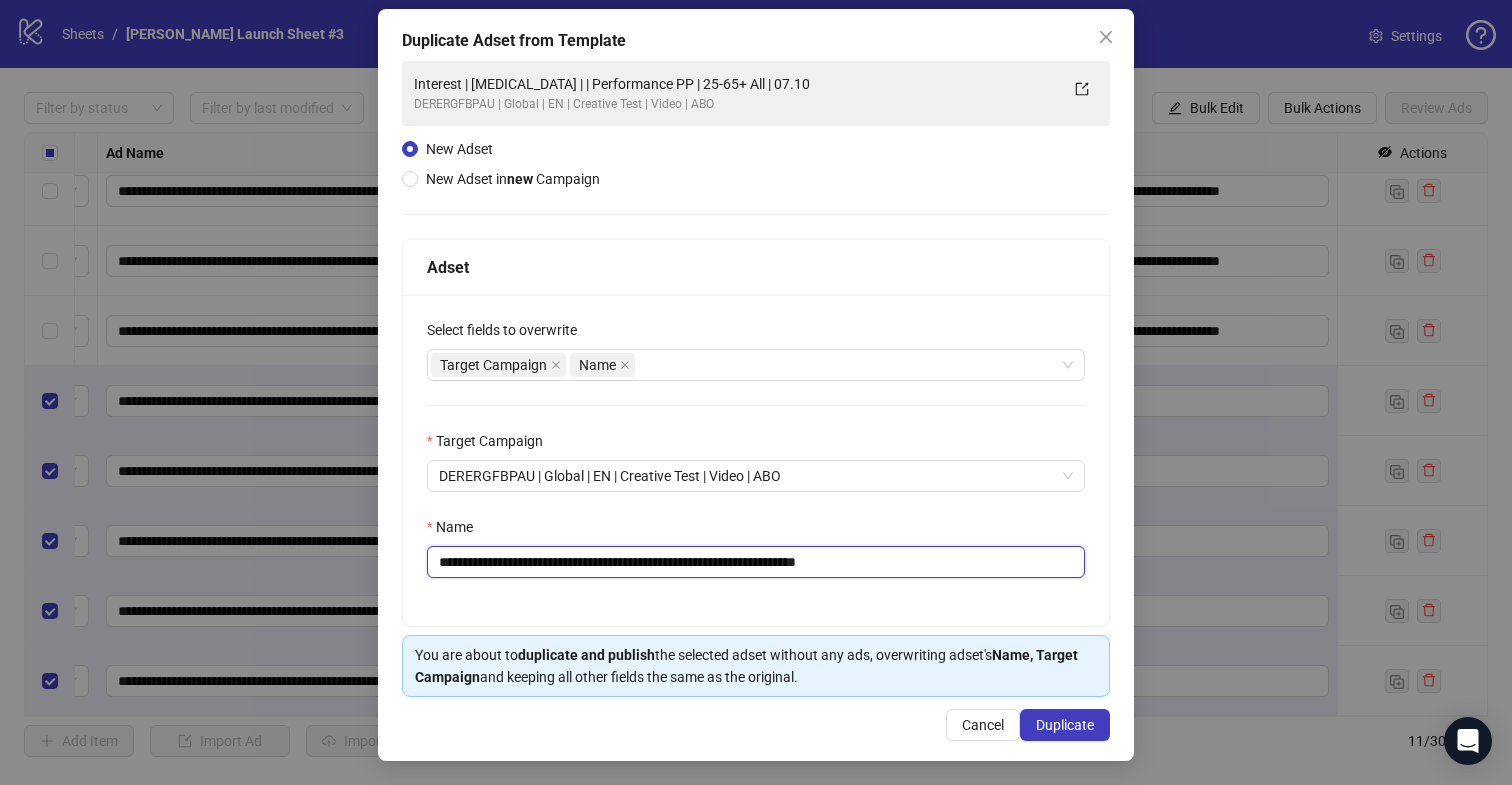 drag, startPoint x: 965, startPoint y: 567, endPoint x: 820, endPoint y: 559, distance: 145.22052 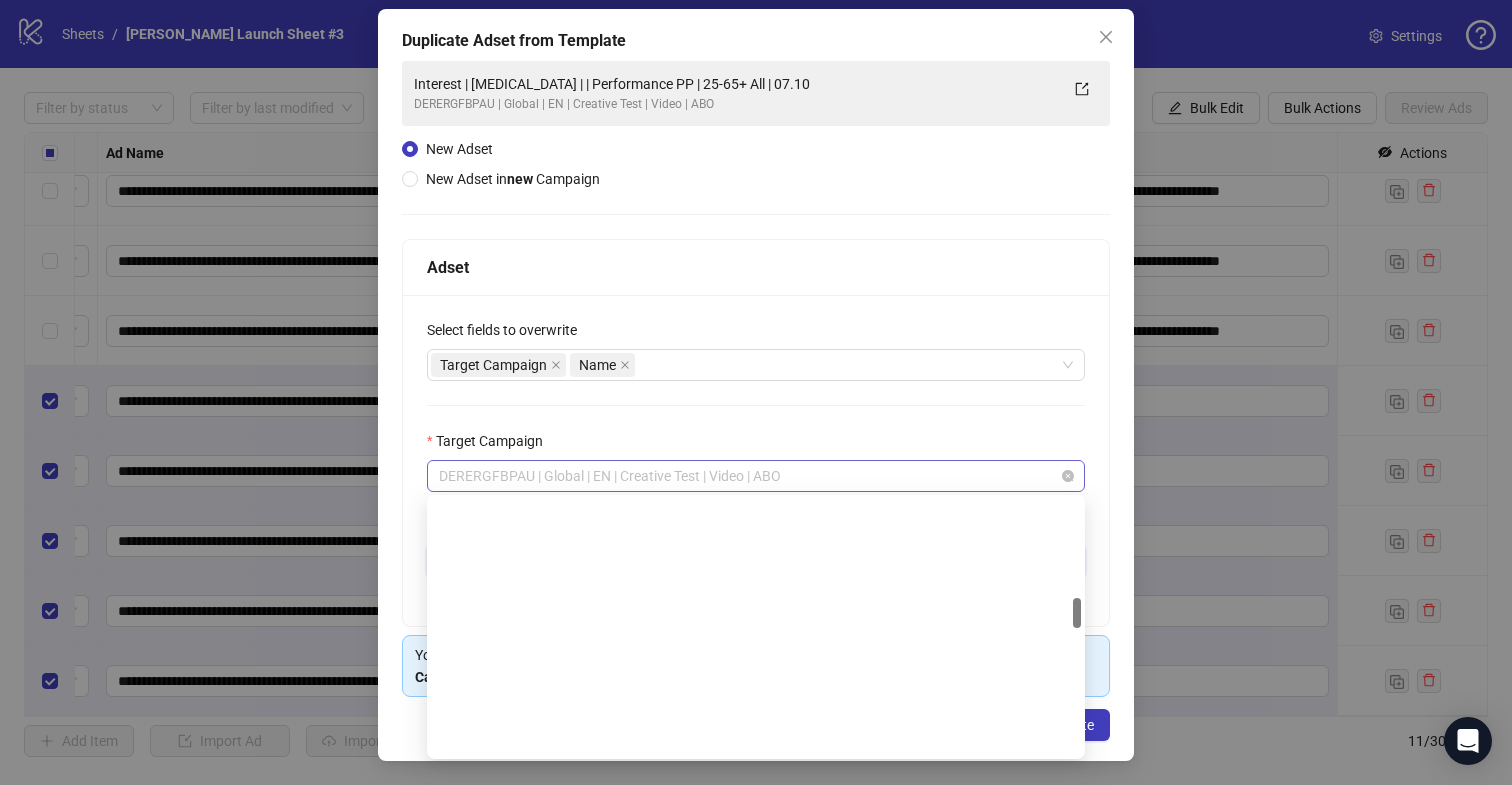 click on "DERERGFBPAU | Global | EN | Creative Test | Video | ABO" at bounding box center (756, 476) 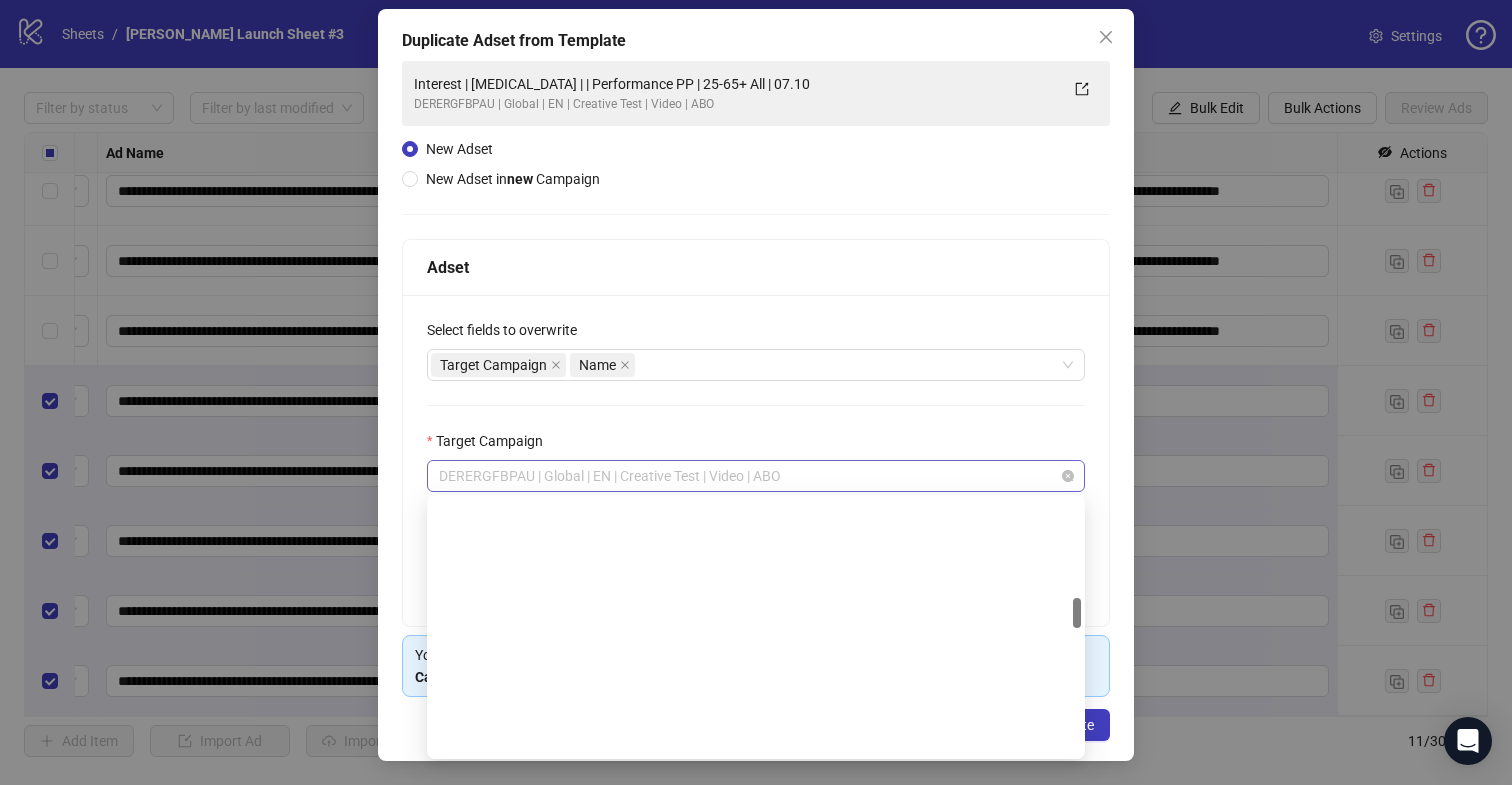 scroll, scrollTop: 834, scrollLeft: 0, axis: vertical 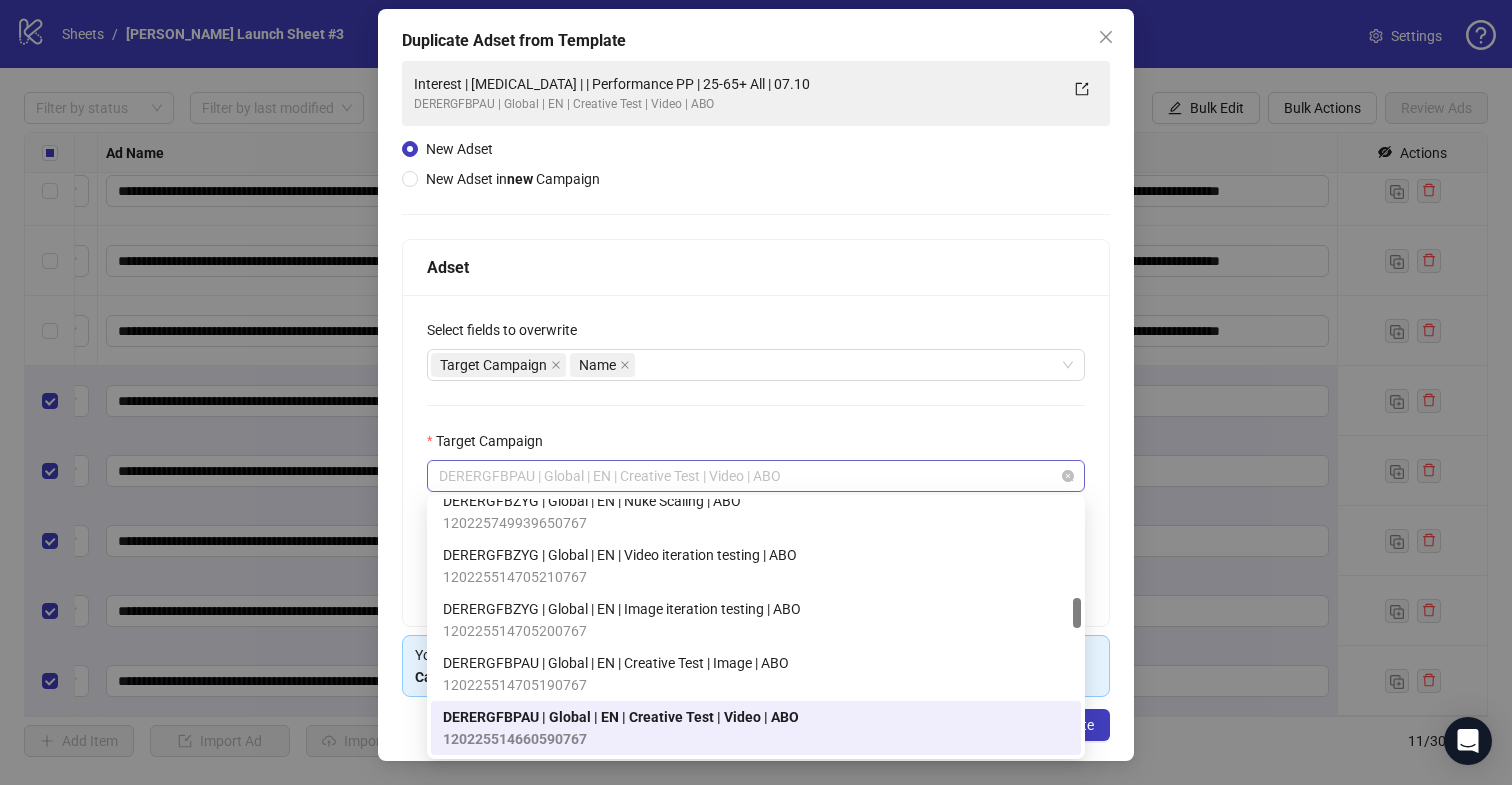 click on "DERERGFBPAU | Global | EN | Creative Test | Video | ABO" at bounding box center (756, 476) 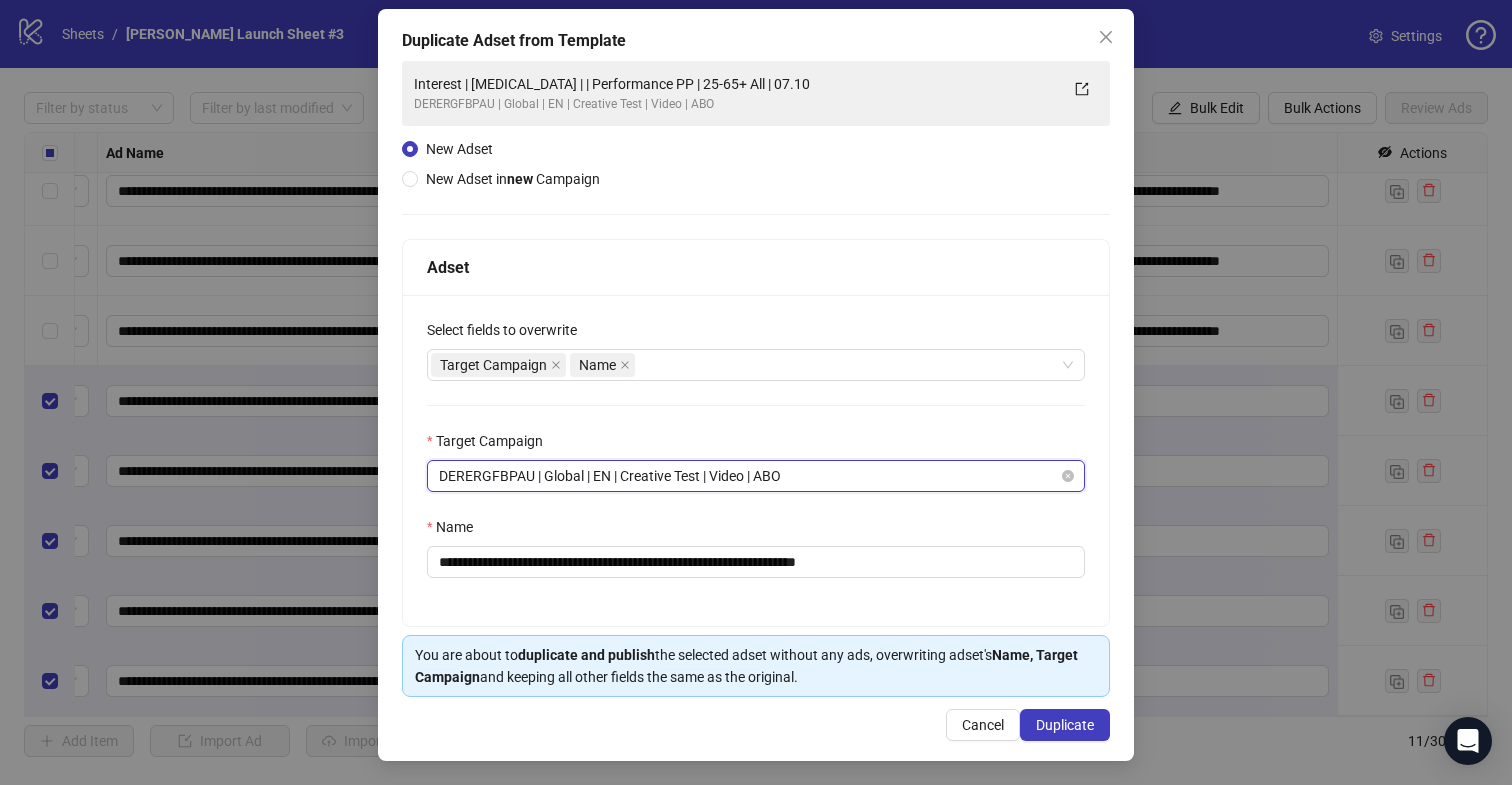 click on "DERERGFBPAU | Global | EN | Creative Test | Video | ABO" at bounding box center [756, 476] 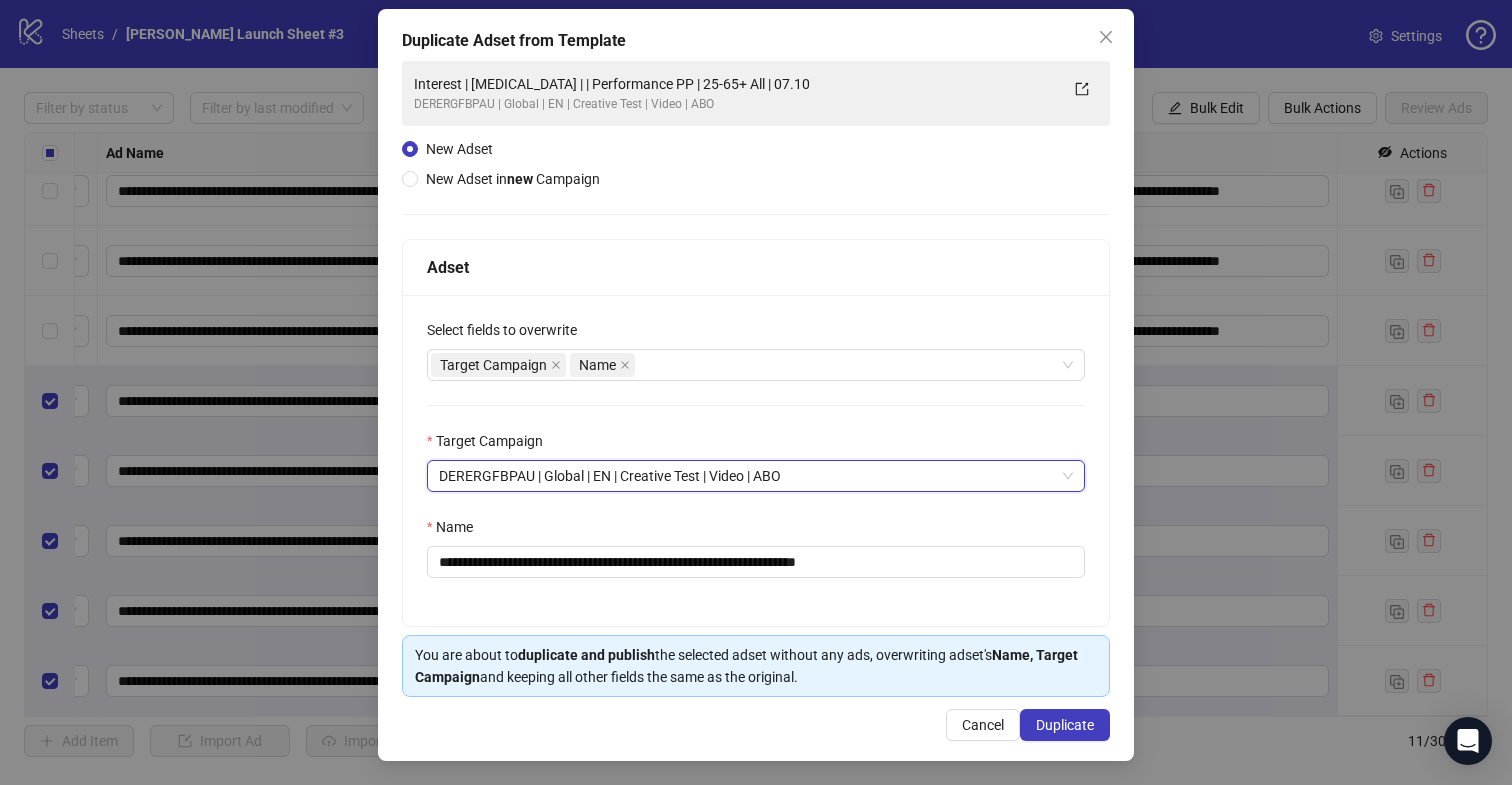 click on "Target Campaign" at bounding box center (756, 445) 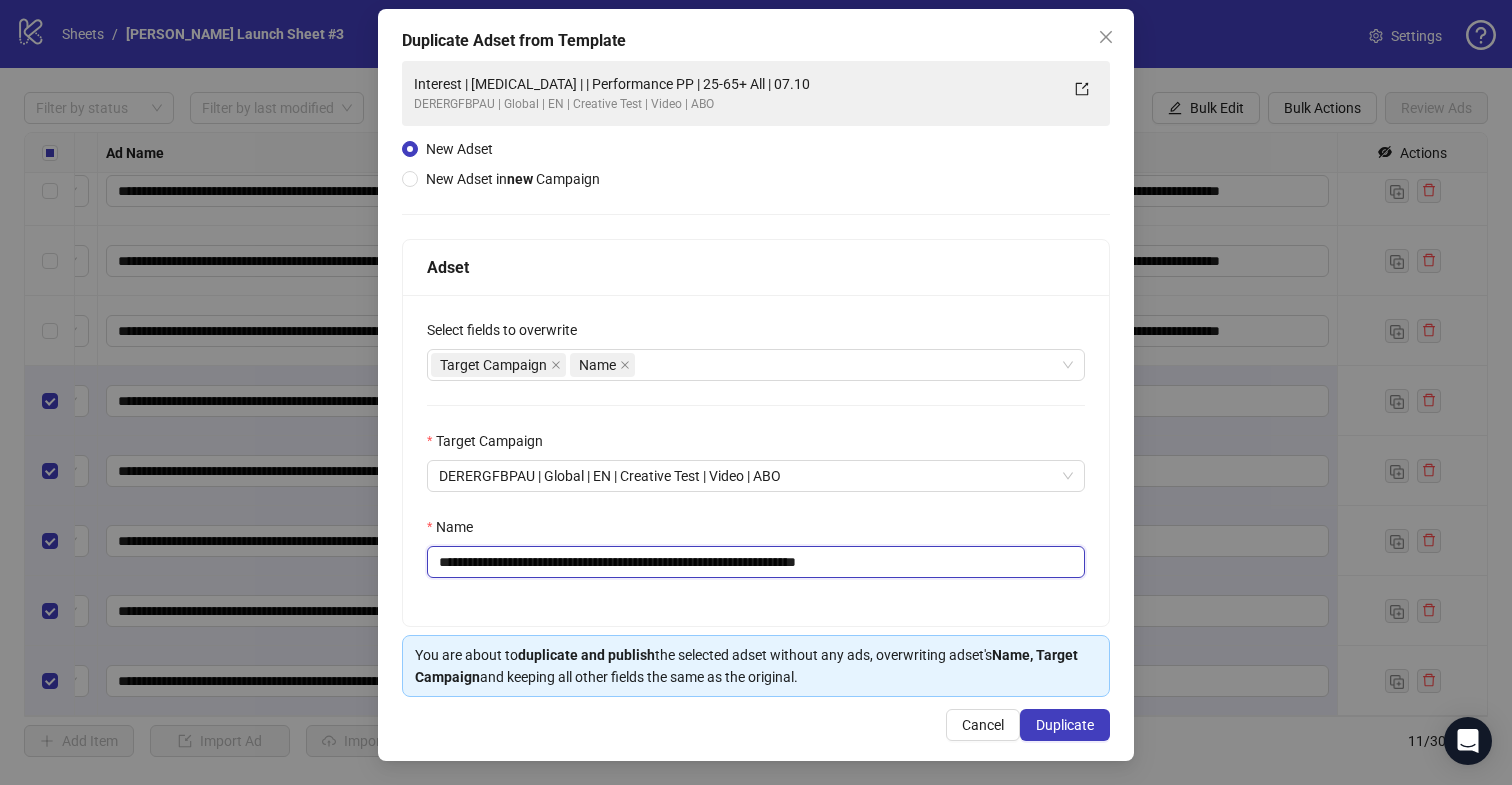 click on "**********" at bounding box center [756, 562] 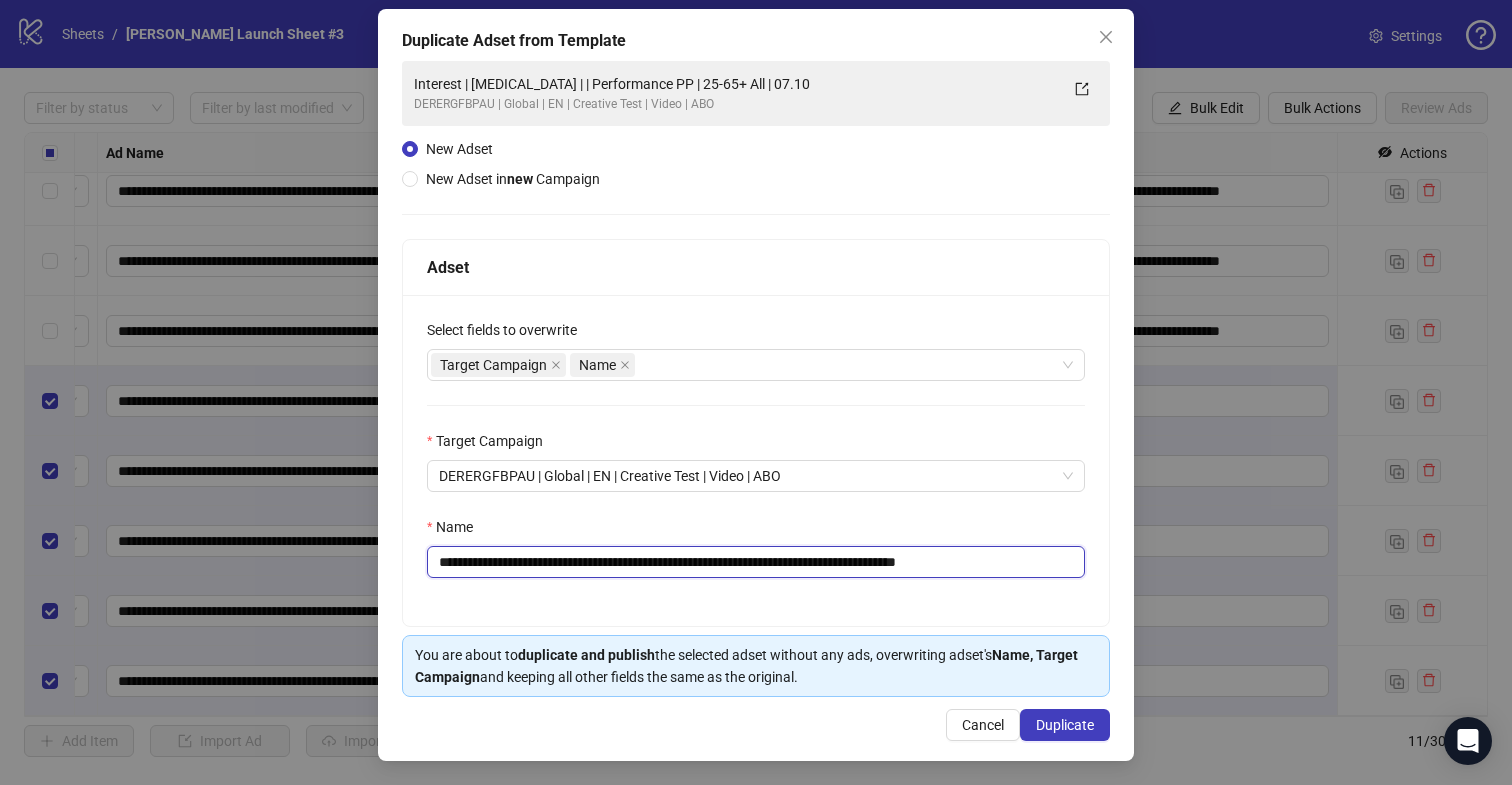 drag, startPoint x: 975, startPoint y: 559, endPoint x: 1105, endPoint y: 563, distance: 130.06152 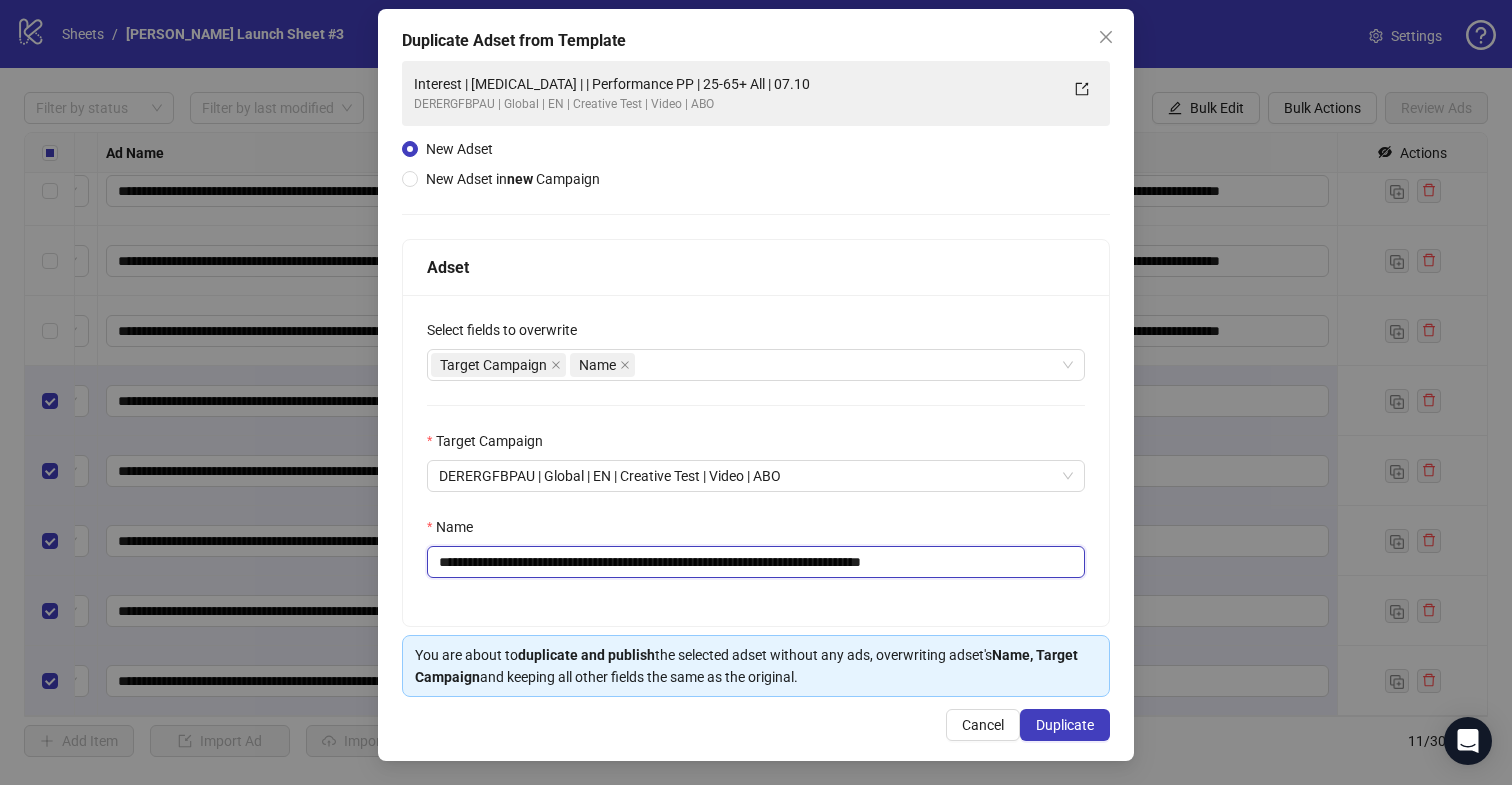 click on "**********" at bounding box center [756, 562] 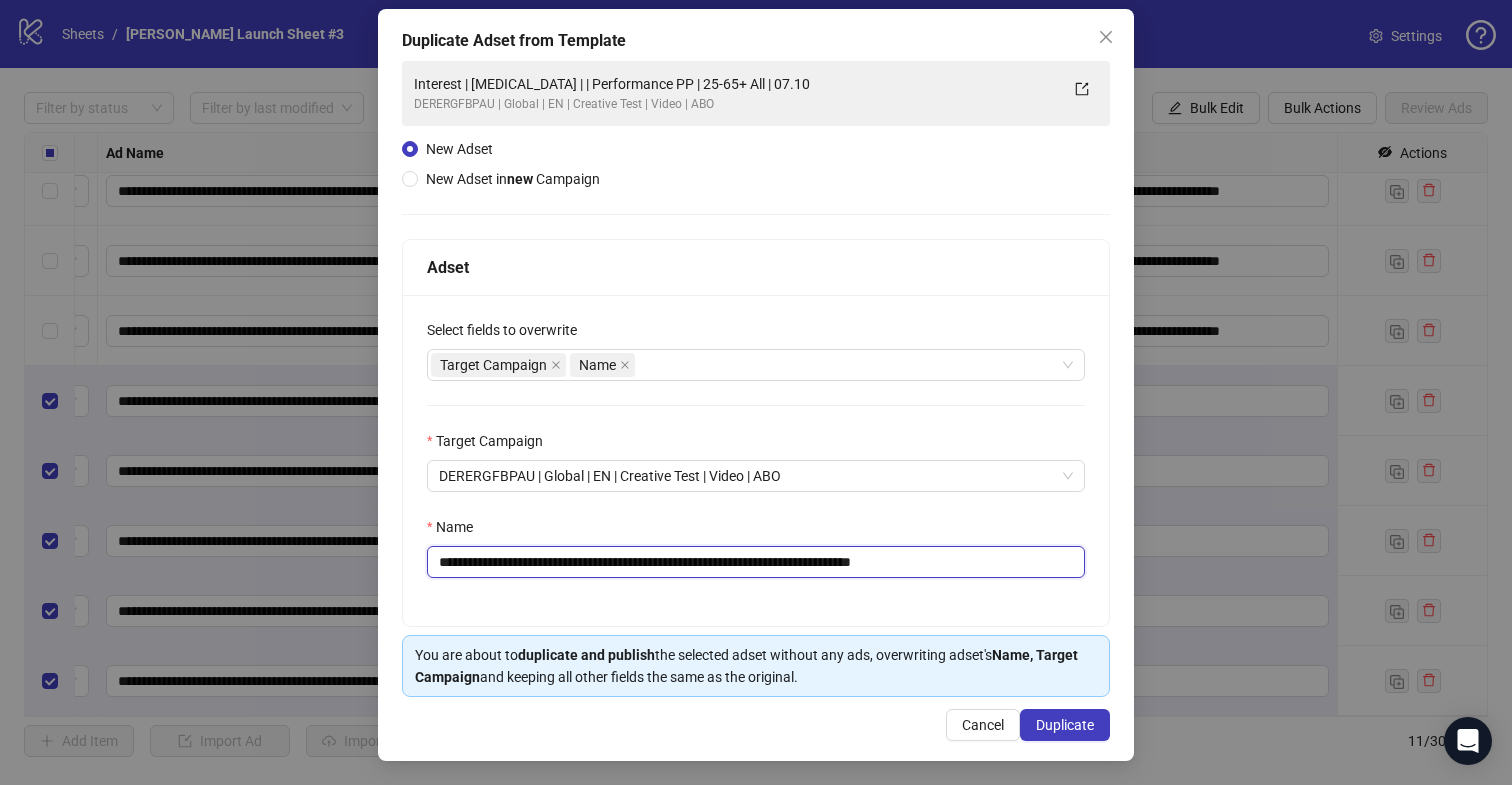 click on "**********" at bounding box center [756, 562] 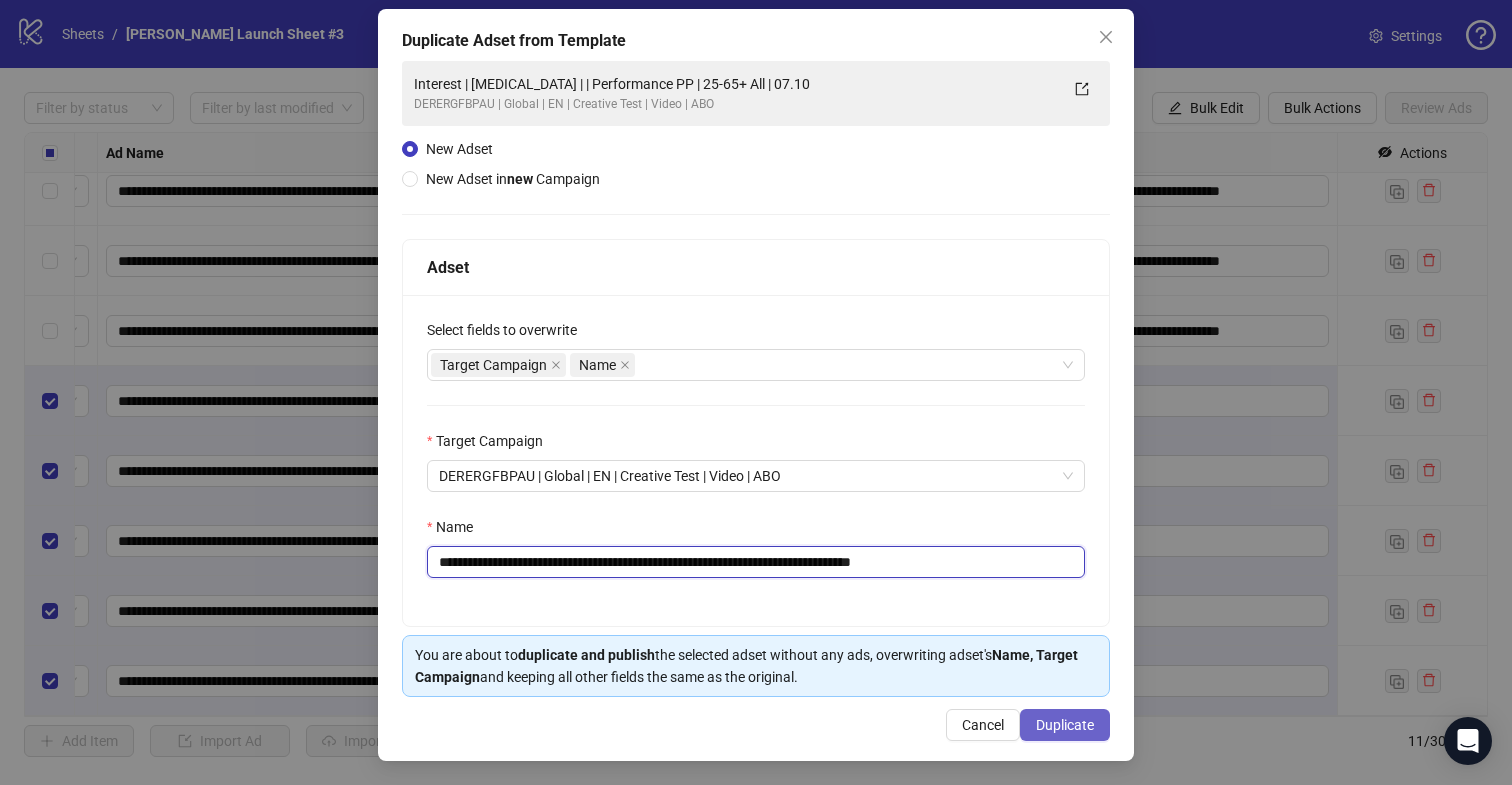 type on "**********" 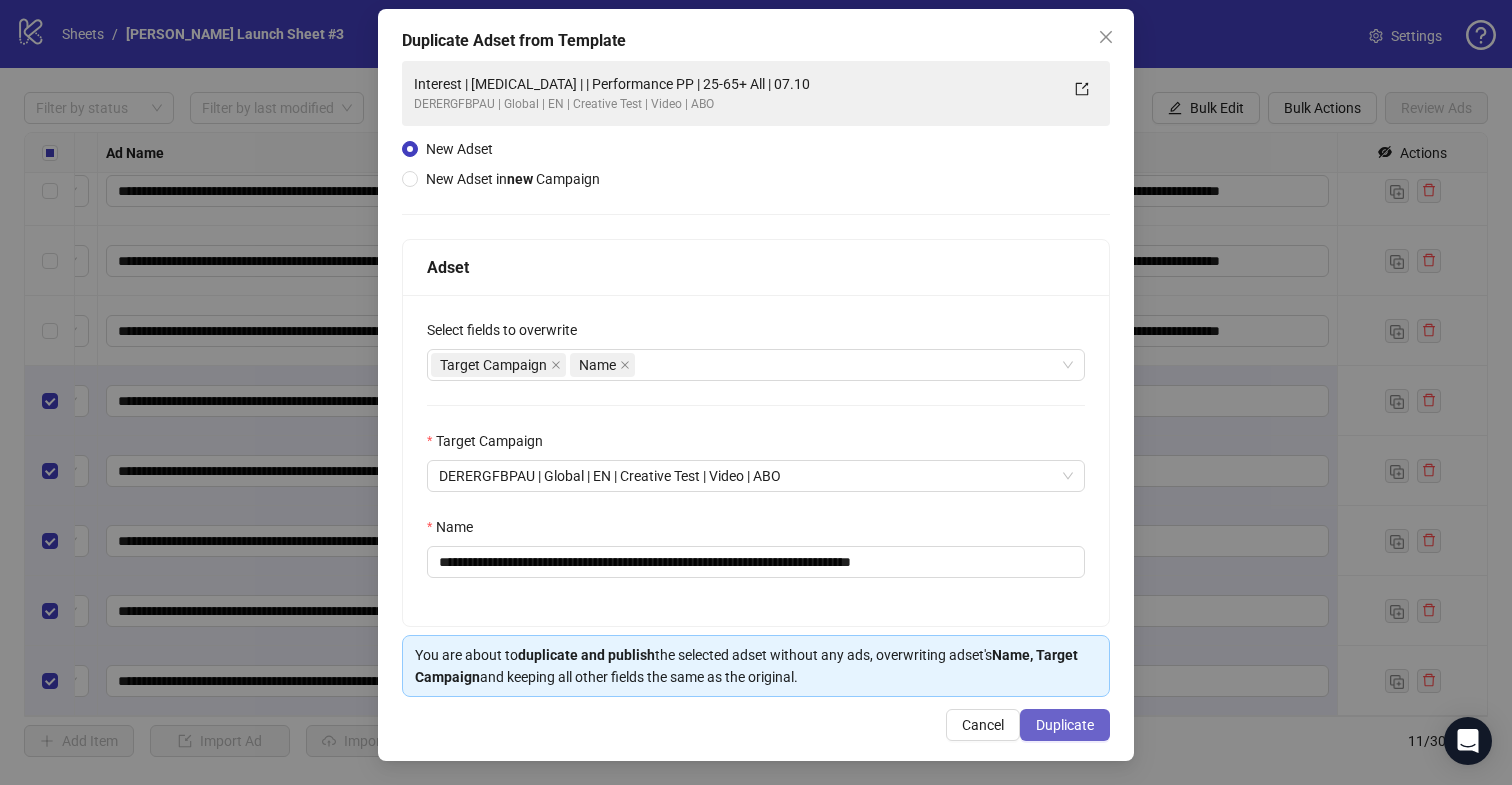 click on "Duplicate" at bounding box center [1065, 725] 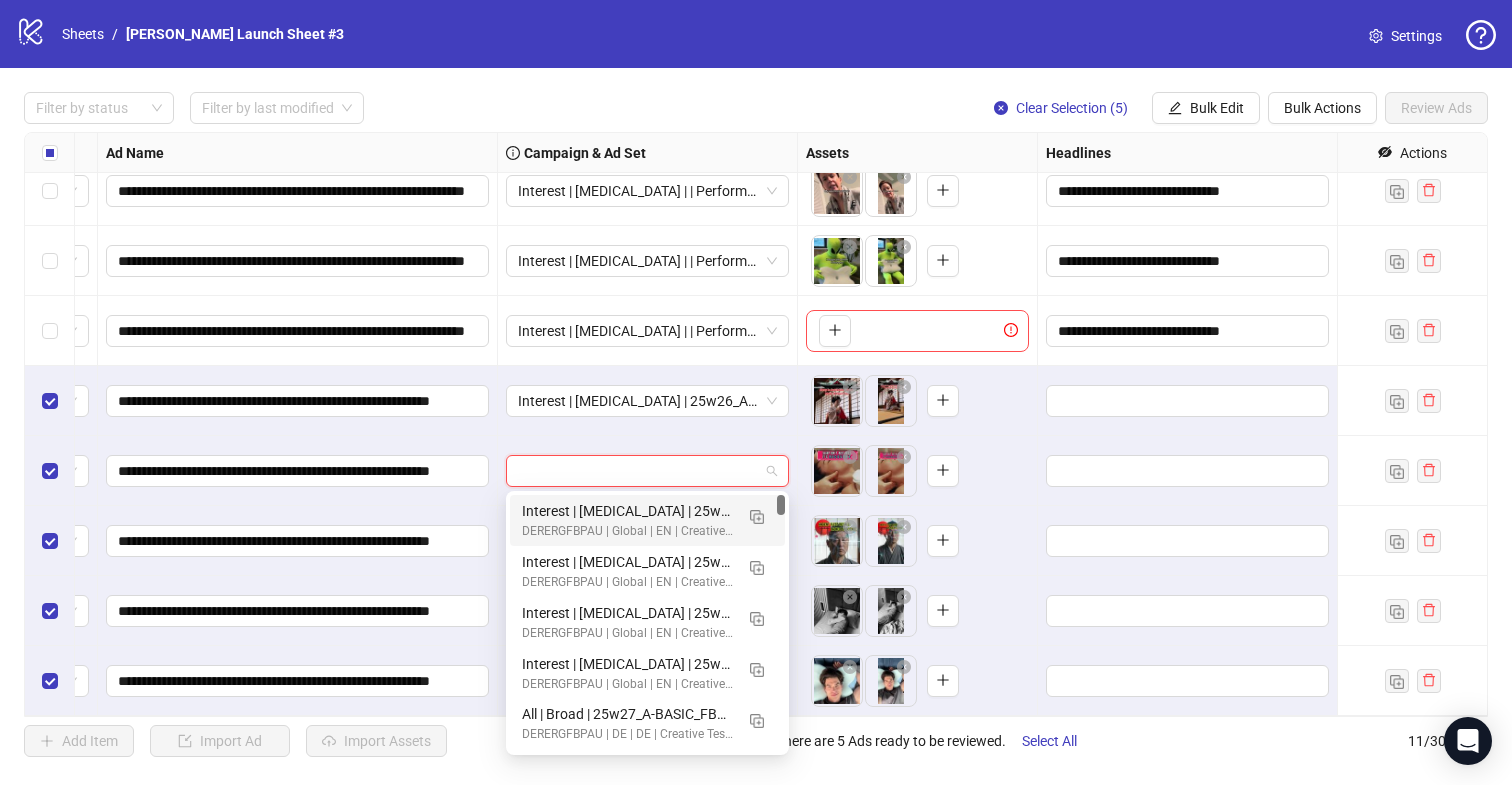 click at bounding box center (638, 471) 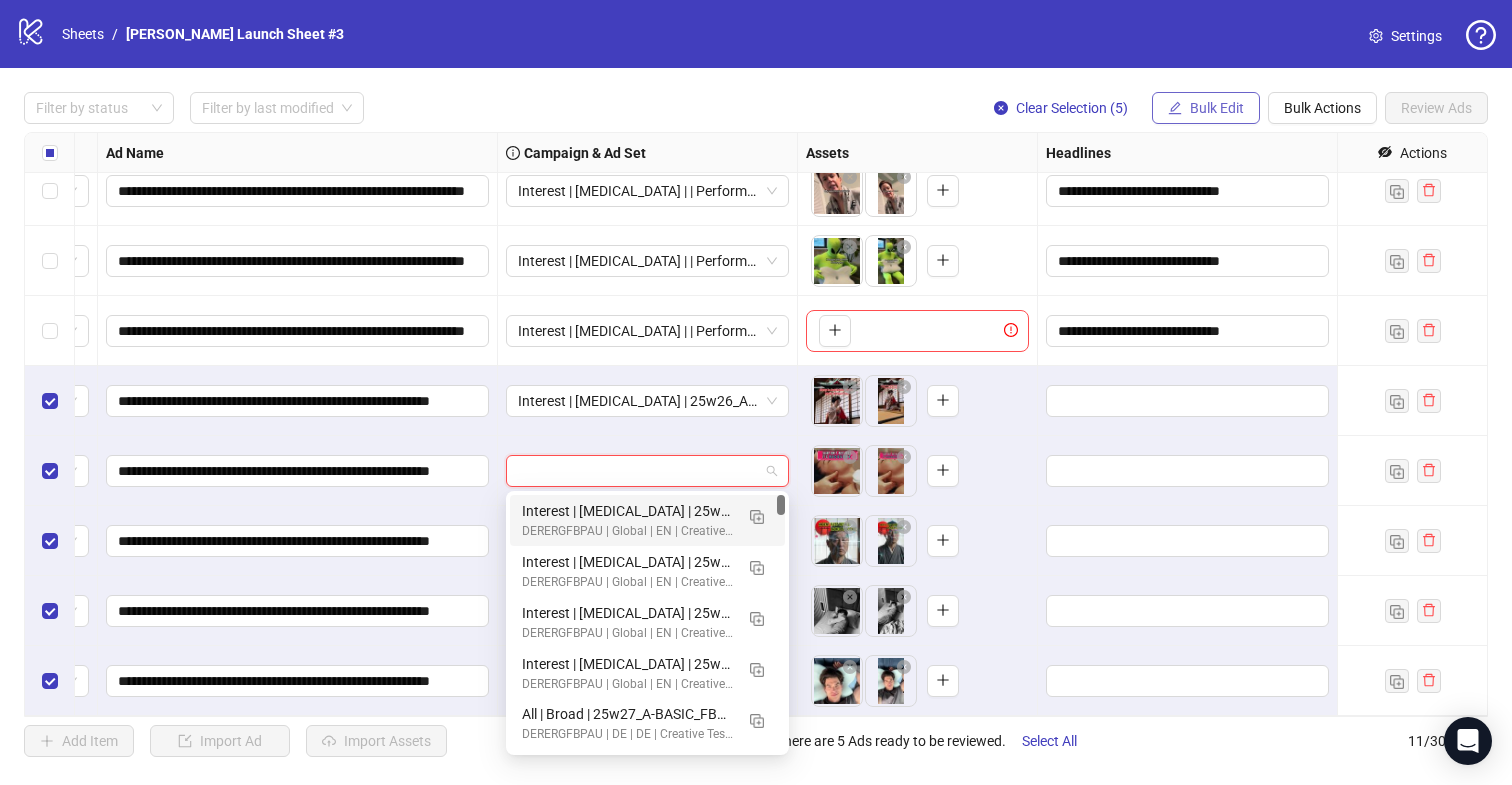 click on "Bulk Edit" at bounding box center [1206, 108] 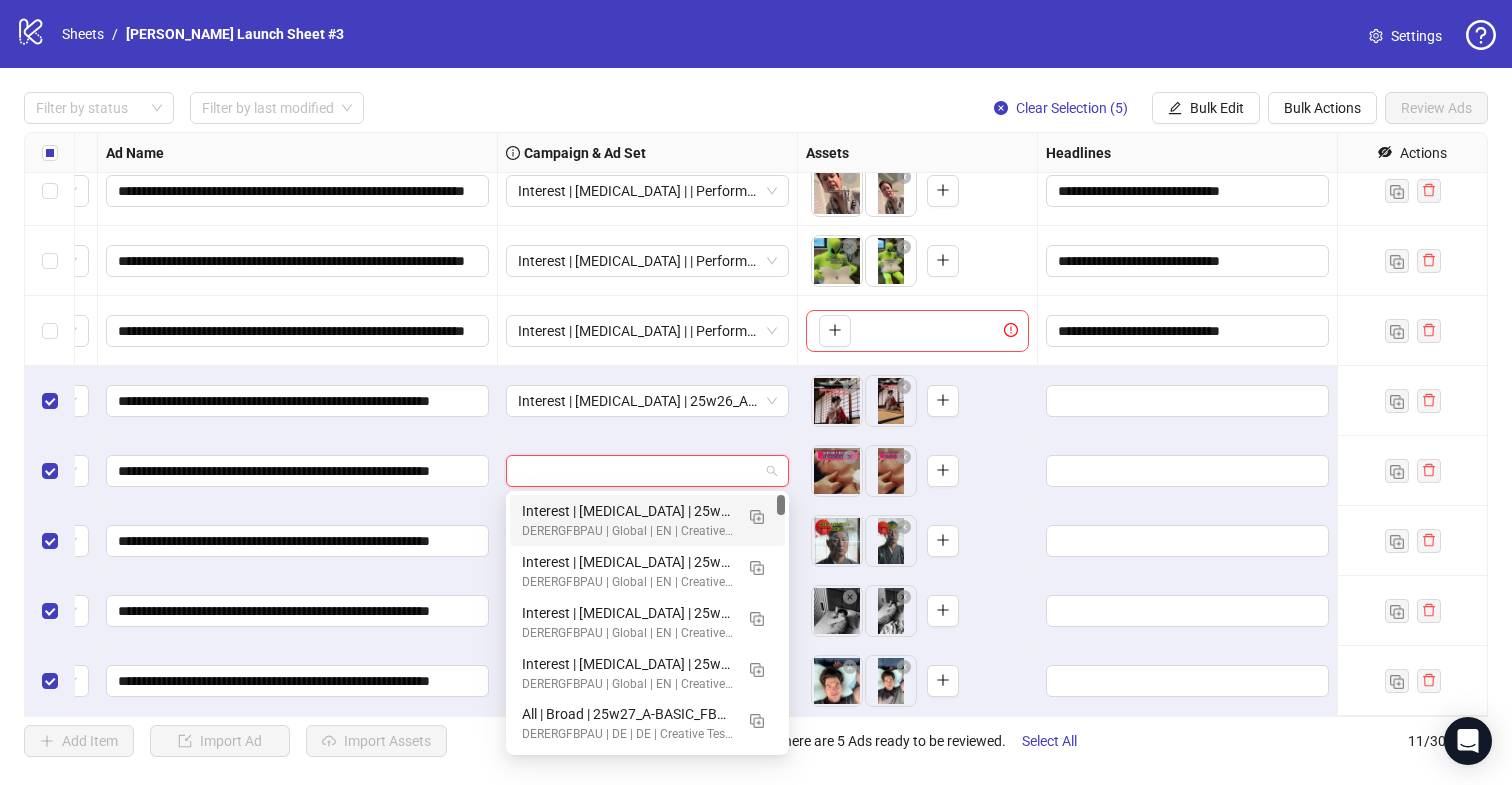 click at bounding box center [638, 471] 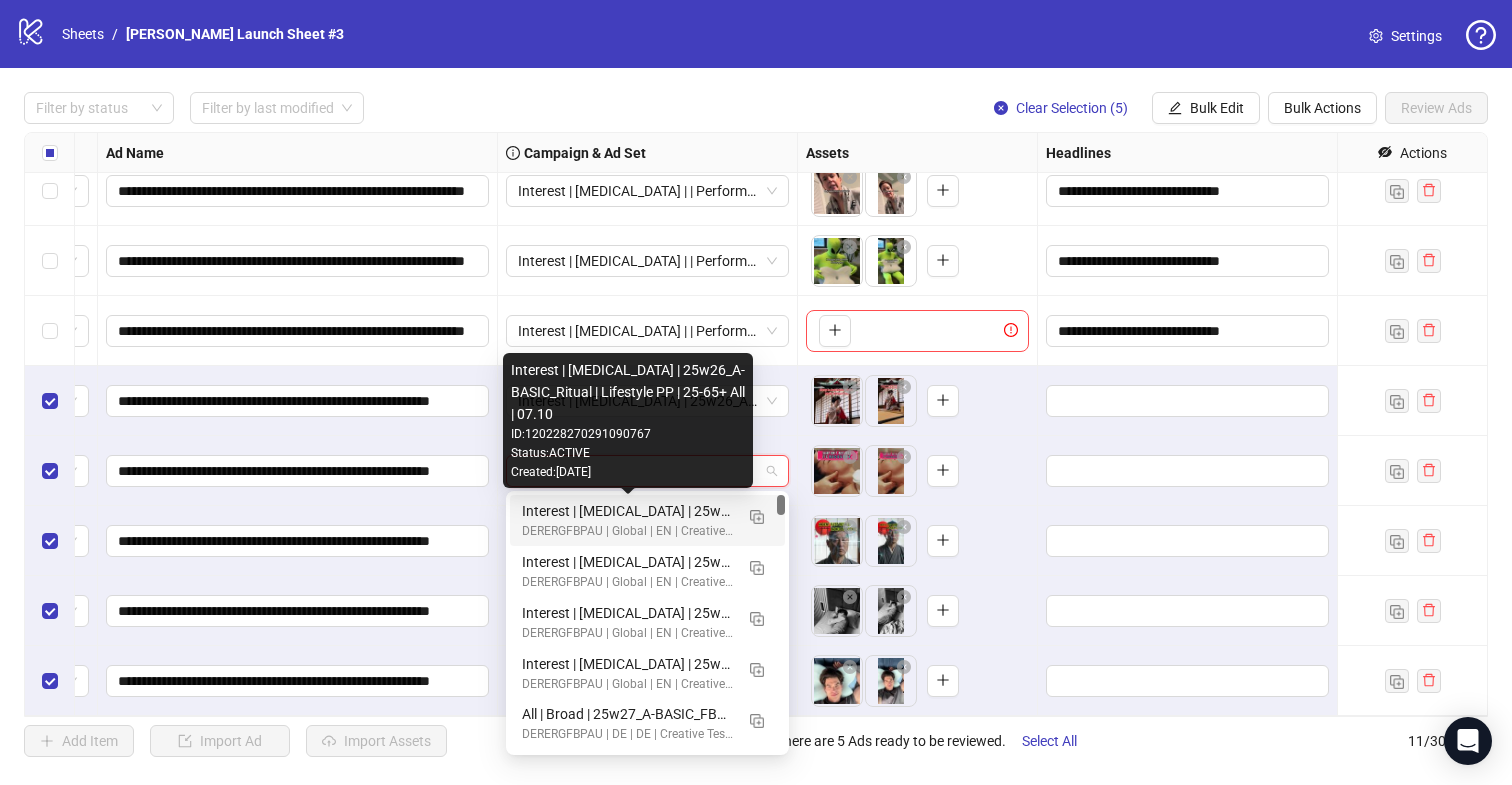click on "Interest | [MEDICAL_DATA] | 25w26_A-BASIC_Ritual | Lifestyle PP  | 25-65+ All | 07.10" at bounding box center (627, 511) 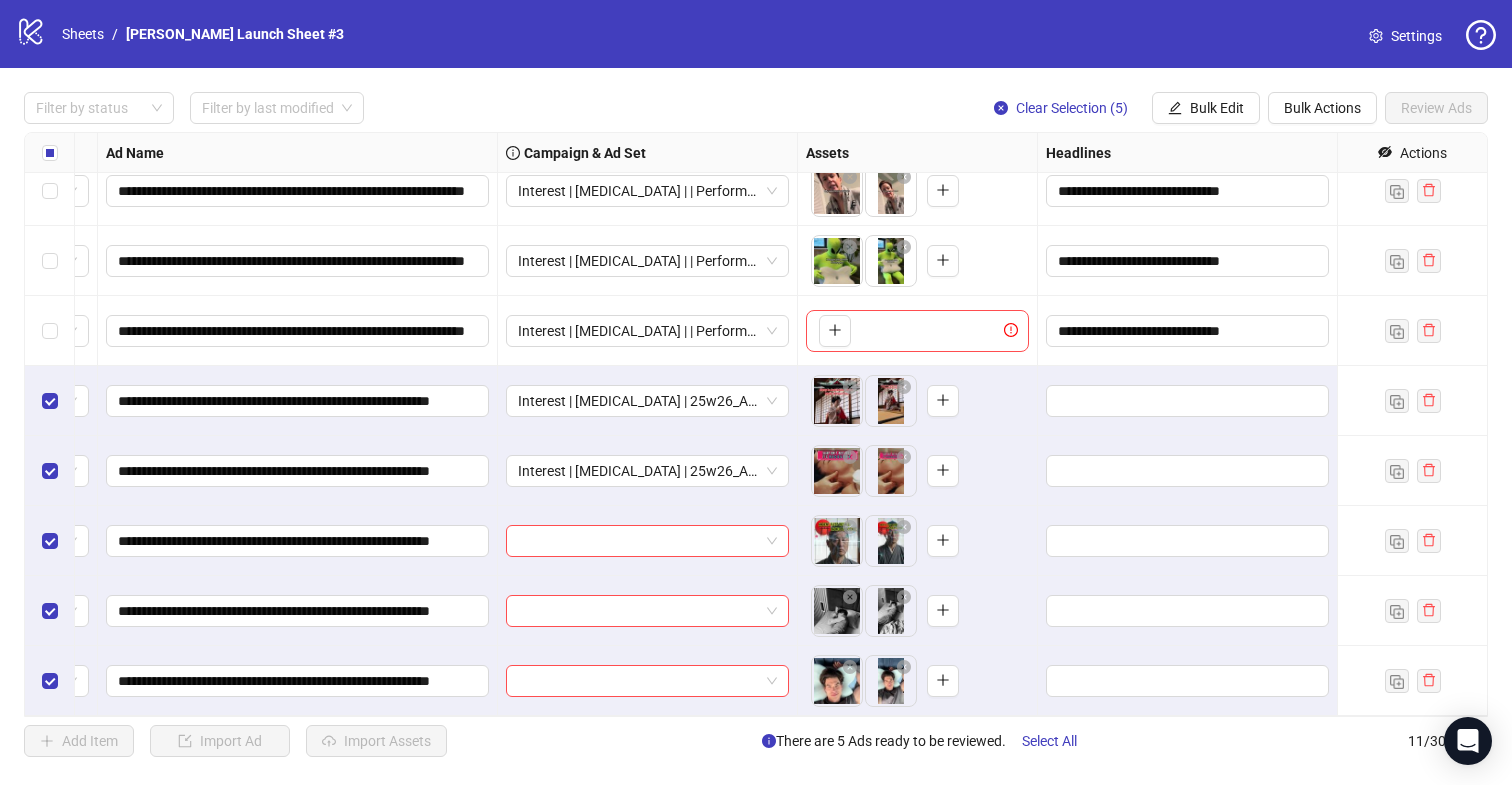 click at bounding box center [648, 541] 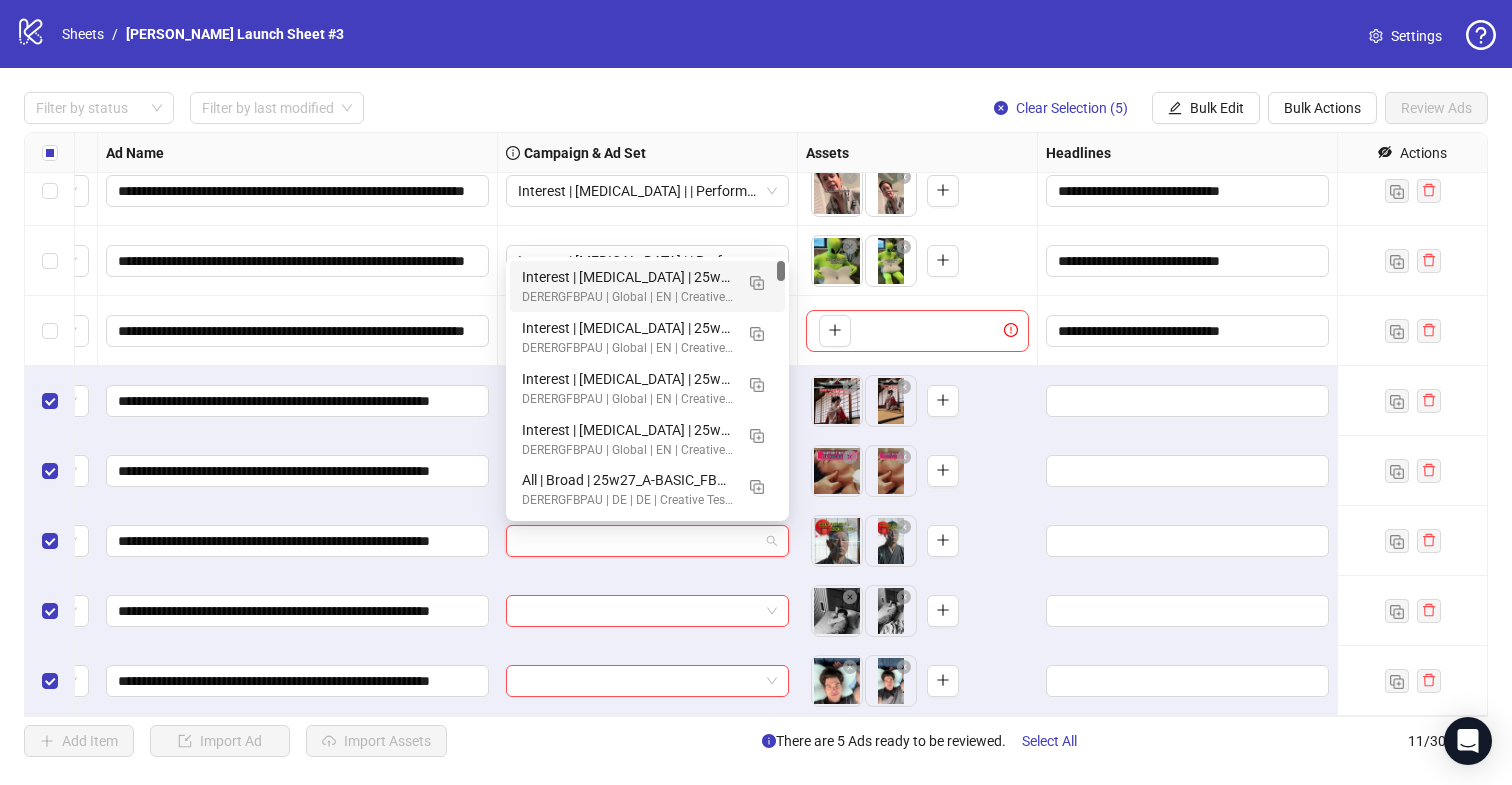 click at bounding box center [638, 541] 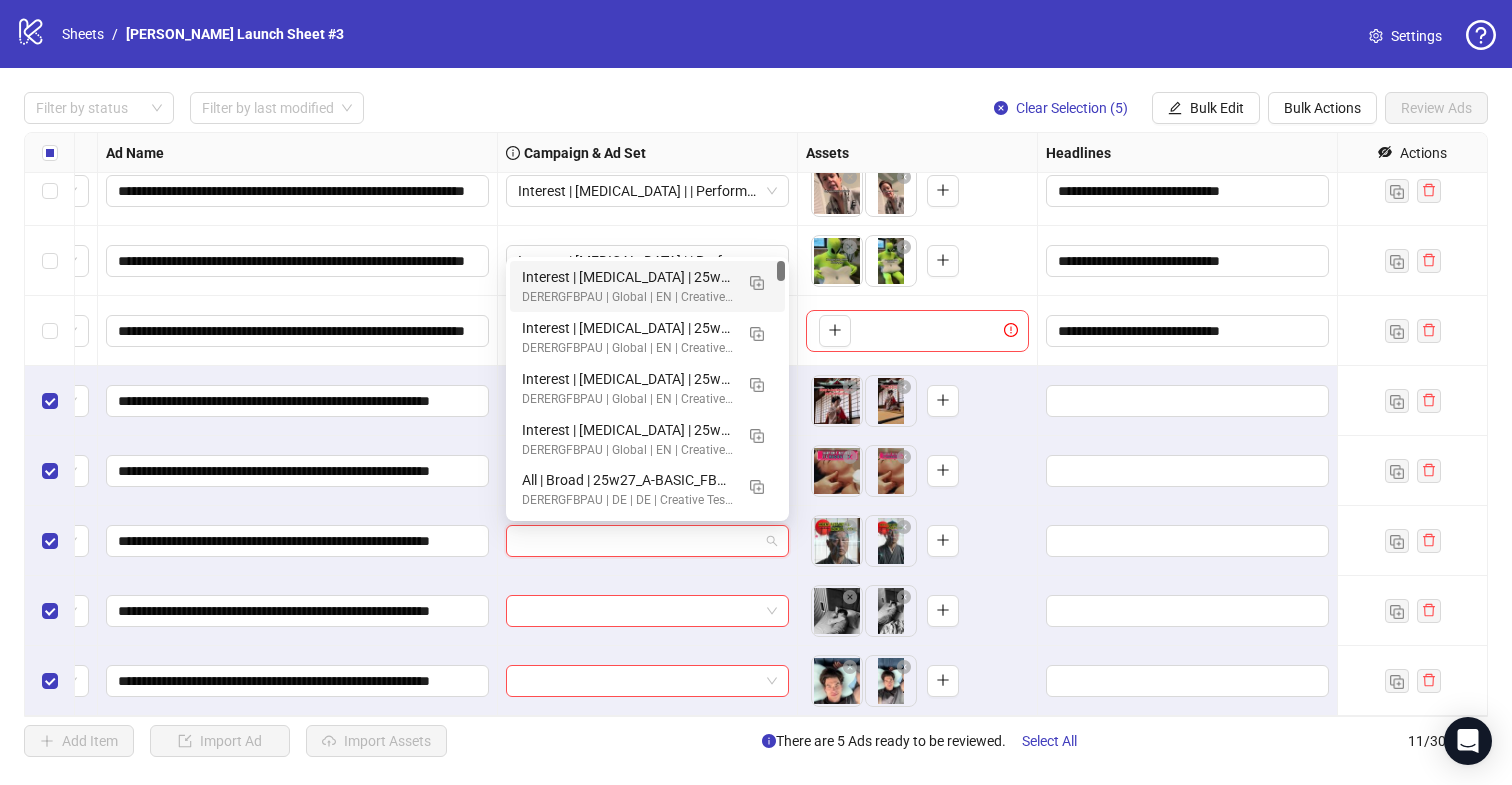 click on "Interest | [MEDICAL_DATA] | 25w26_A-BASIC_Ritual | Lifestyle PP  | 25-65+ All | 07.10" at bounding box center [627, 277] 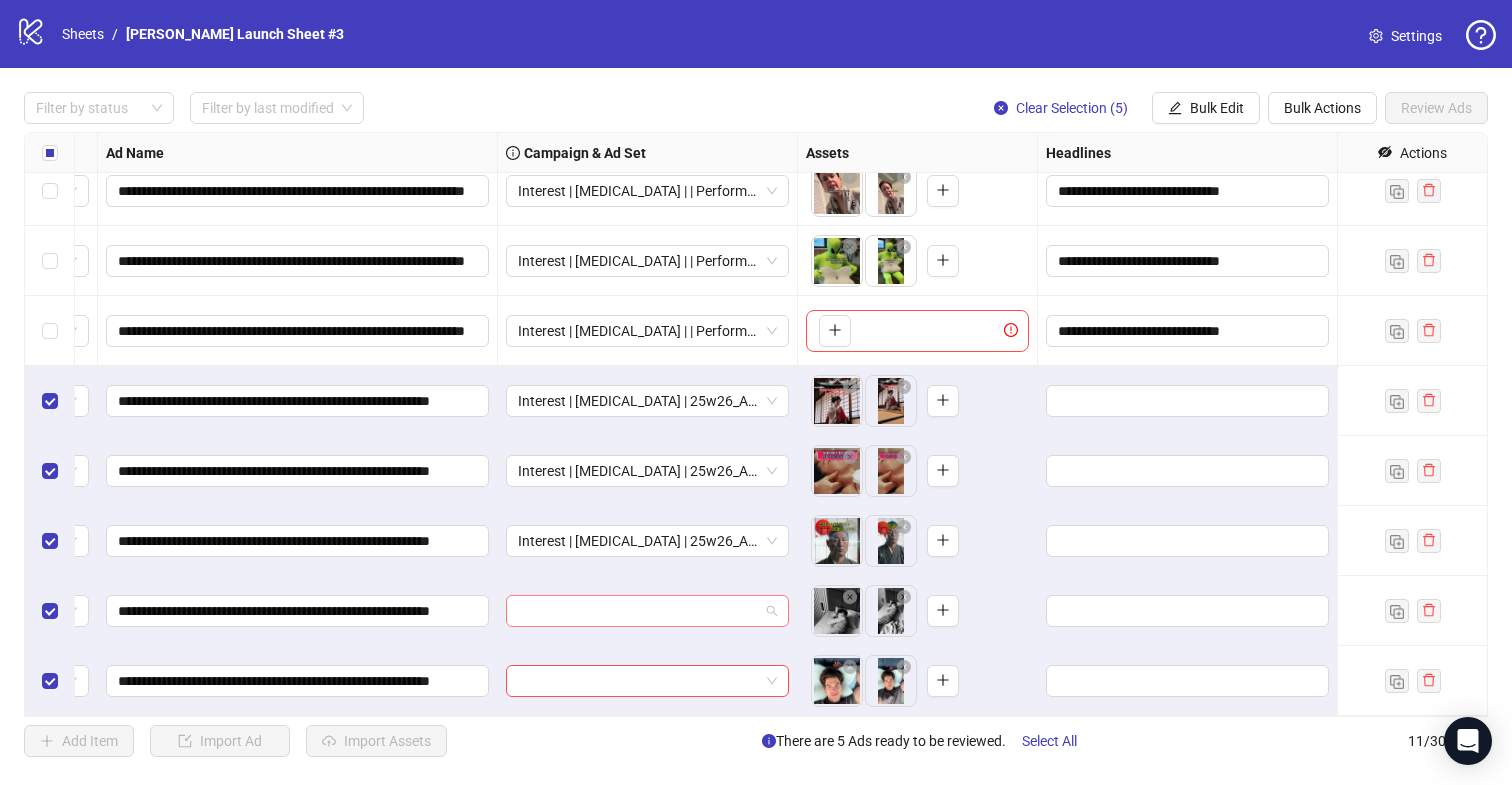 click at bounding box center (638, 611) 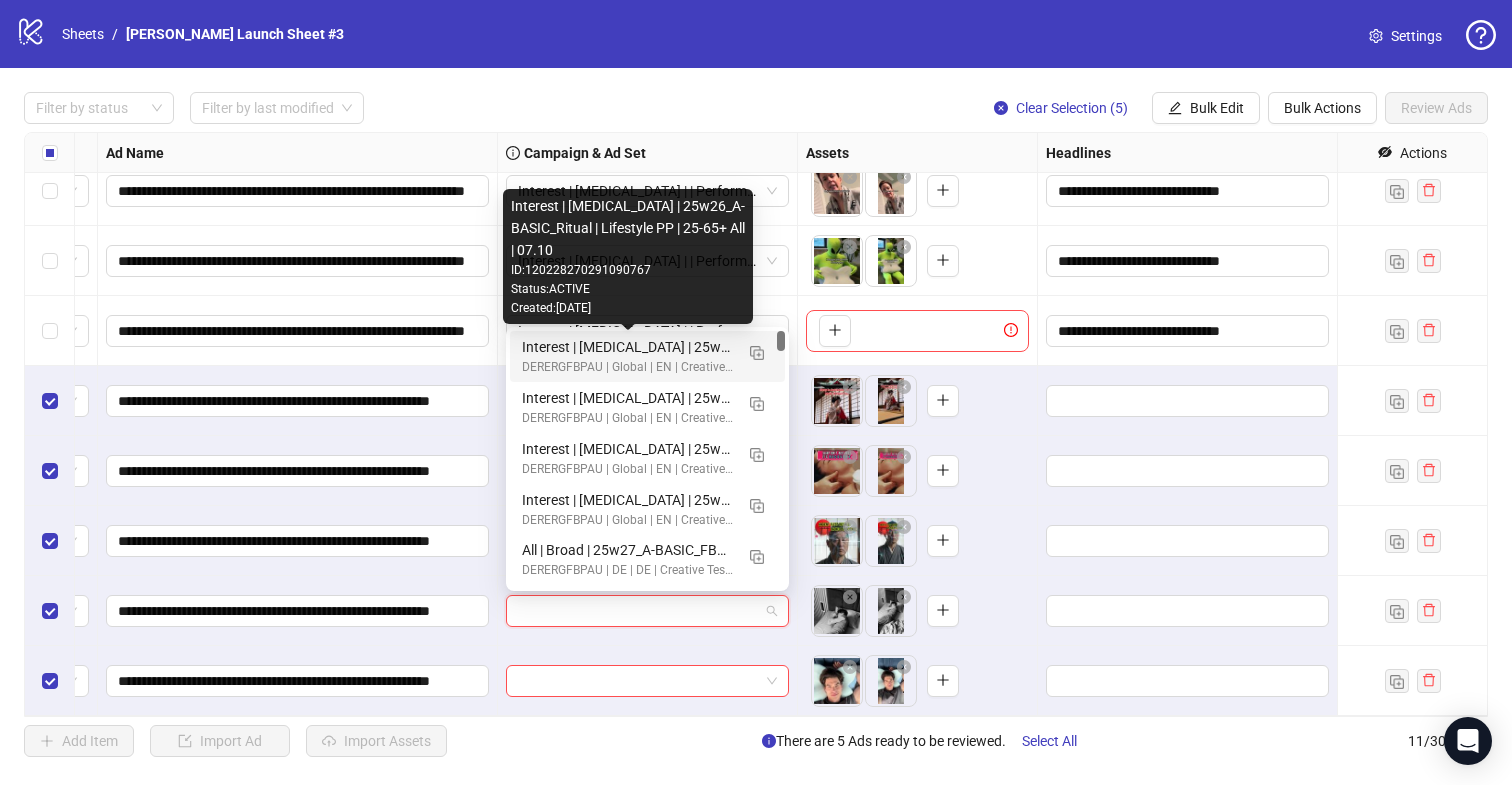 click on "Interest | [MEDICAL_DATA] | 25w26_A-BASIC_Ritual | Lifestyle PP  | 25-65+ All | 07.10" at bounding box center [627, 347] 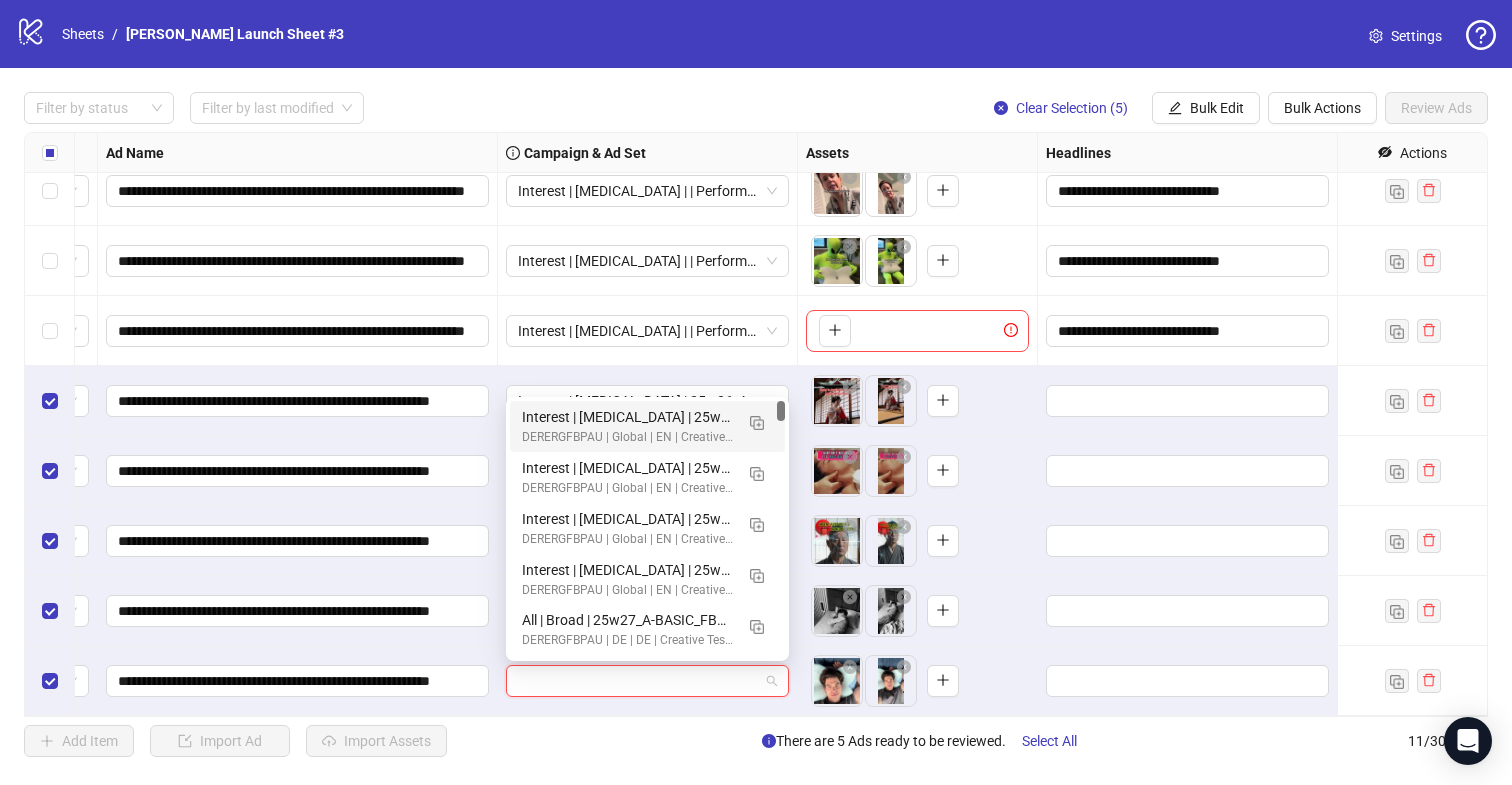 click at bounding box center (638, 681) 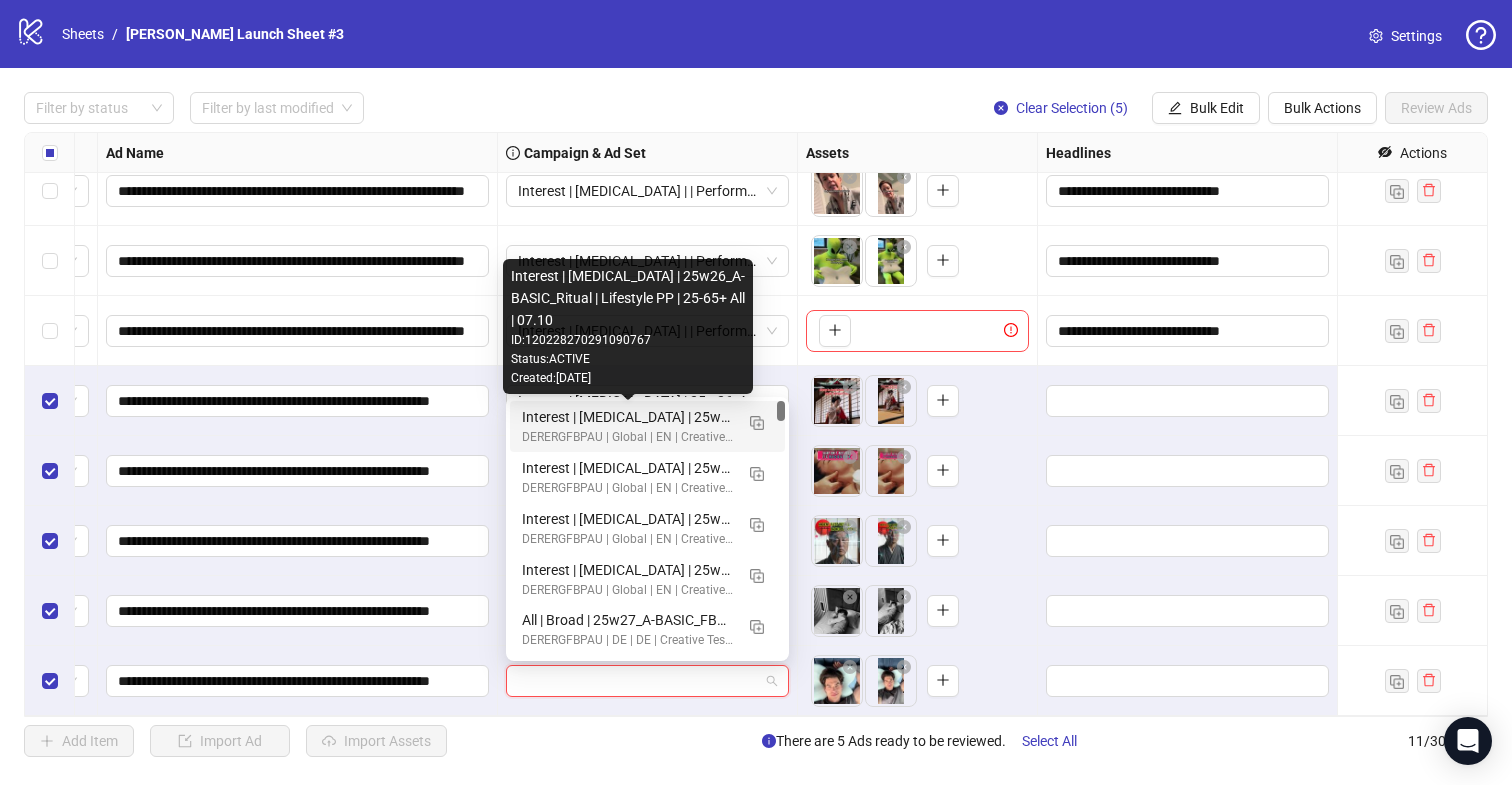click on "Interest | [MEDICAL_DATA] | 25w26_A-BASIC_Ritual | Lifestyle PP  | 25-65+ All | 07.10" at bounding box center [627, 417] 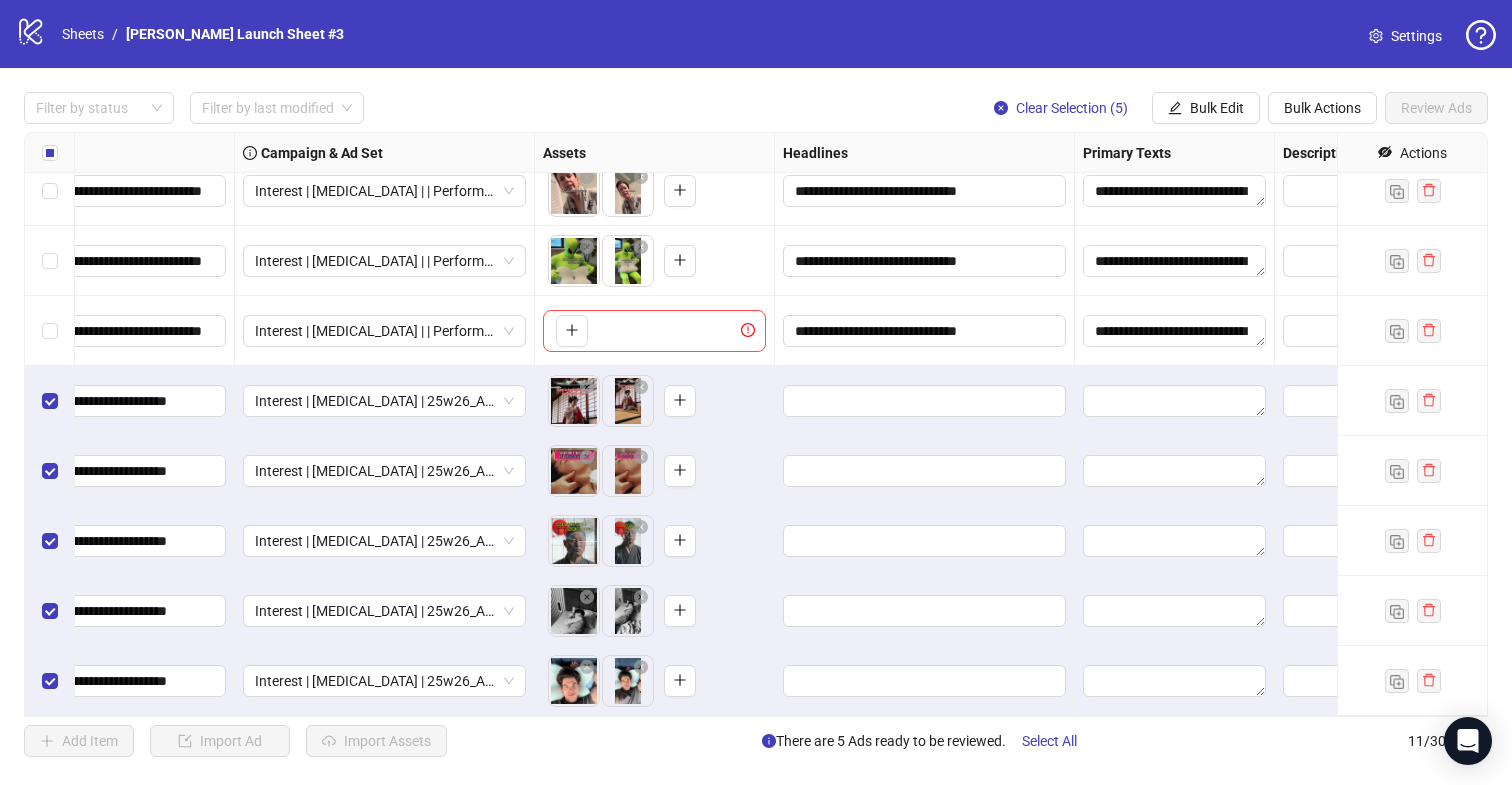 scroll, scrollTop: 227, scrollLeft: 694, axis: both 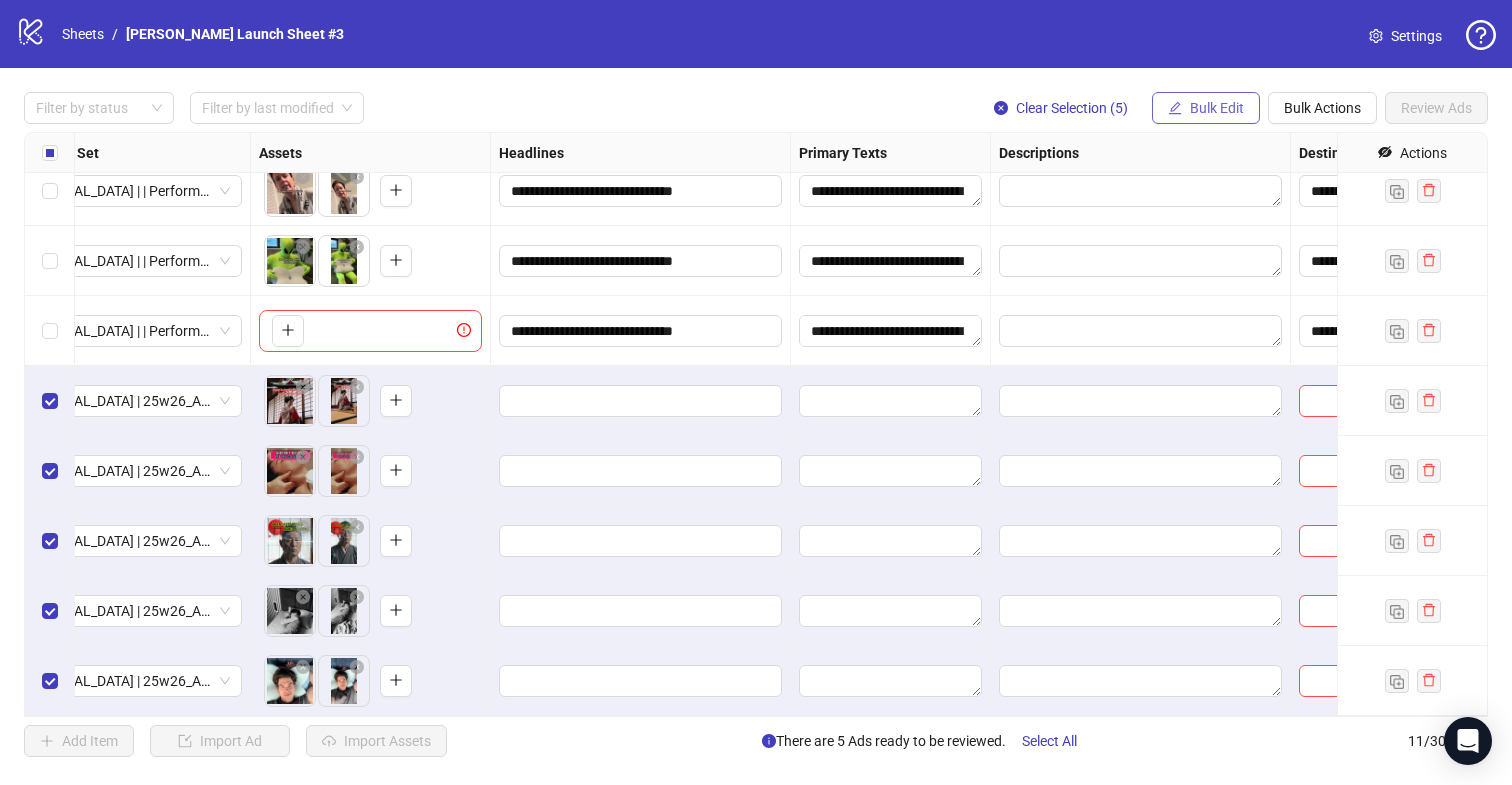 click on "Bulk Edit" at bounding box center (1206, 108) 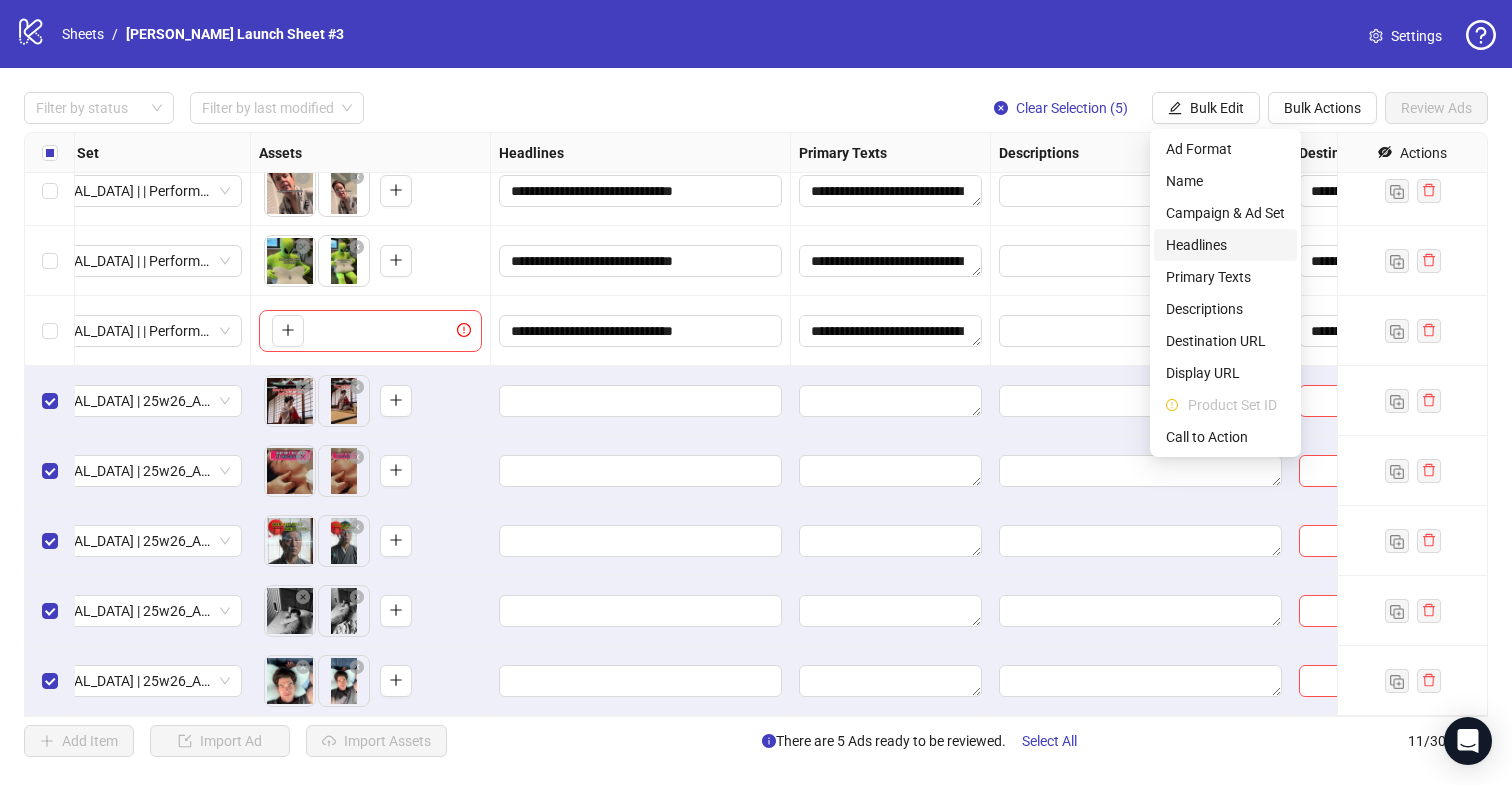 click on "Headlines" at bounding box center (1225, 245) 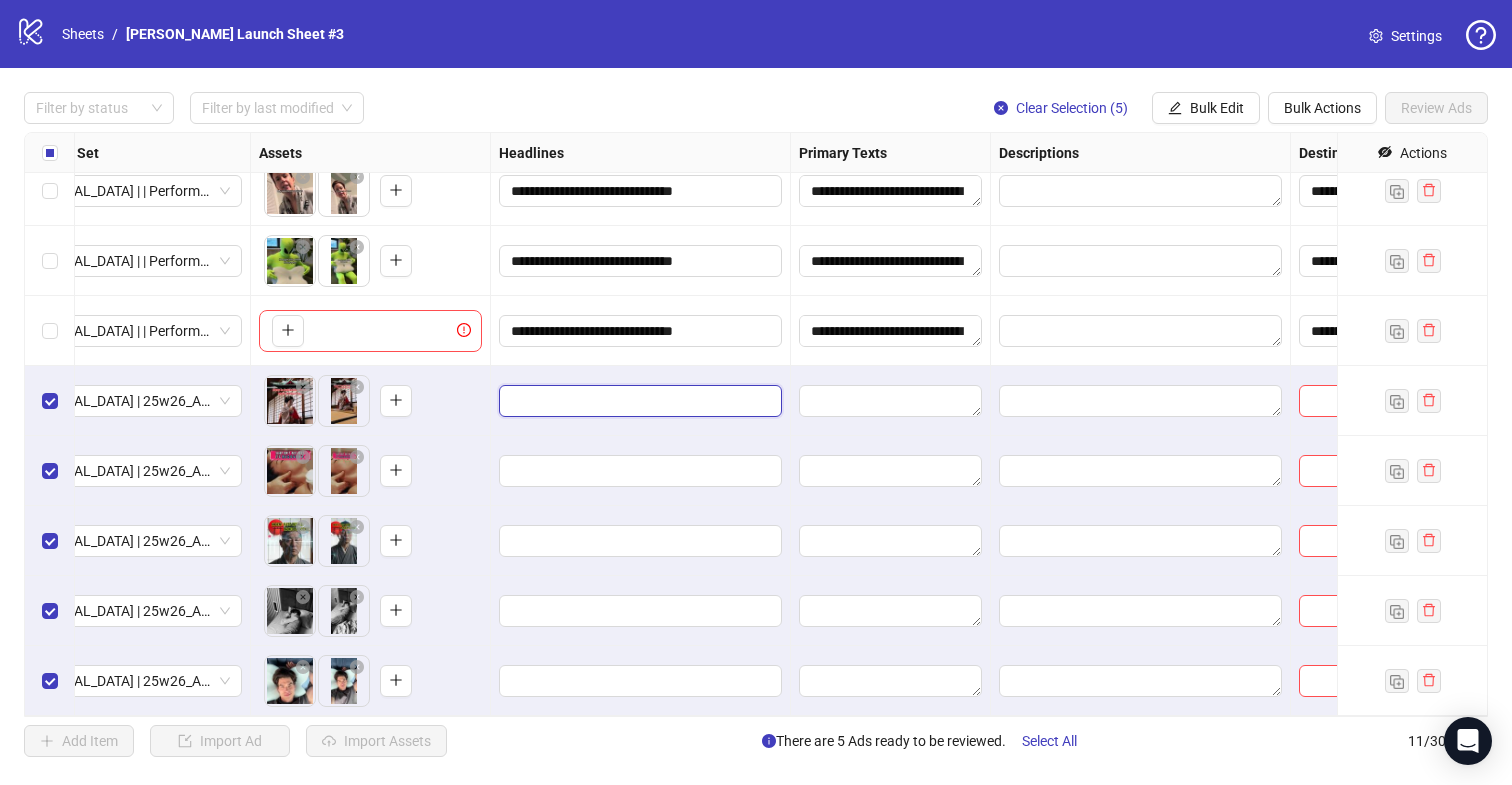 click at bounding box center [638, 401] 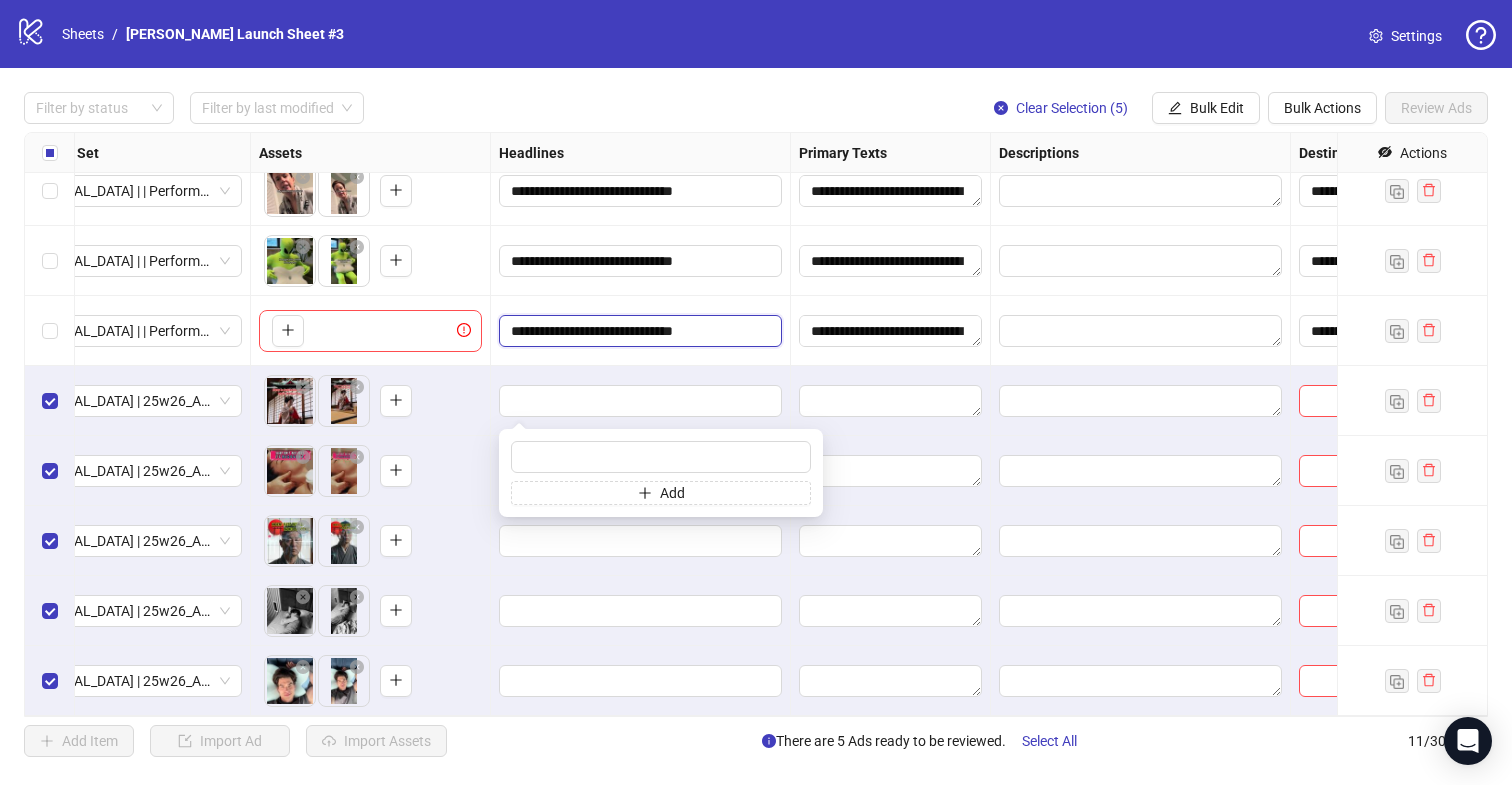 click on "**********" at bounding box center (638, 331) 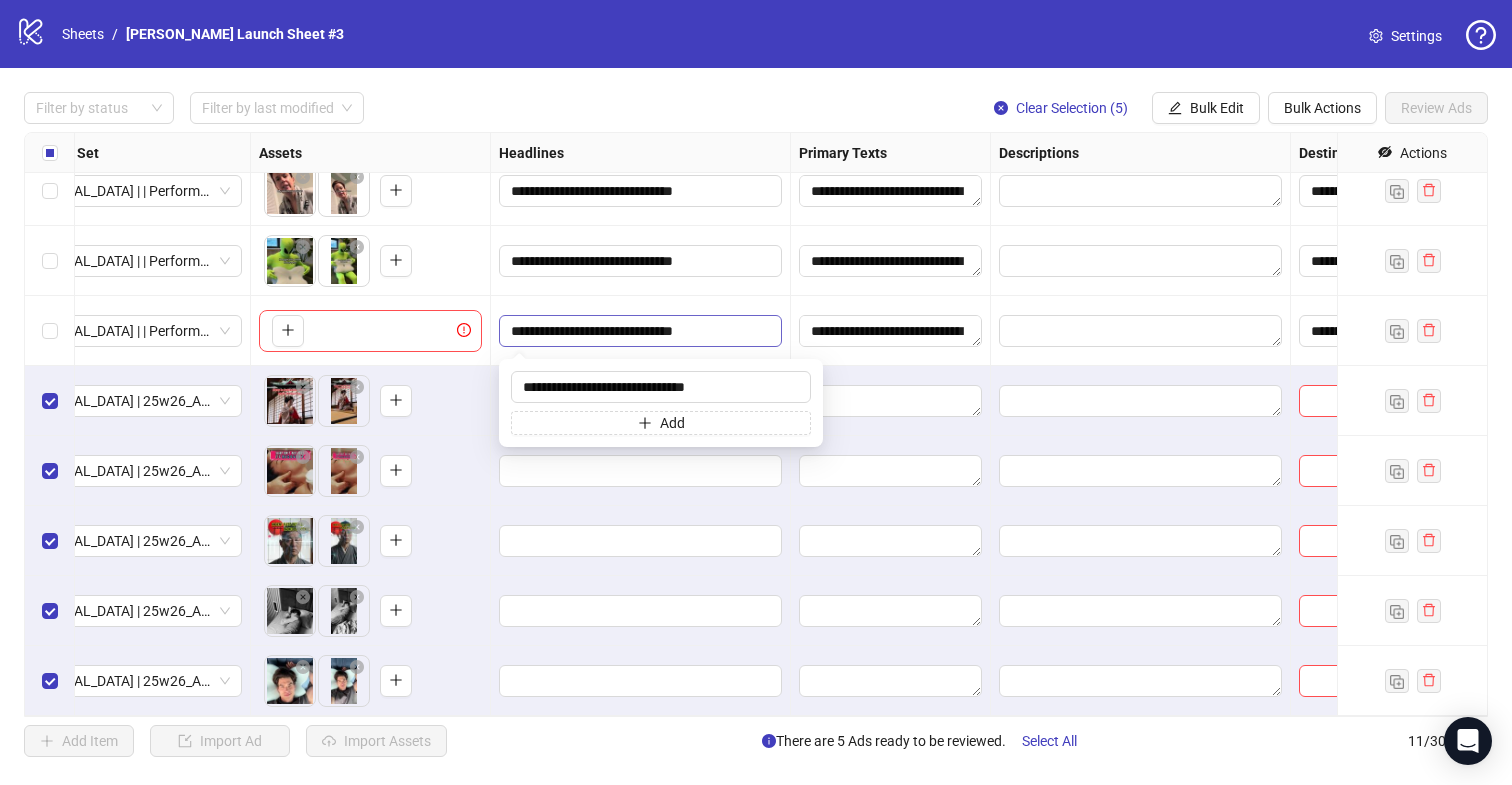 click on "**********" at bounding box center (638, 331) 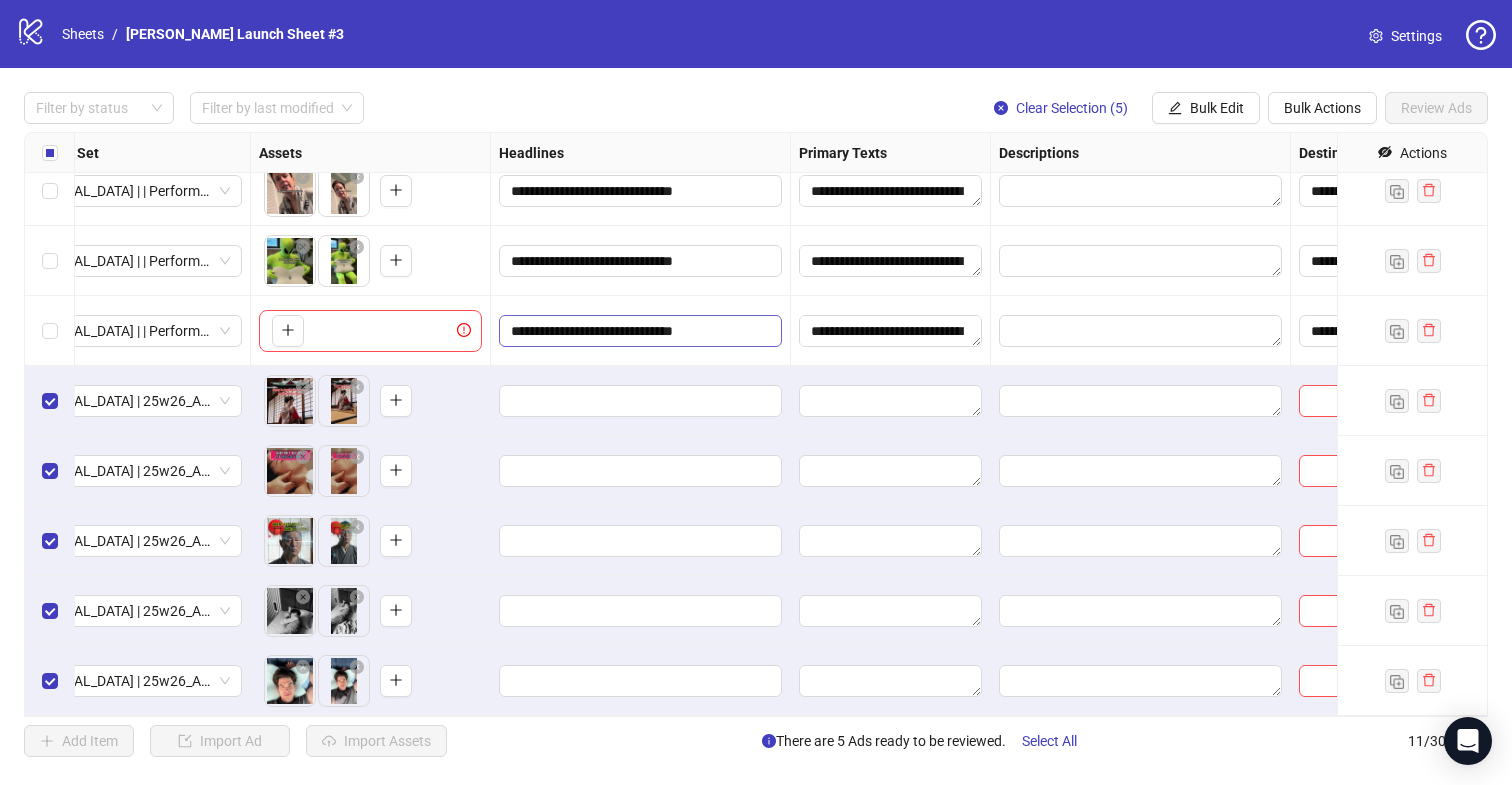 click on "**********" at bounding box center [638, 331] 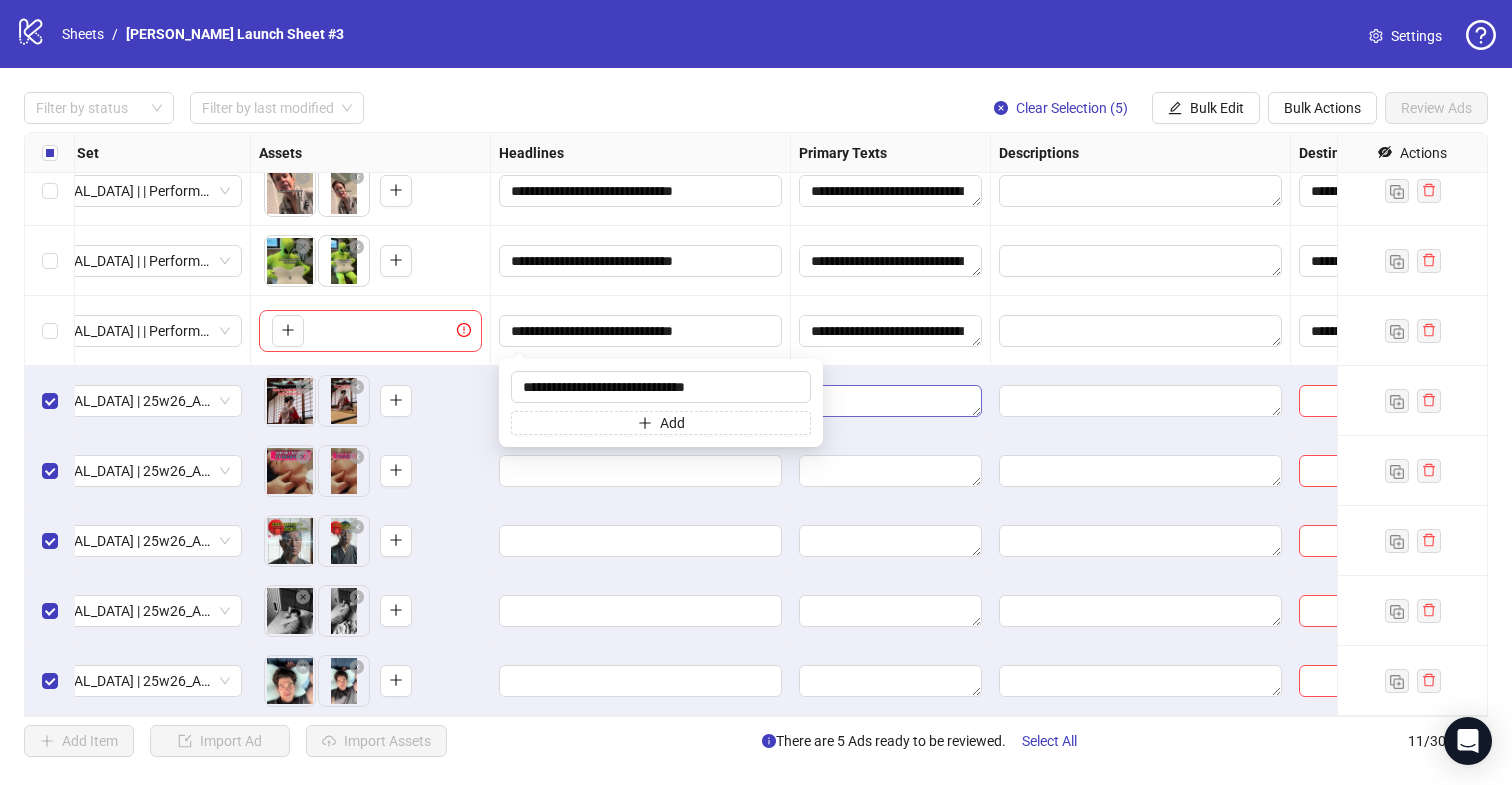 click at bounding box center [890, 401] 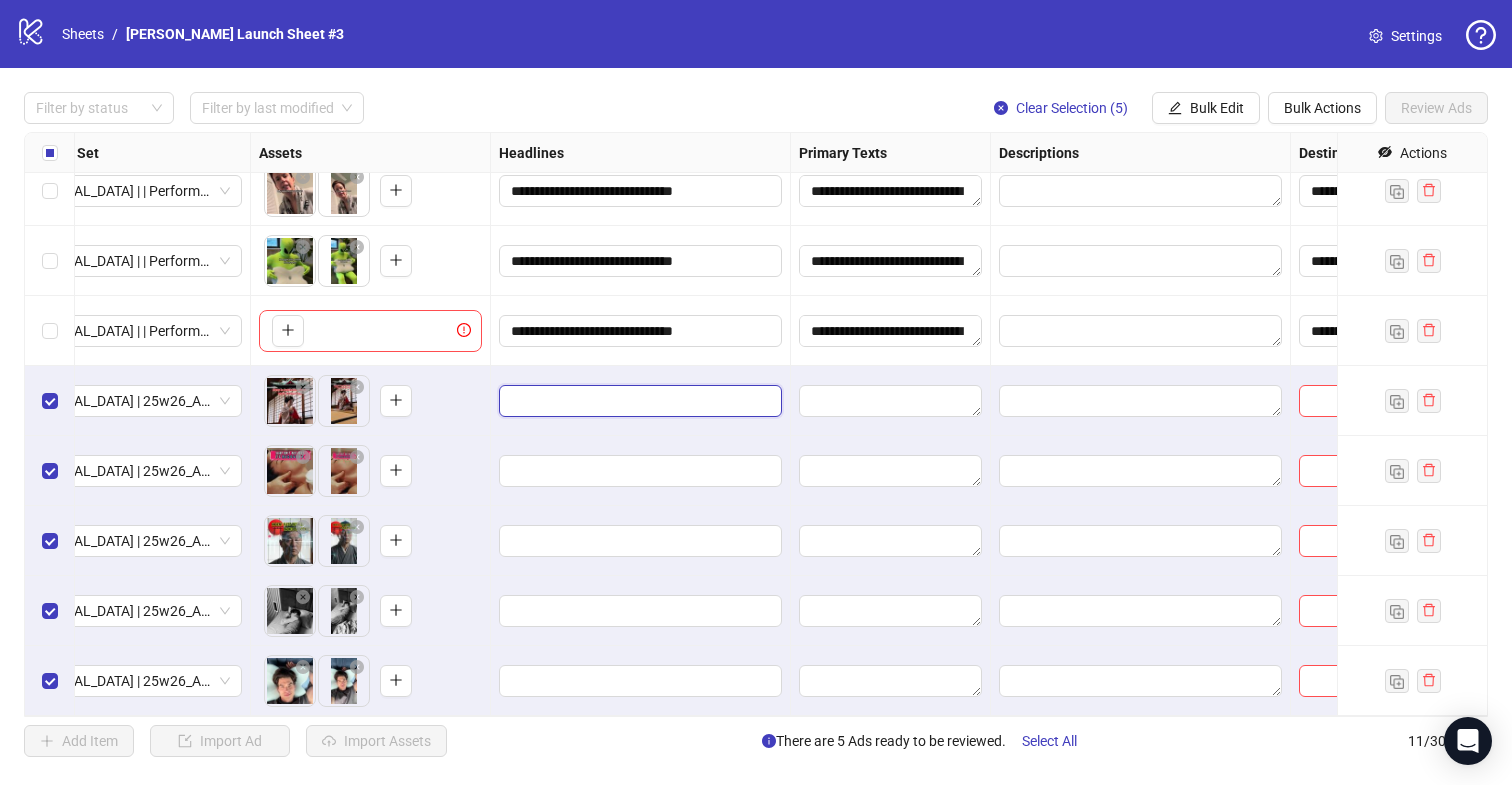 click at bounding box center (638, 401) 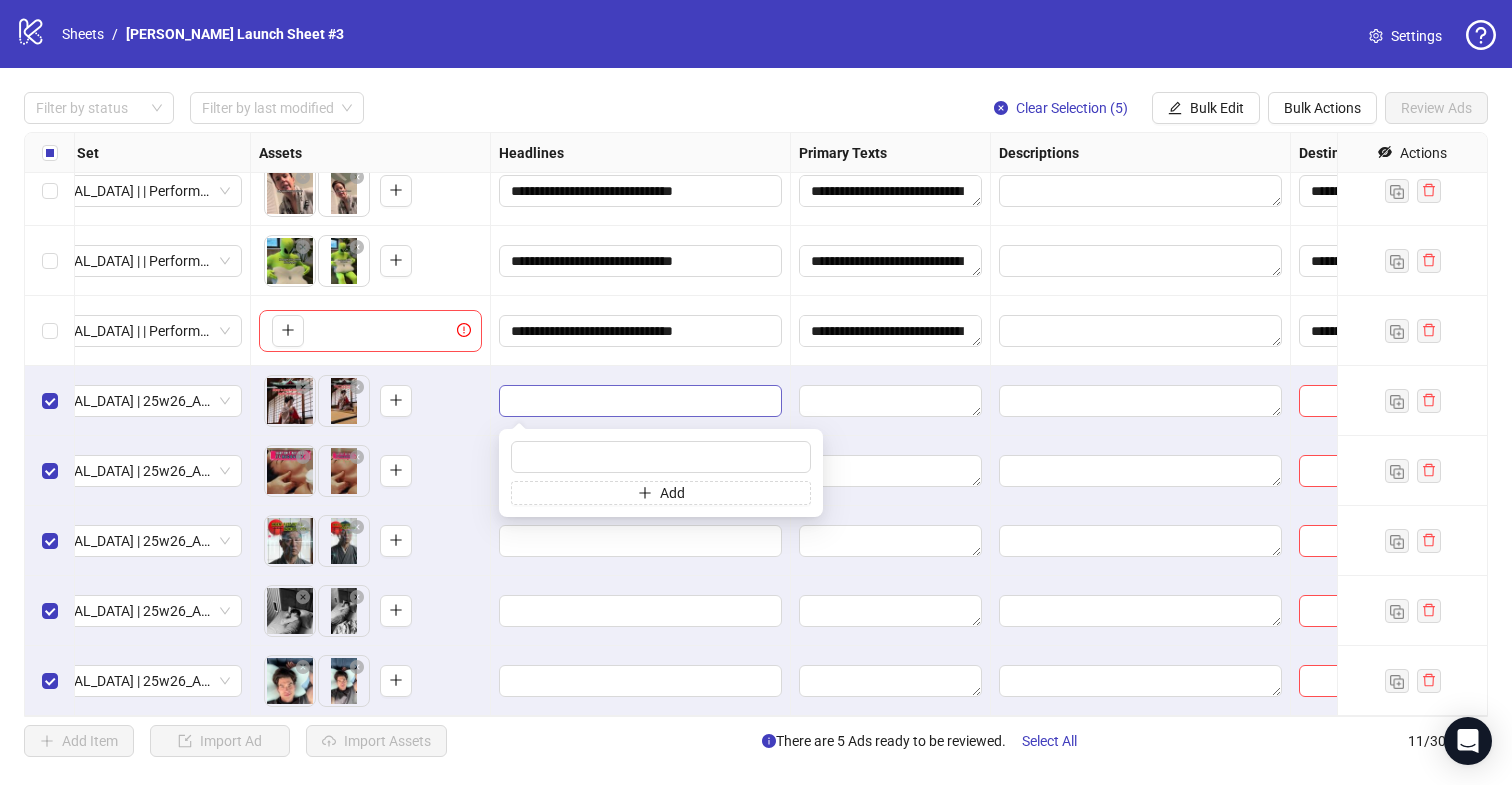 type on "**********" 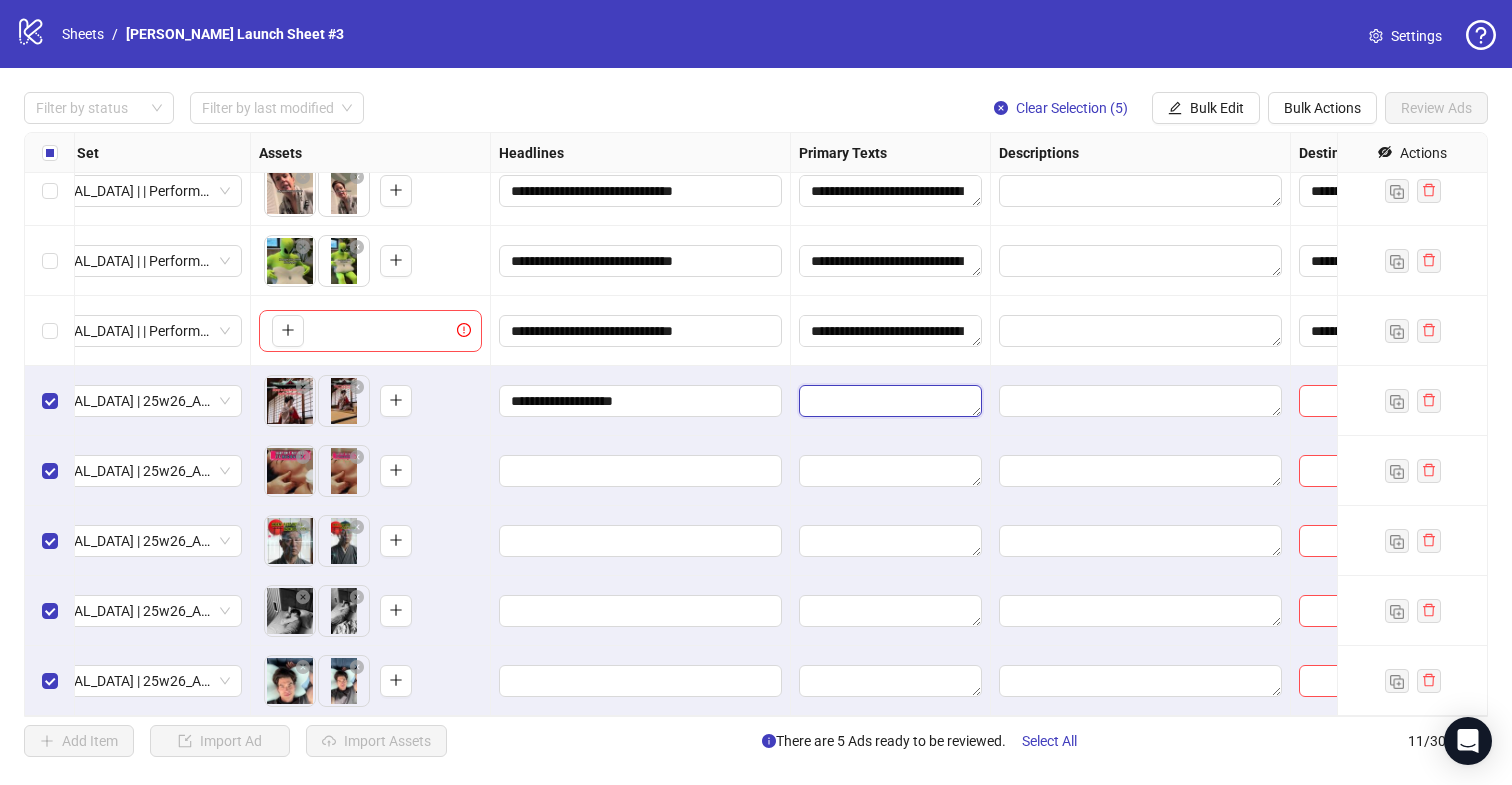 click at bounding box center (890, 401) 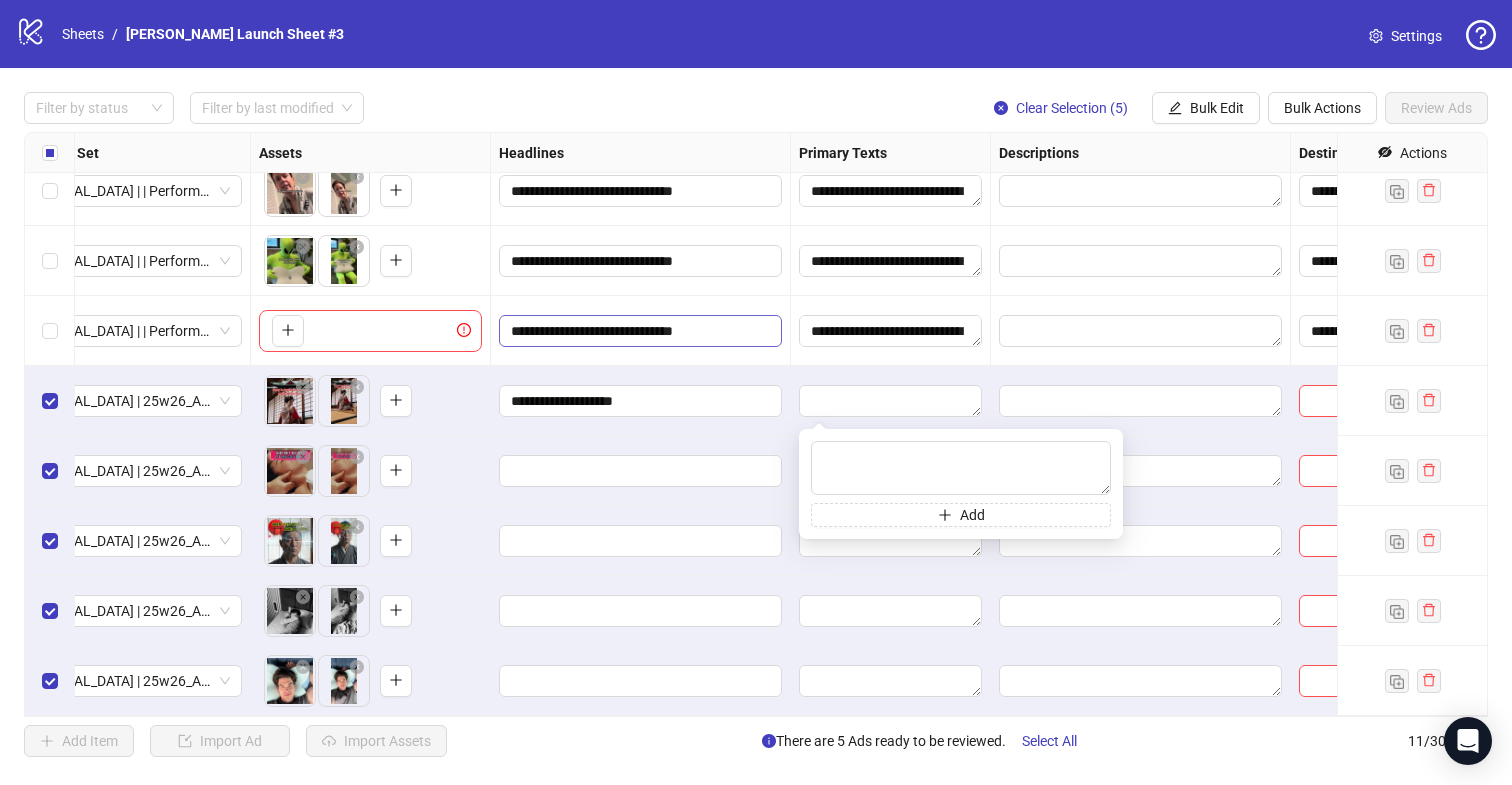 click on "**********" at bounding box center [638, 331] 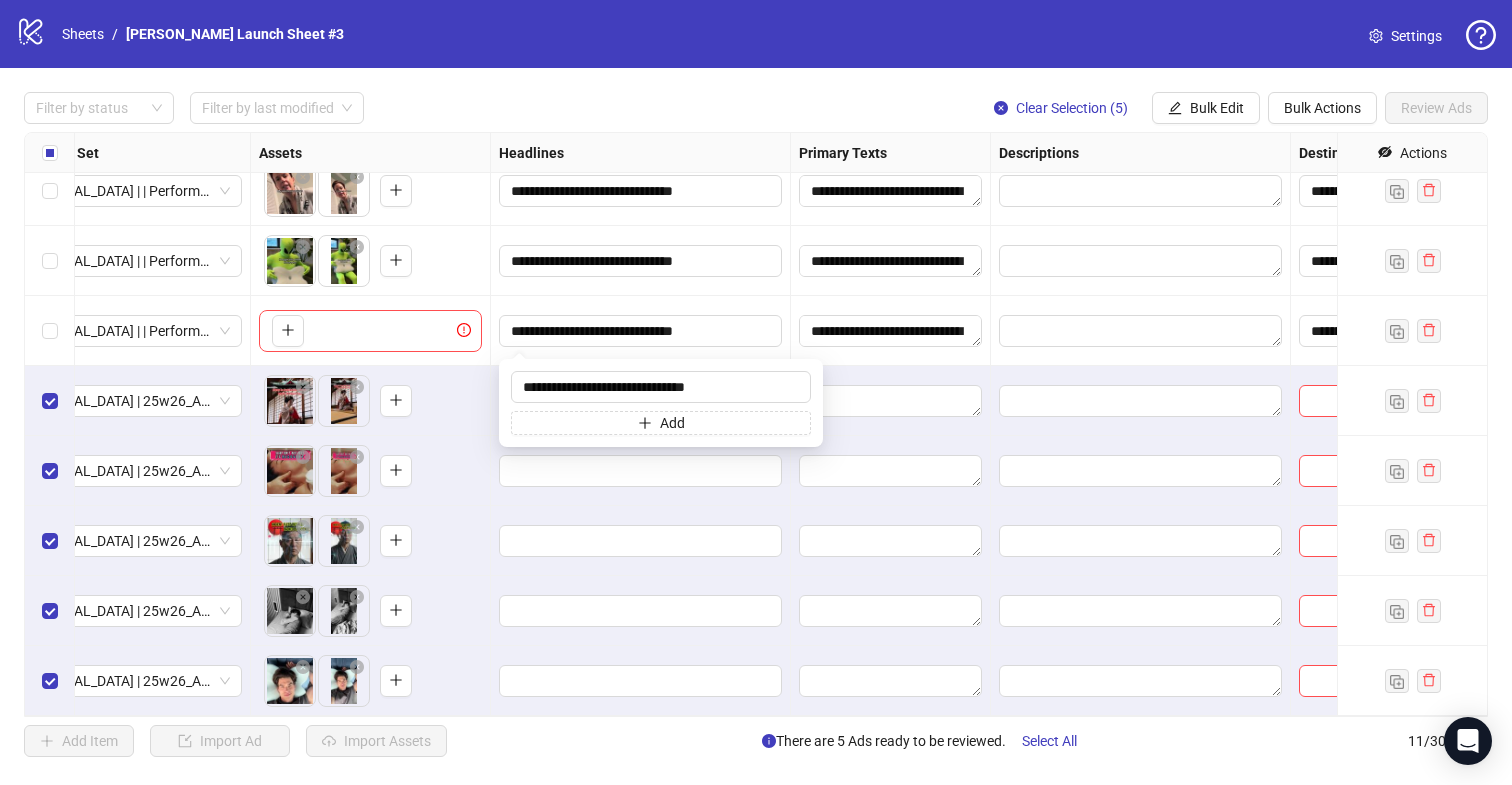 click at bounding box center [891, 401] 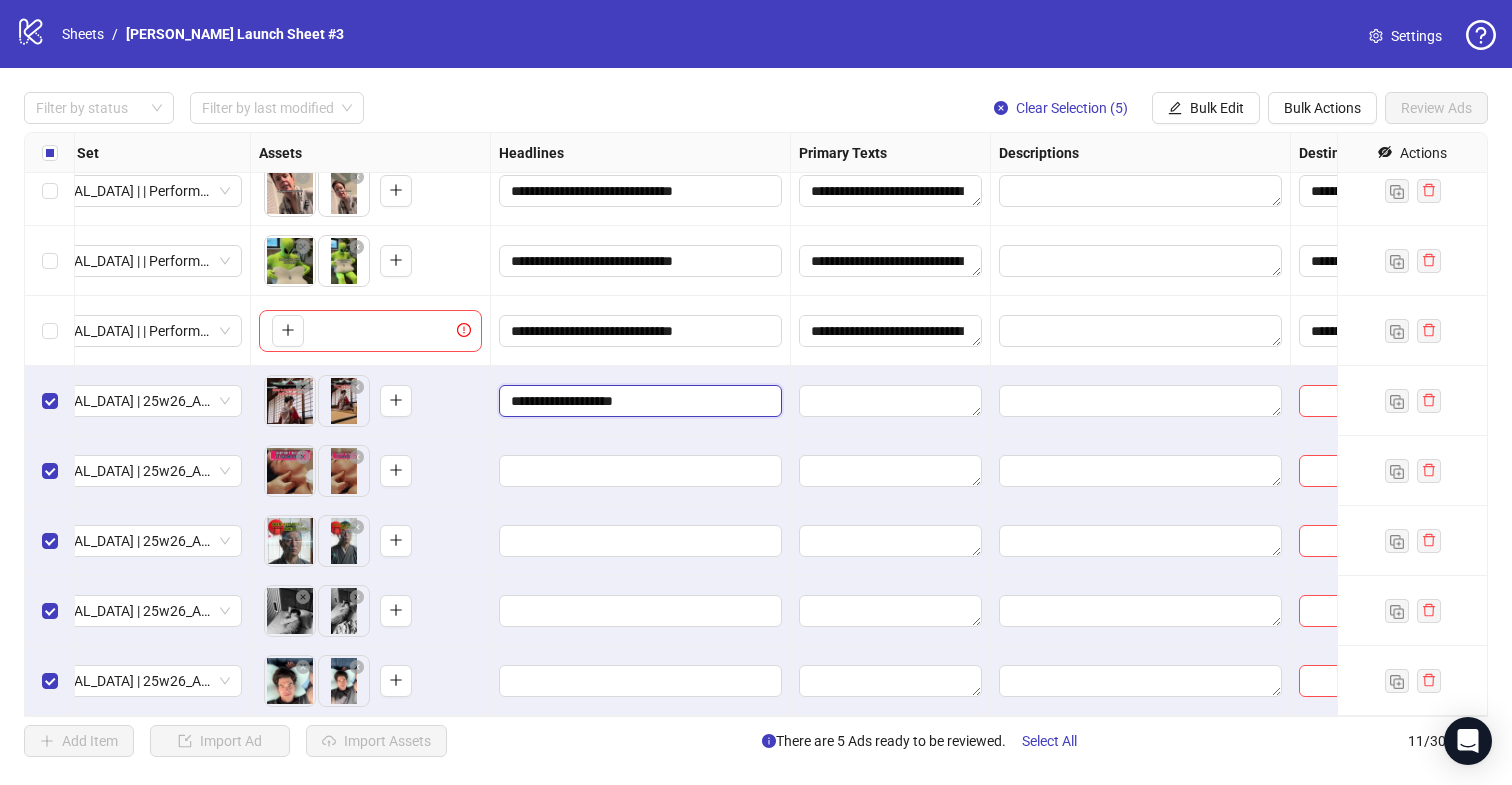 click on "**********" at bounding box center [638, 401] 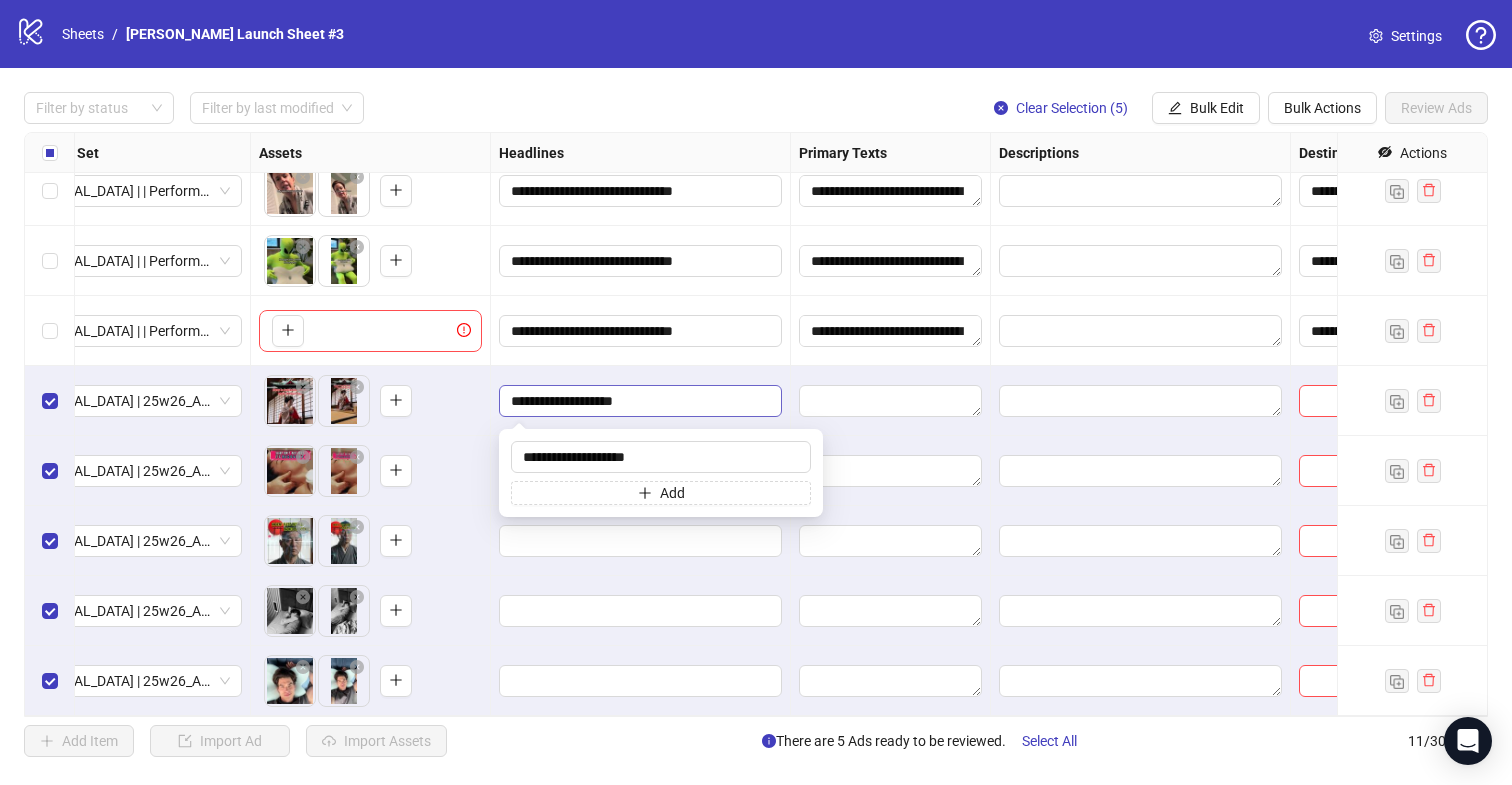 type on "**********" 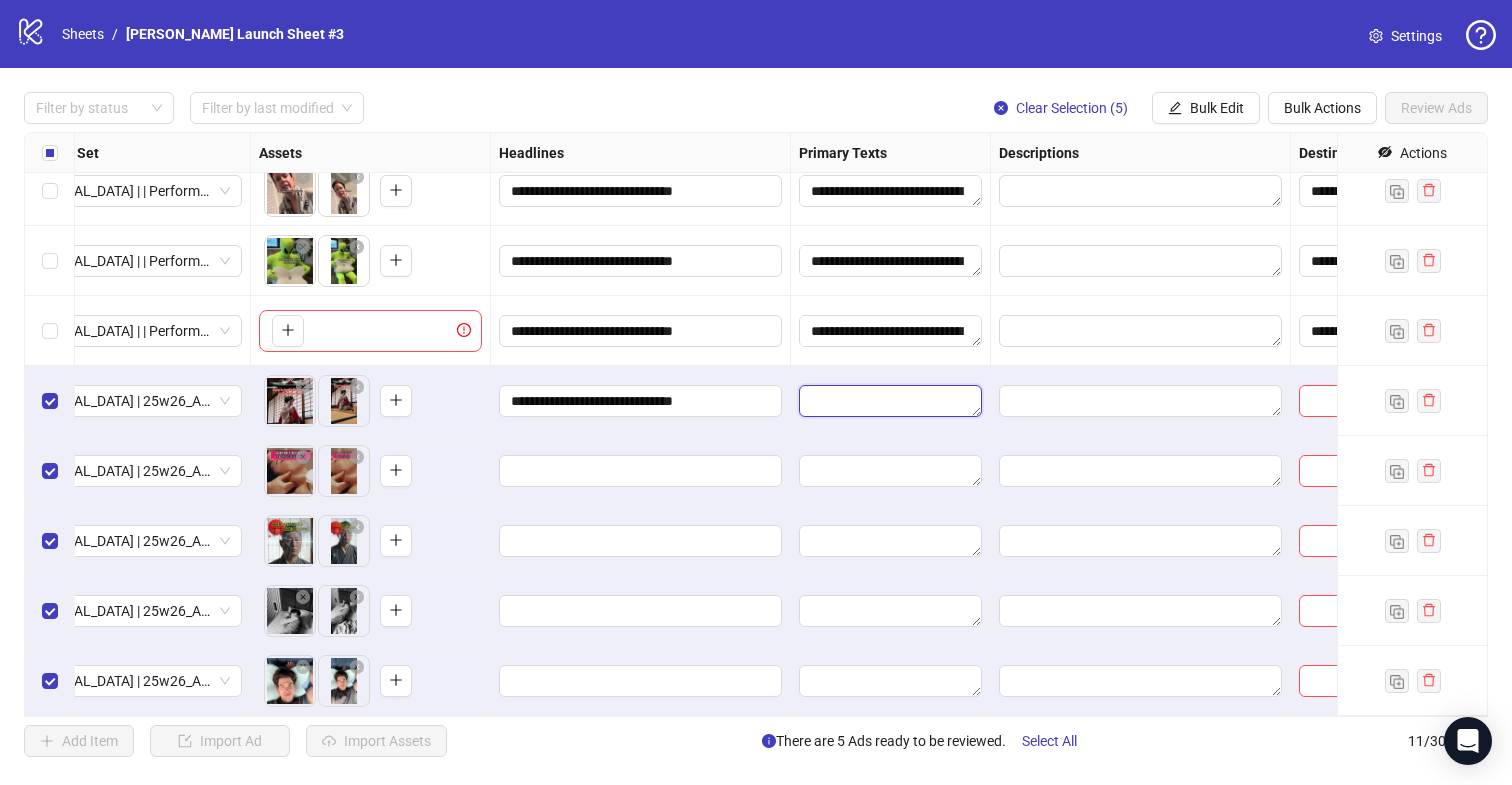 click at bounding box center (890, 401) 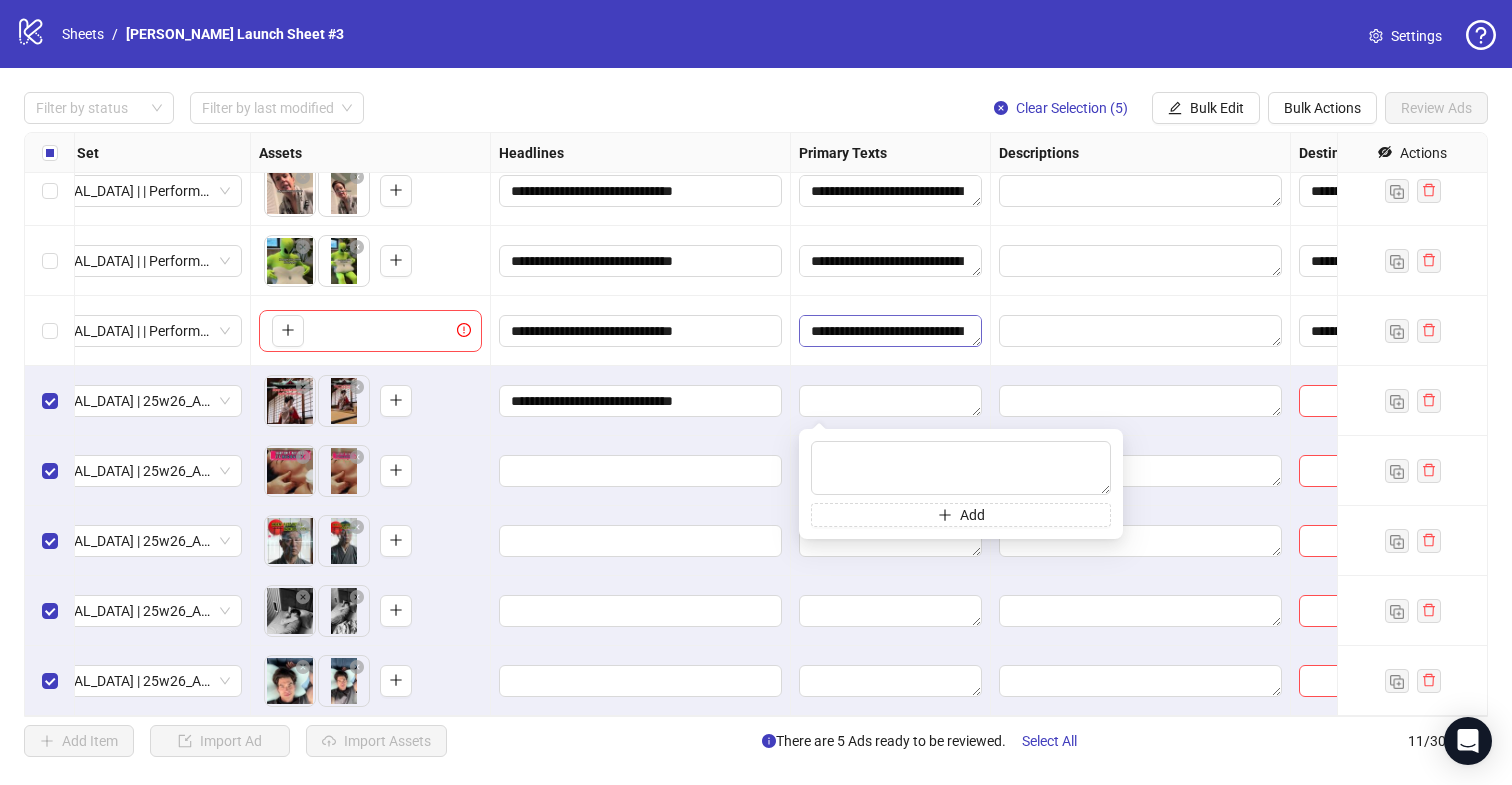 click on "**********" at bounding box center (890, 331) 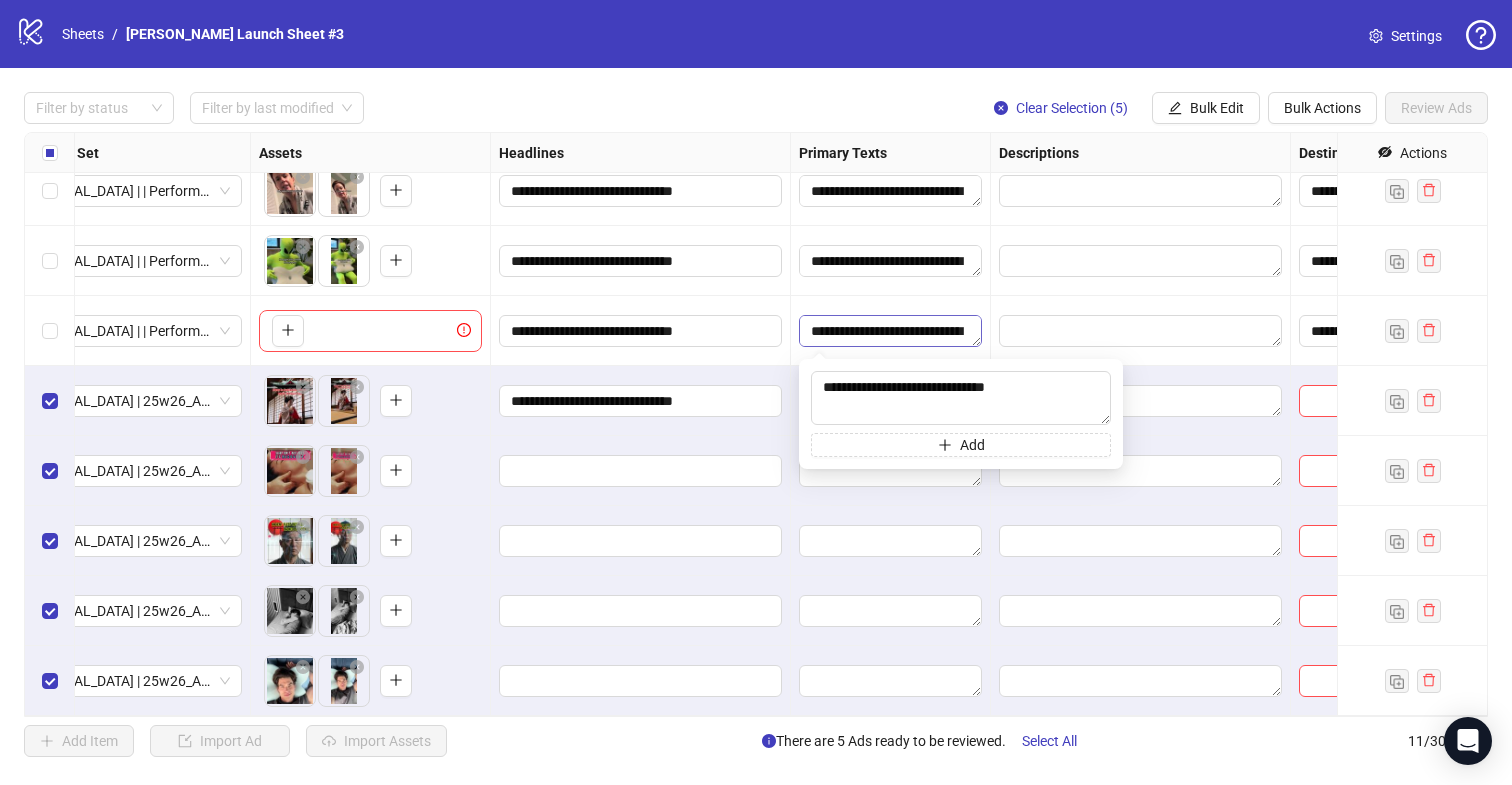 type on "**********" 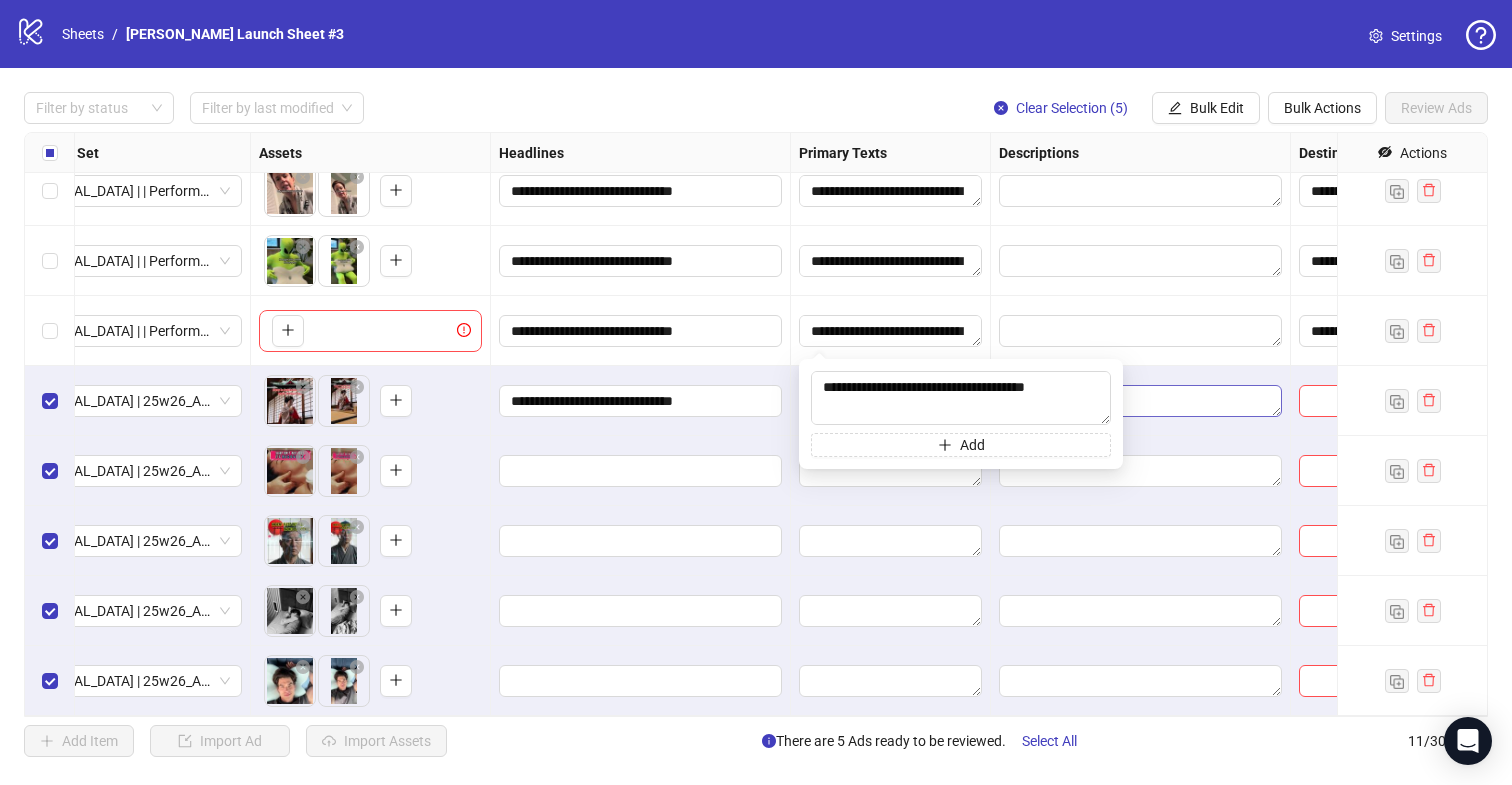 click at bounding box center [1140, 401] 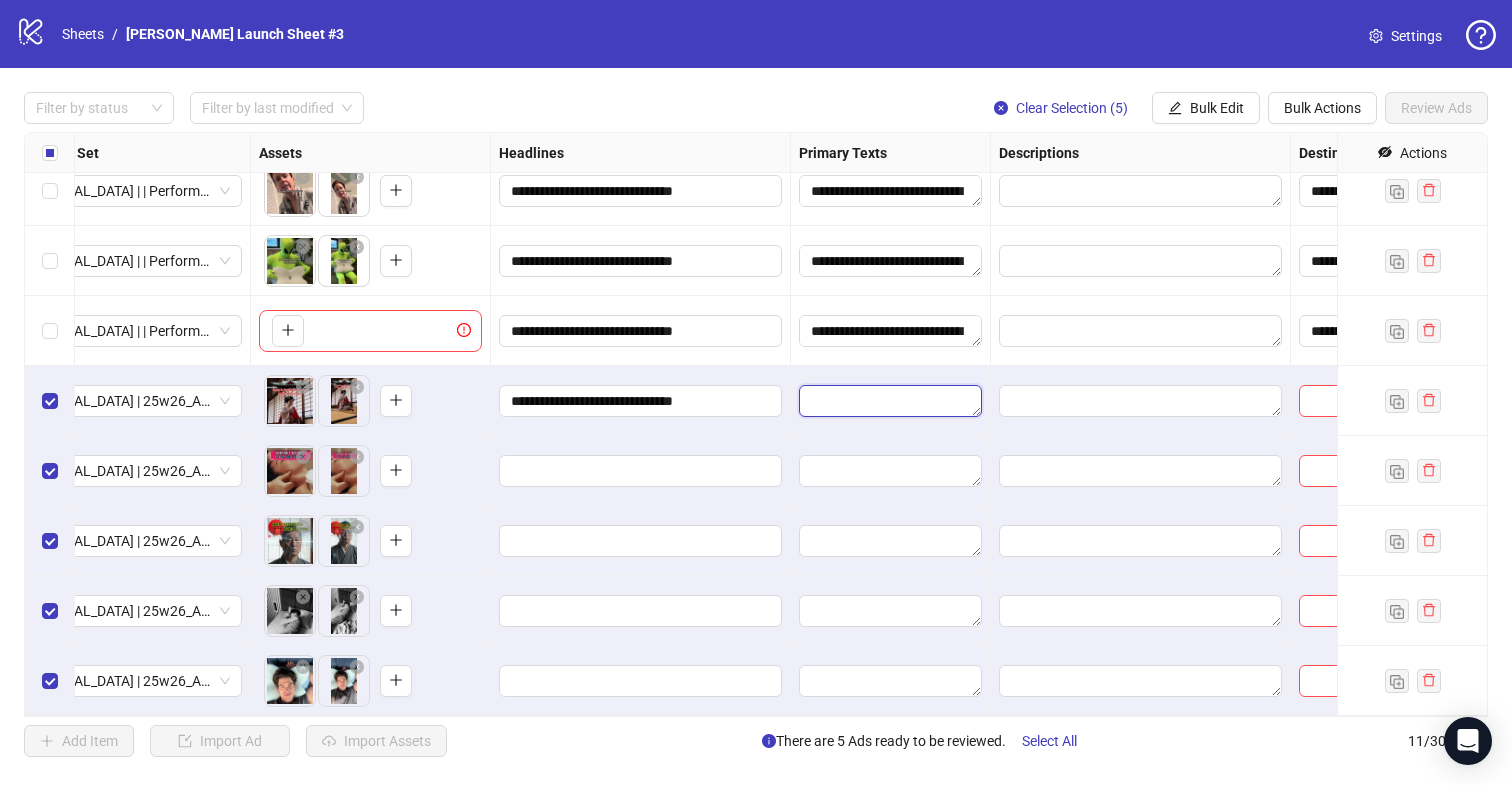 click at bounding box center (890, 401) 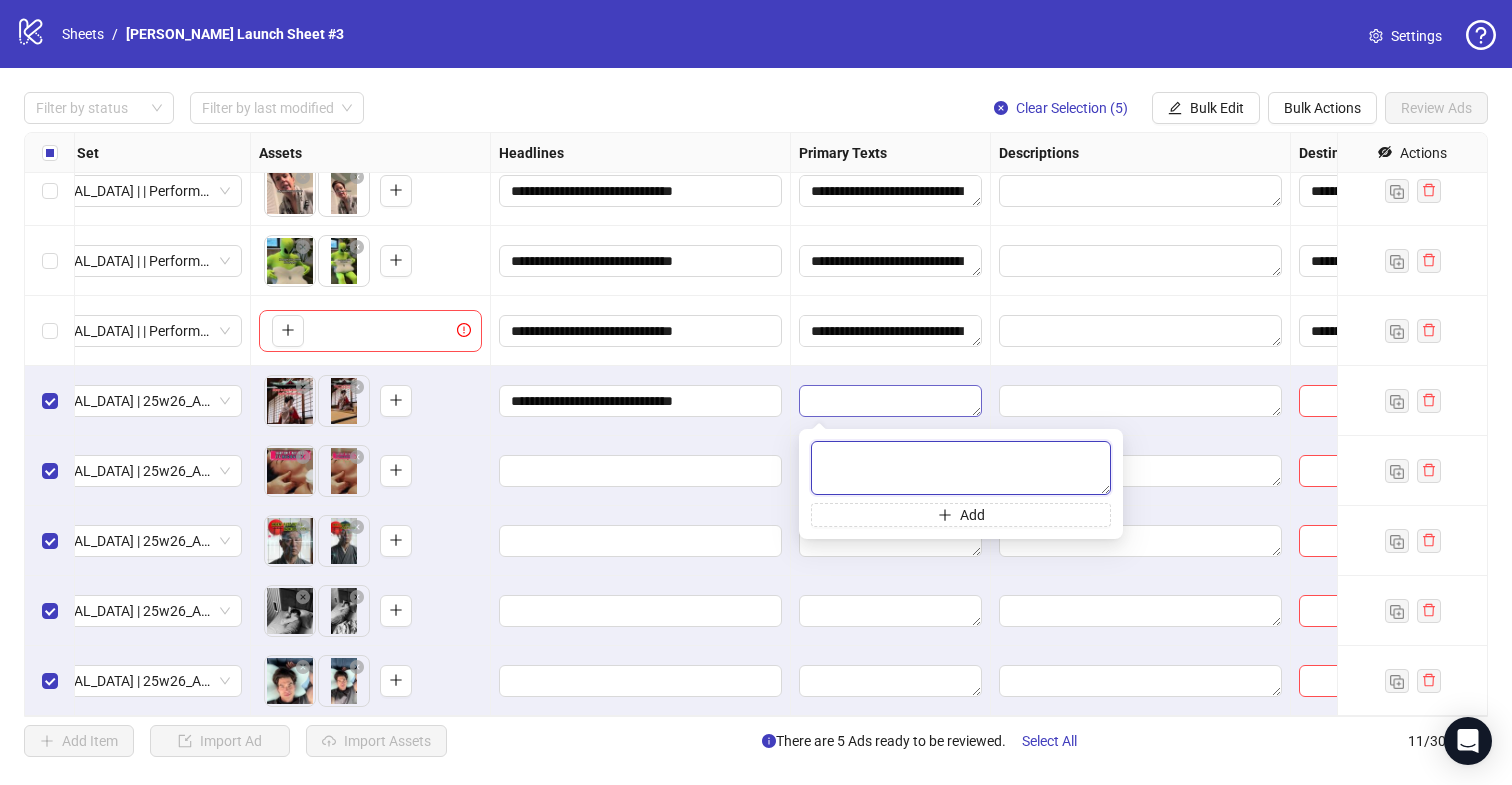 paste on "**********" 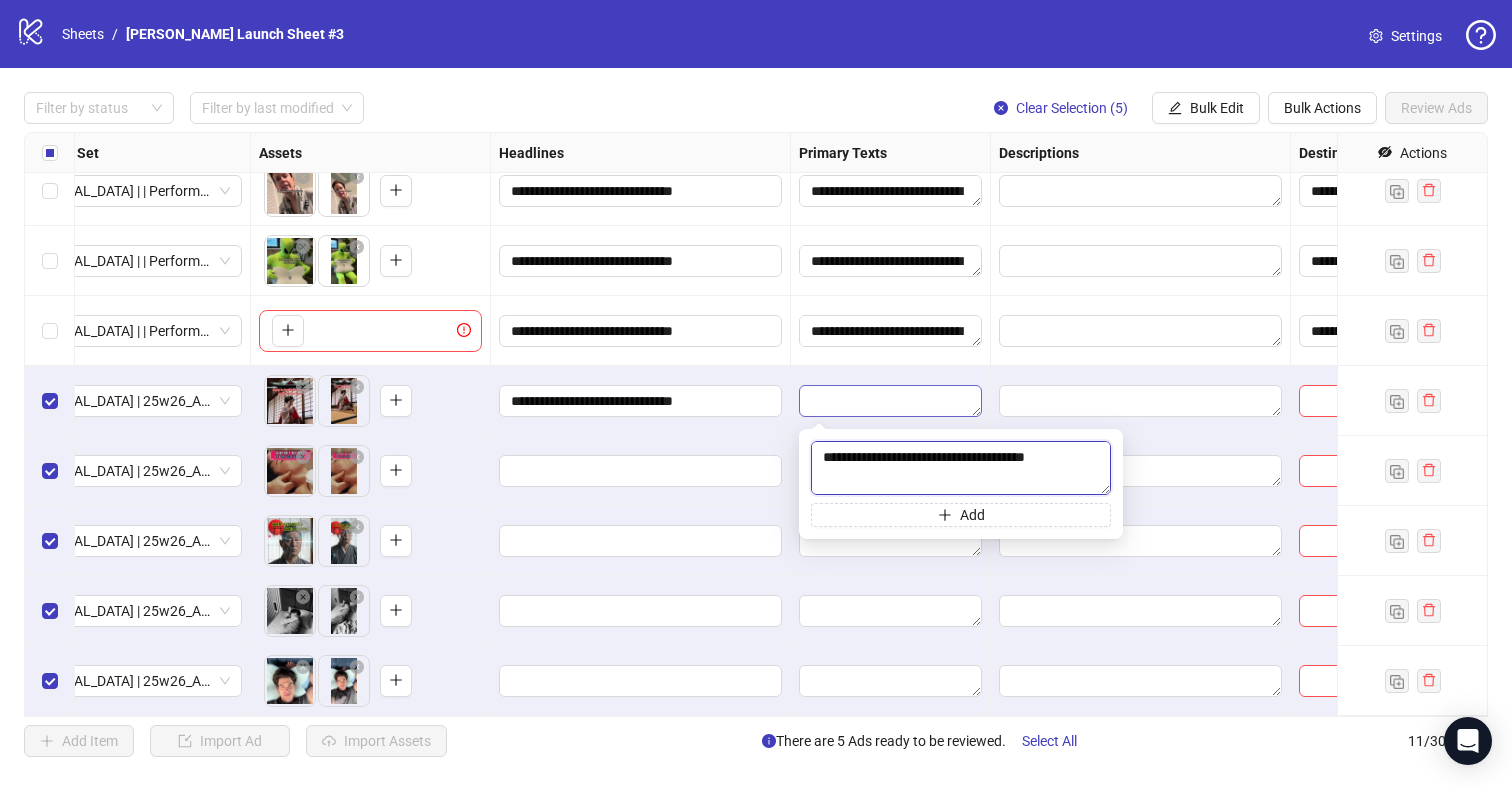 scroll, scrollTop: 433, scrollLeft: 0, axis: vertical 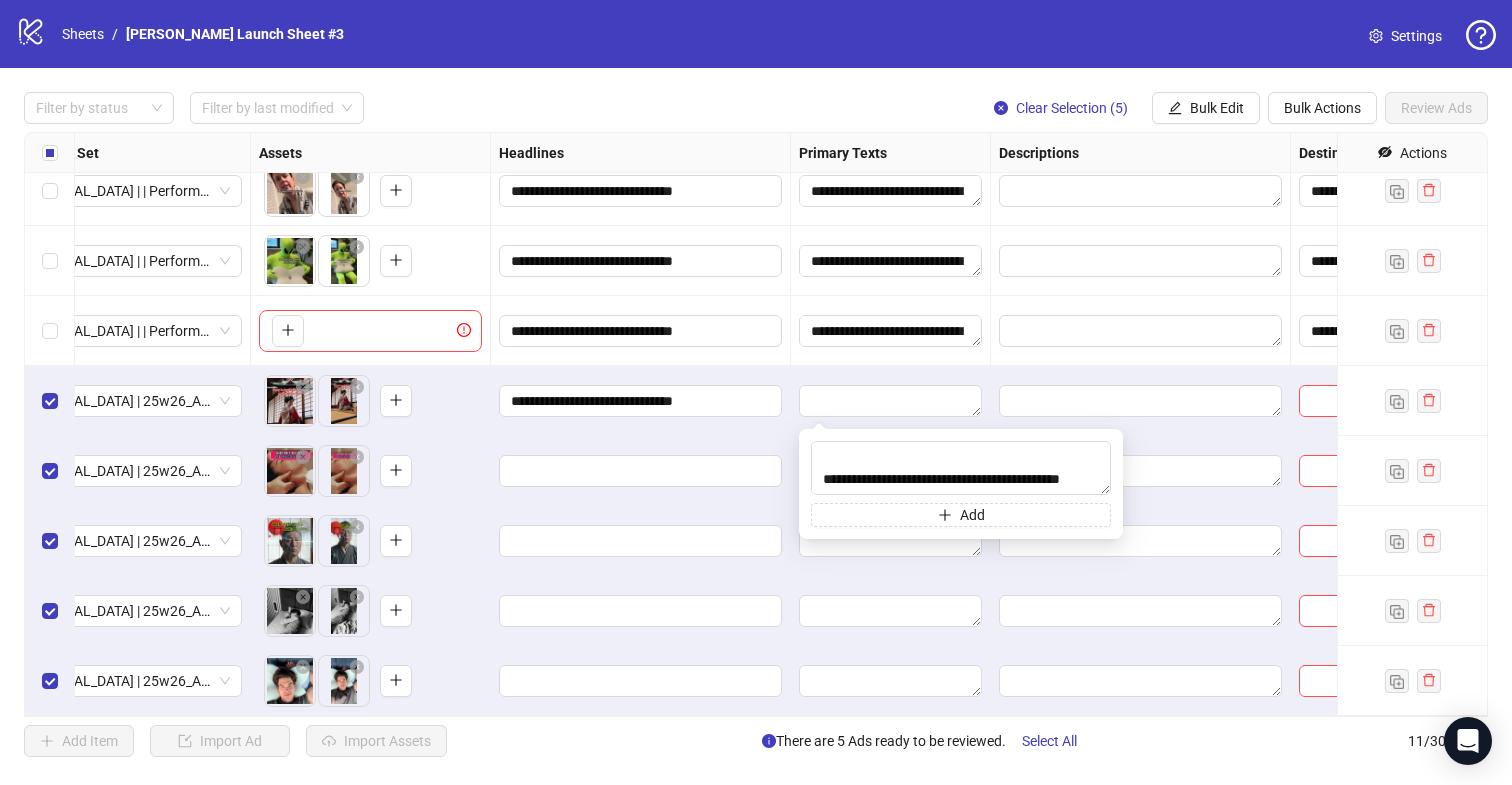 click at bounding box center (1141, 471) 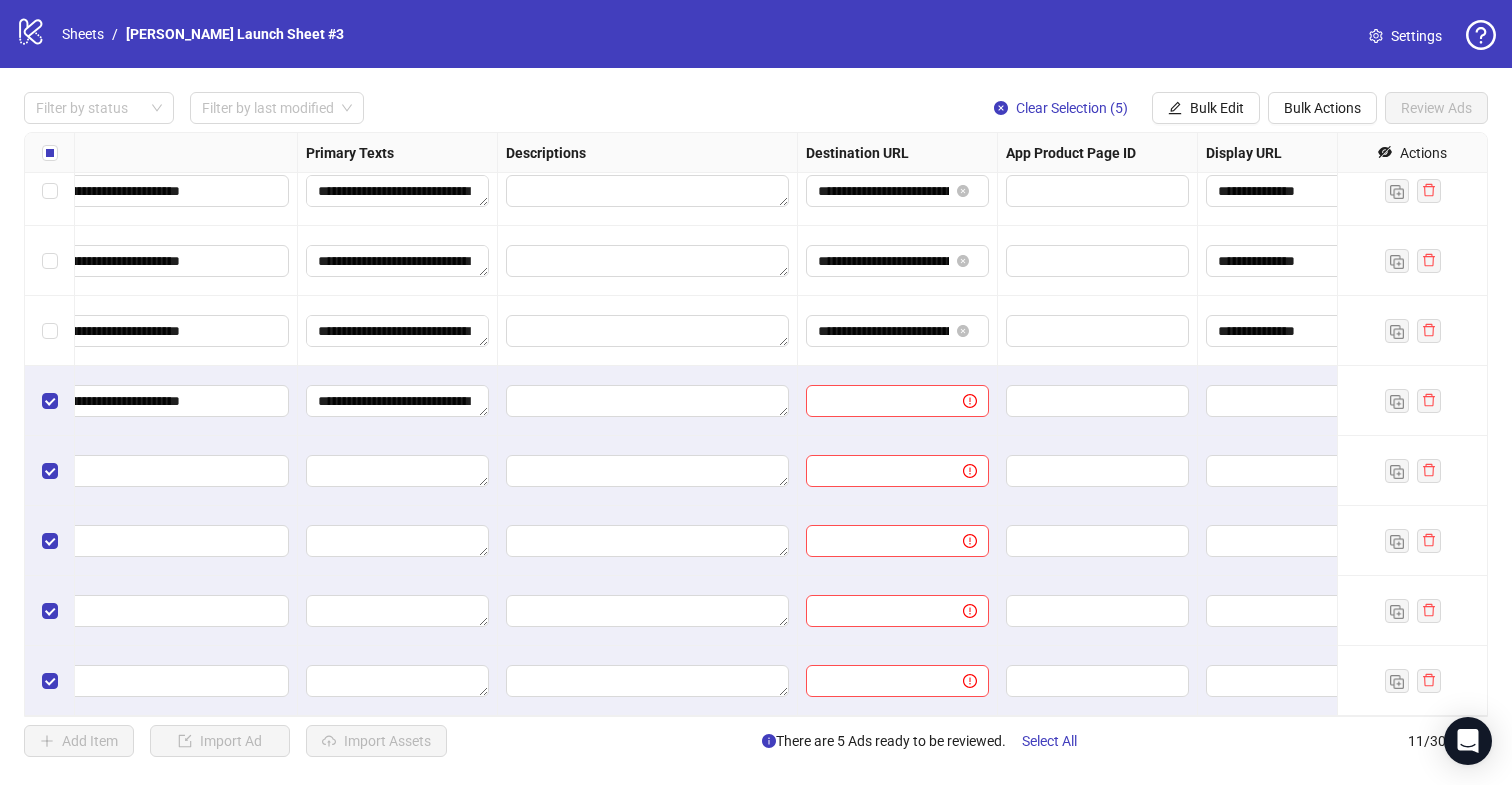 scroll, scrollTop: 227, scrollLeft: 1224, axis: both 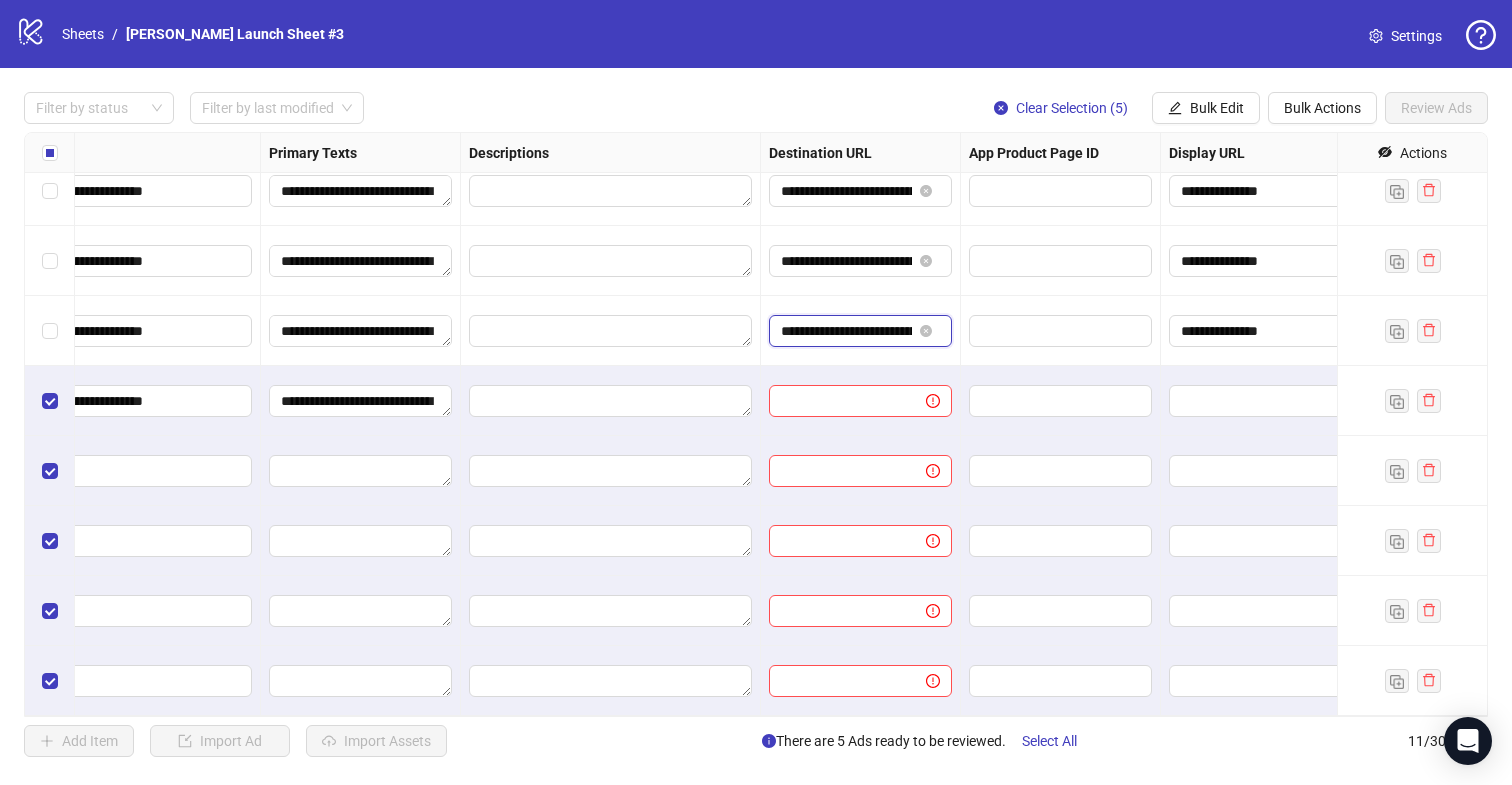 click on "**********" at bounding box center (846, 331) 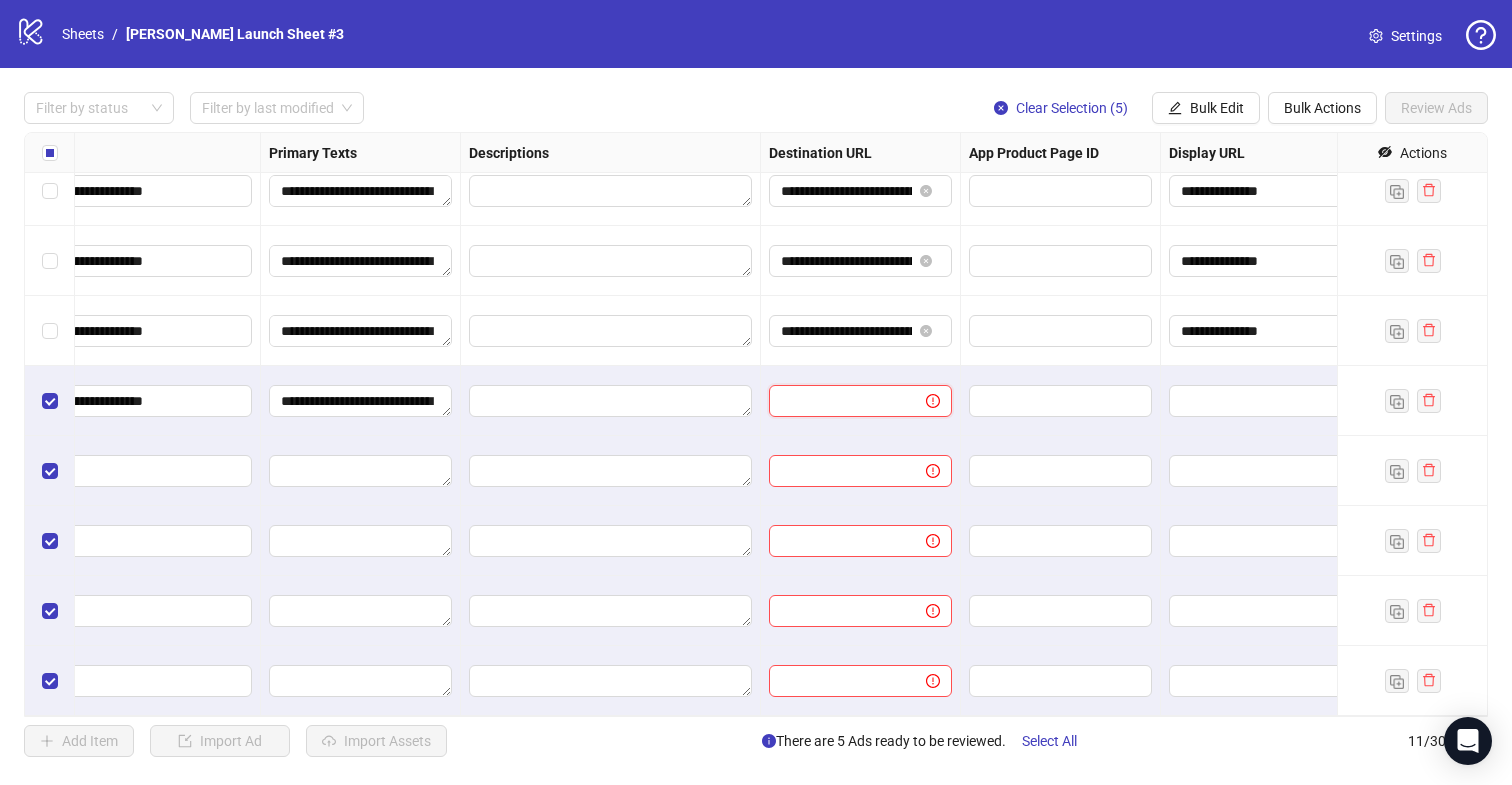 click at bounding box center (839, 401) 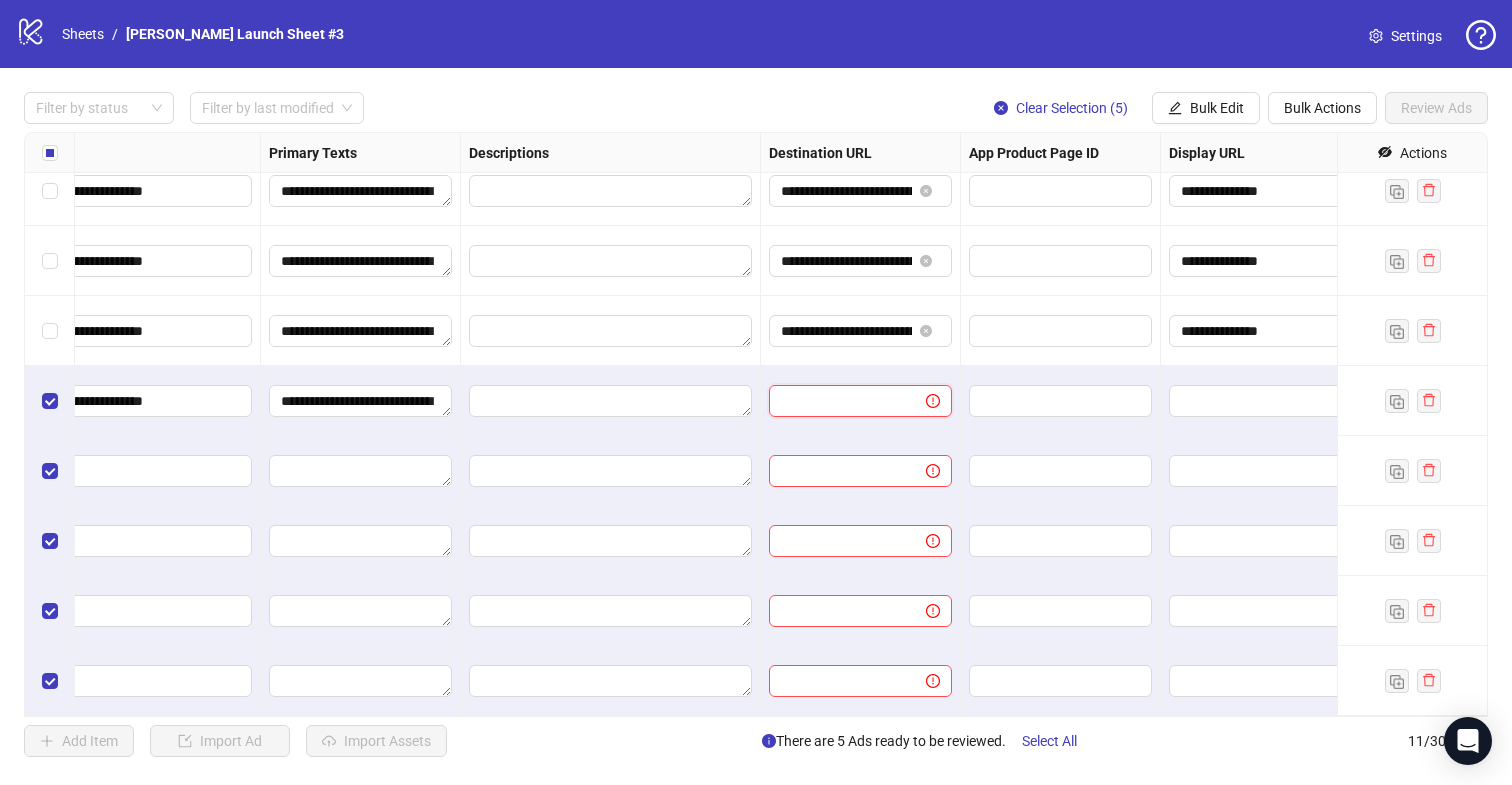 paste on "**********" 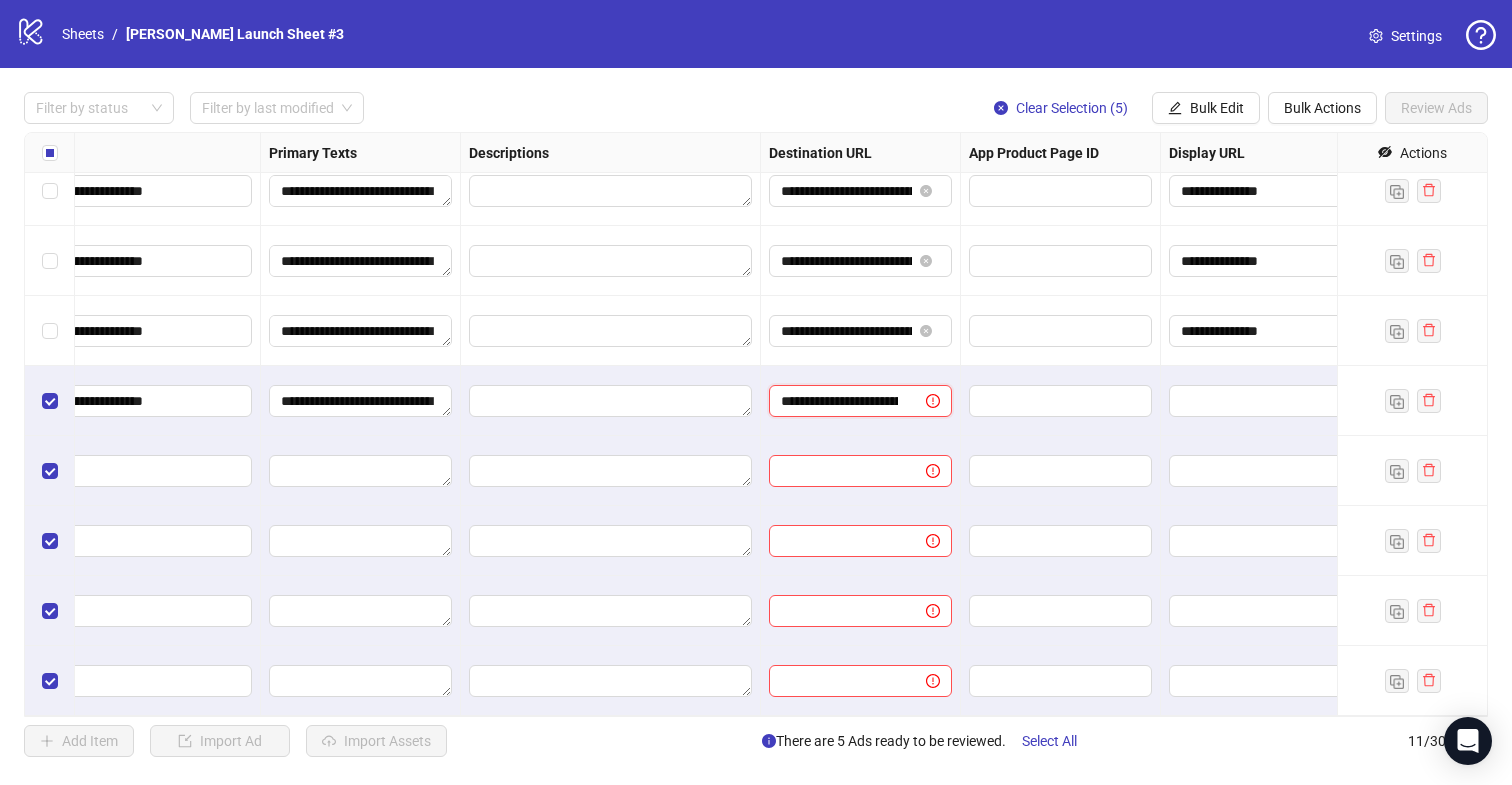 scroll, scrollTop: 0, scrollLeft: 202, axis: horizontal 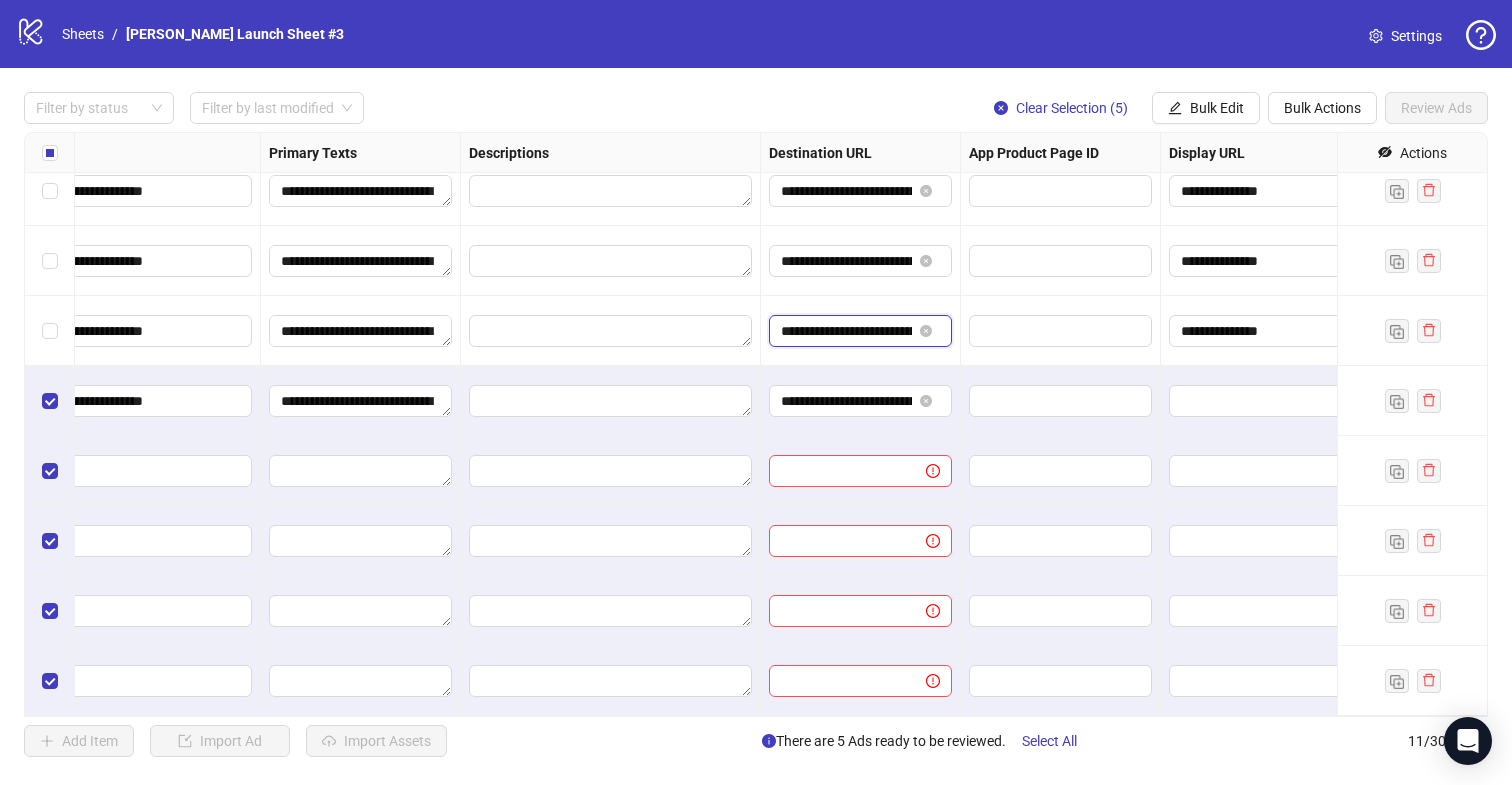 click on "**********" at bounding box center (846, 331) 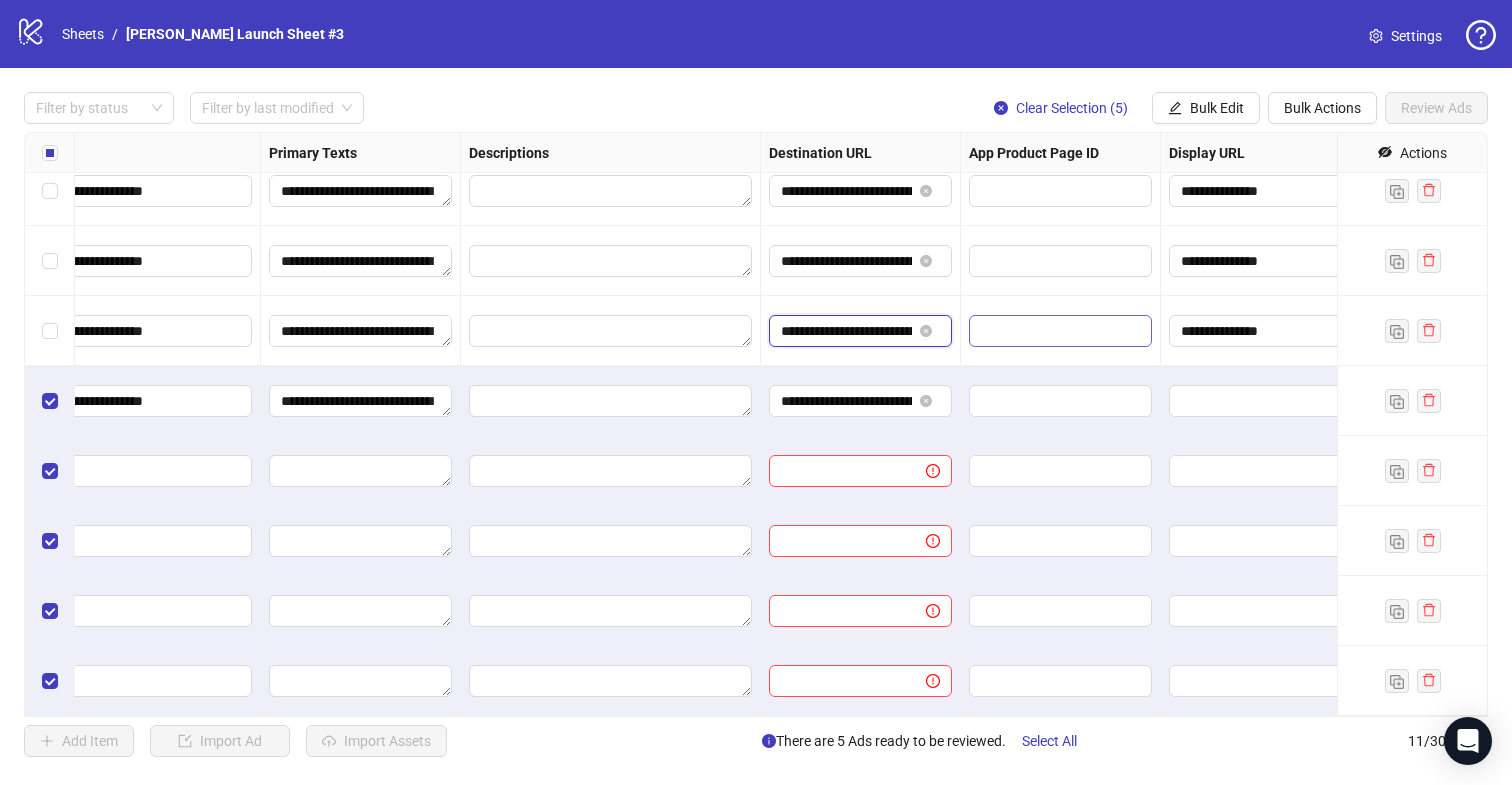 scroll, scrollTop: 0, scrollLeft: 357, axis: horizontal 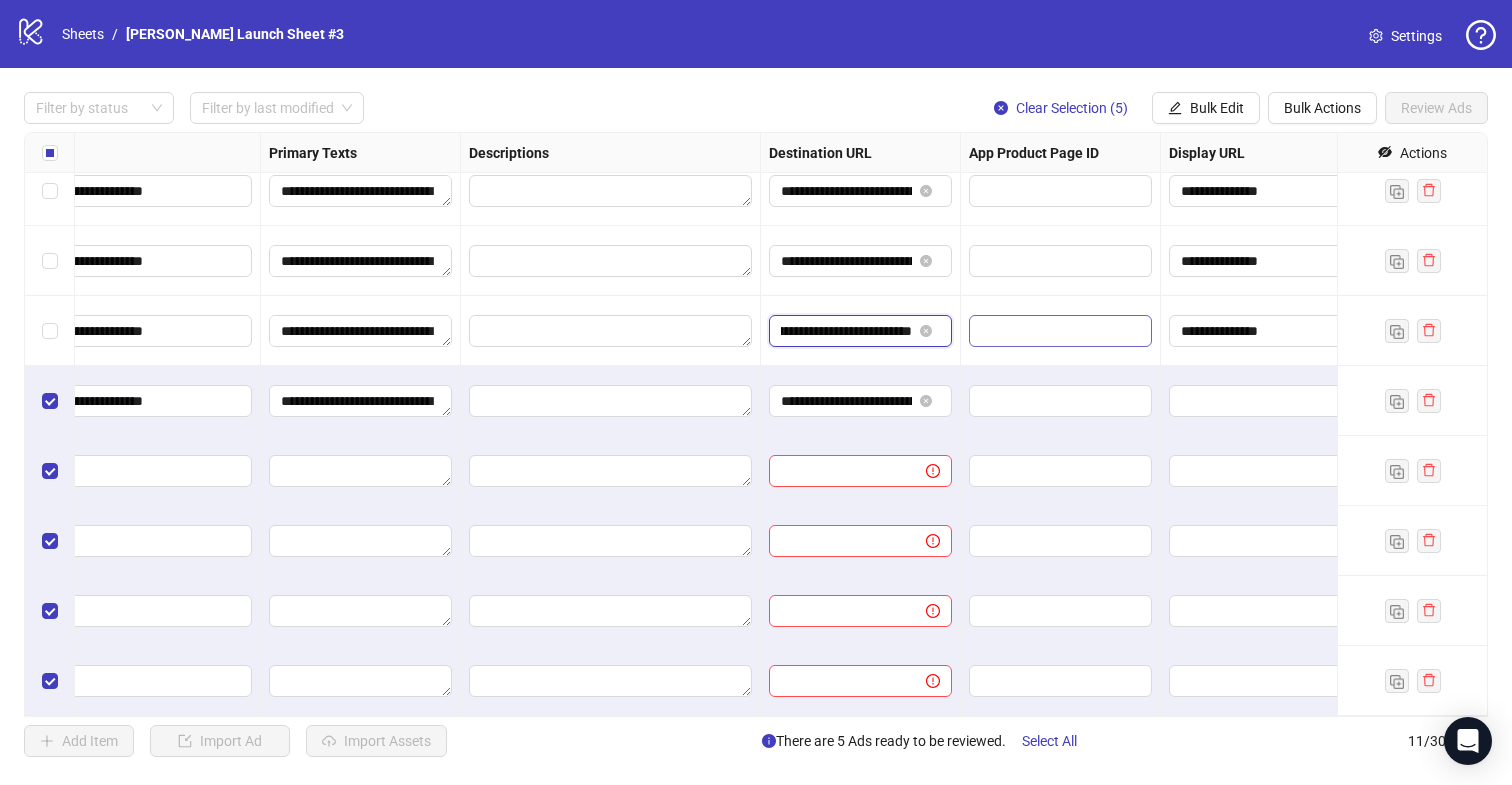 drag, startPoint x: 838, startPoint y: 330, endPoint x: 1044, endPoint y: 338, distance: 206.15529 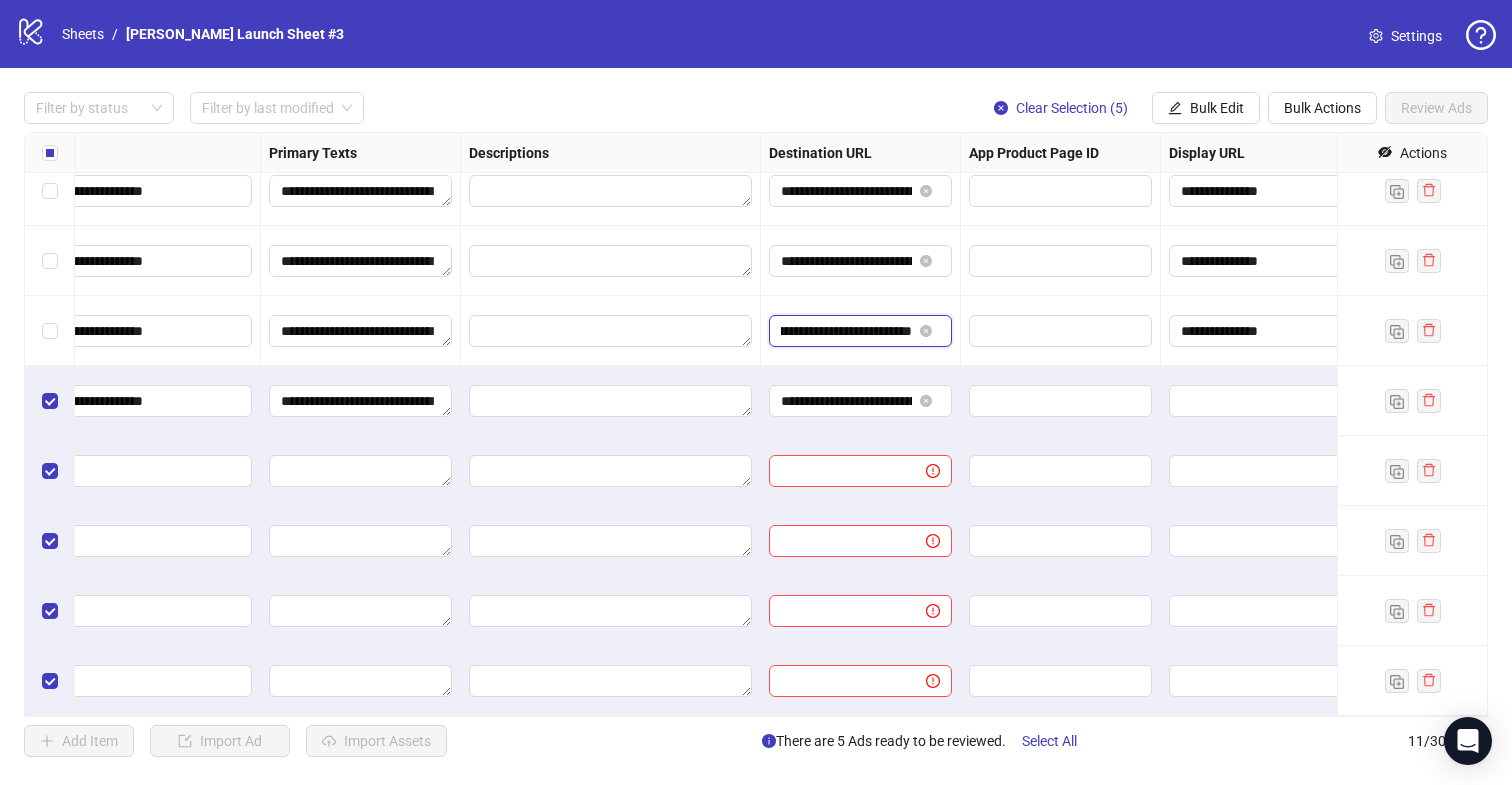 click on "**********" at bounding box center (846, 331) 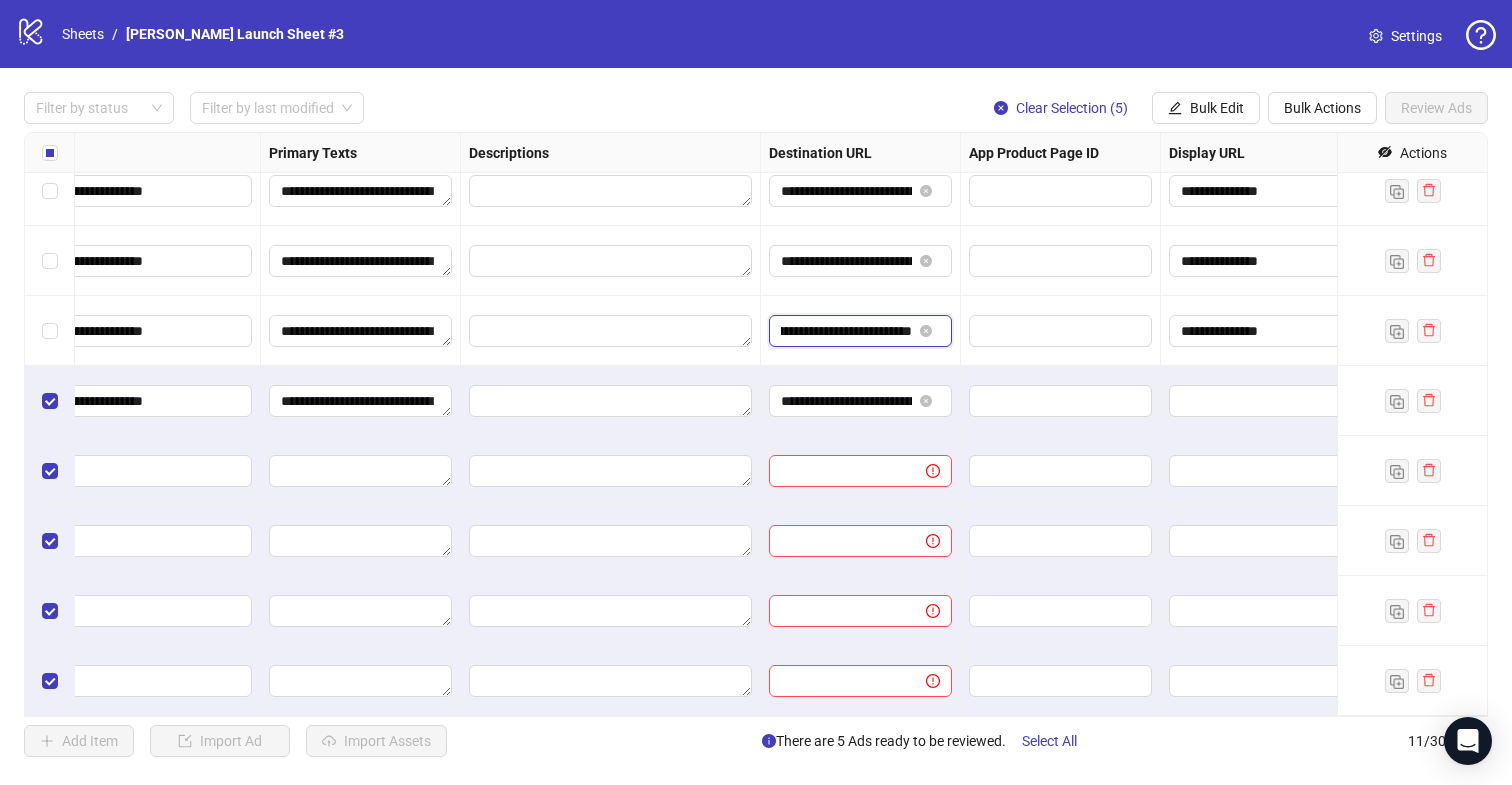 scroll, scrollTop: 0, scrollLeft: 304, axis: horizontal 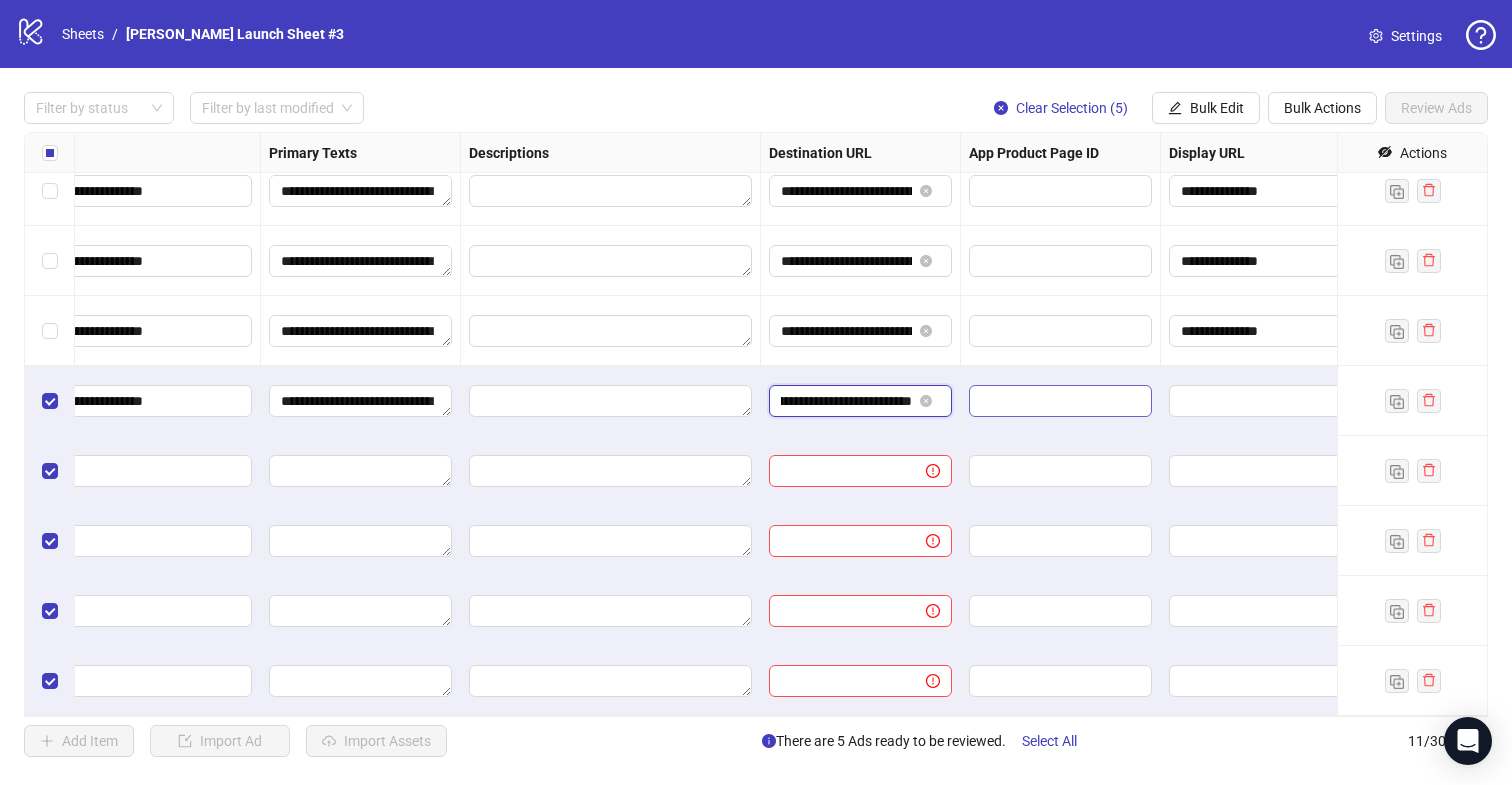 drag, startPoint x: 887, startPoint y: 404, endPoint x: 981, endPoint y: 404, distance: 94 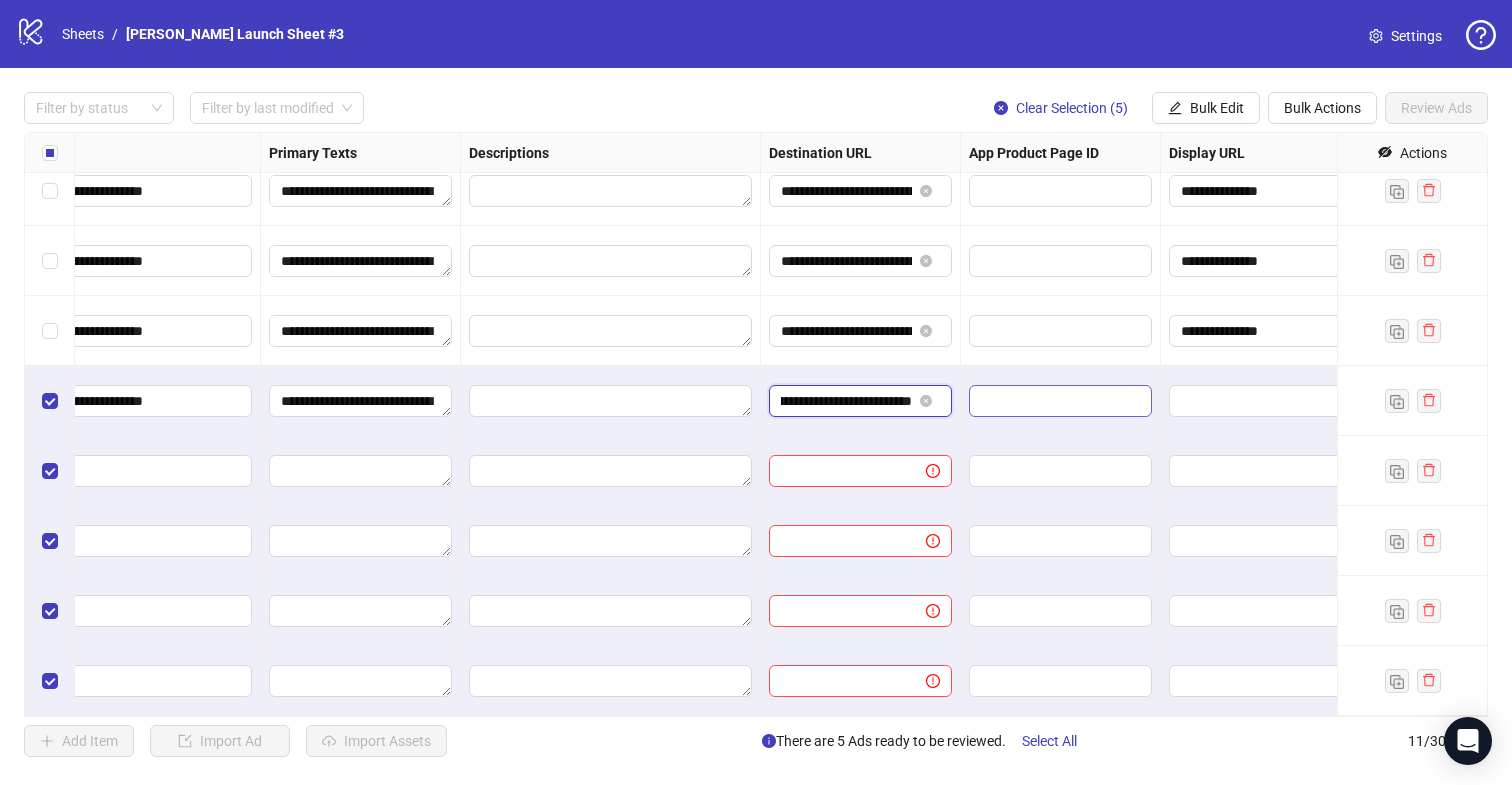 paste on "**********" 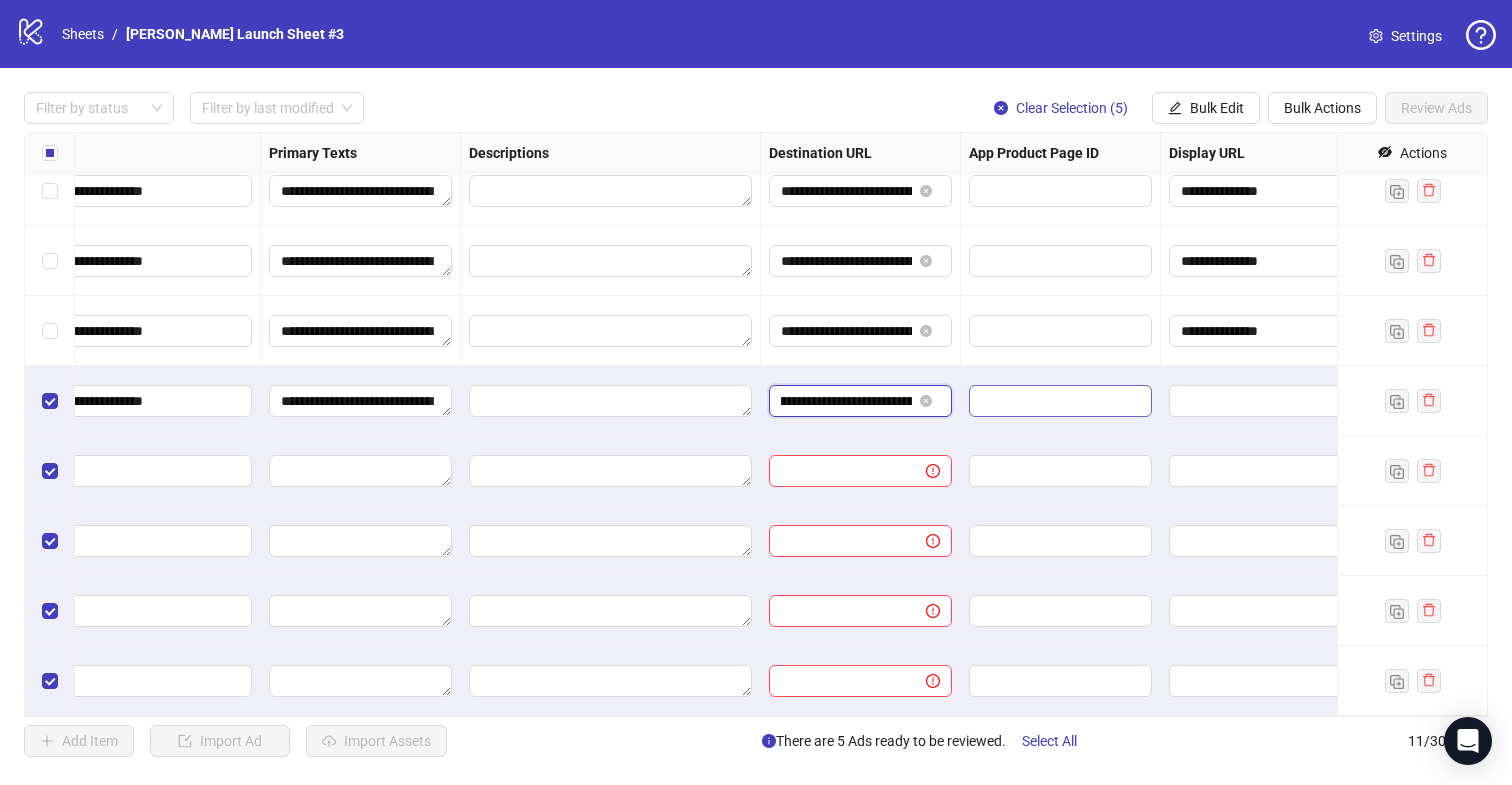 scroll, scrollTop: 0, scrollLeft: 357, axis: horizontal 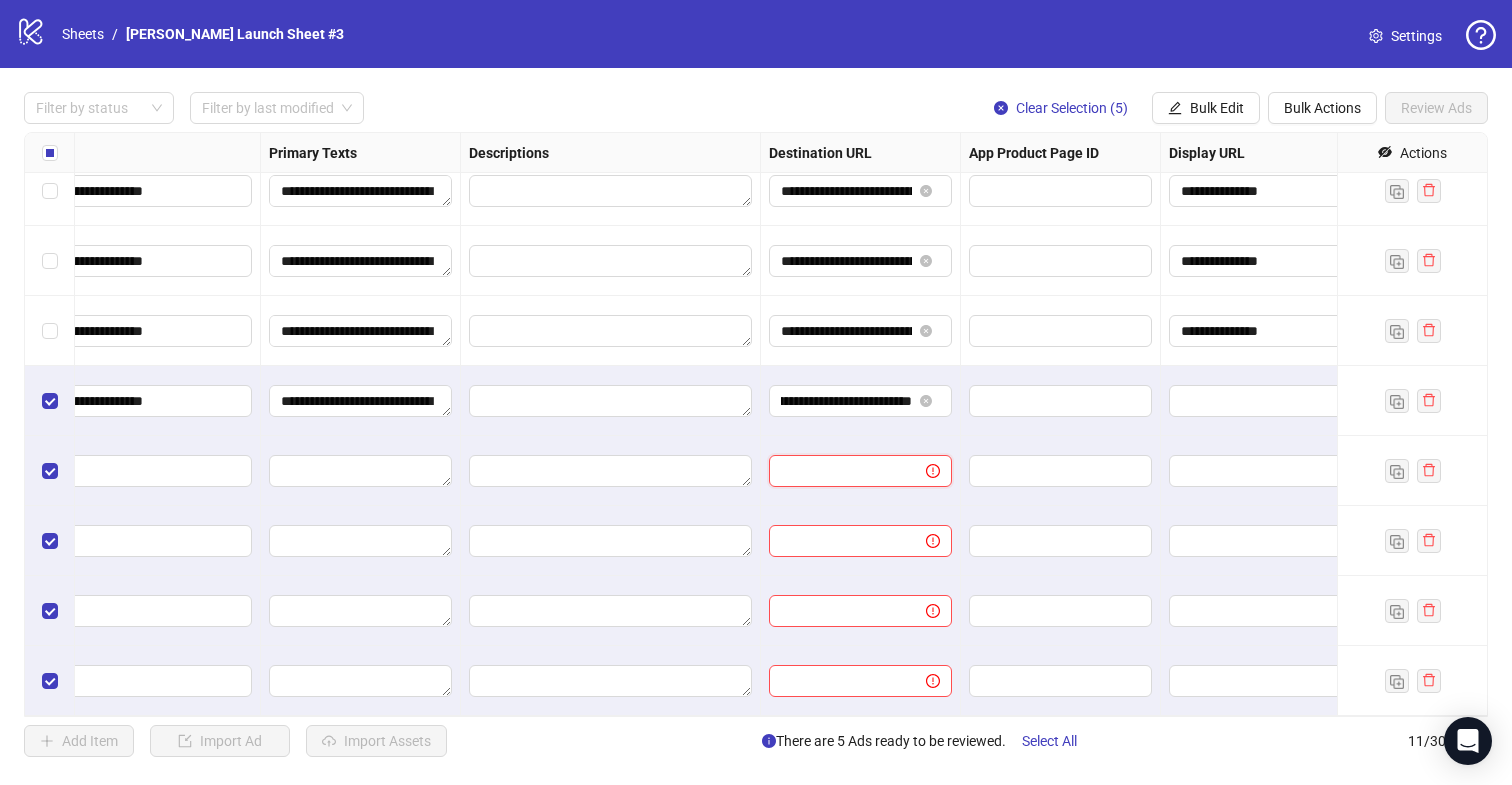 click at bounding box center (839, 471) 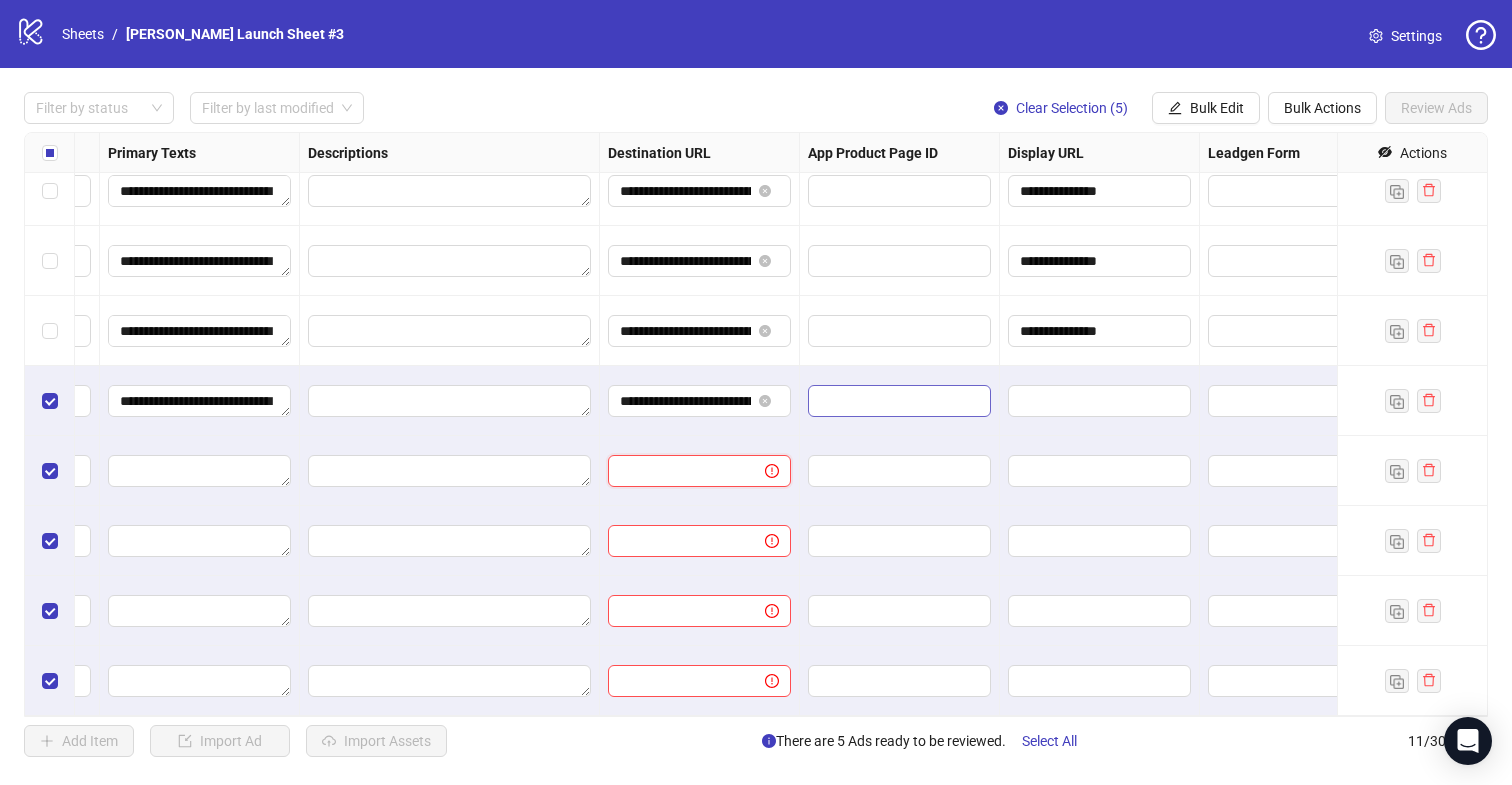 scroll, scrollTop: 227, scrollLeft: 1471, axis: both 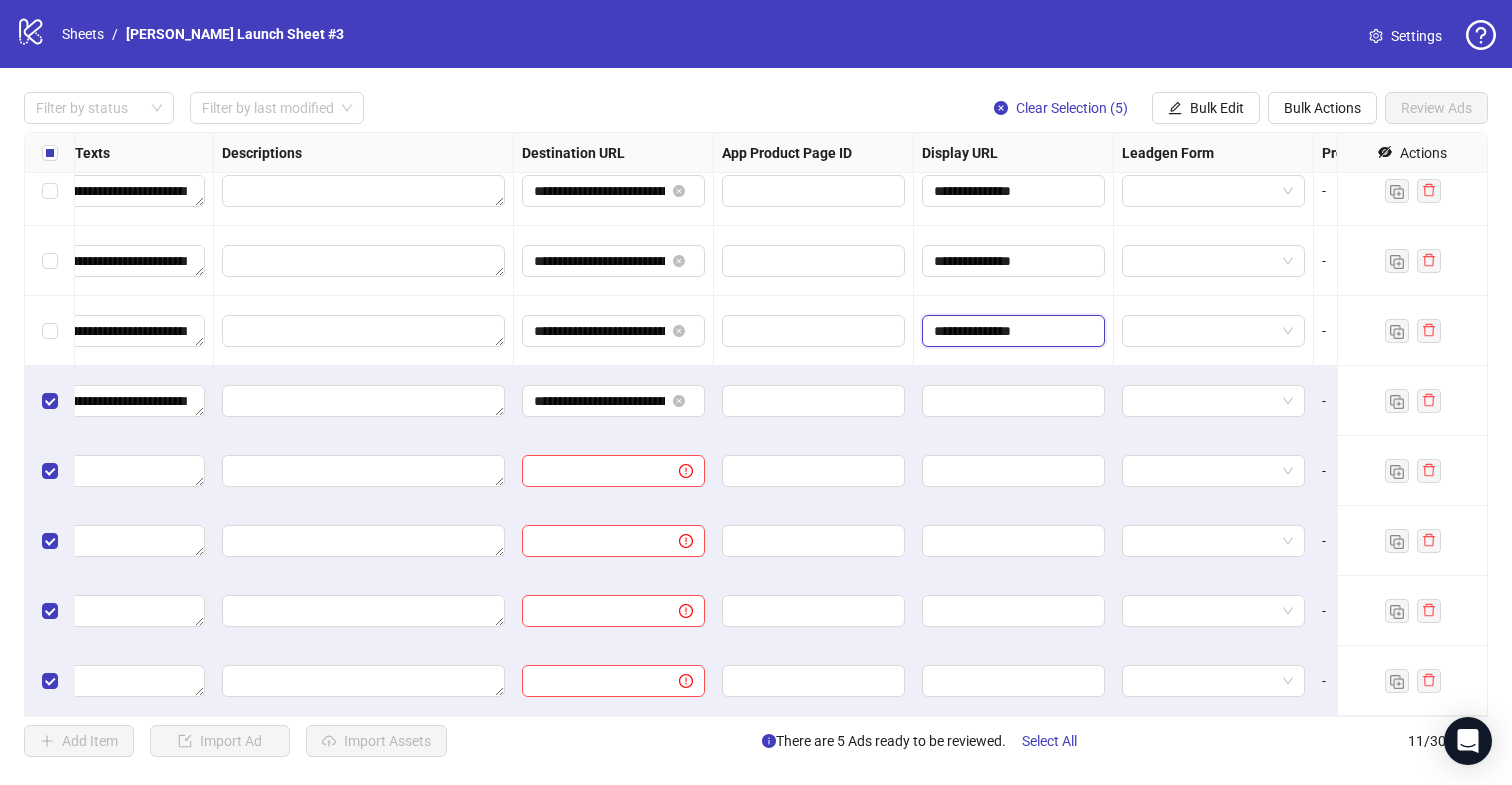 click on "**********" at bounding box center [1011, 331] 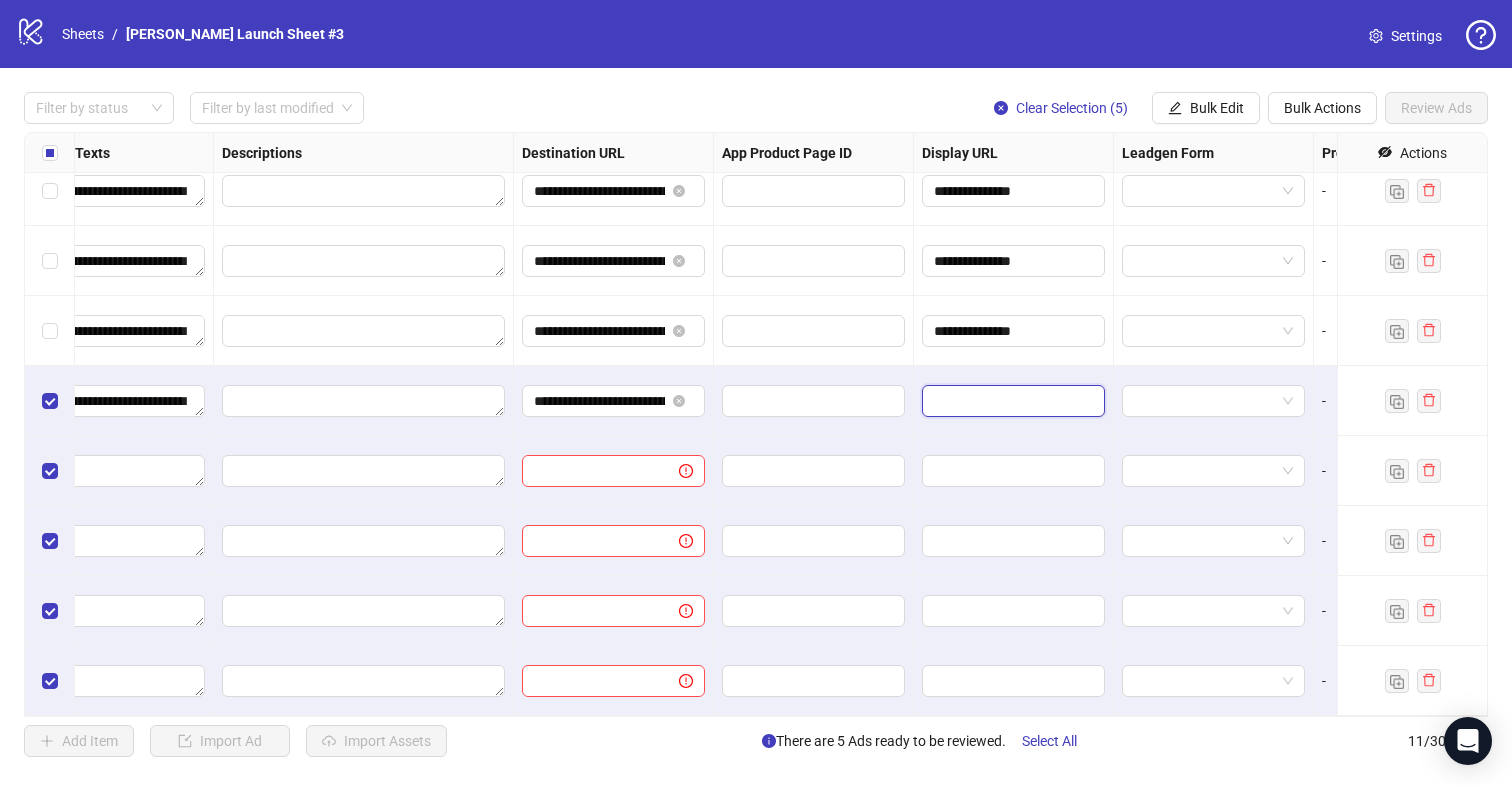 click at bounding box center [1011, 401] 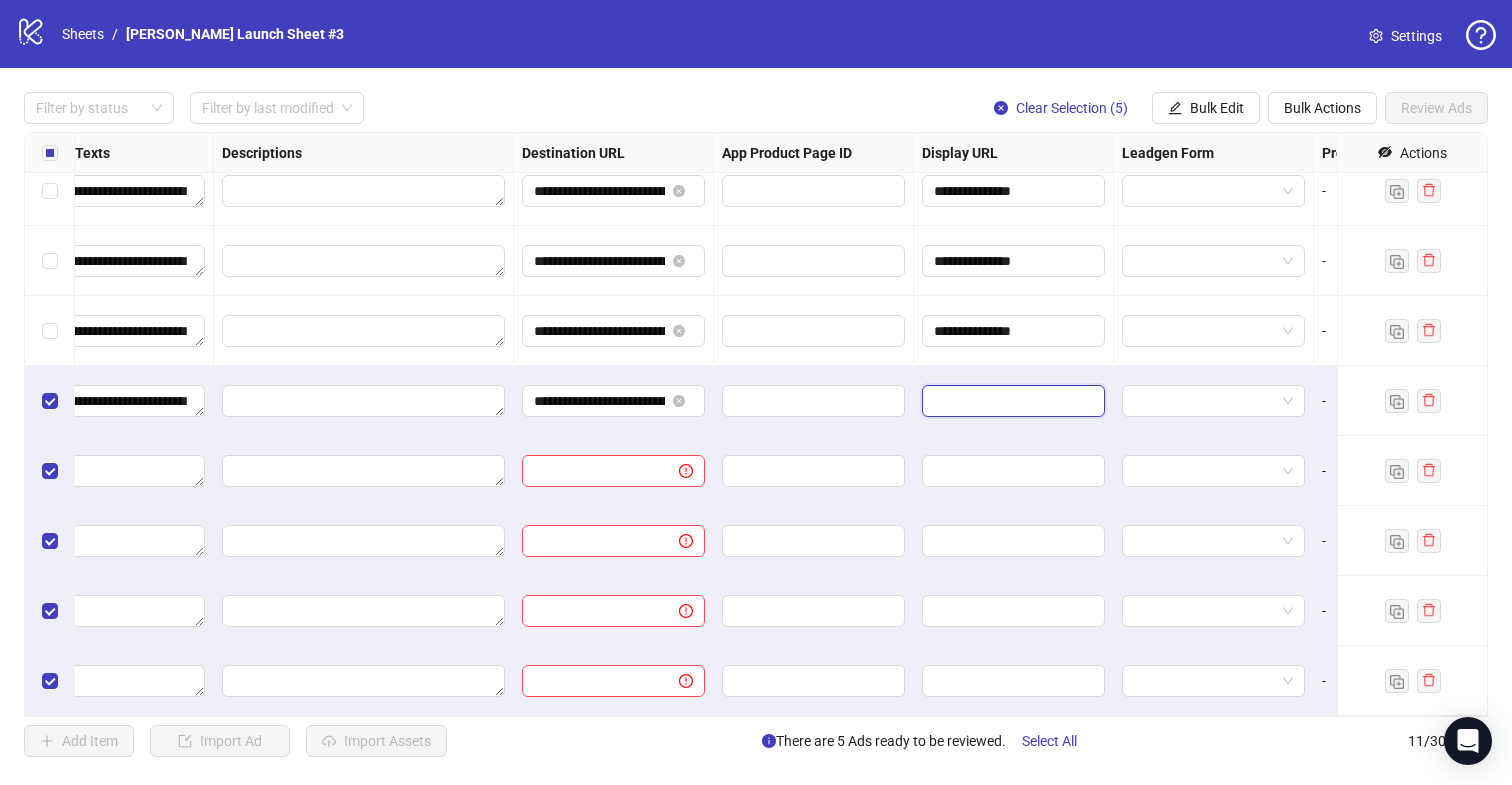 paste on "**********" 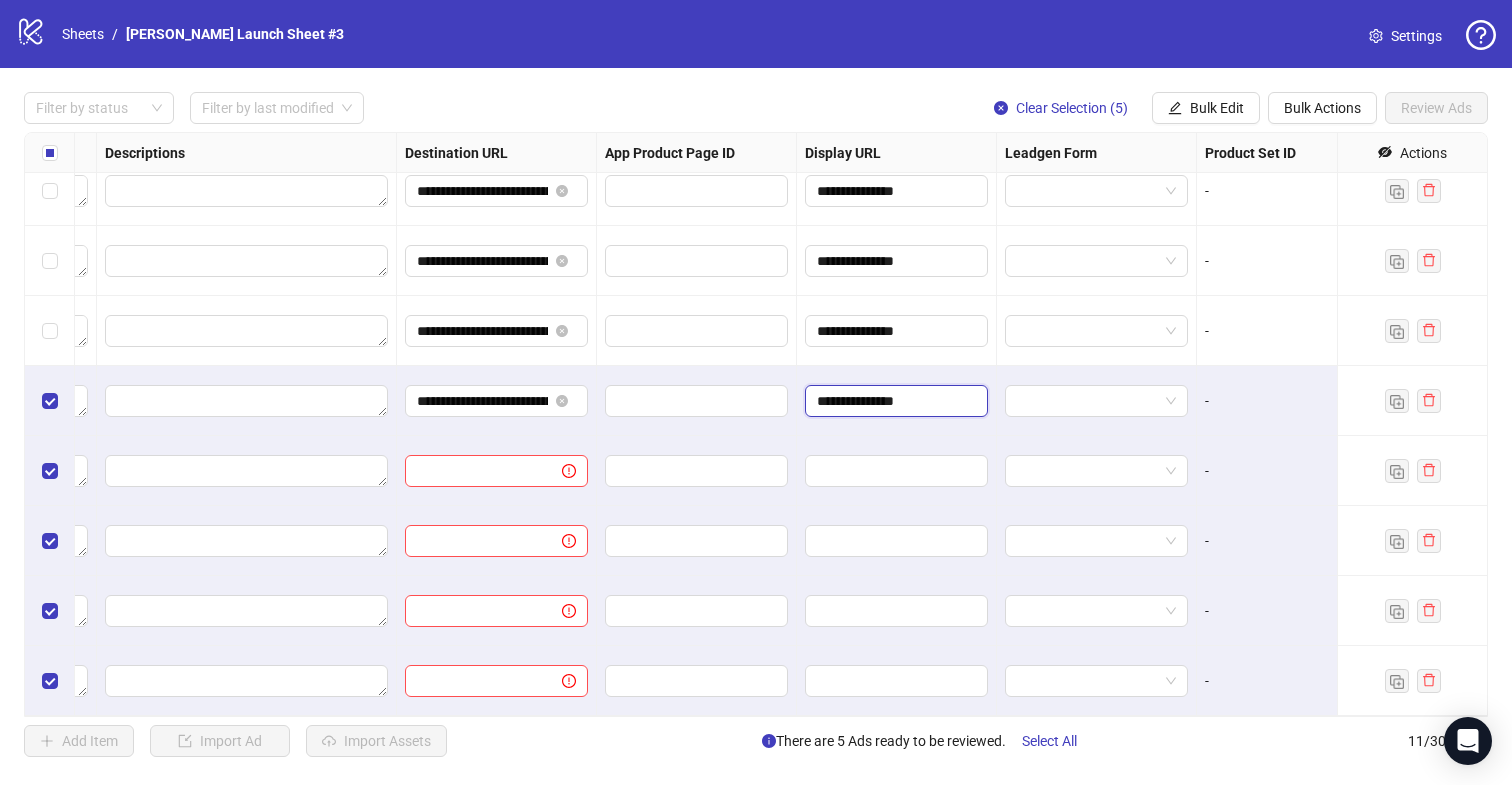 scroll, scrollTop: 227, scrollLeft: 1808, axis: both 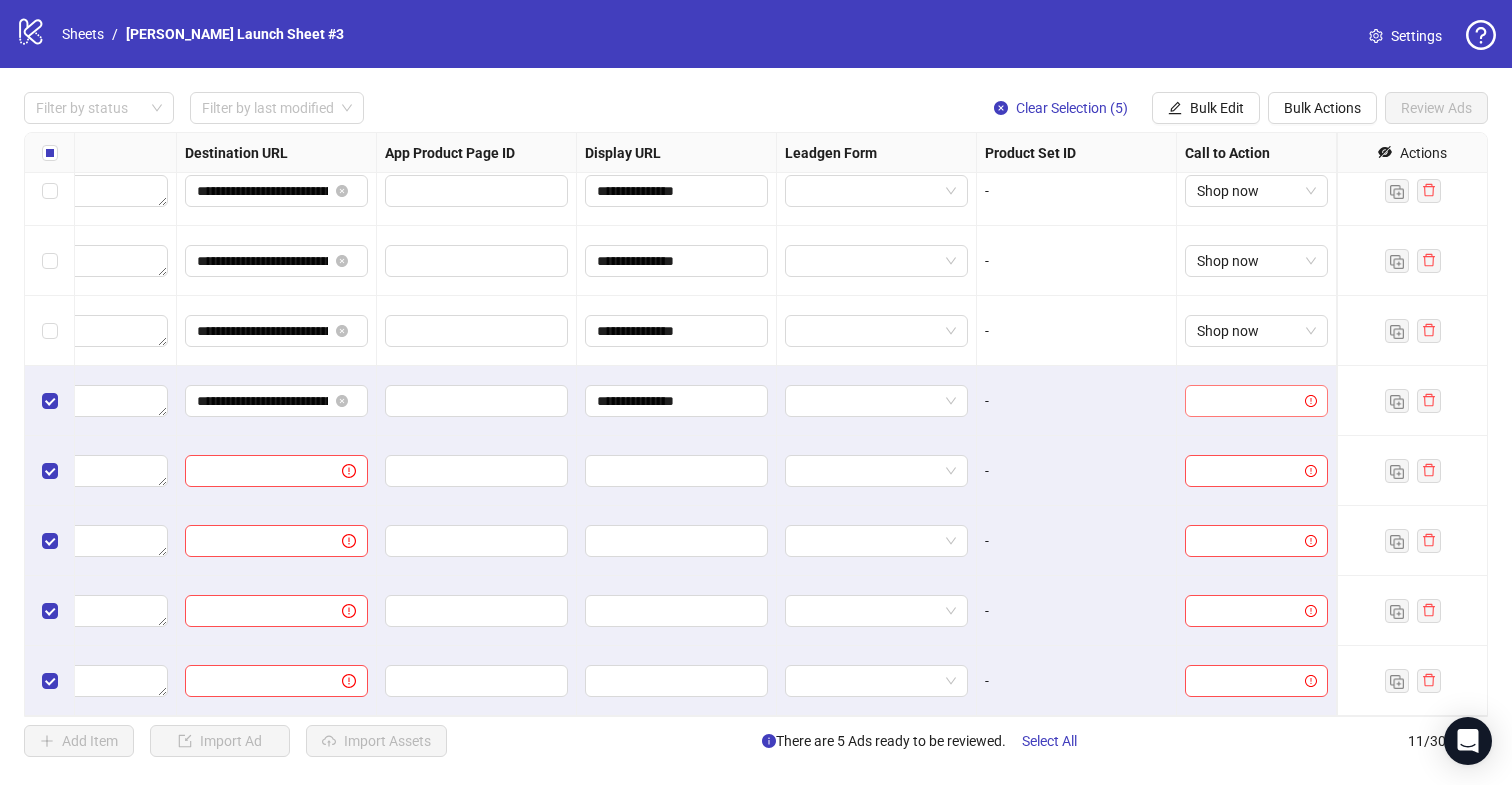 click at bounding box center (1247, 401) 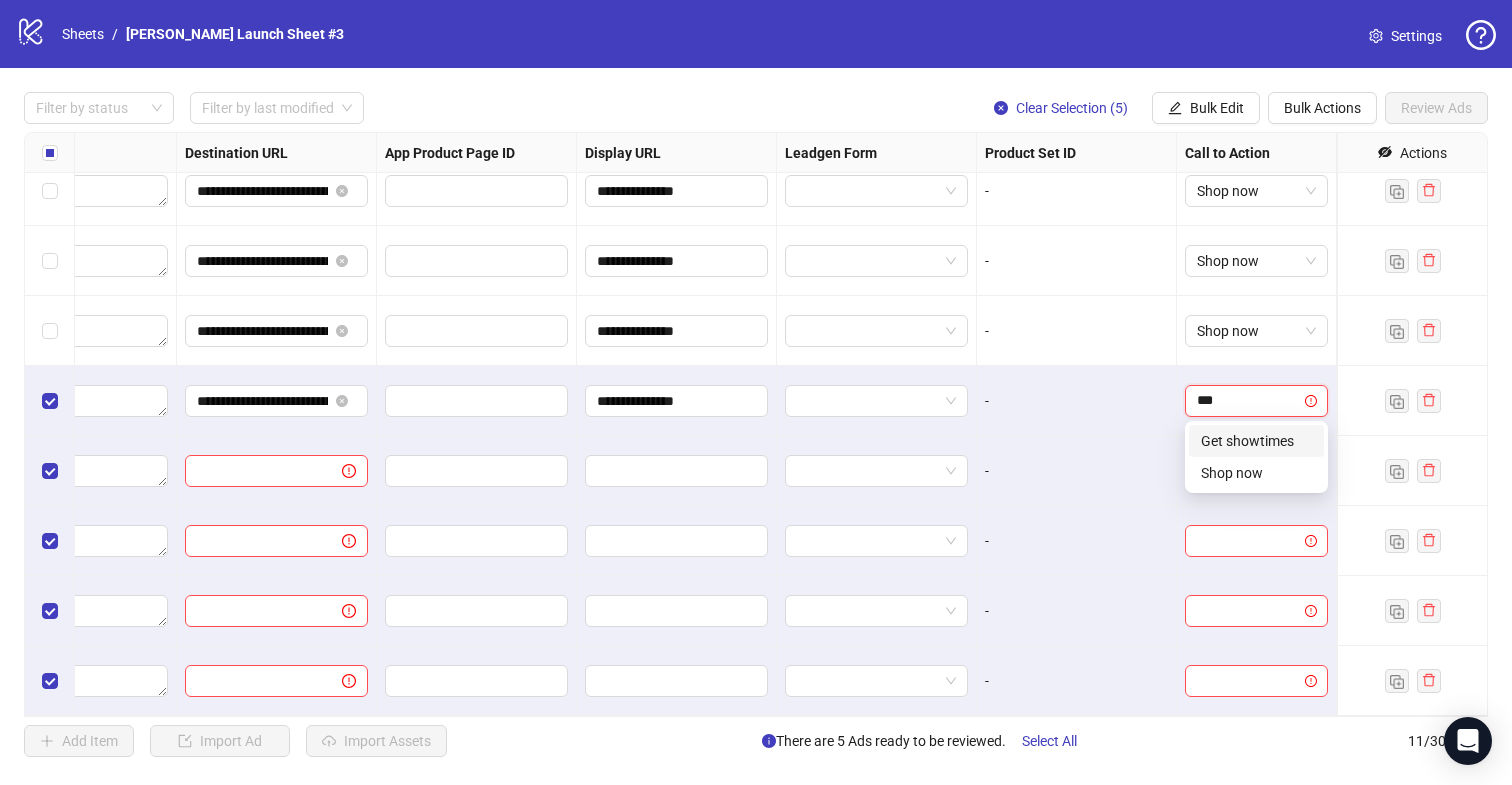 type on "****" 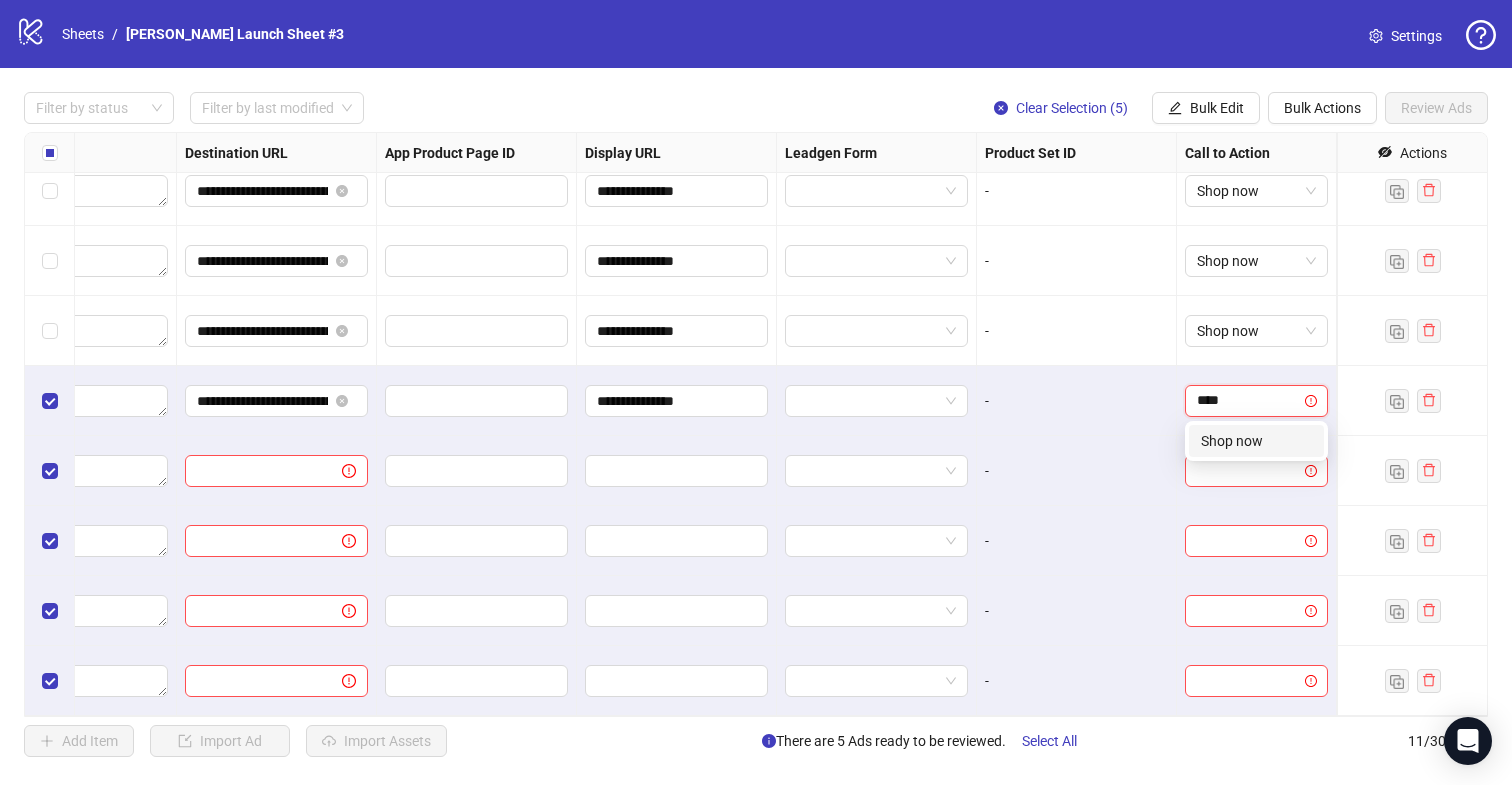 click on "Shop now" at bounding box center (1256, 441) 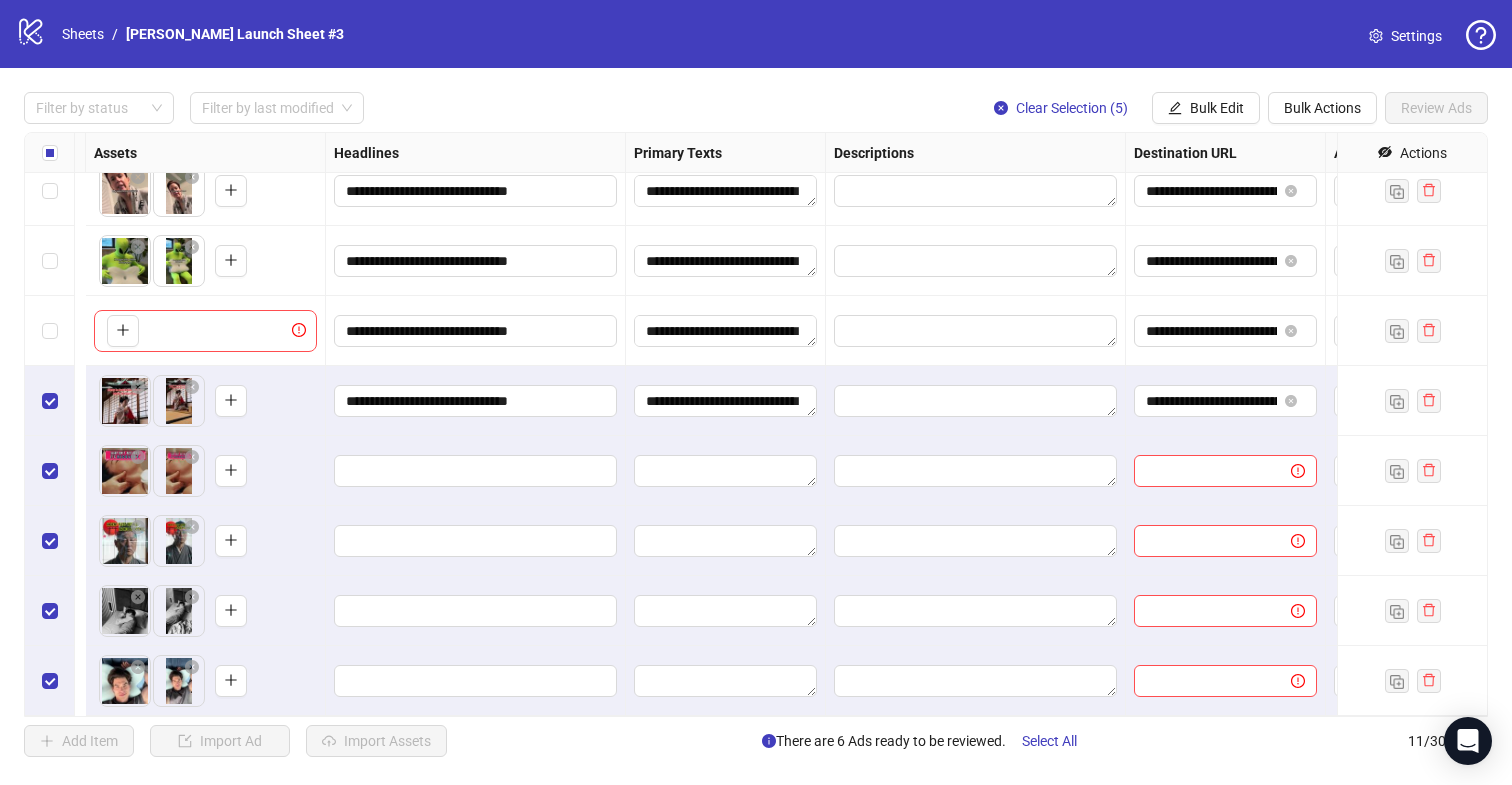 scroll, scrollTop: 227, scrollLeft: 1808, axis: both 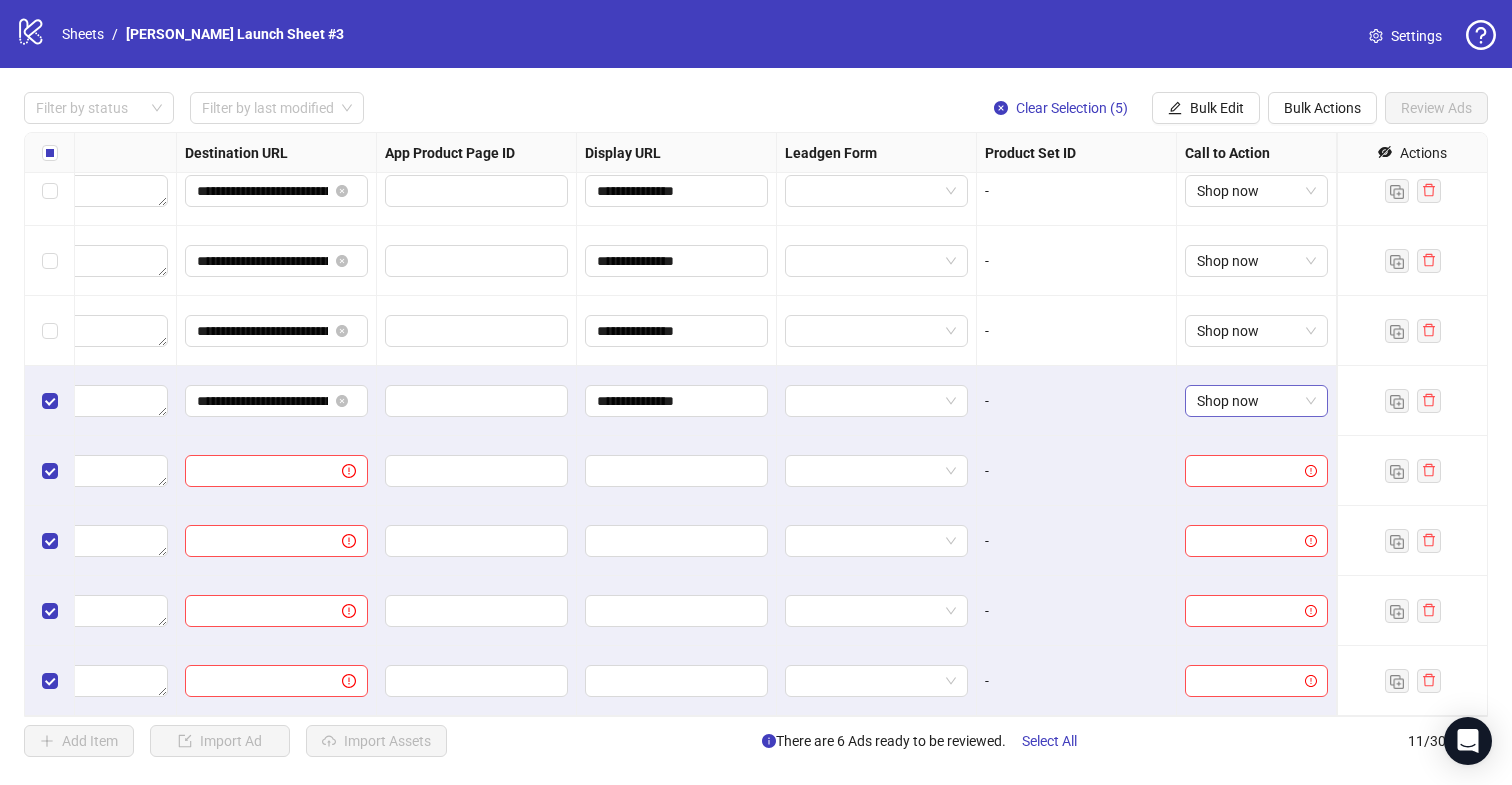 click on "Shop now" at bounding box center (1256, 401) 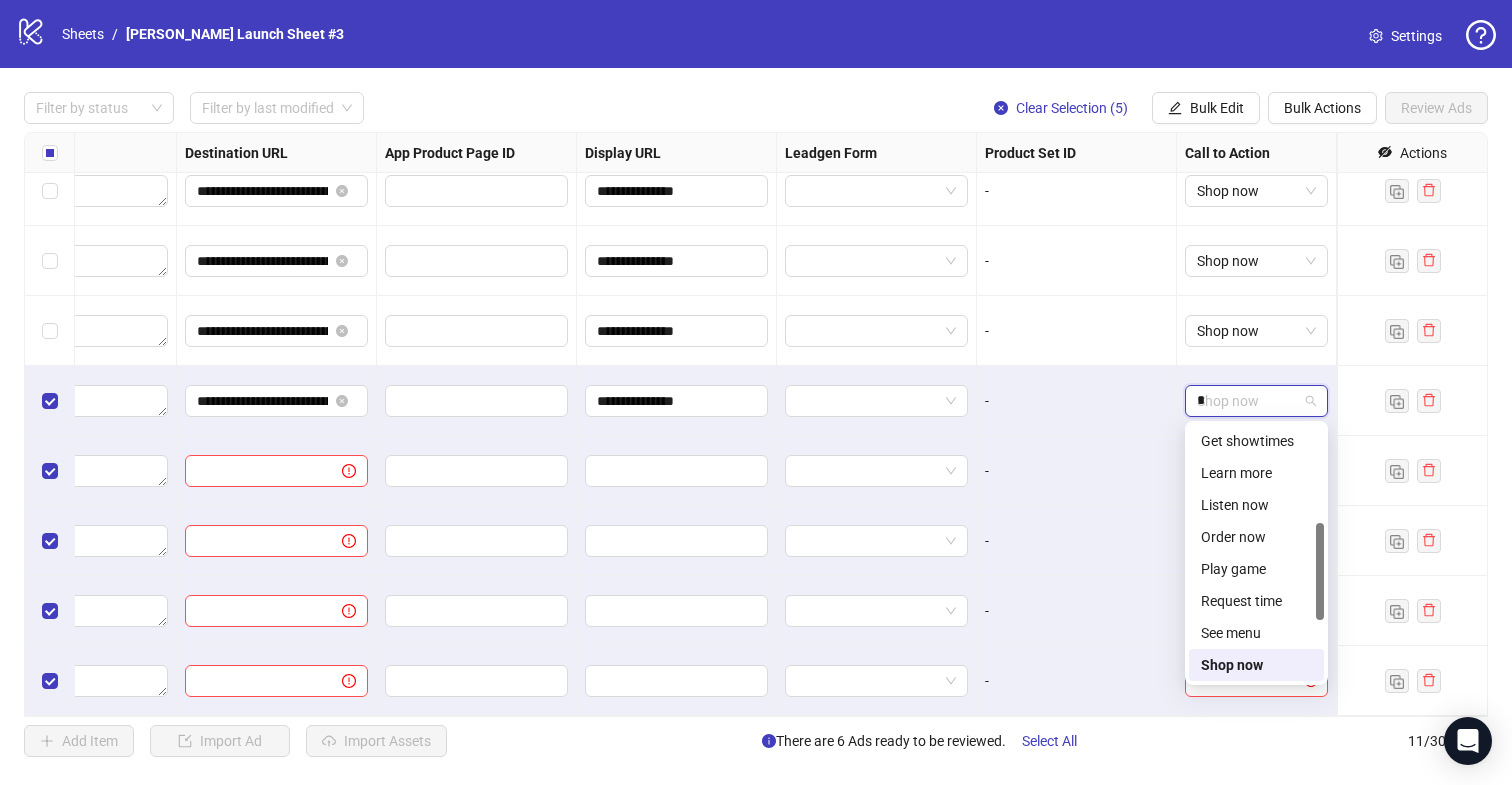 scroll, scrollTop: 0, scrollLeft: 0, axis: both 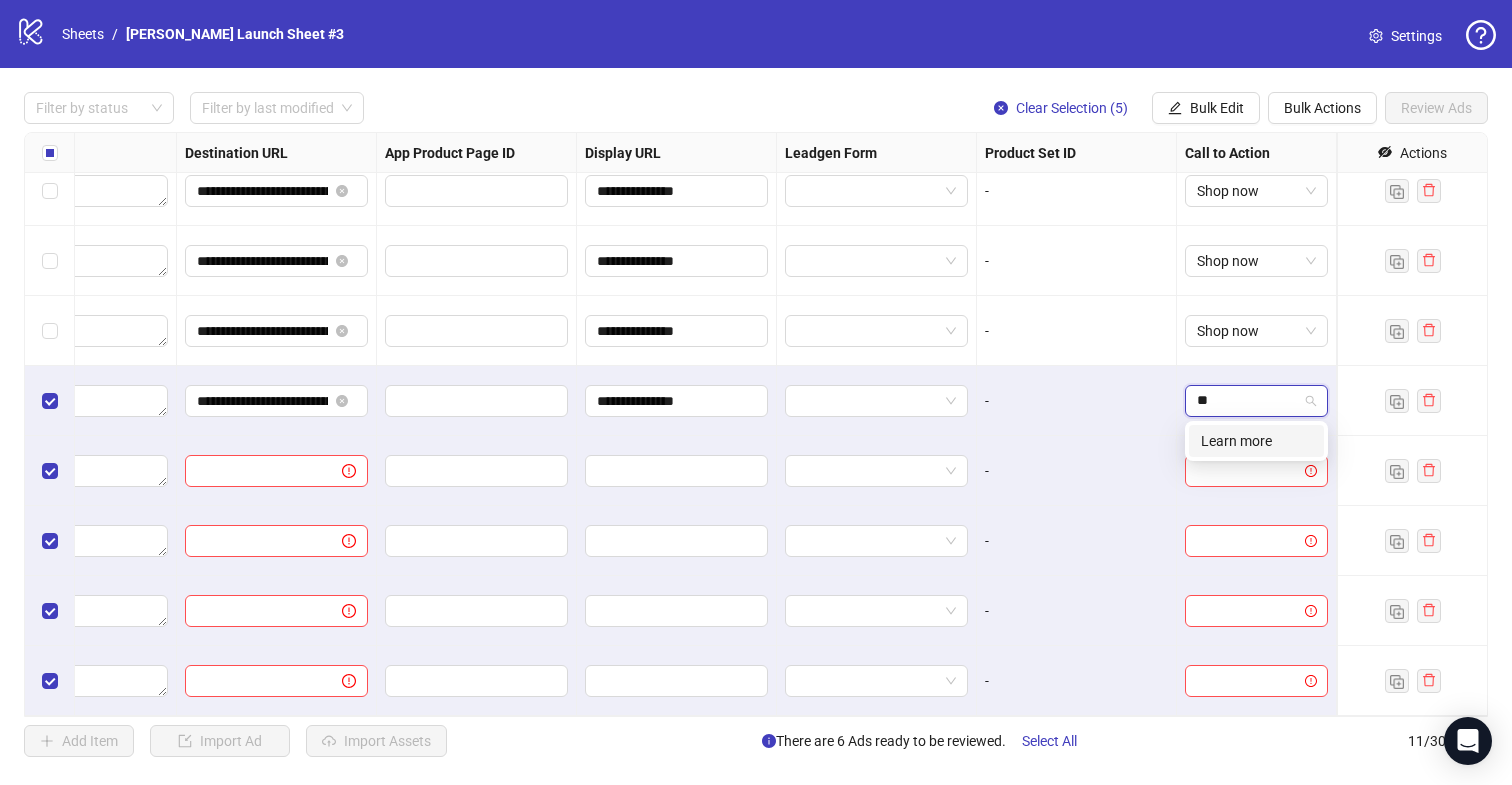 type on "***" 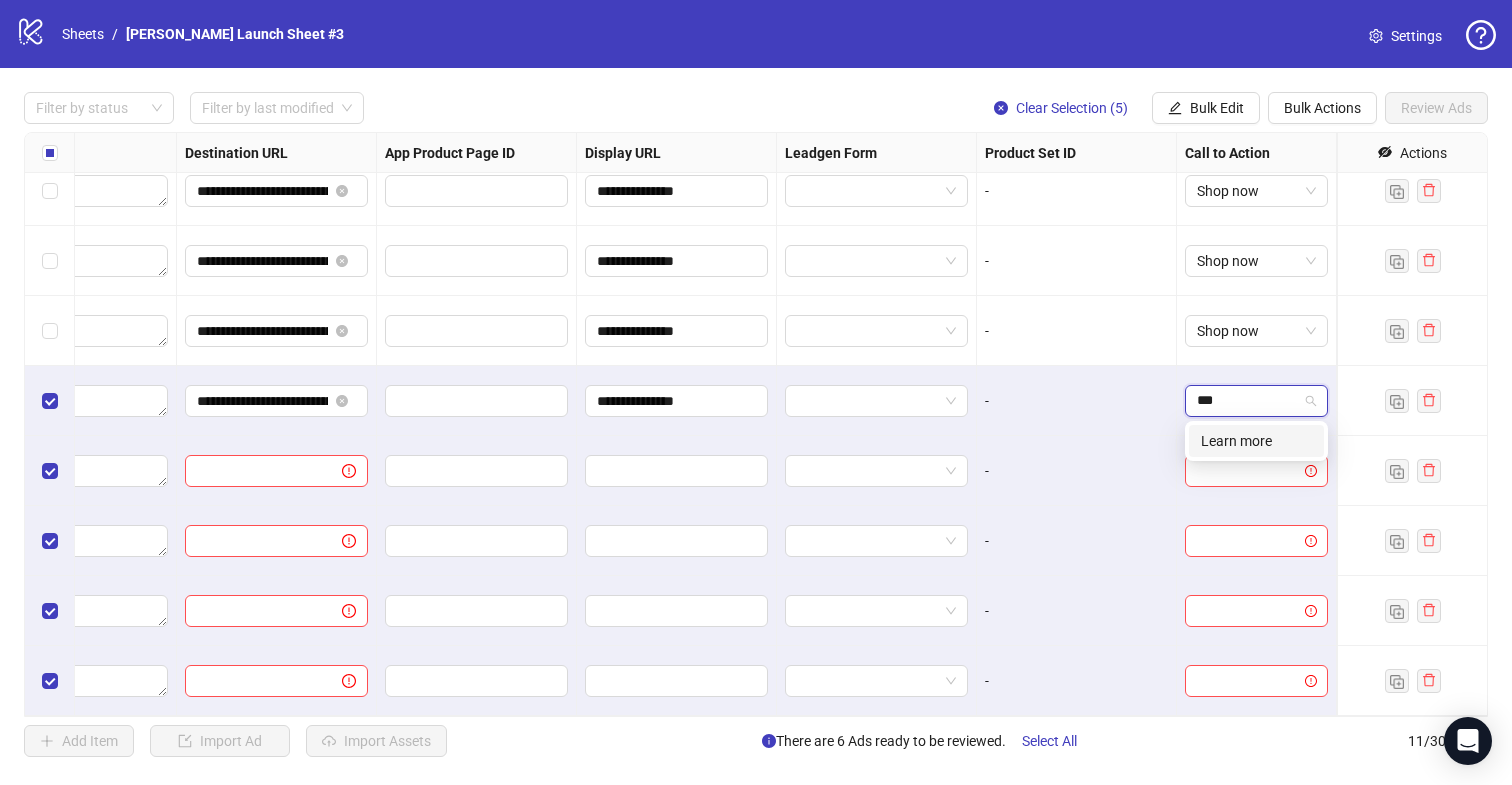 click on "Learn more" at bounding box center (1256, 441) 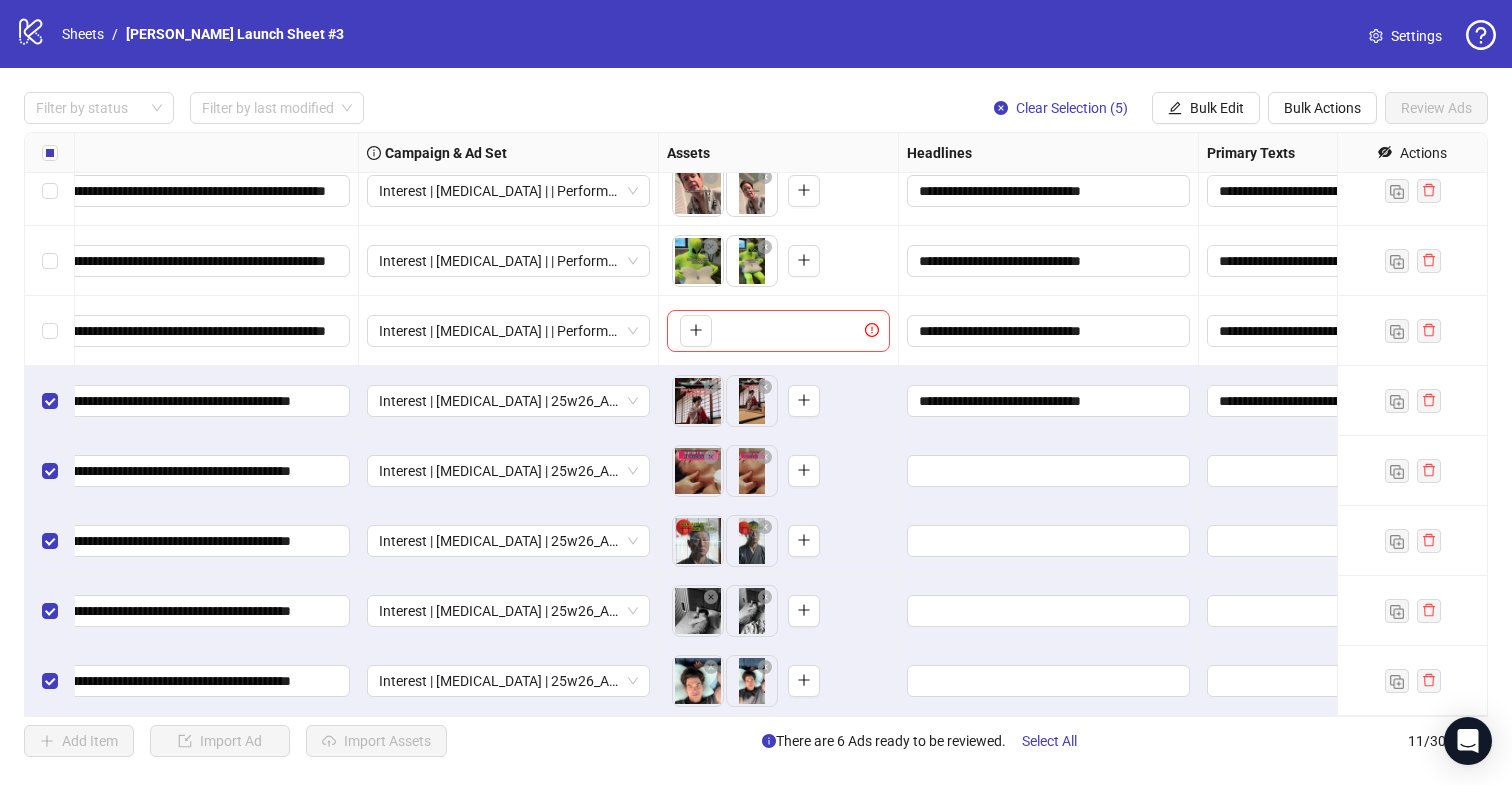 scroll, scrollTop: 227, scrollLeft: 326, axis: both 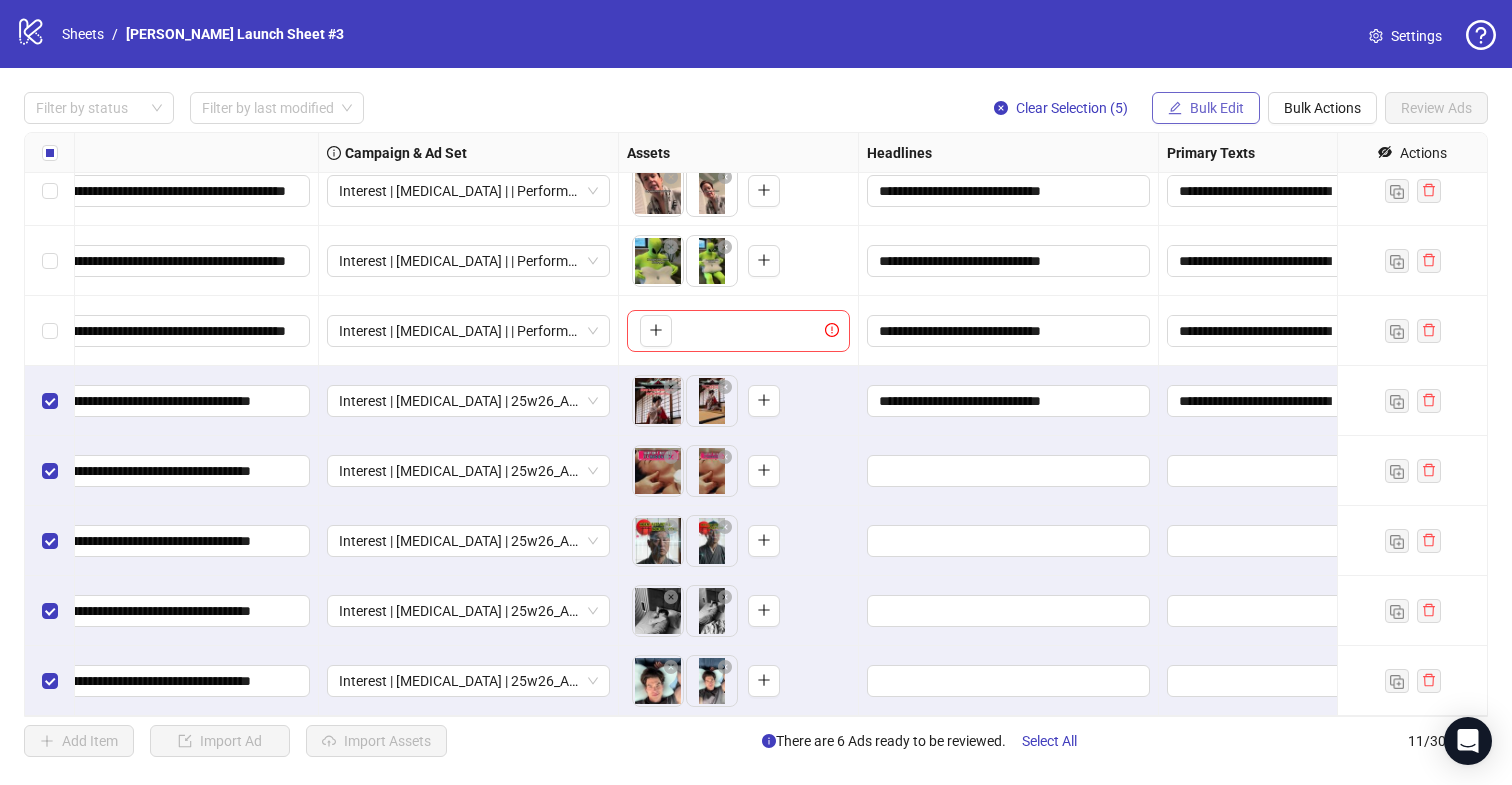 click on "Bulk Edit" at bounding box center [1206, 108] 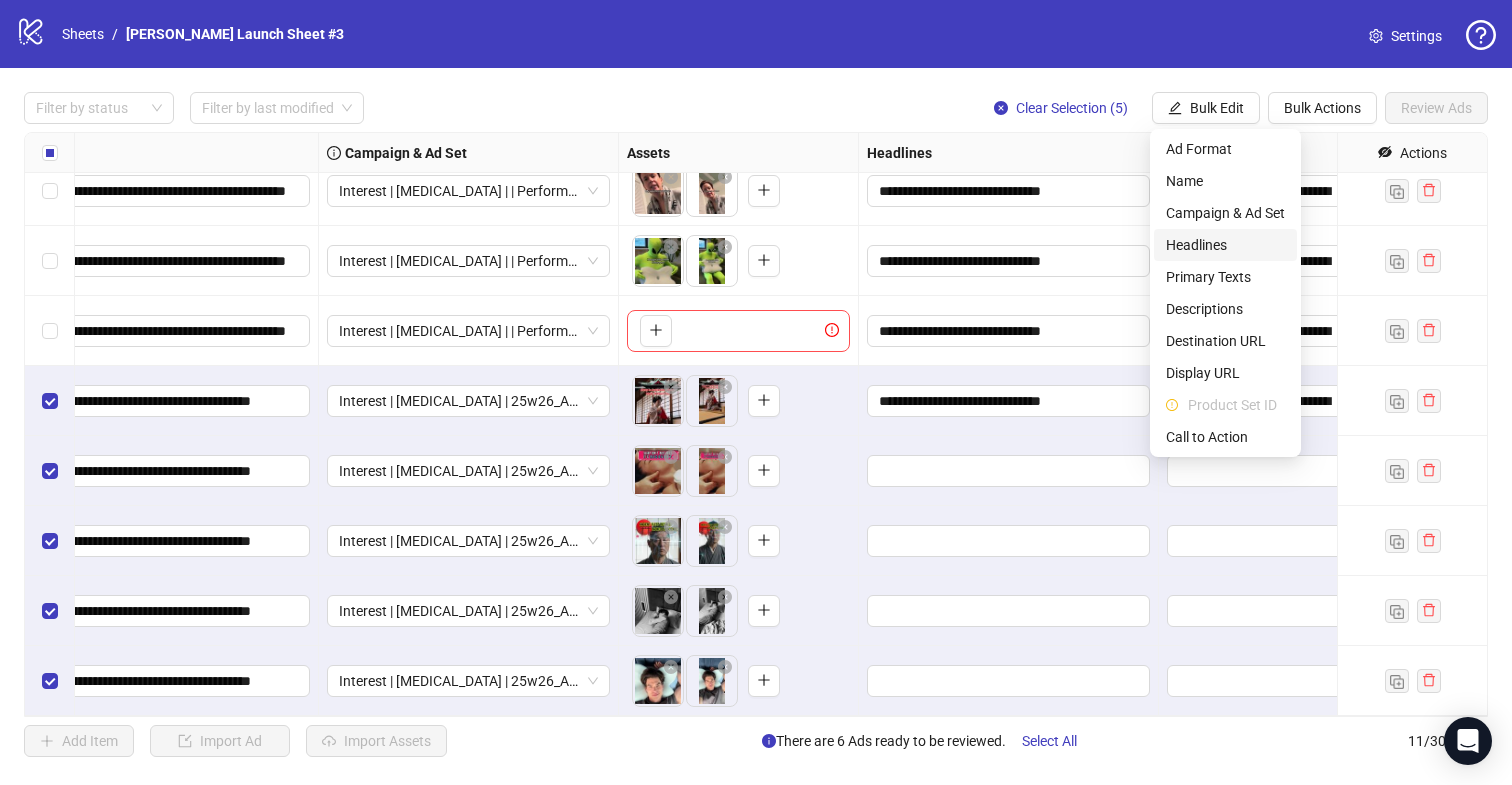 click on "Headlines" at bounding box center [1225, 245] 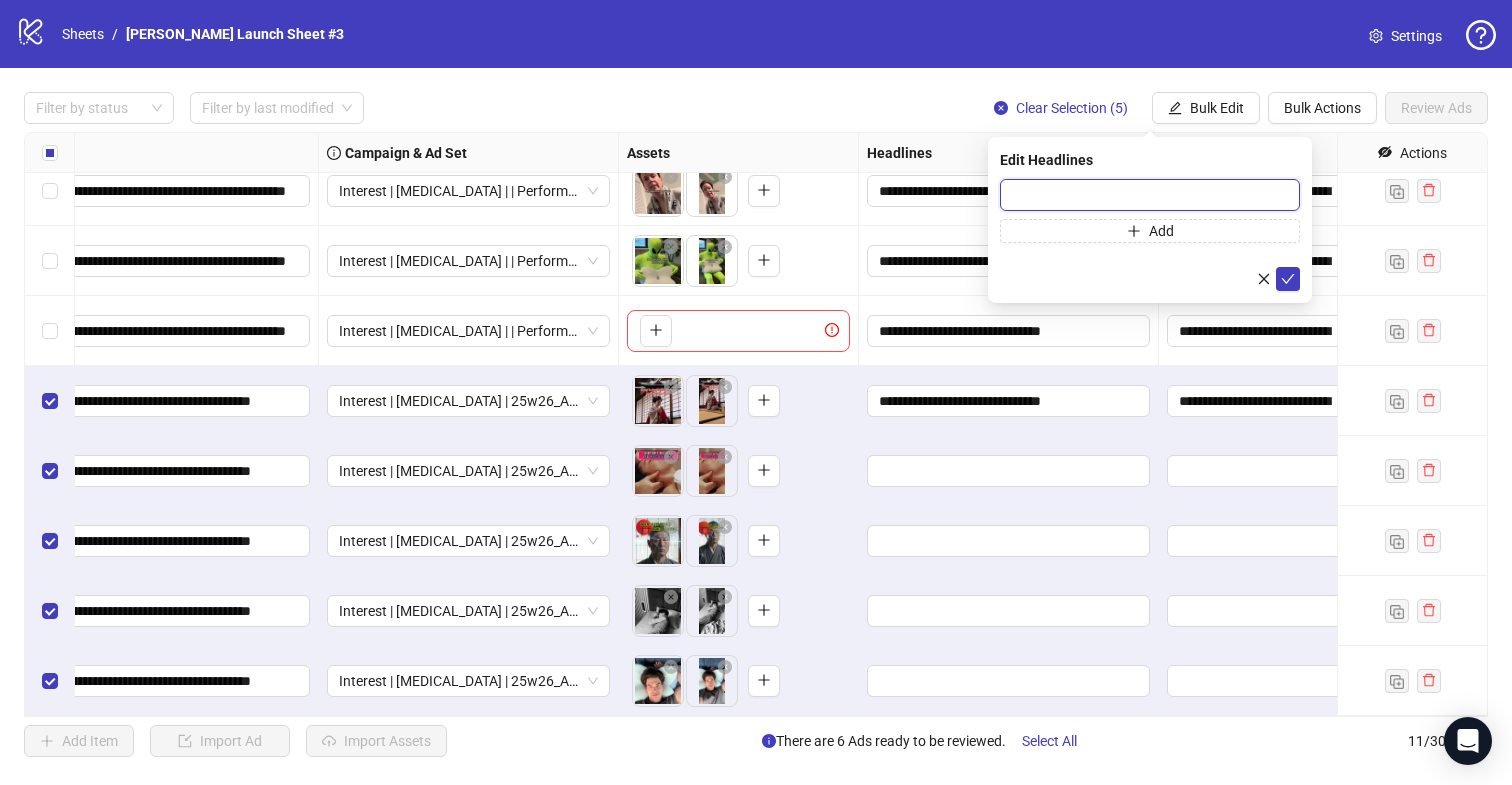 click at bounding box center (1150, 195) 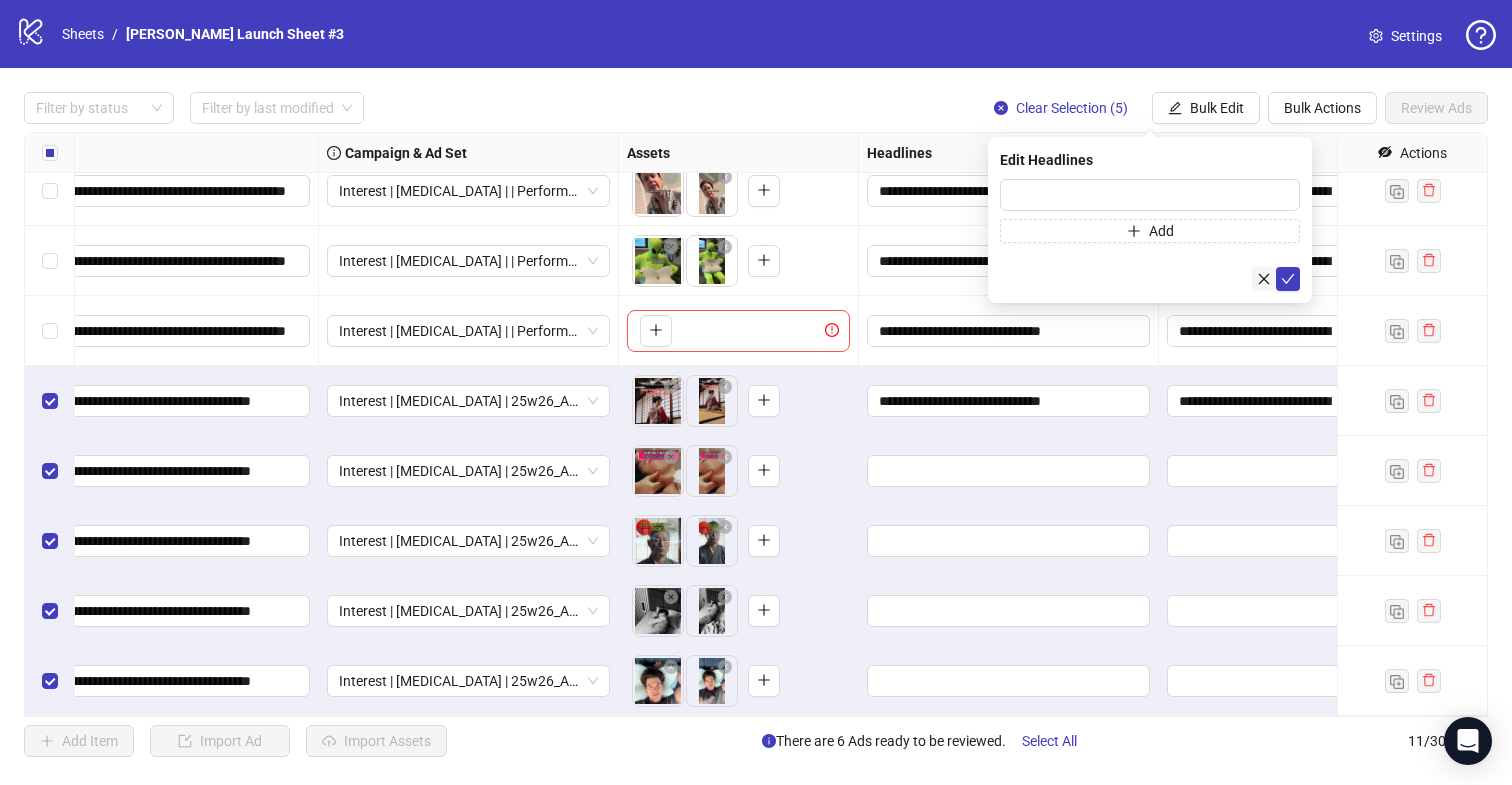 click 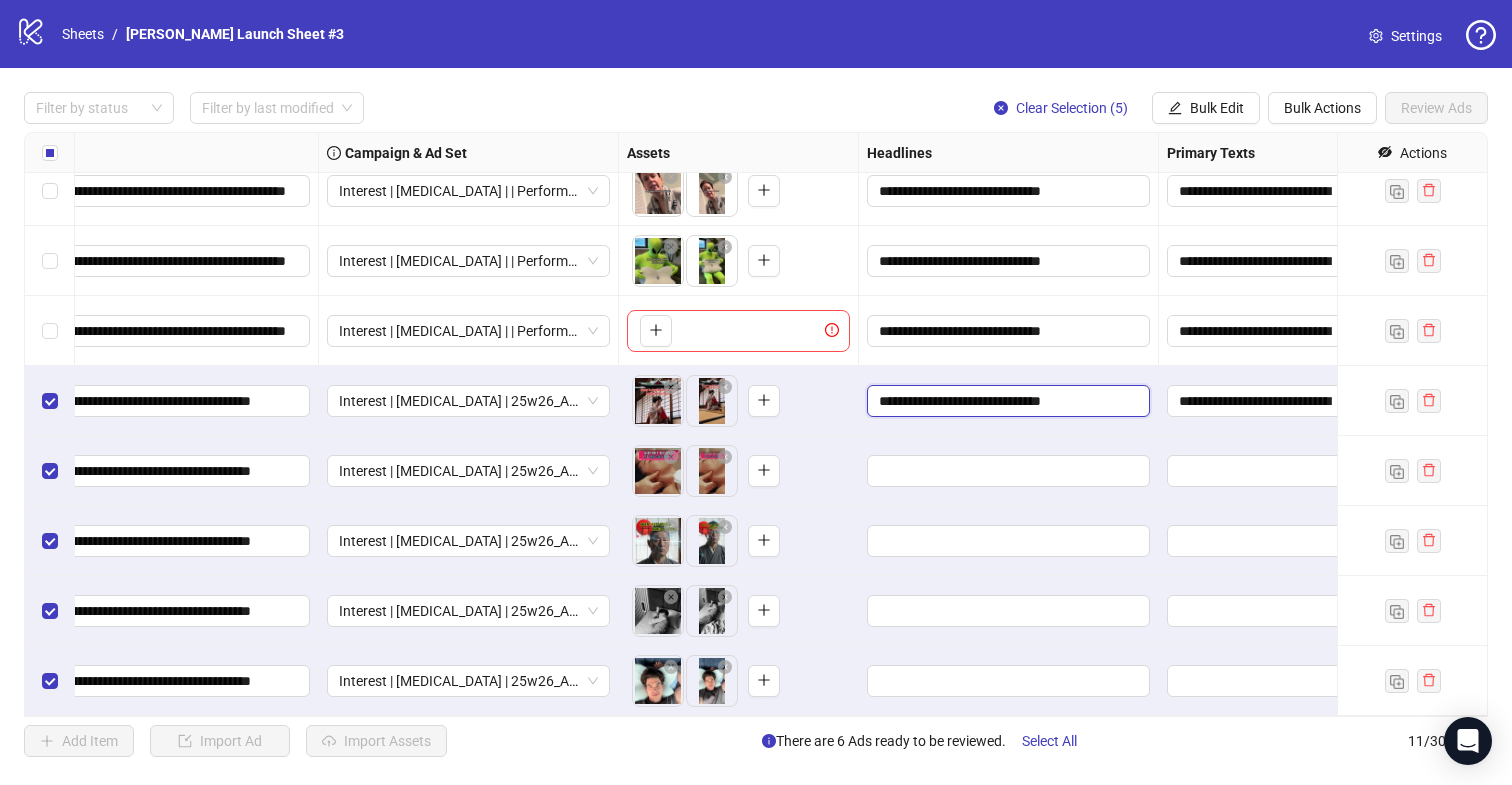 click on "**********" at bounding box center (1006, 401) 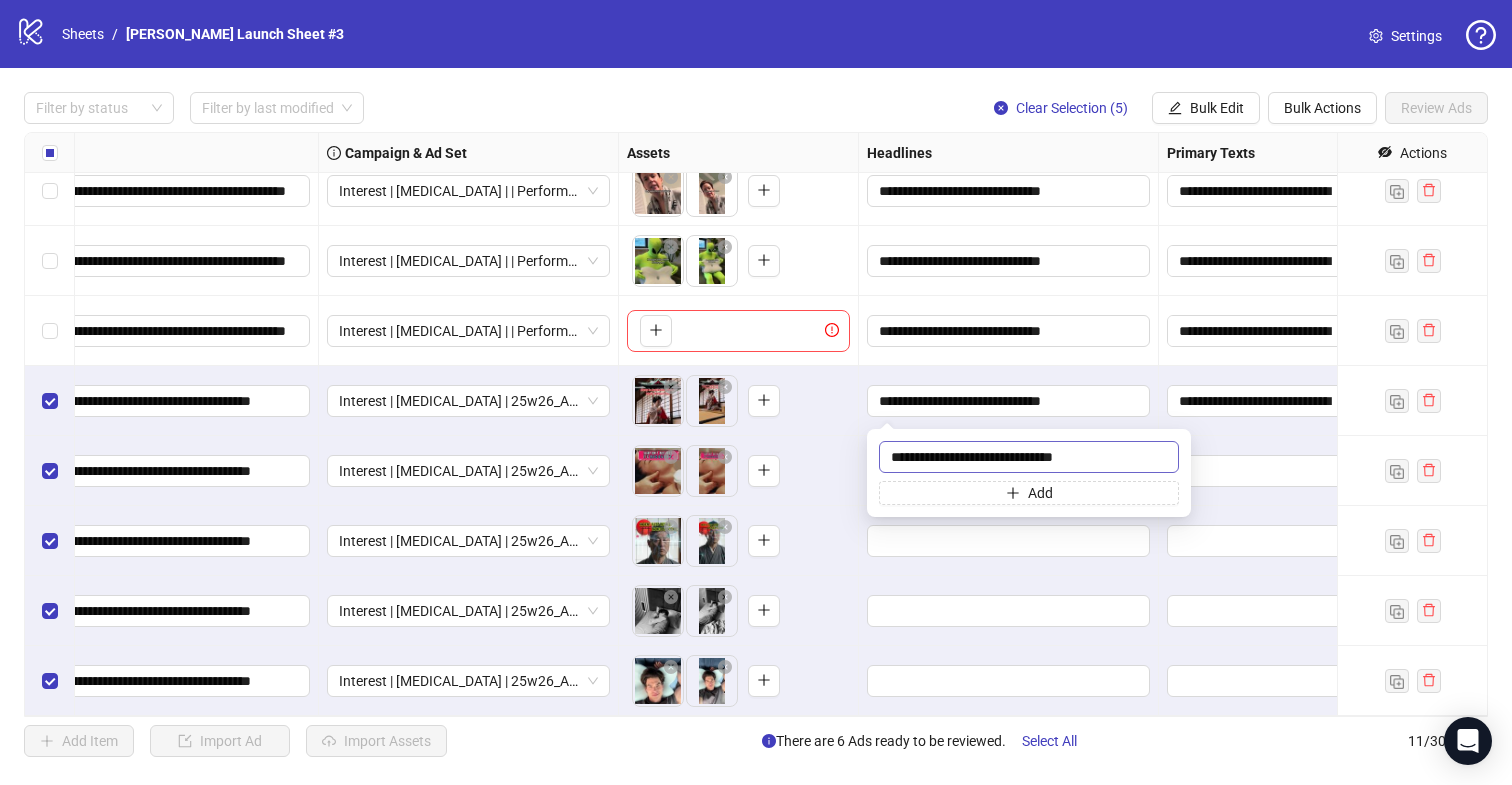 click on "**********" at bounding box center [1029, 457] 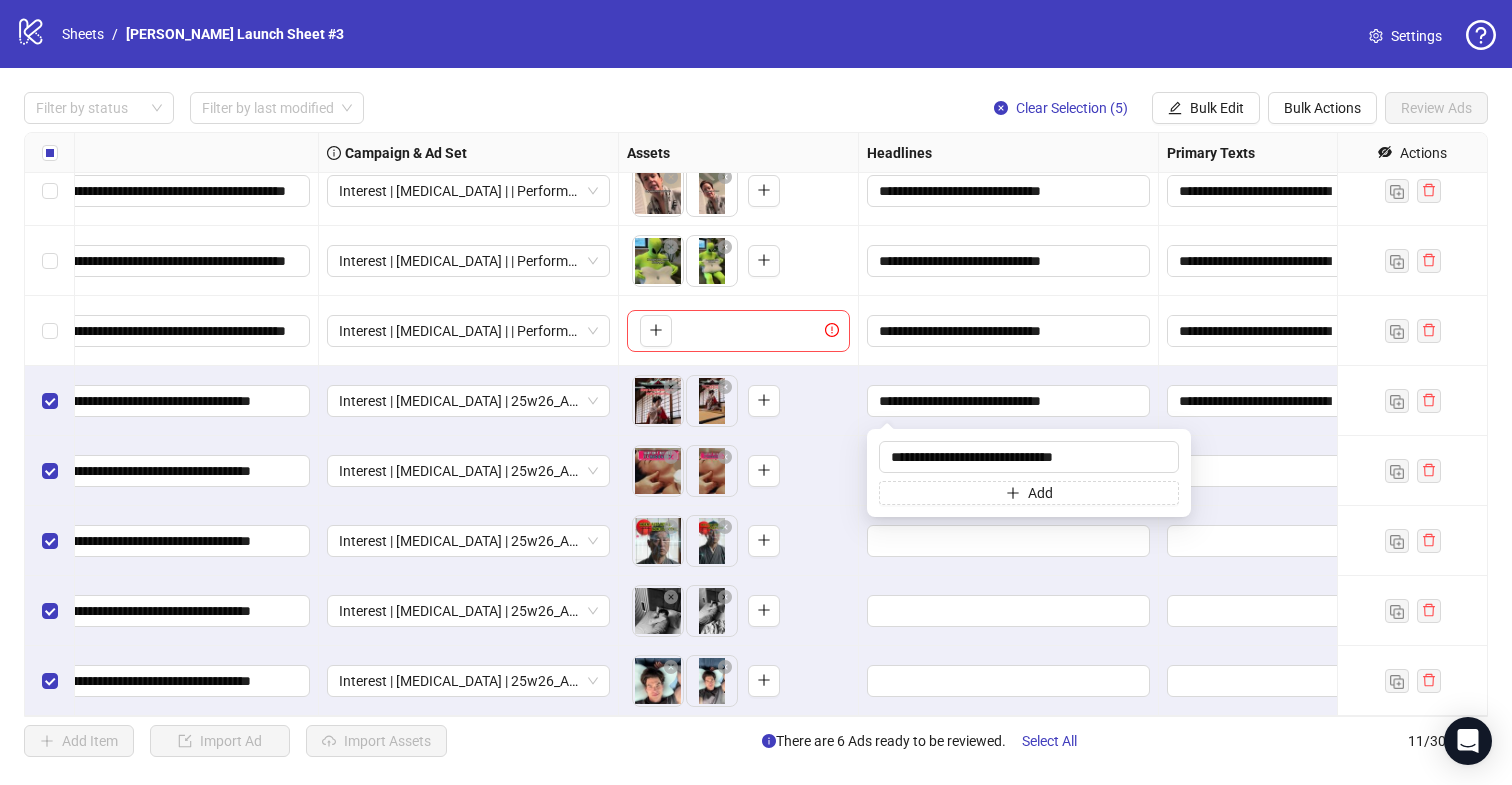 click on "To pick up a draggable item, press the space bar.
While dragging, use the arrow keys to move the item.
Press space again to drop the item in its new position, or press escape to cancel." at bounding box center (739, 401) 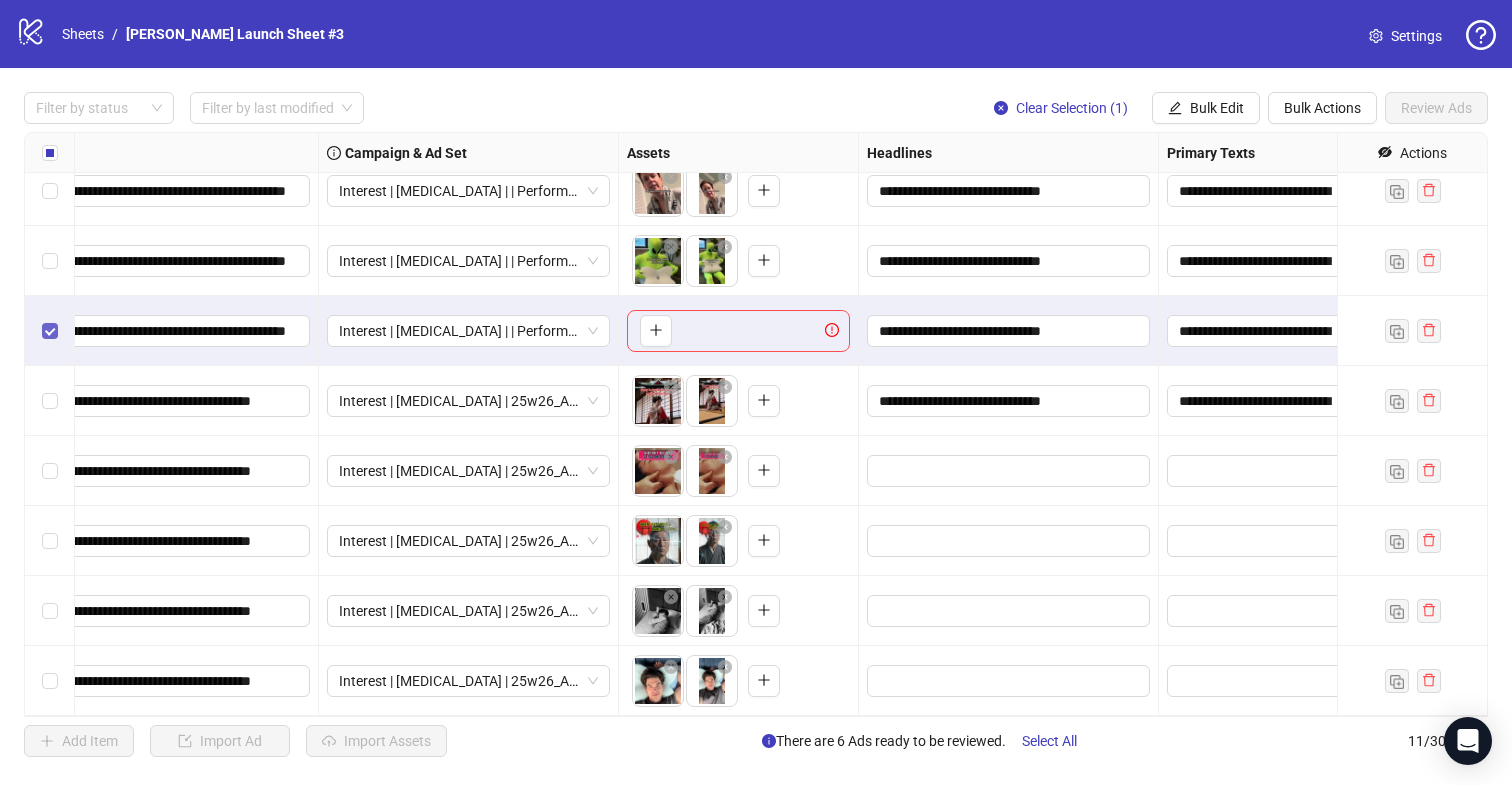 click at bounding box center (50, 331) 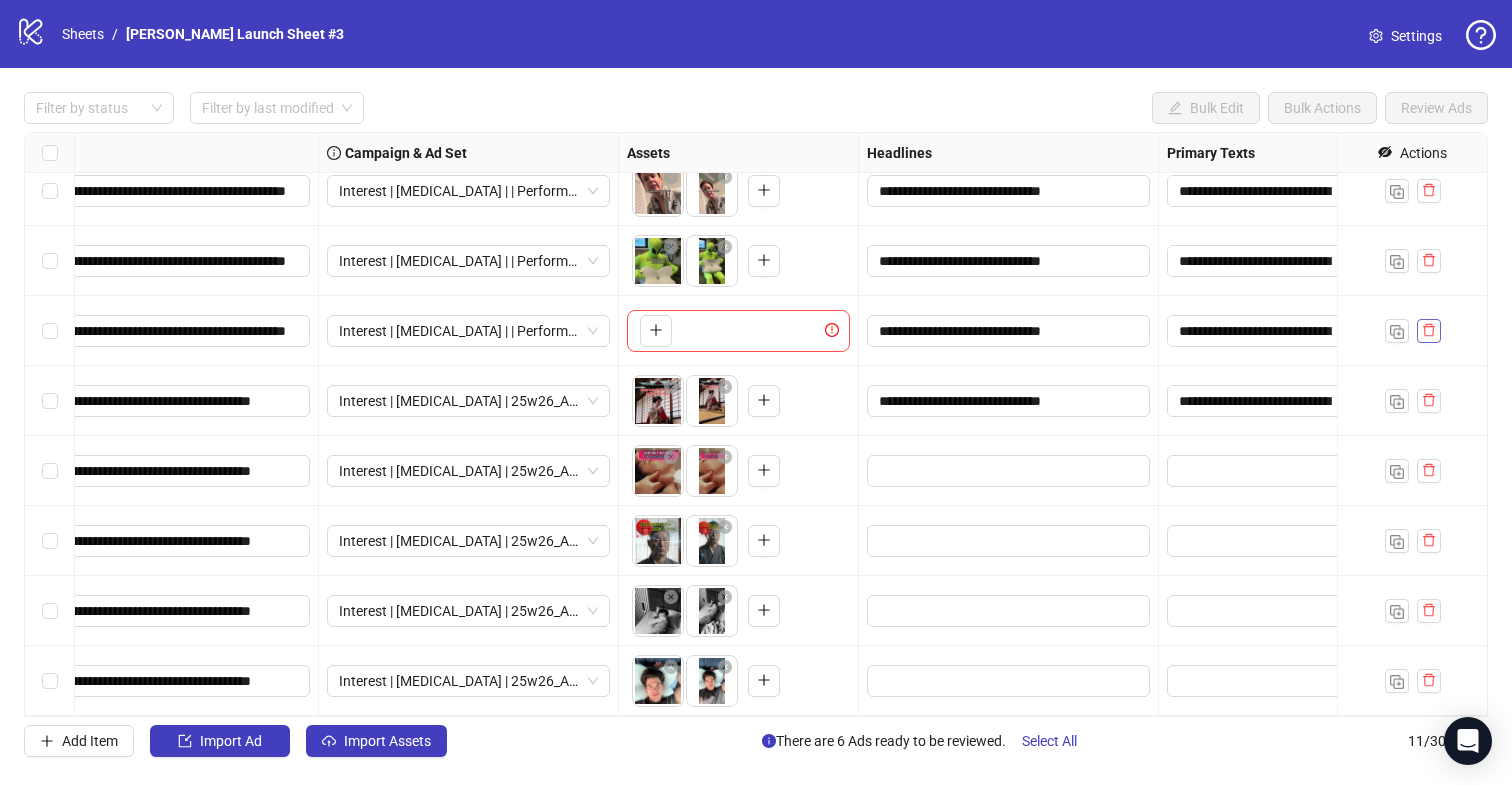 click 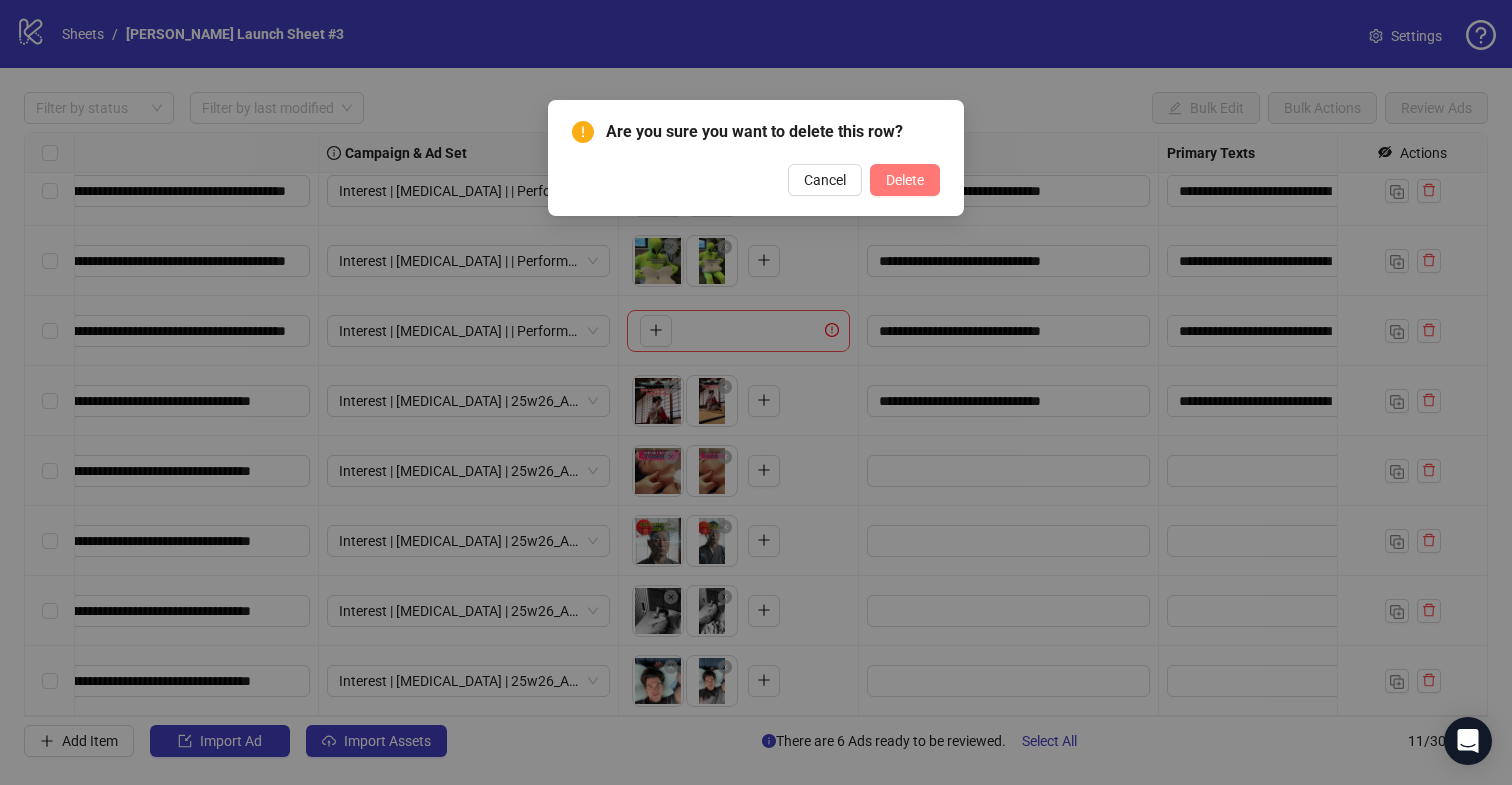 click on "Delete" at bounding box center (905, 180) 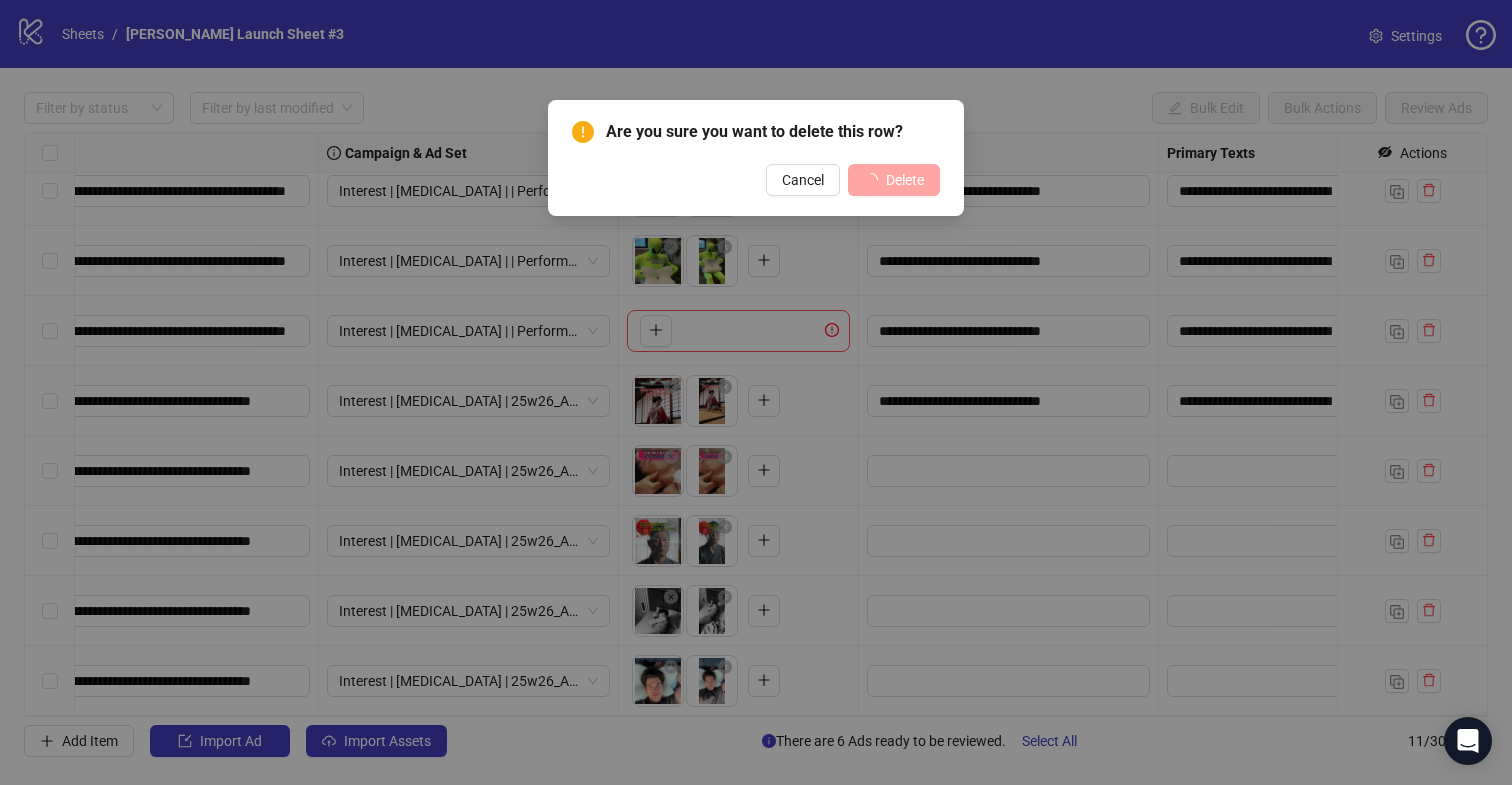 scroll, scrollTop: 157, scrollLeft: 326, axis: both 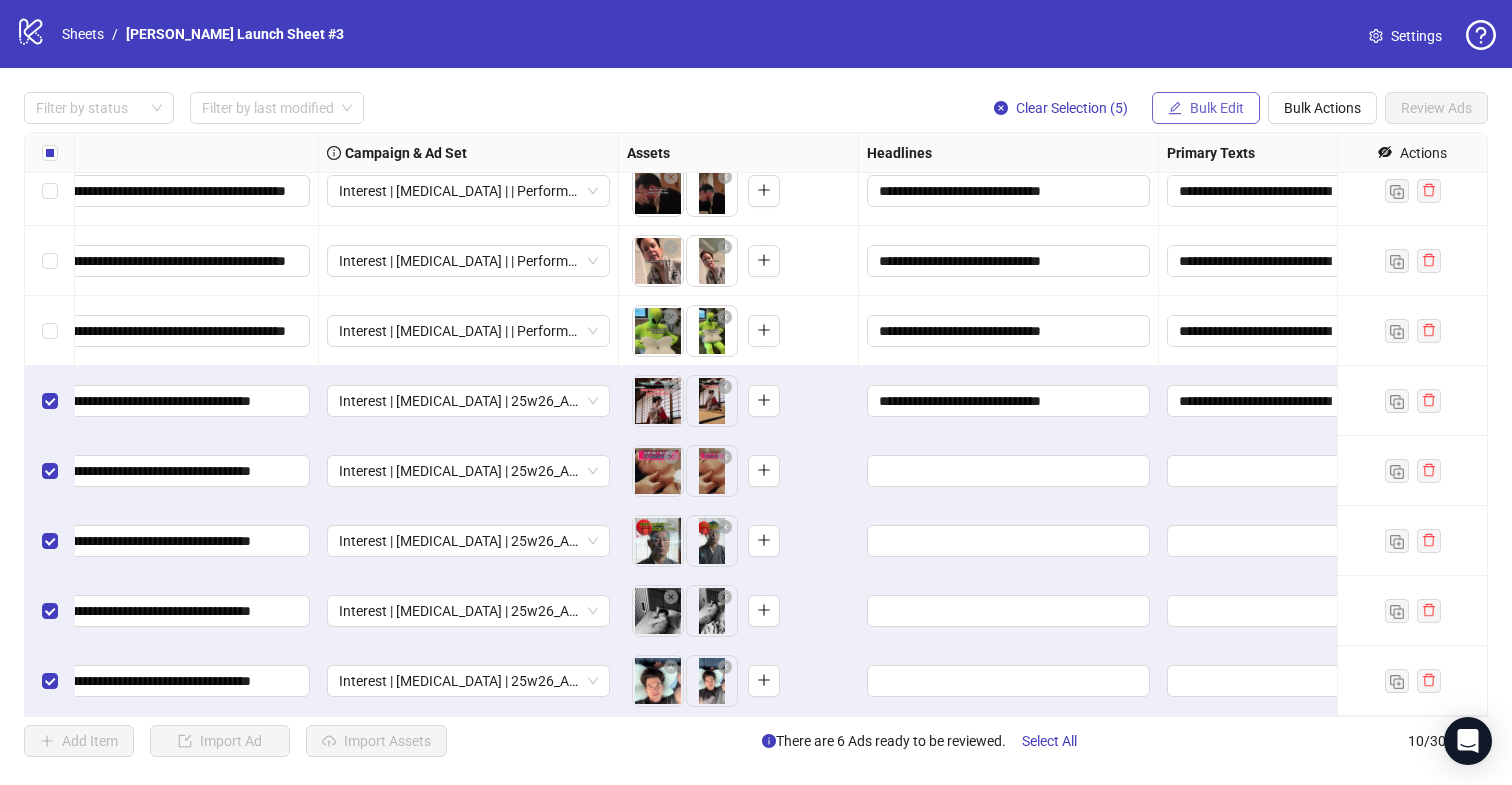 click on "Bulk Edit" at bounding box center [1217, 108] 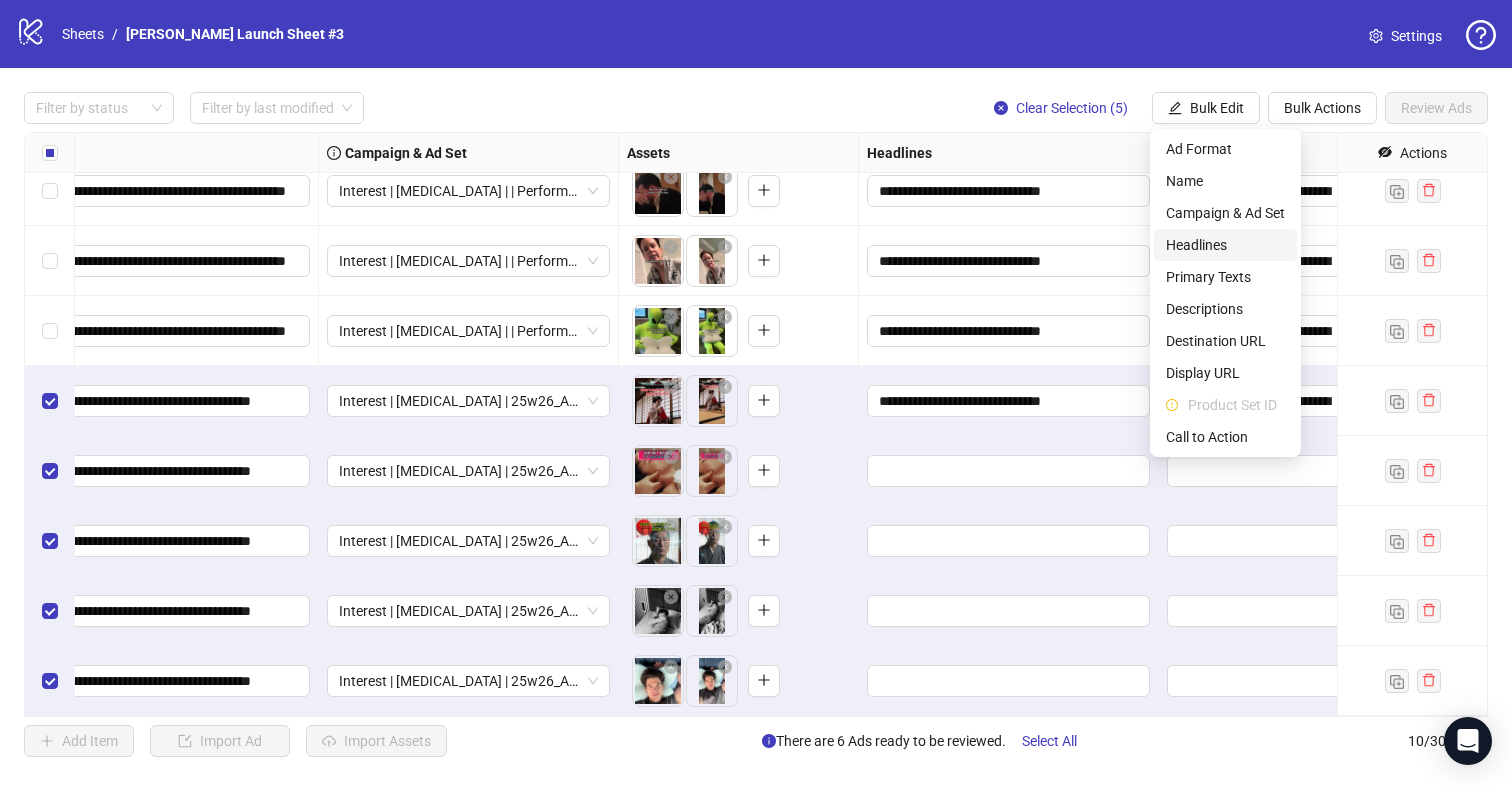 click on "Headlines" at bounding box center (1225, 245) 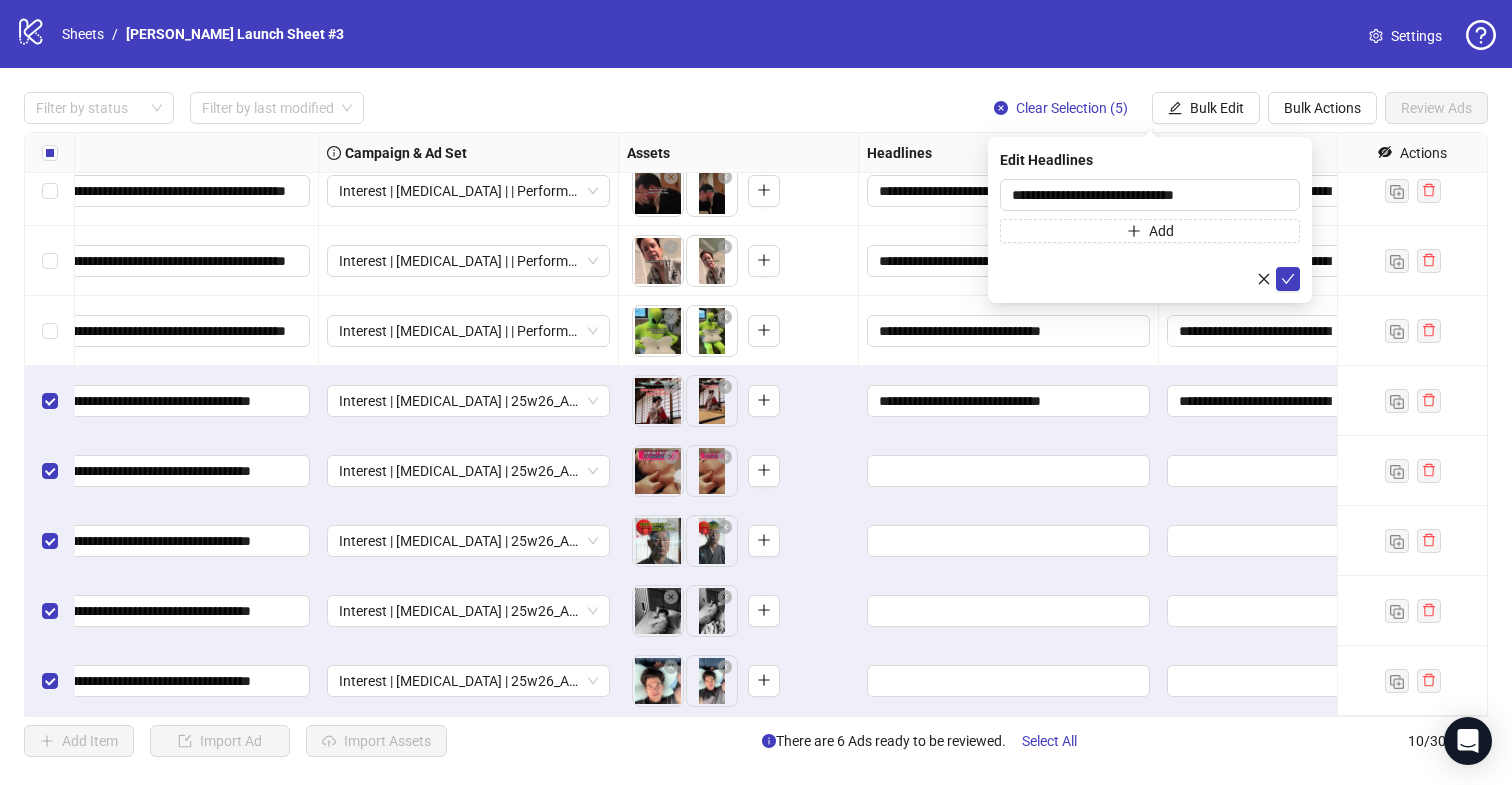 click on "**********" at bounding box center [1150, 220] 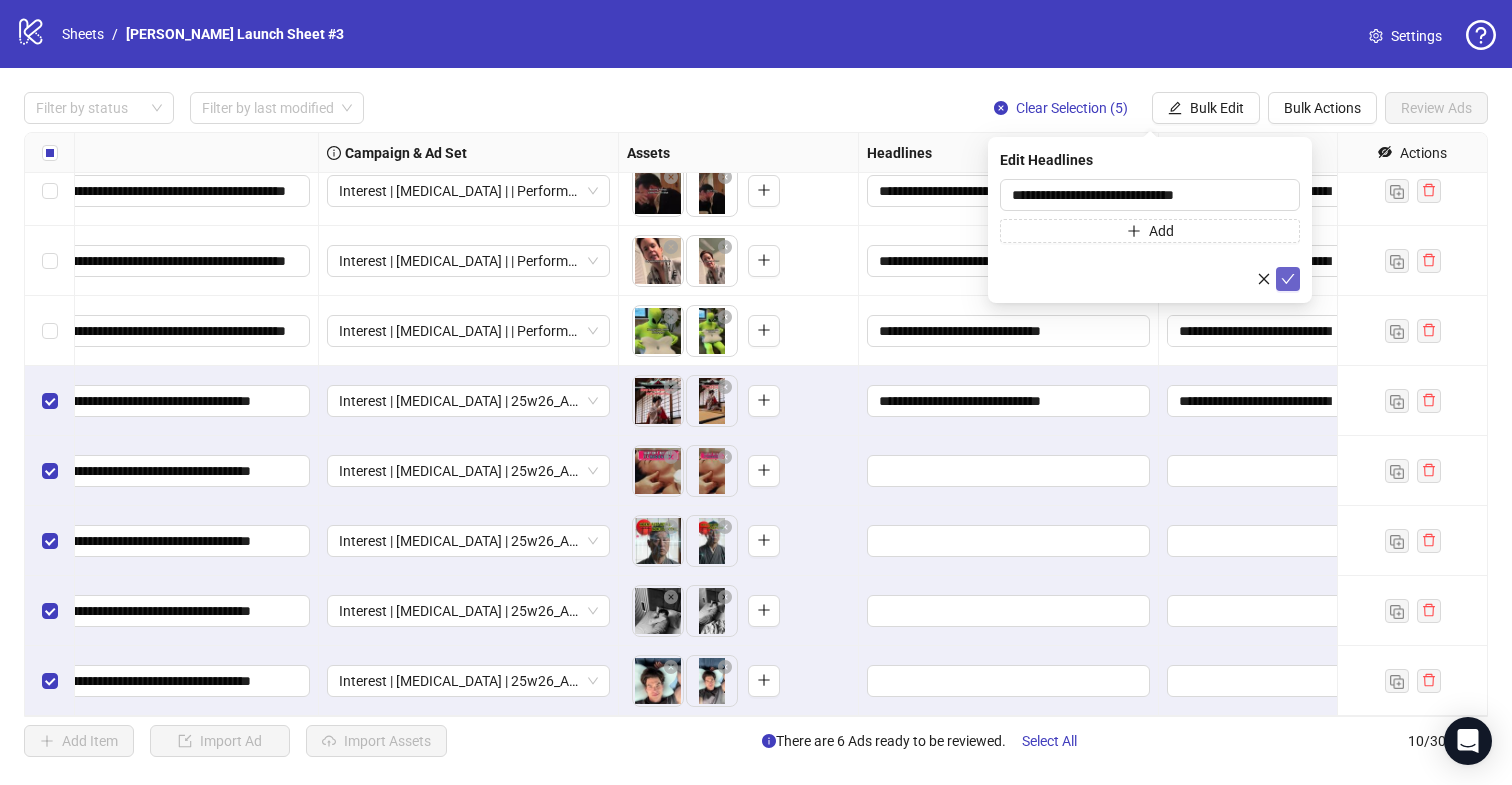 click at bounding box center [1288, 279] 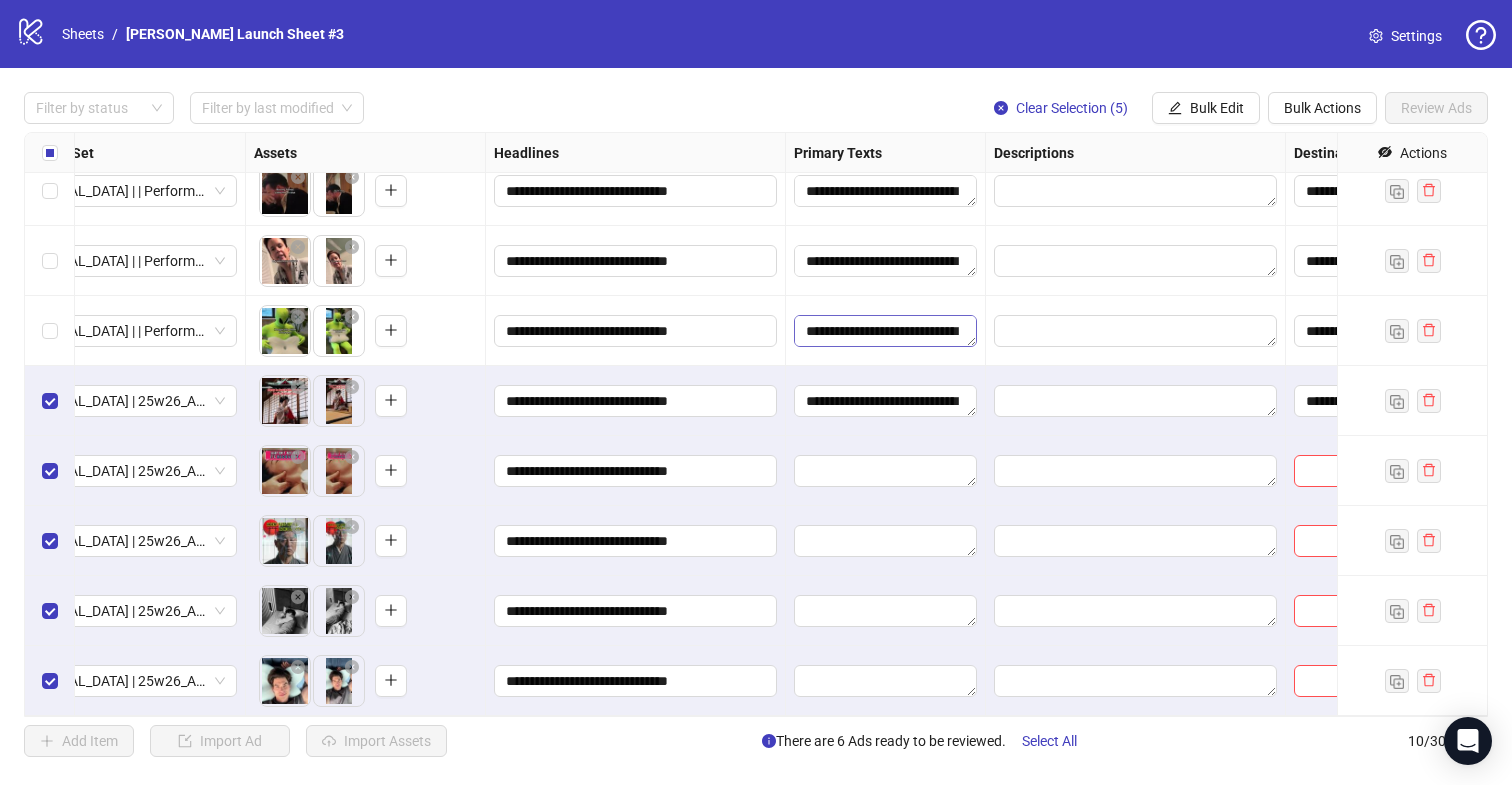scroll, scrollTop: 157, scrollLeft: 756, axis: both 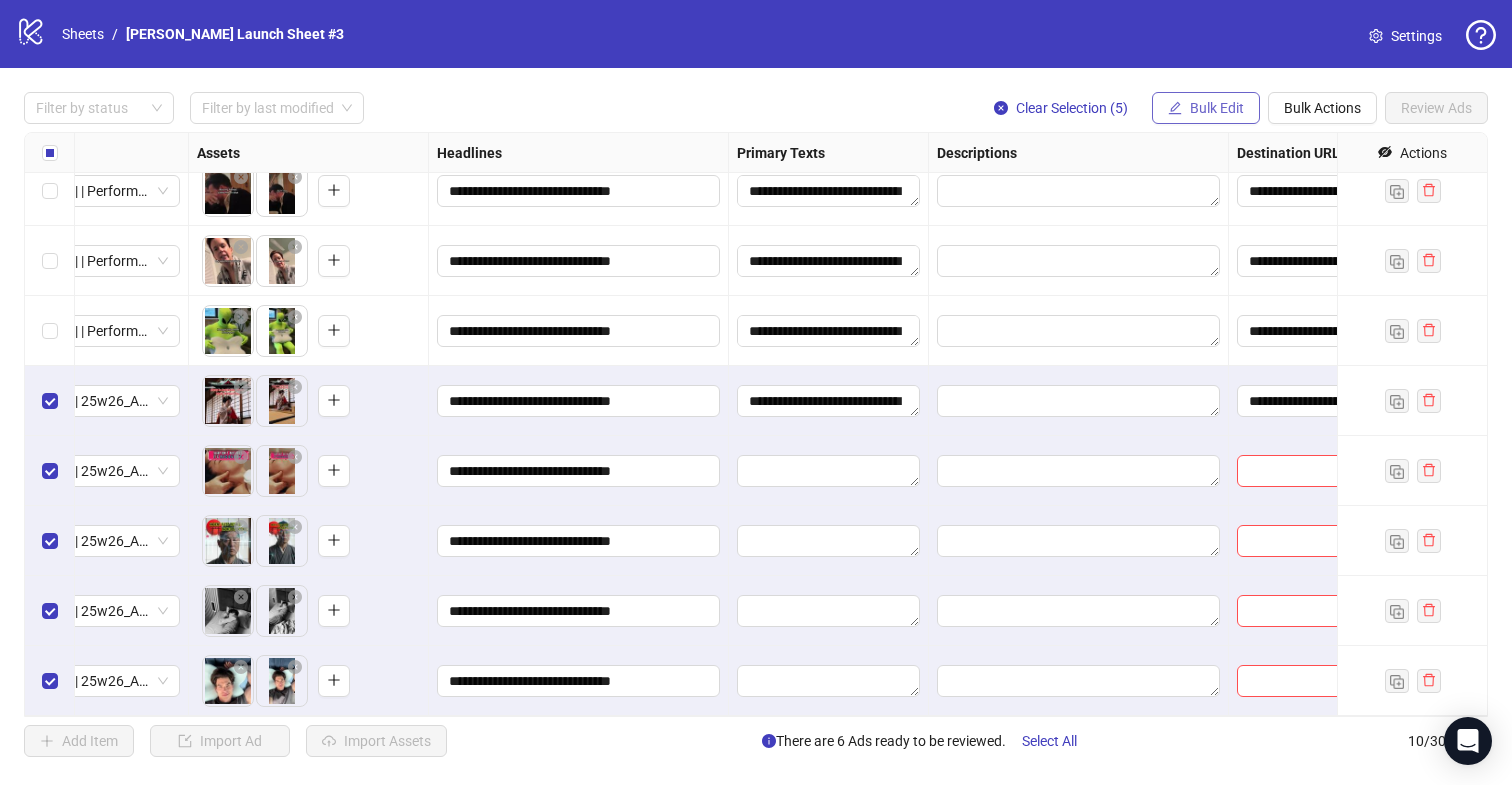 click 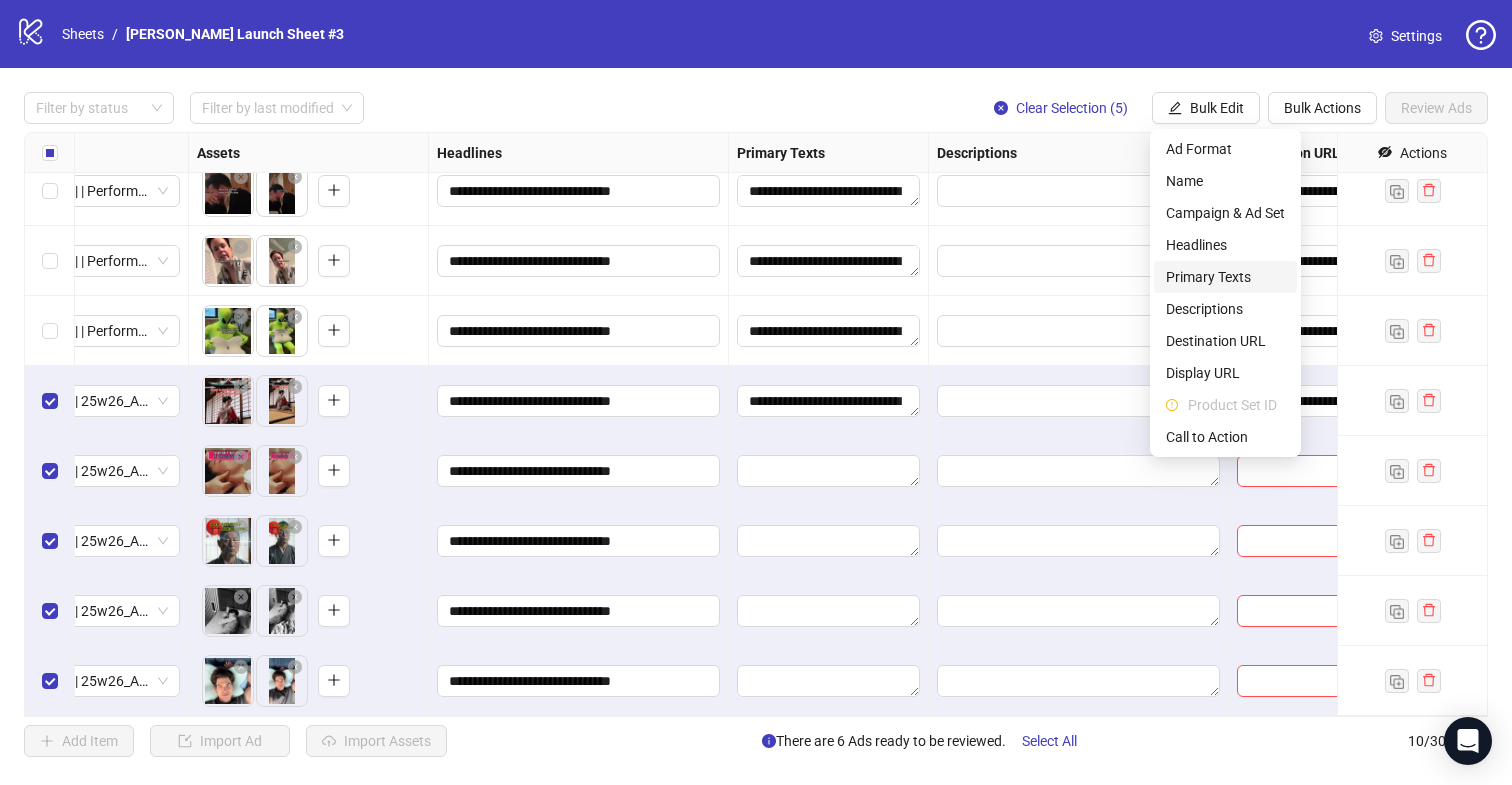 click on "Primary Texts" at bounding box center (1225, 277) 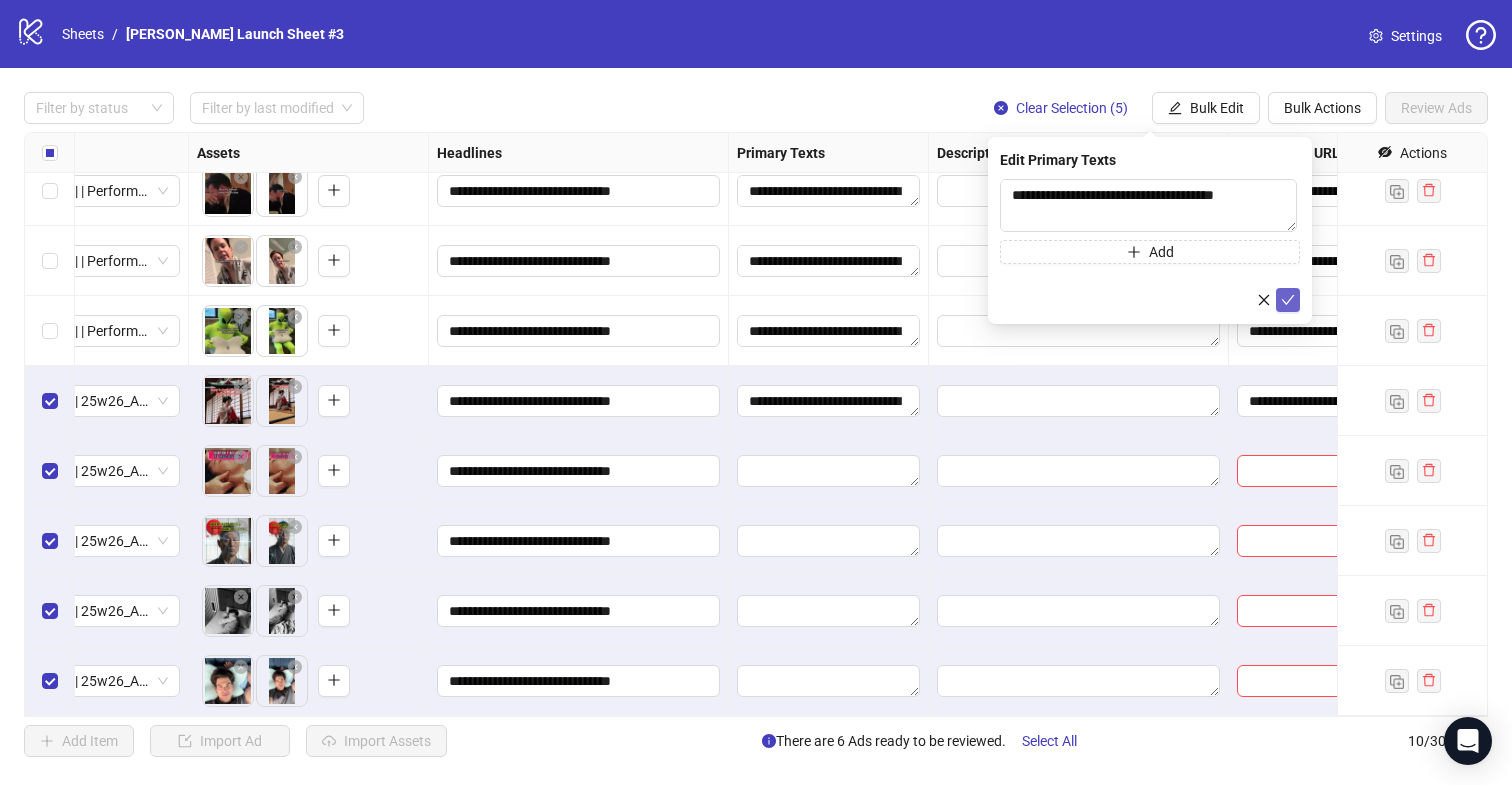 click 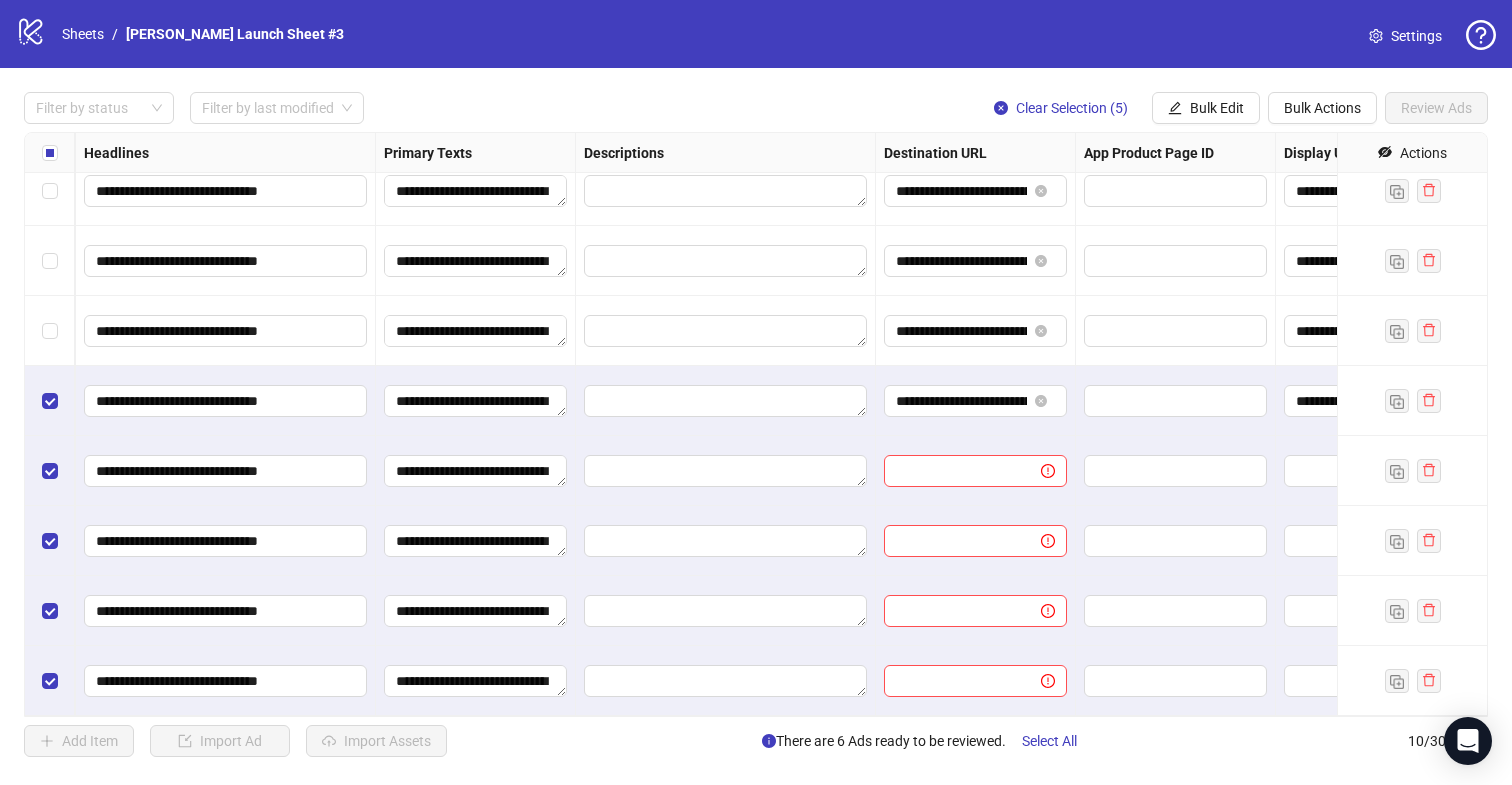 scroll, scrollTop: 157, scrollLeft: 1334, axis: both 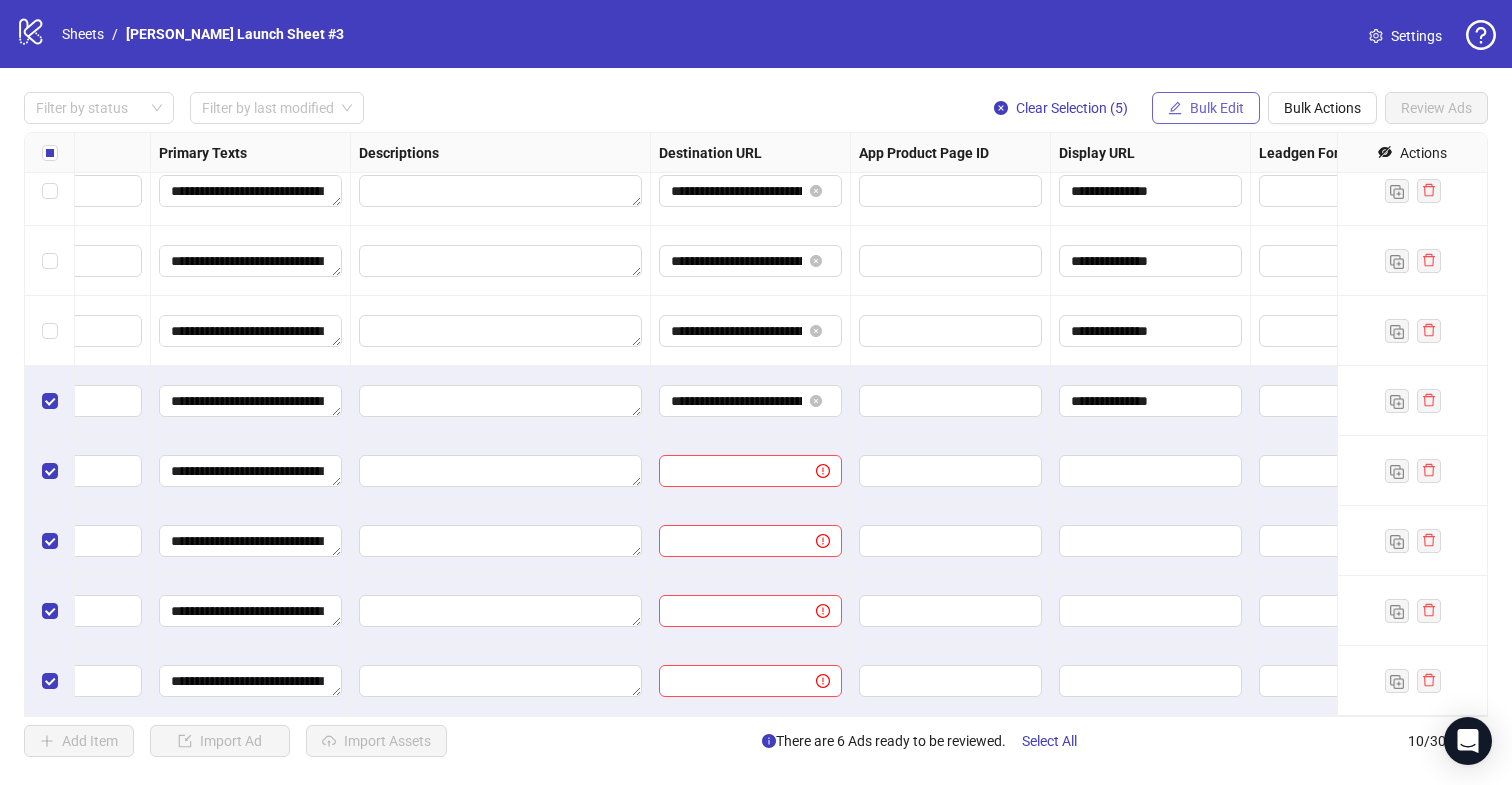 click on "Bulk Edit" at bounding box center [1217, 108] 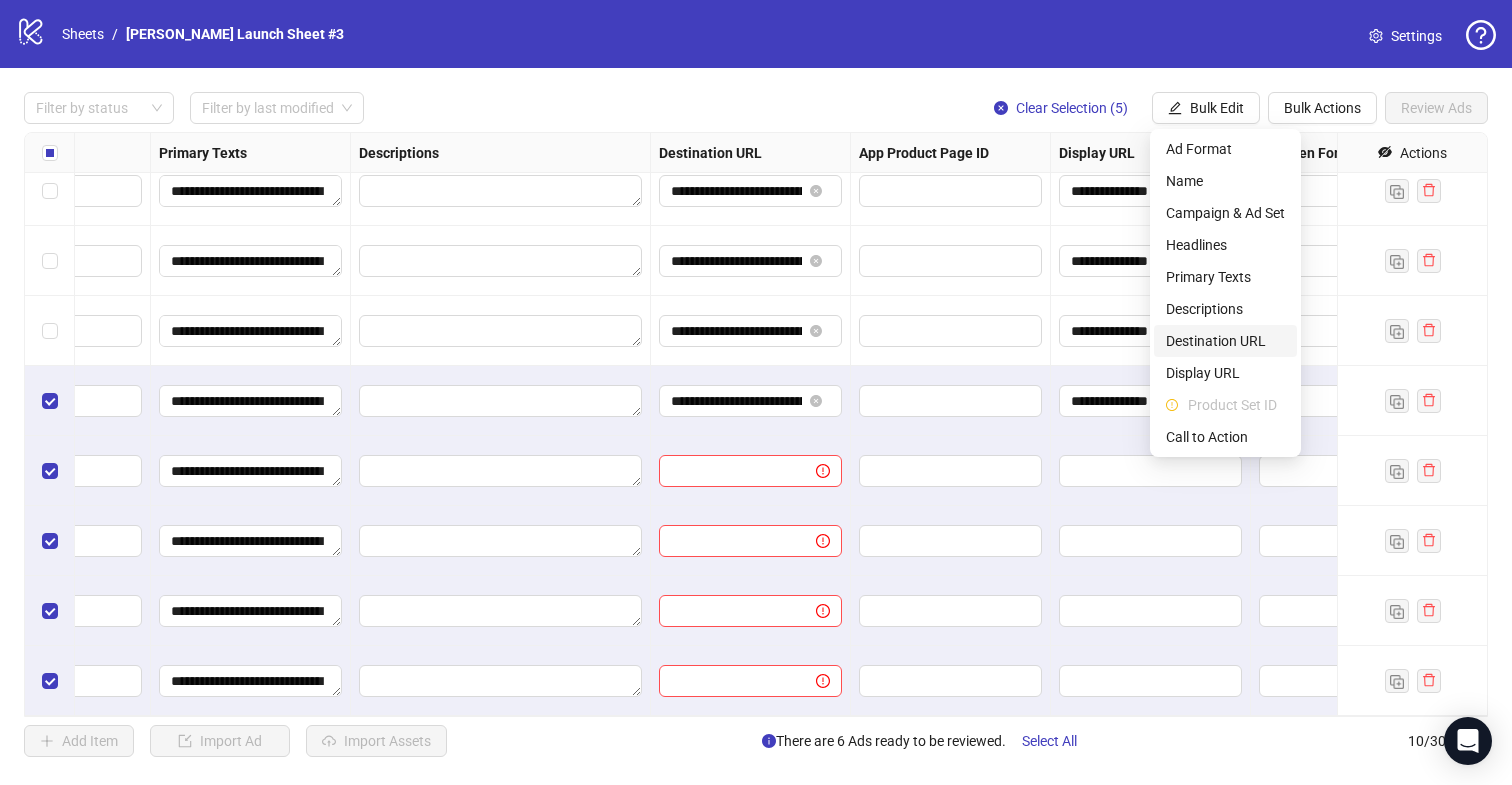 click on "Destination URL" at bounding box center [1225, 341] 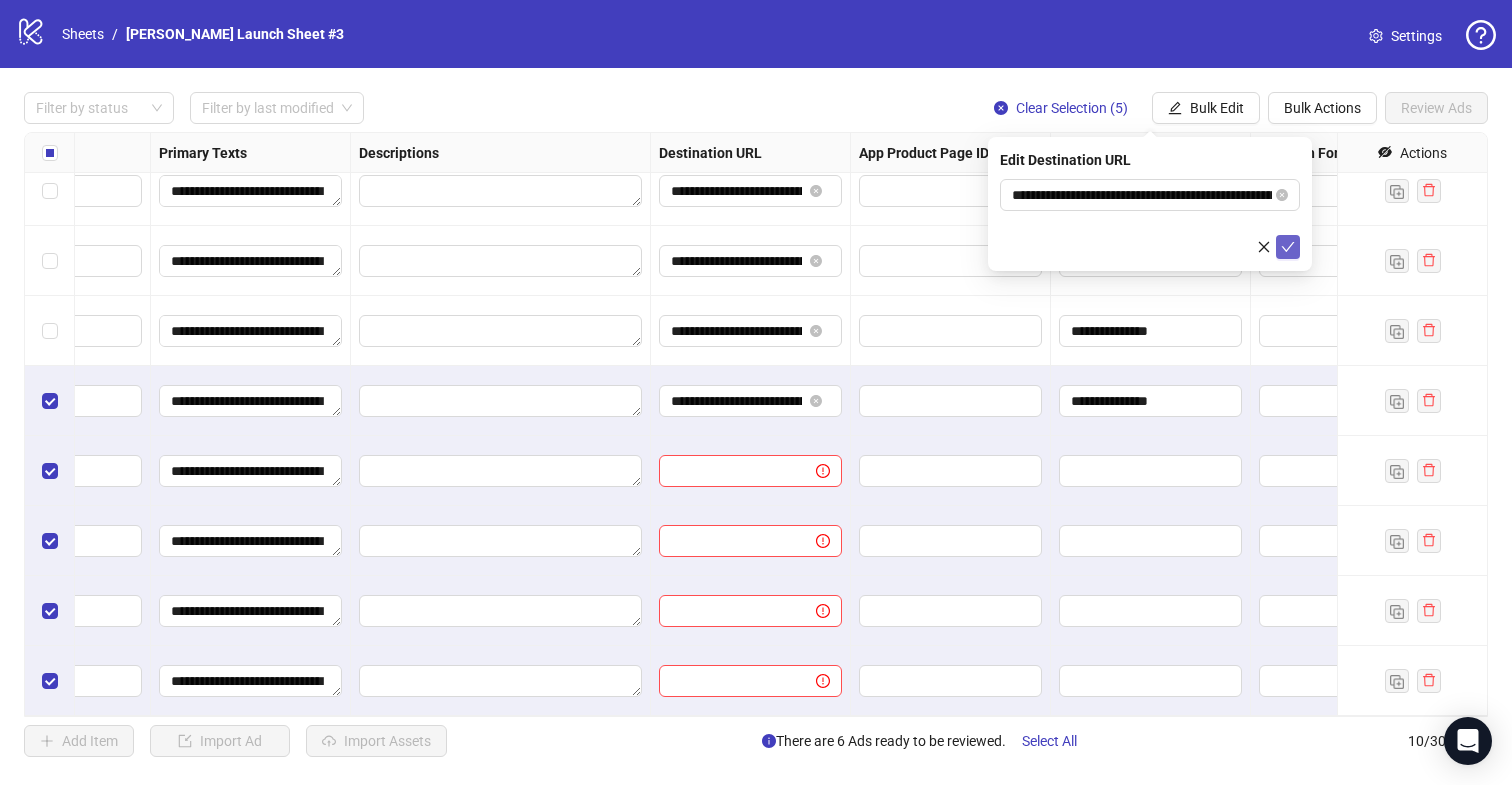 click 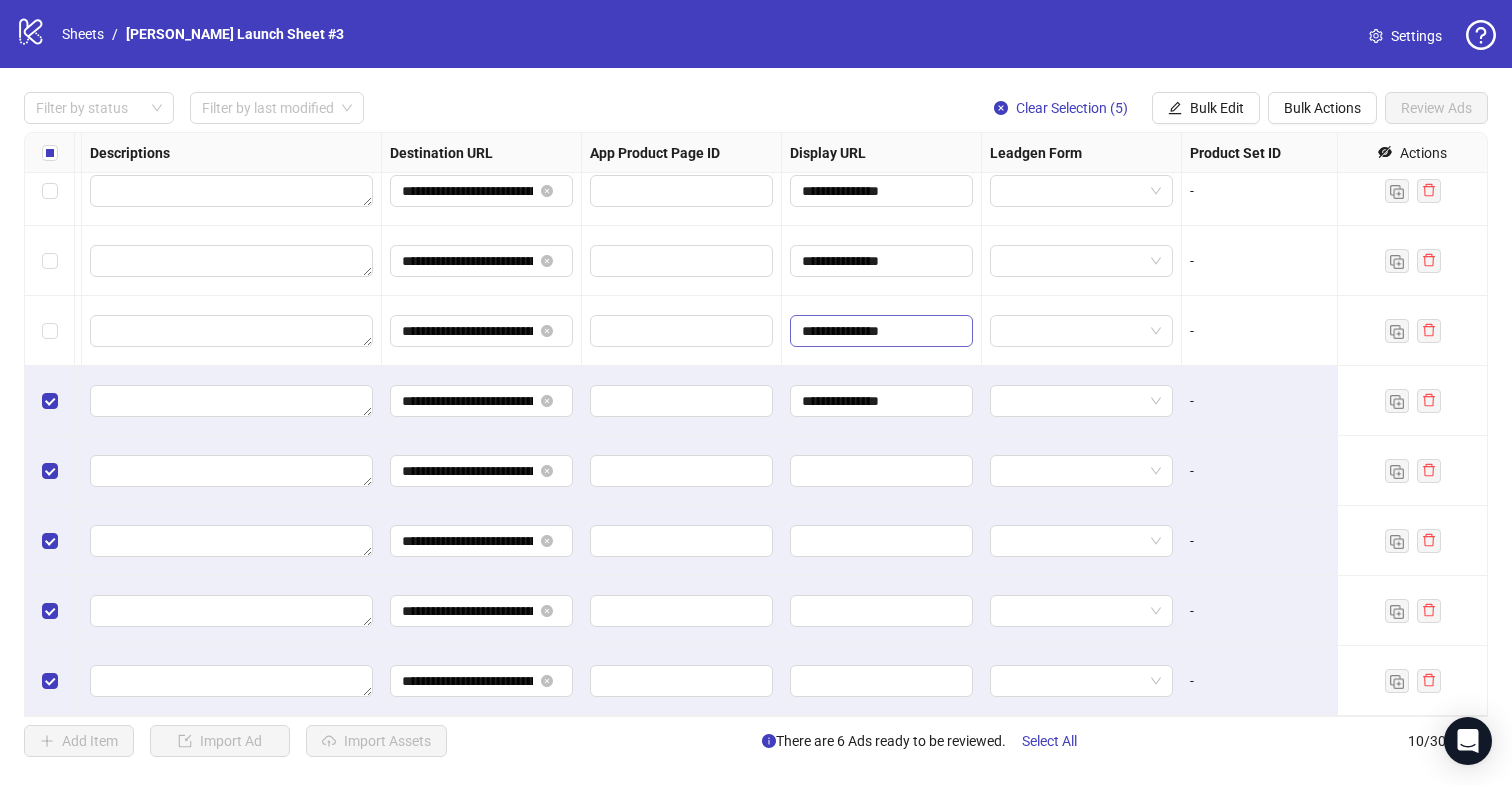 scroll, scrollTop: 157, scrollLeft: 1695, axis: both 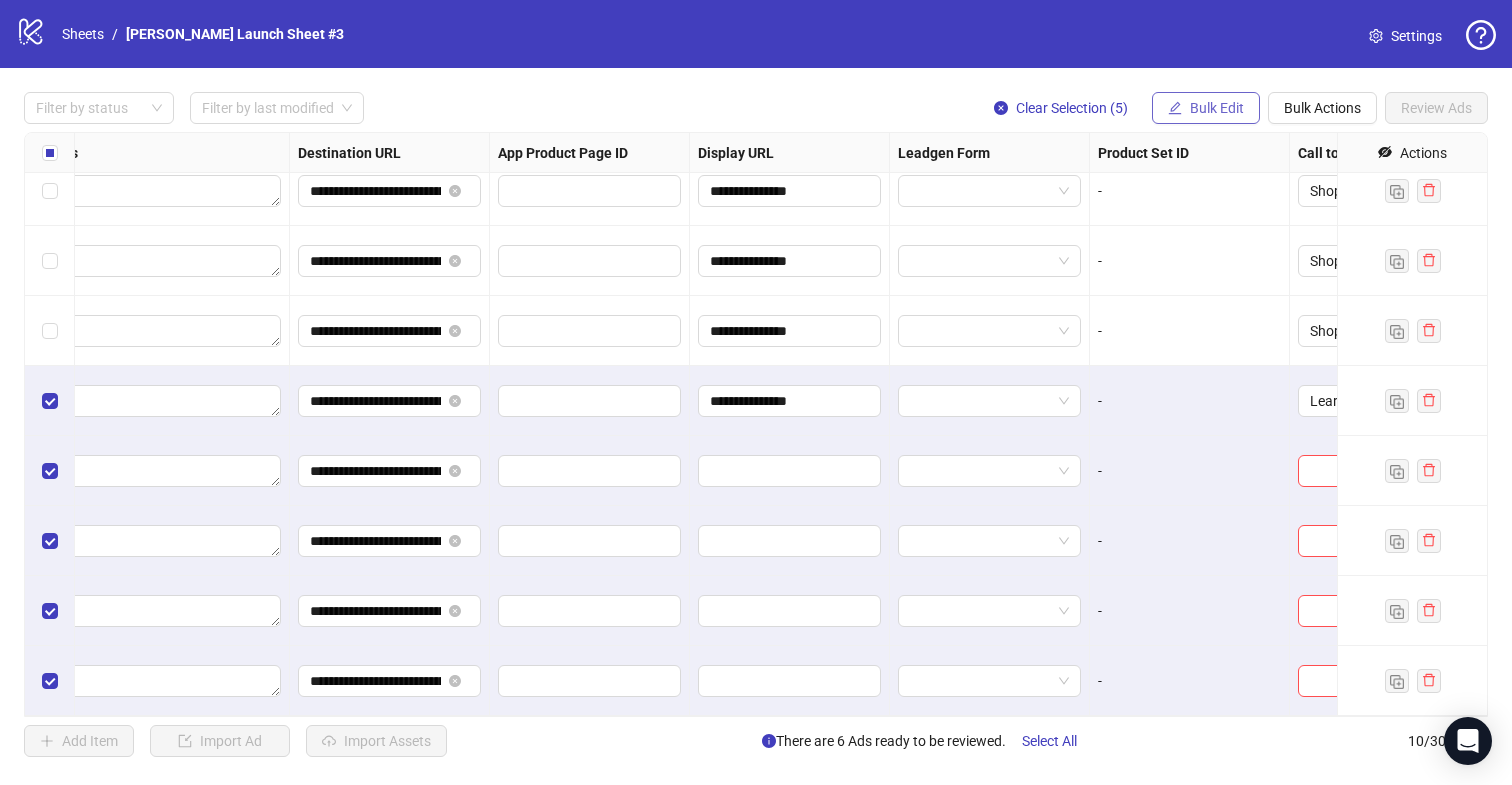 click on "Bulk Edit" at bounding box center (1217, 108) 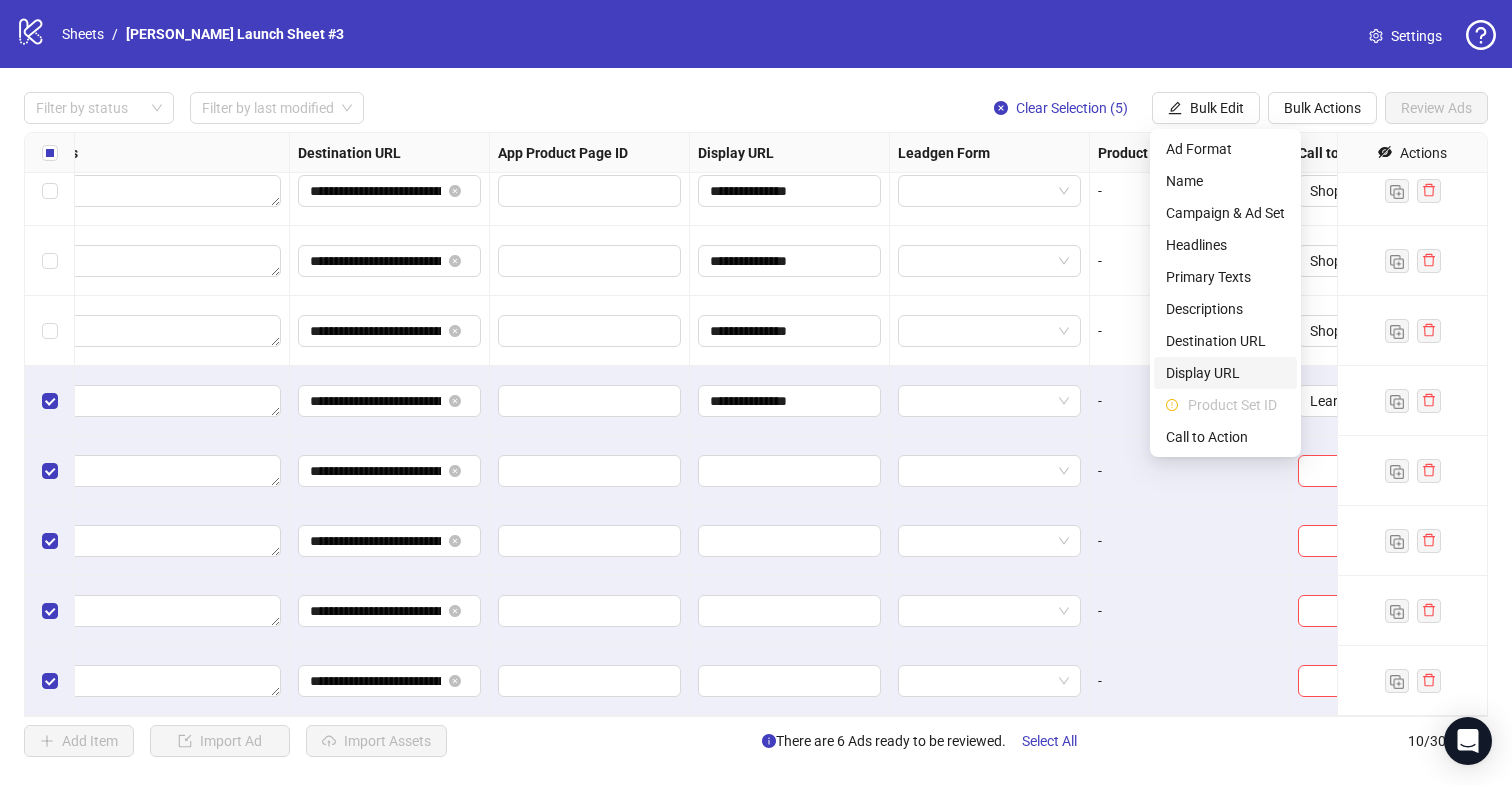 click on "Display URL" at bounding box center [1225, 373] 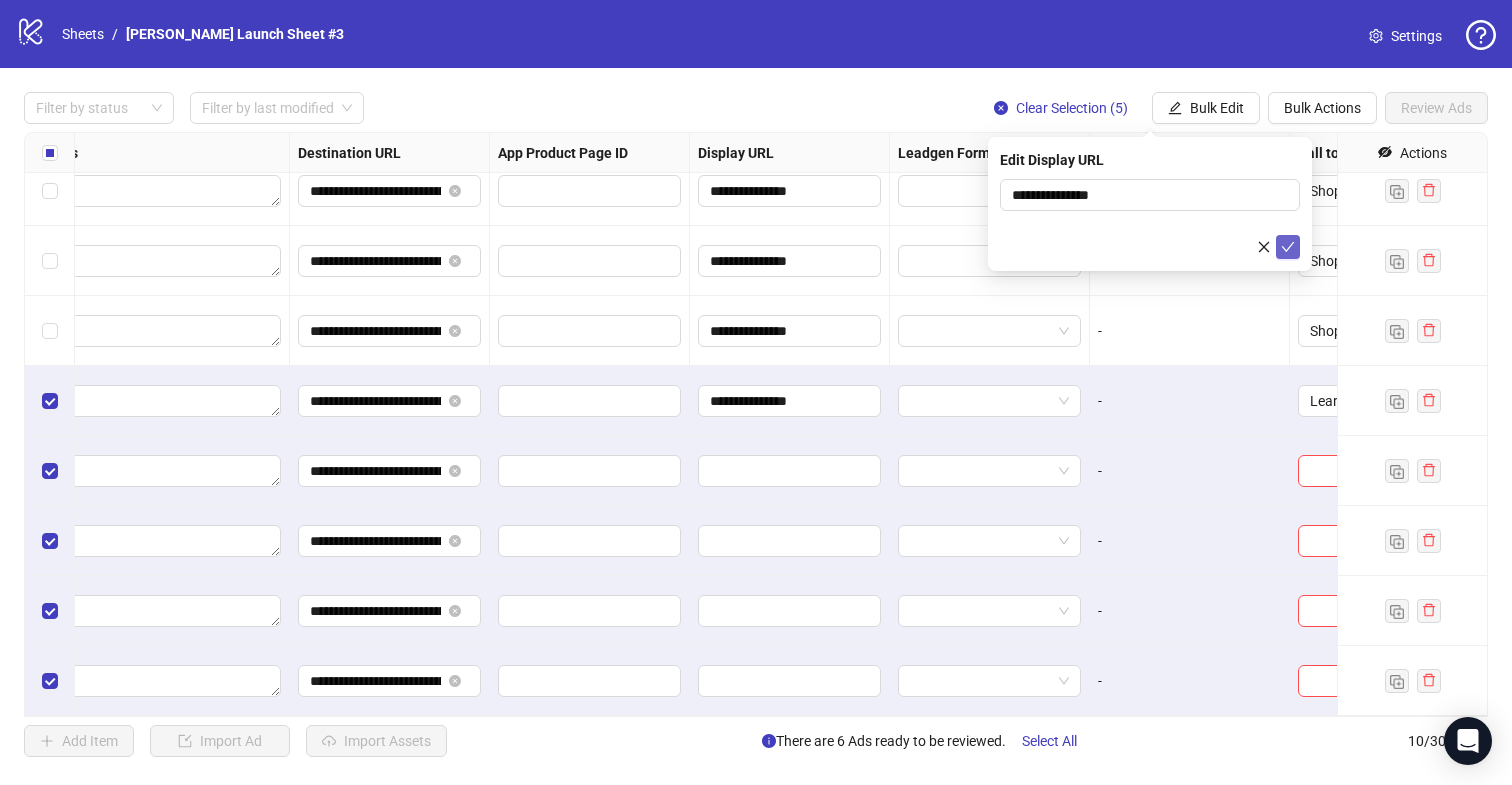 click at bounding box center (1288, 247) 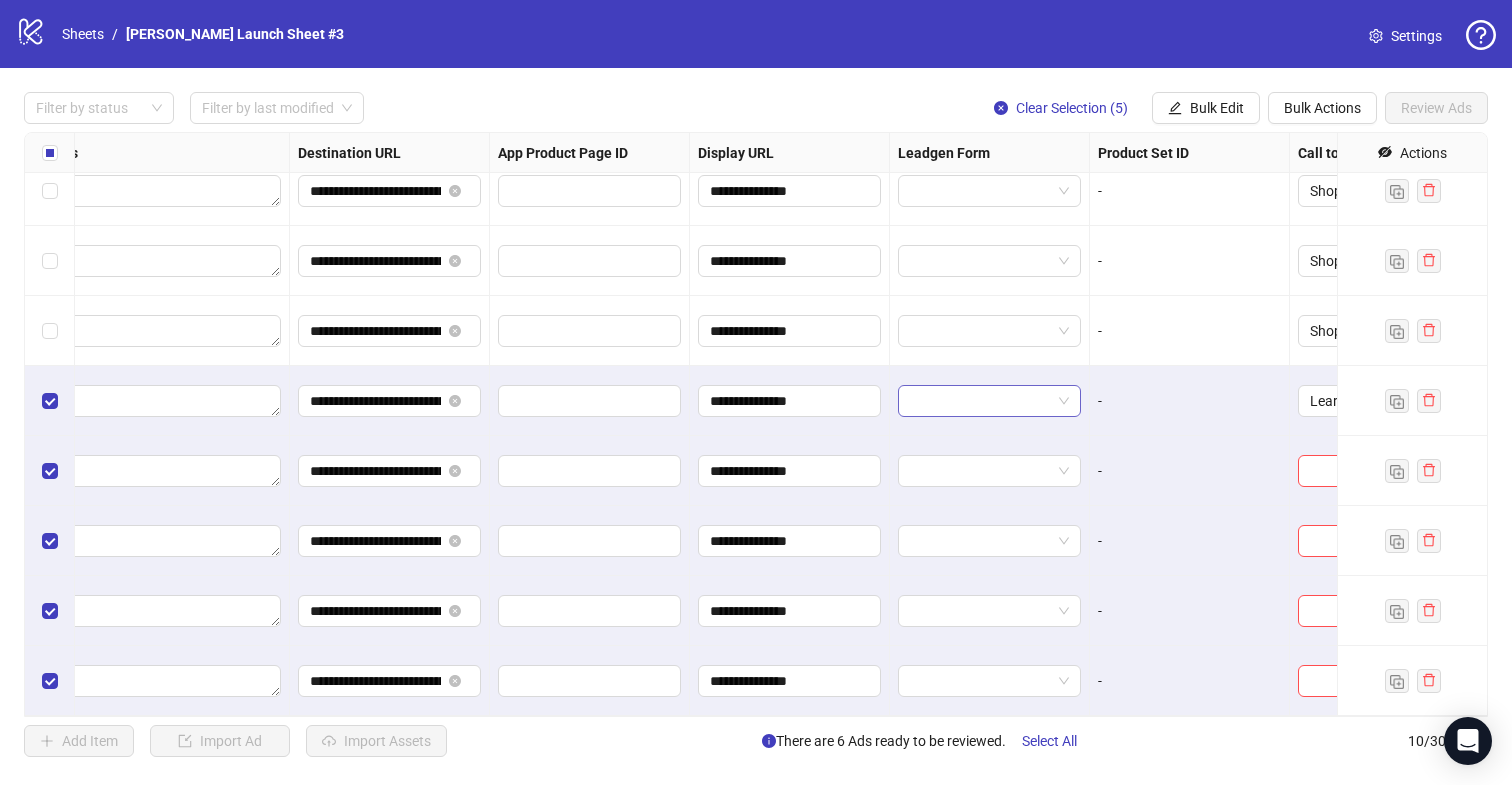 scroll, scrollTop: 157, scrollLeft: 1808, axis: both 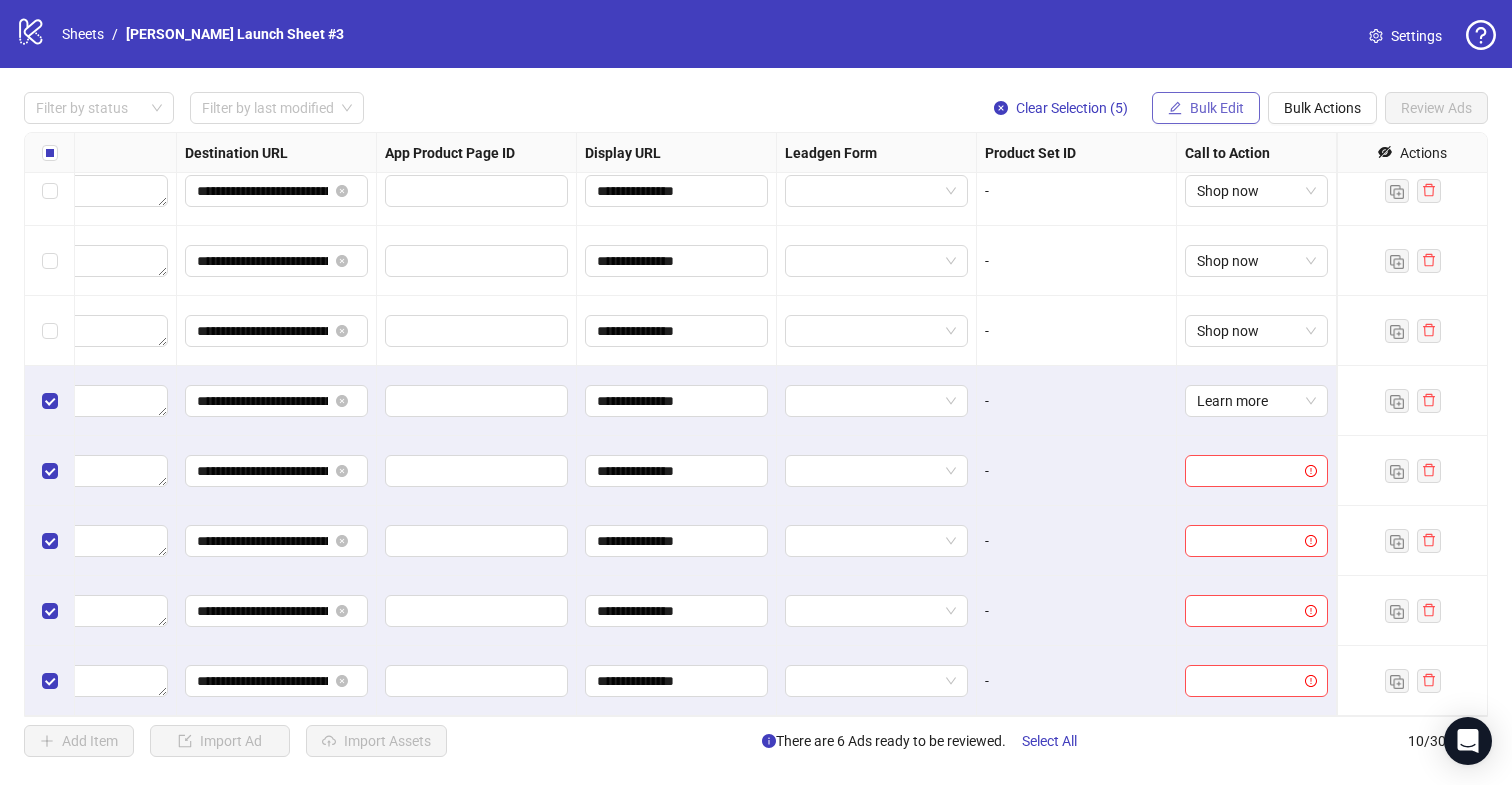 click on "Bulk Edit" at bounding box center (1217, 108) 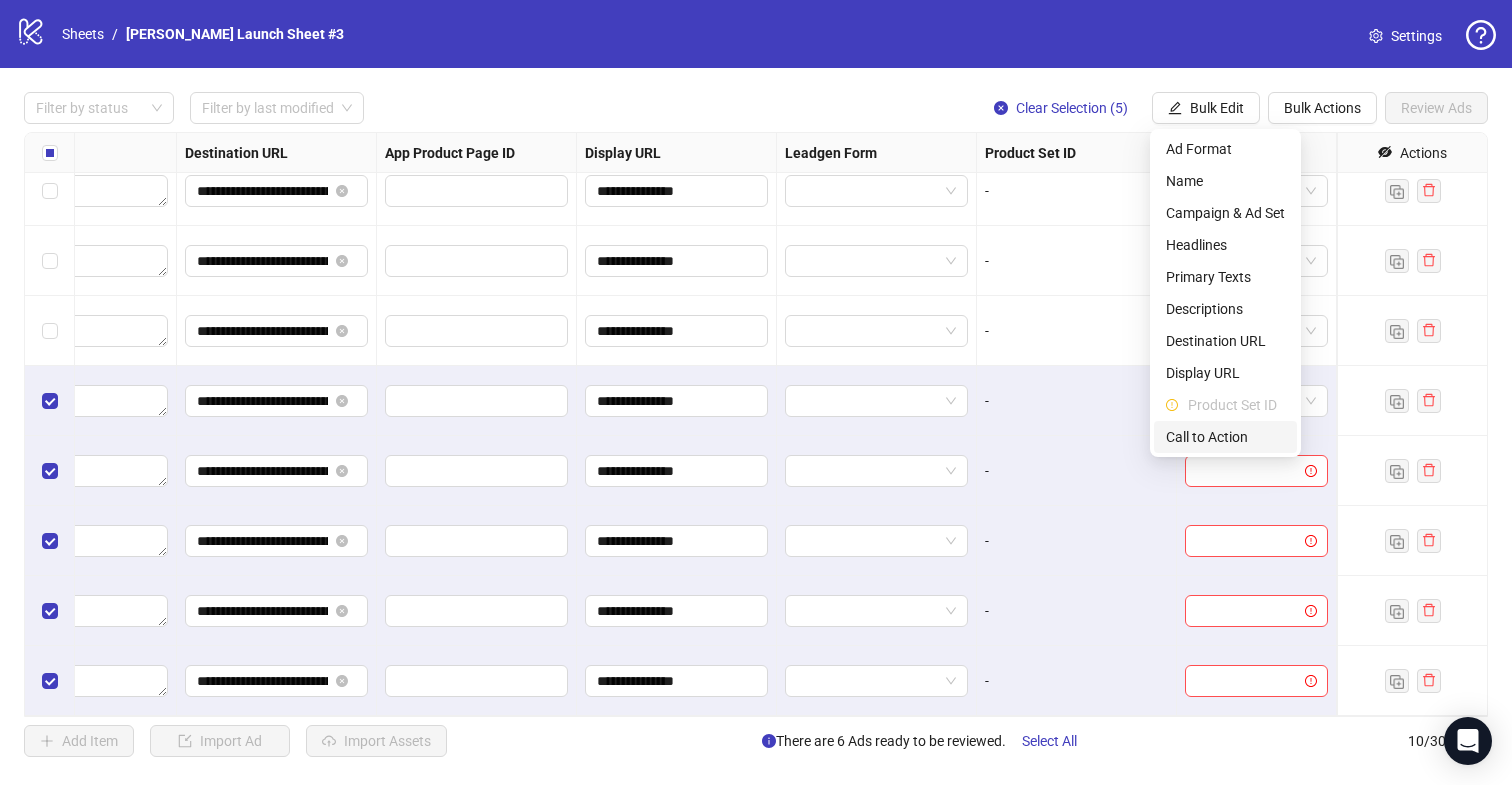 click on "Call to Action" at bounding box center [1225, 437] 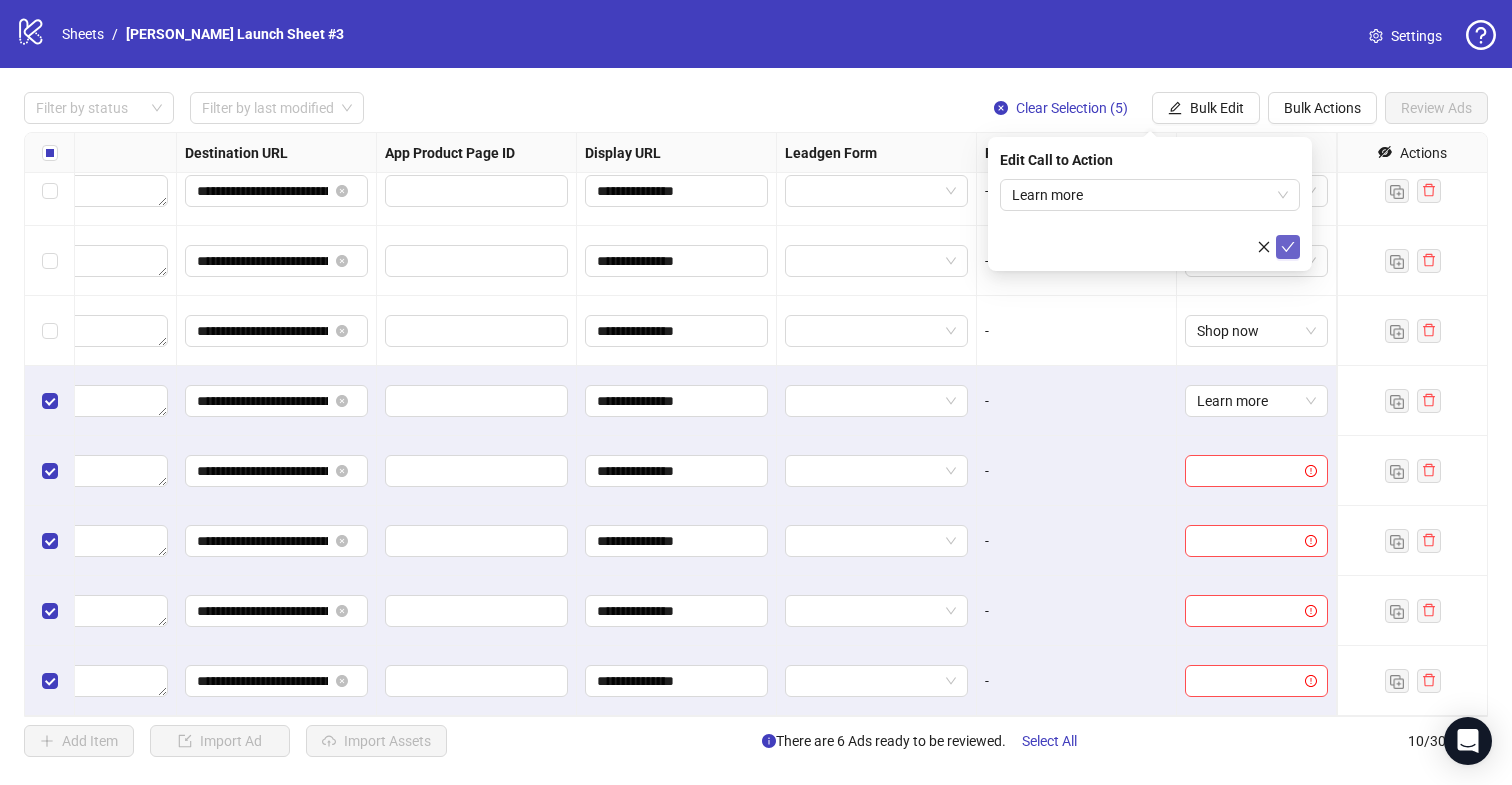 click 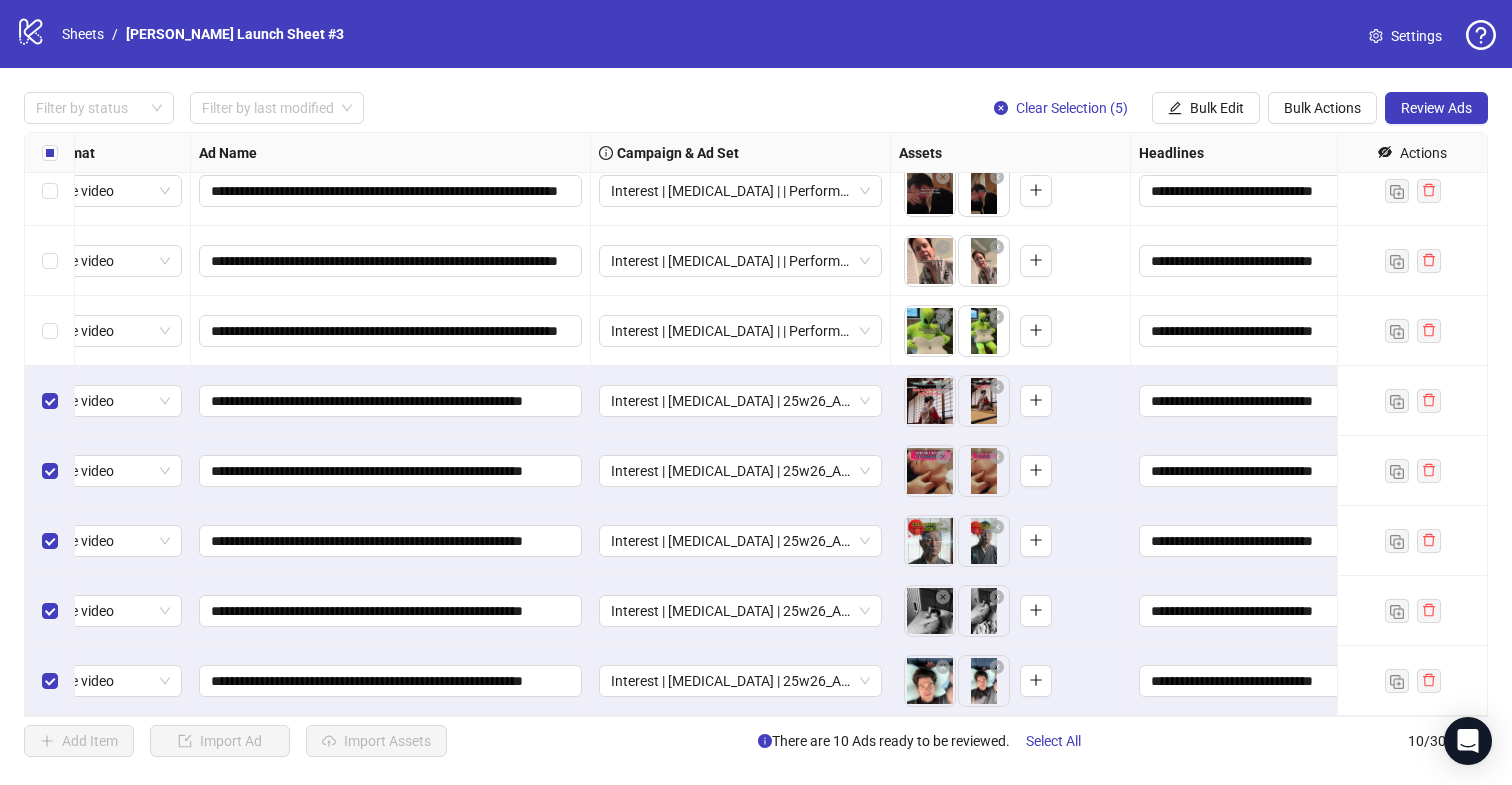 scroll, scrollTop: 157, scrollLeft: 0, axis: vertical 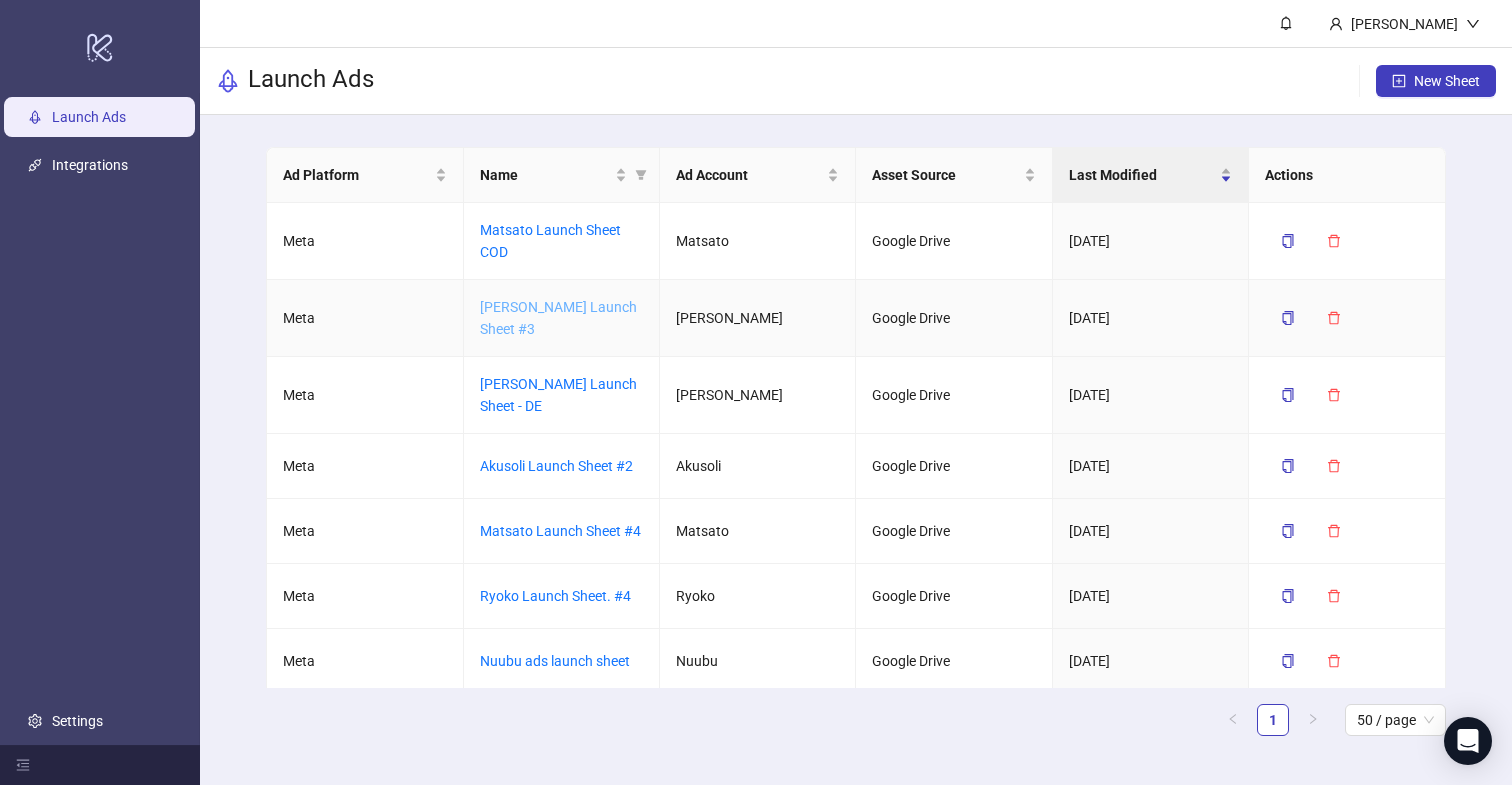 click on "[PERSON_NAME] Launch Sheet #3" at bounding box center [558, 318] 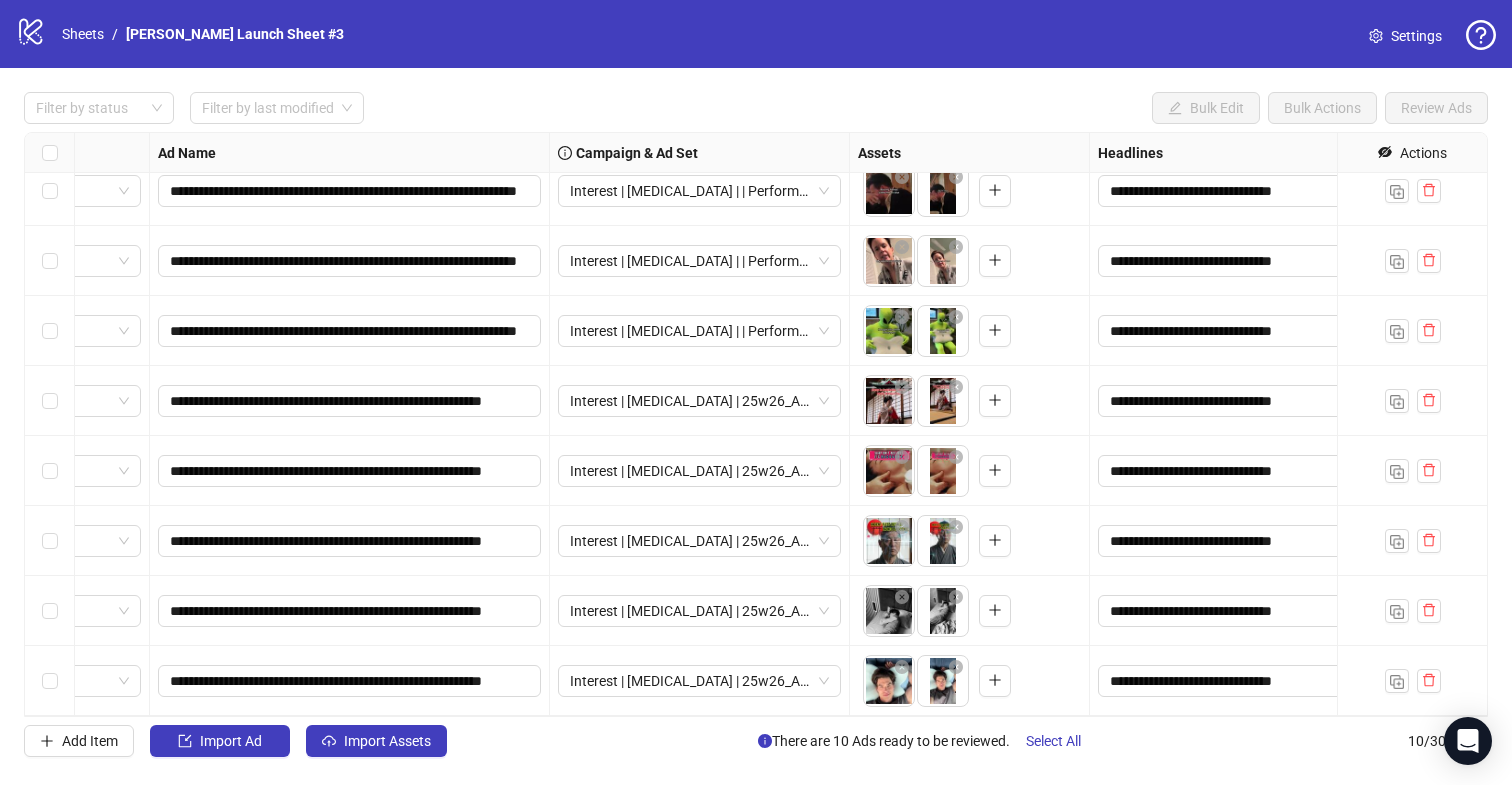 scroll, scrollTop: 157, scrollLeft: 96, axis: both 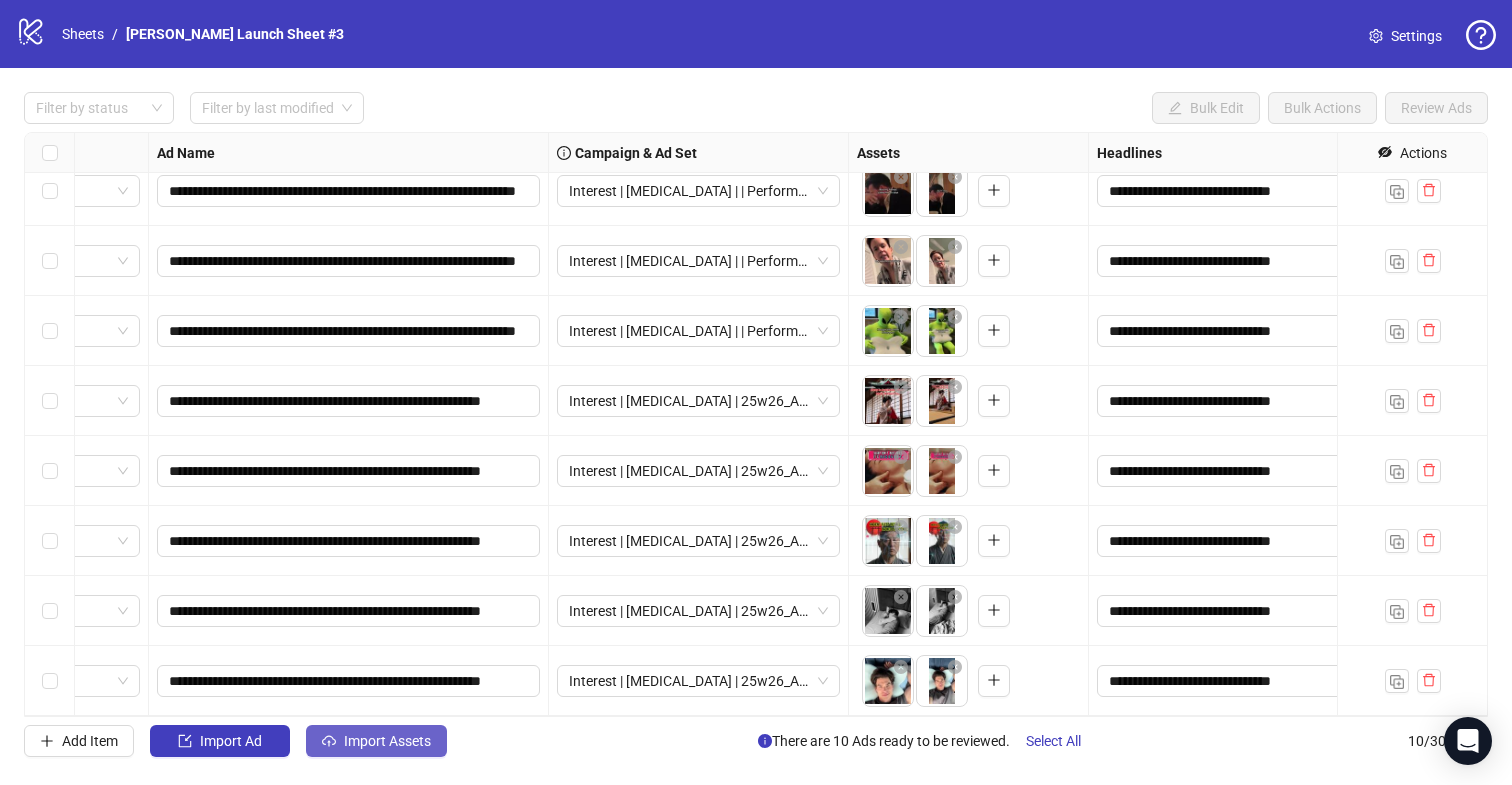 click on "Import Assets" at bounding box center (387, 741) 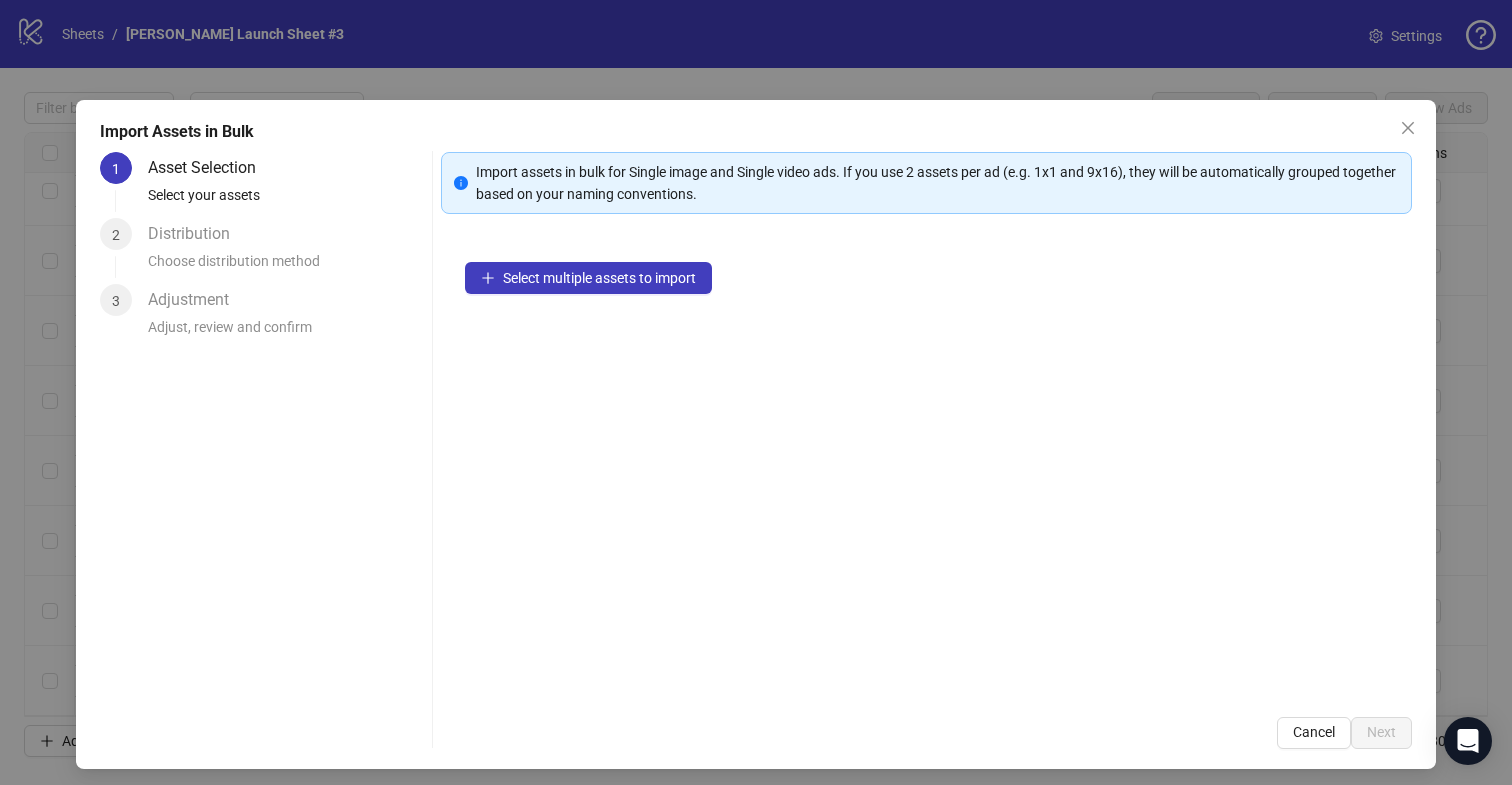 click on "Select multiple assets to import" at bounding box center (927, 465) 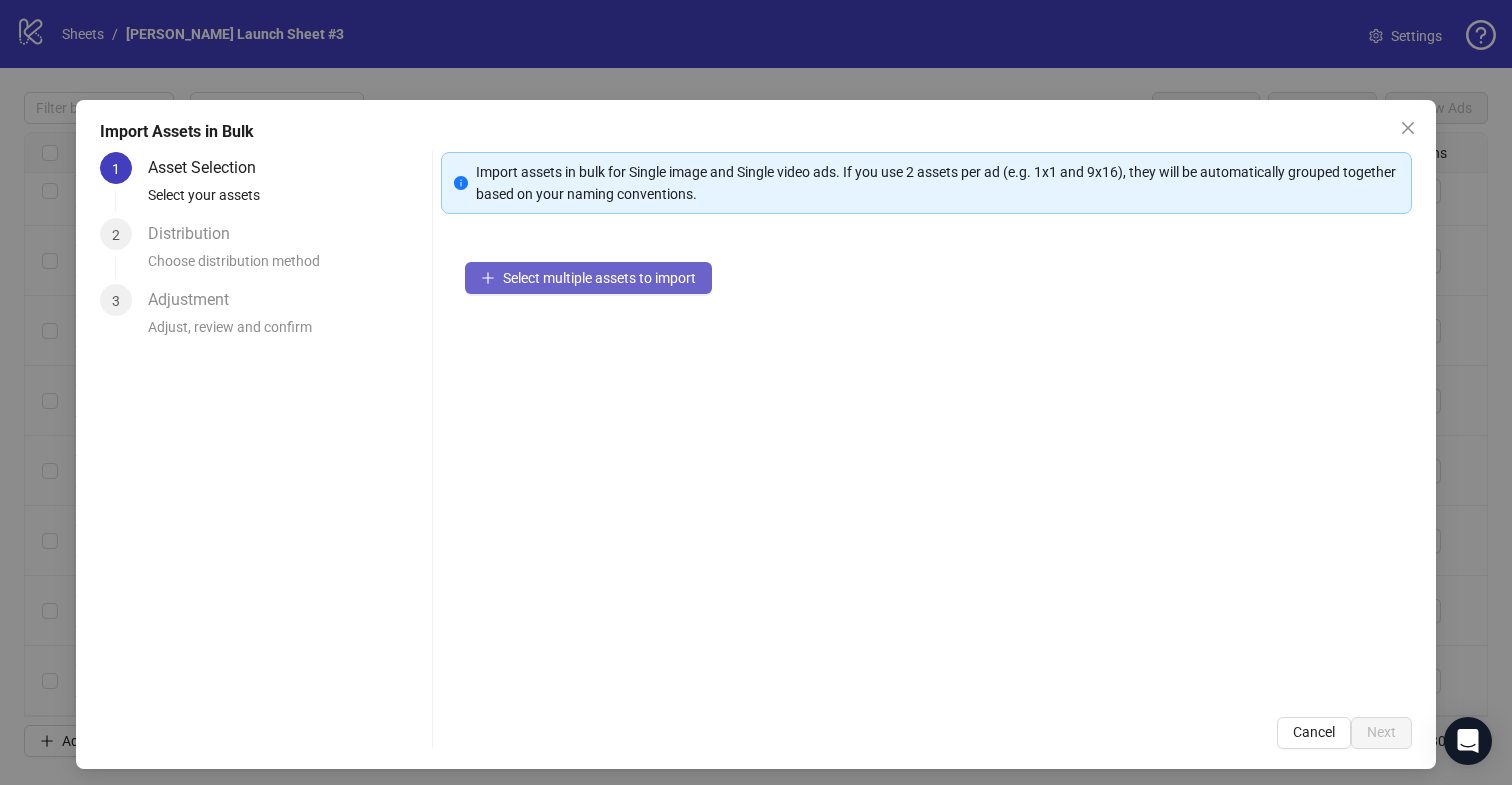 click on "Select multiple assets to import" at bounding box center (588, 278) 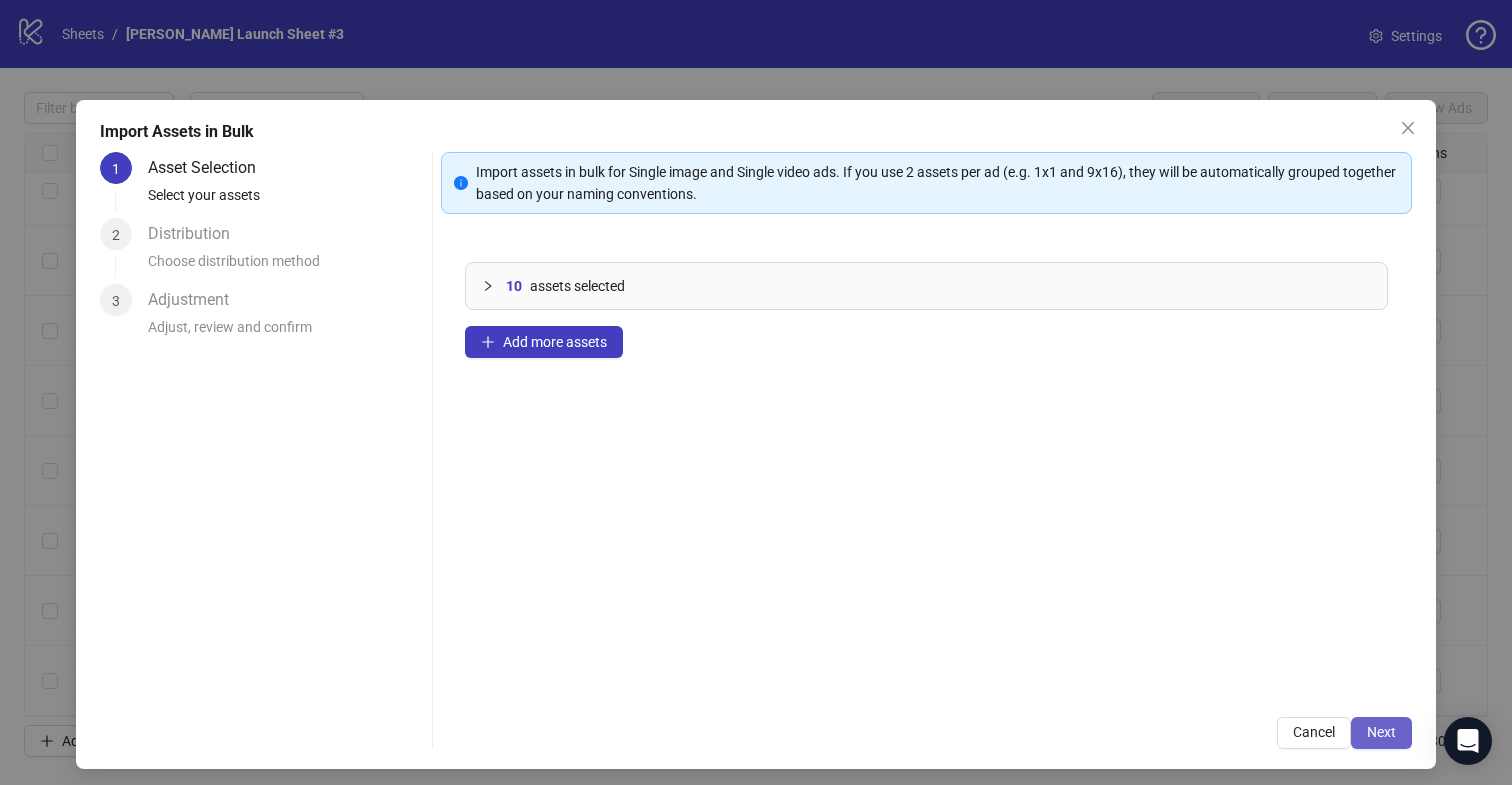 click on "Next" at bounding box center (1381, 732) 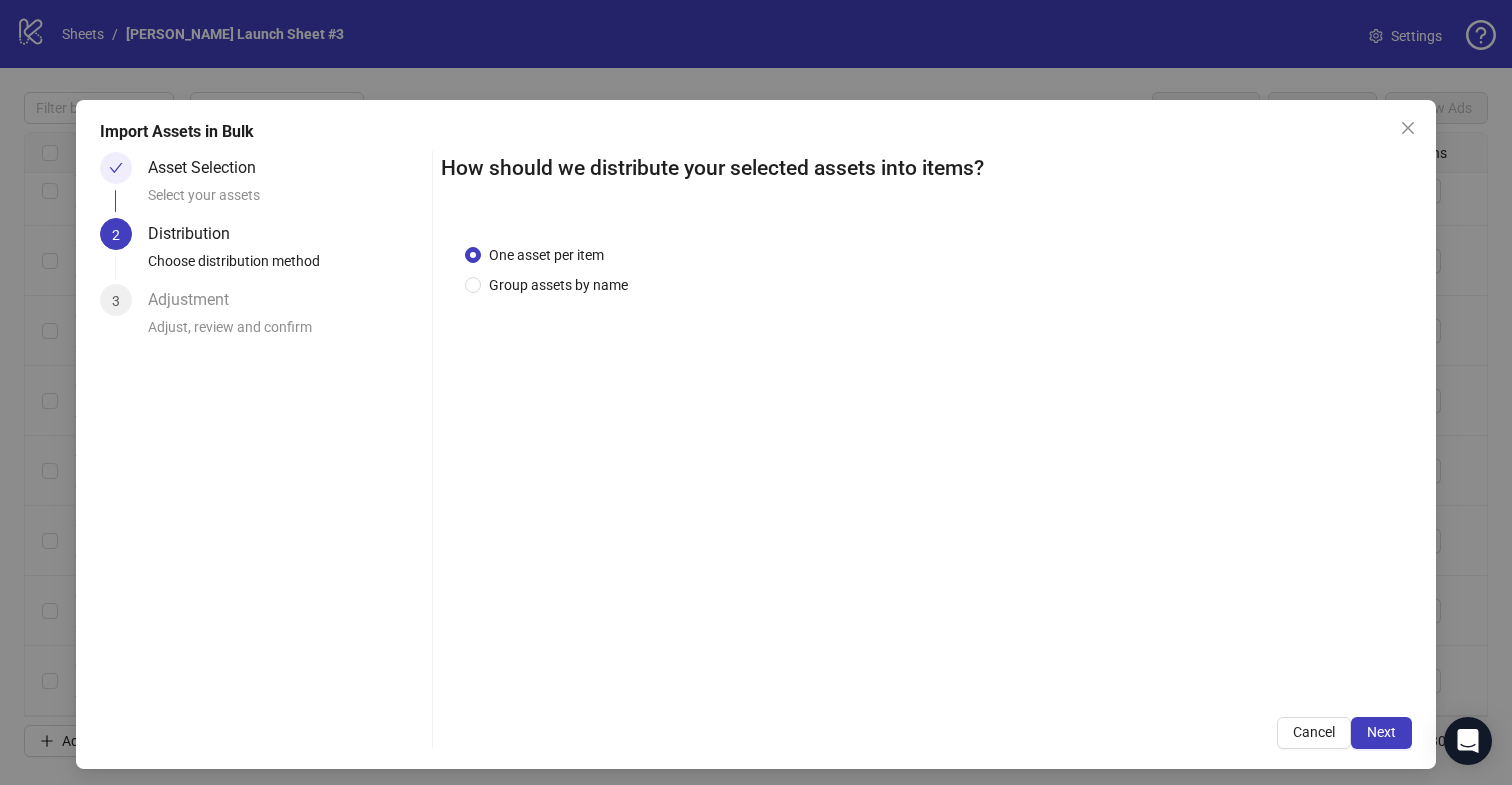 click on "One asset per item Group assets by name" at bounding box center (927, 456) 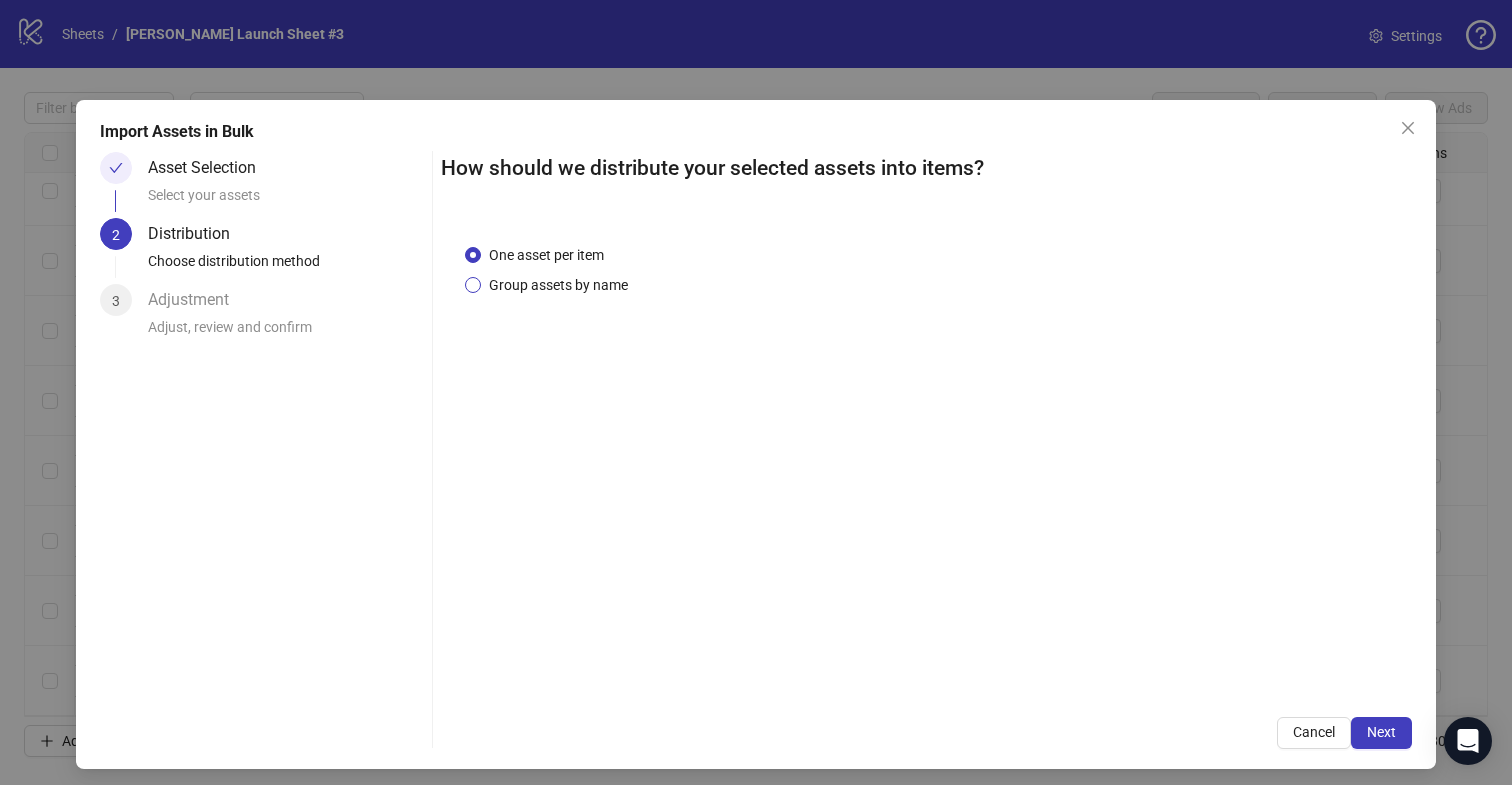 click on "Group assets by name" at bounding box center [558, 285] 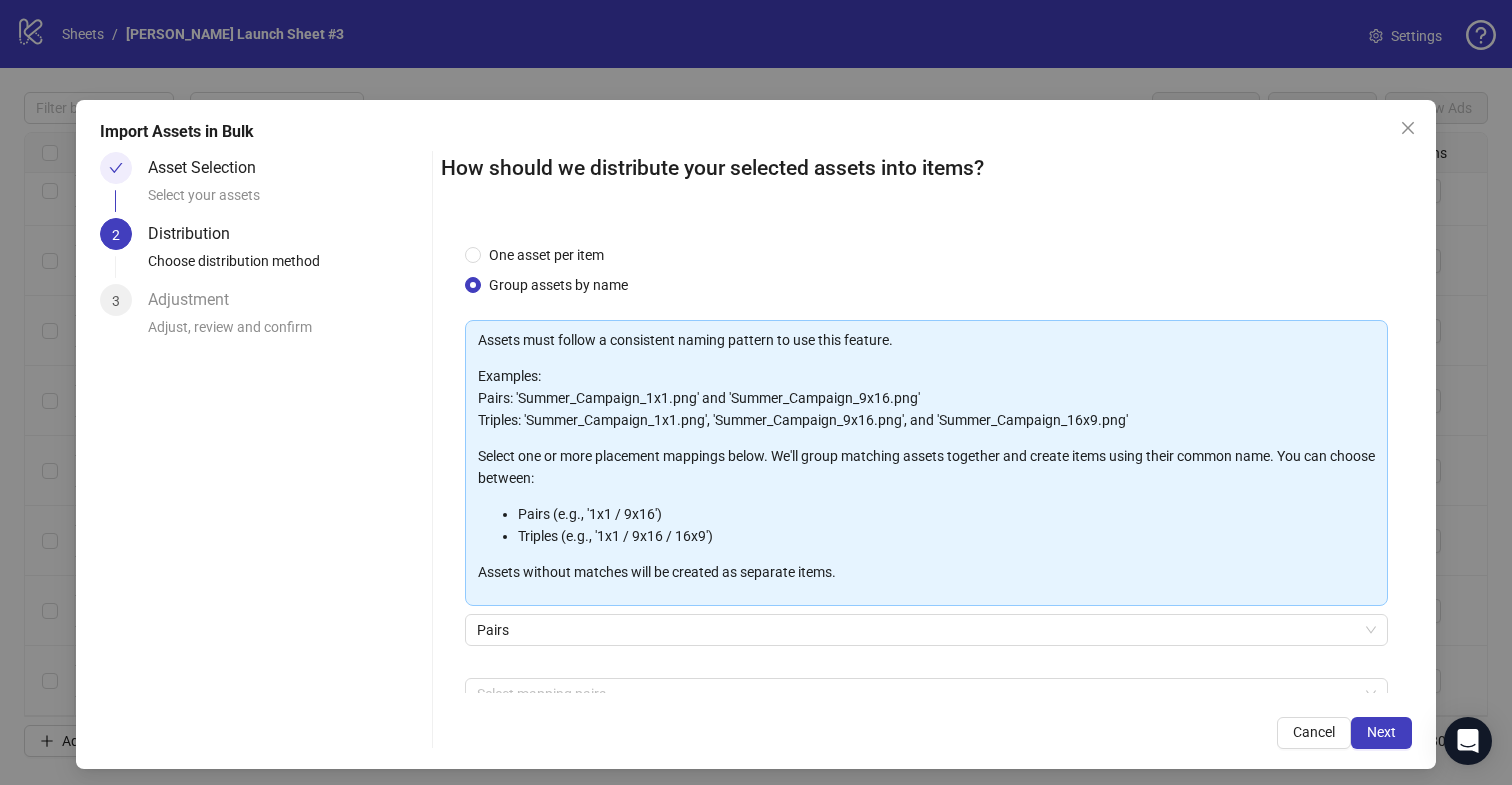scroll, scrollTop: 113, scrollLeft: 0, axis: vertical 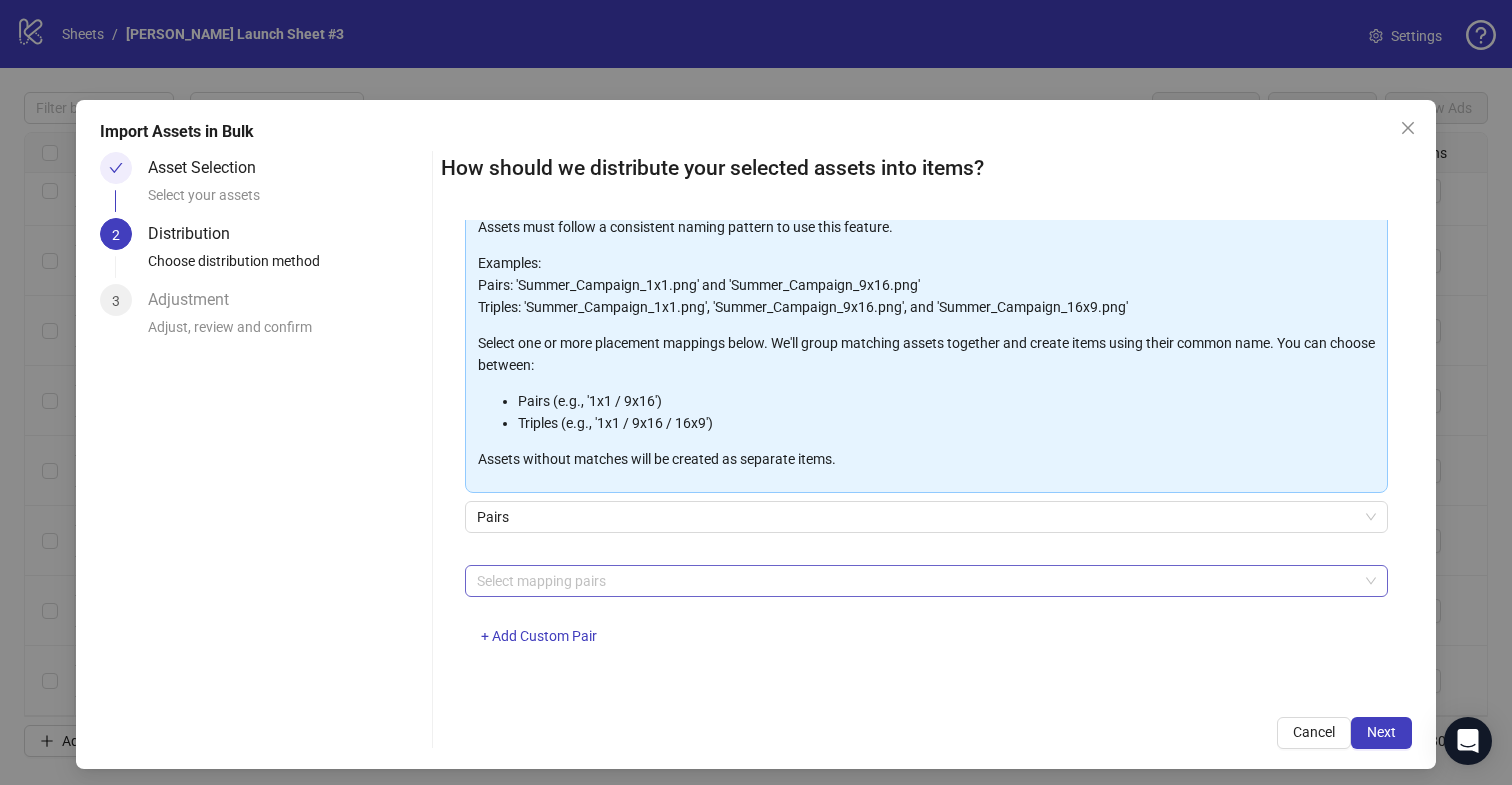 click at bounding box center (916, 581) 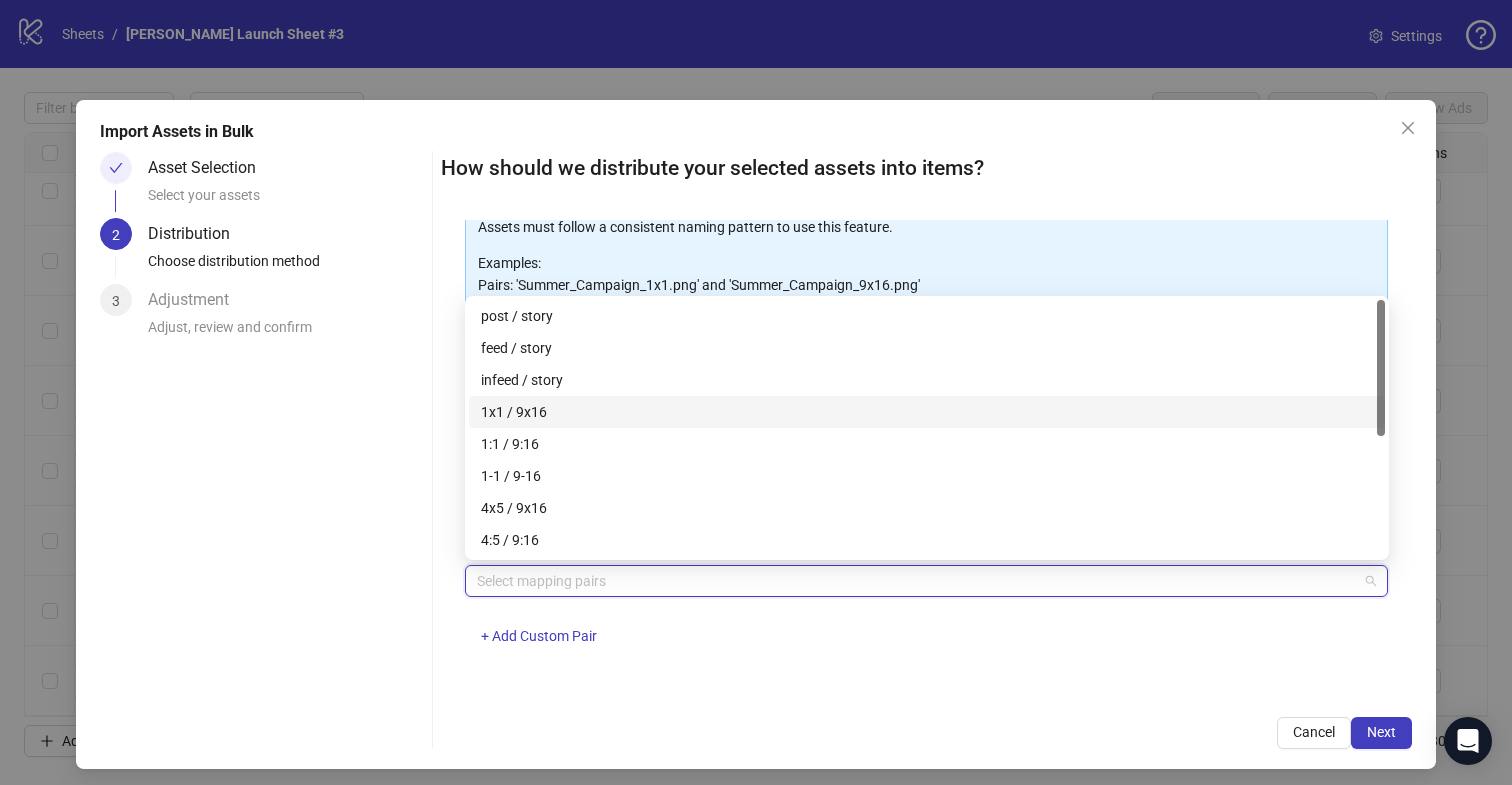 click on "1x1 / 9x16" at bounding box center [927, 412] 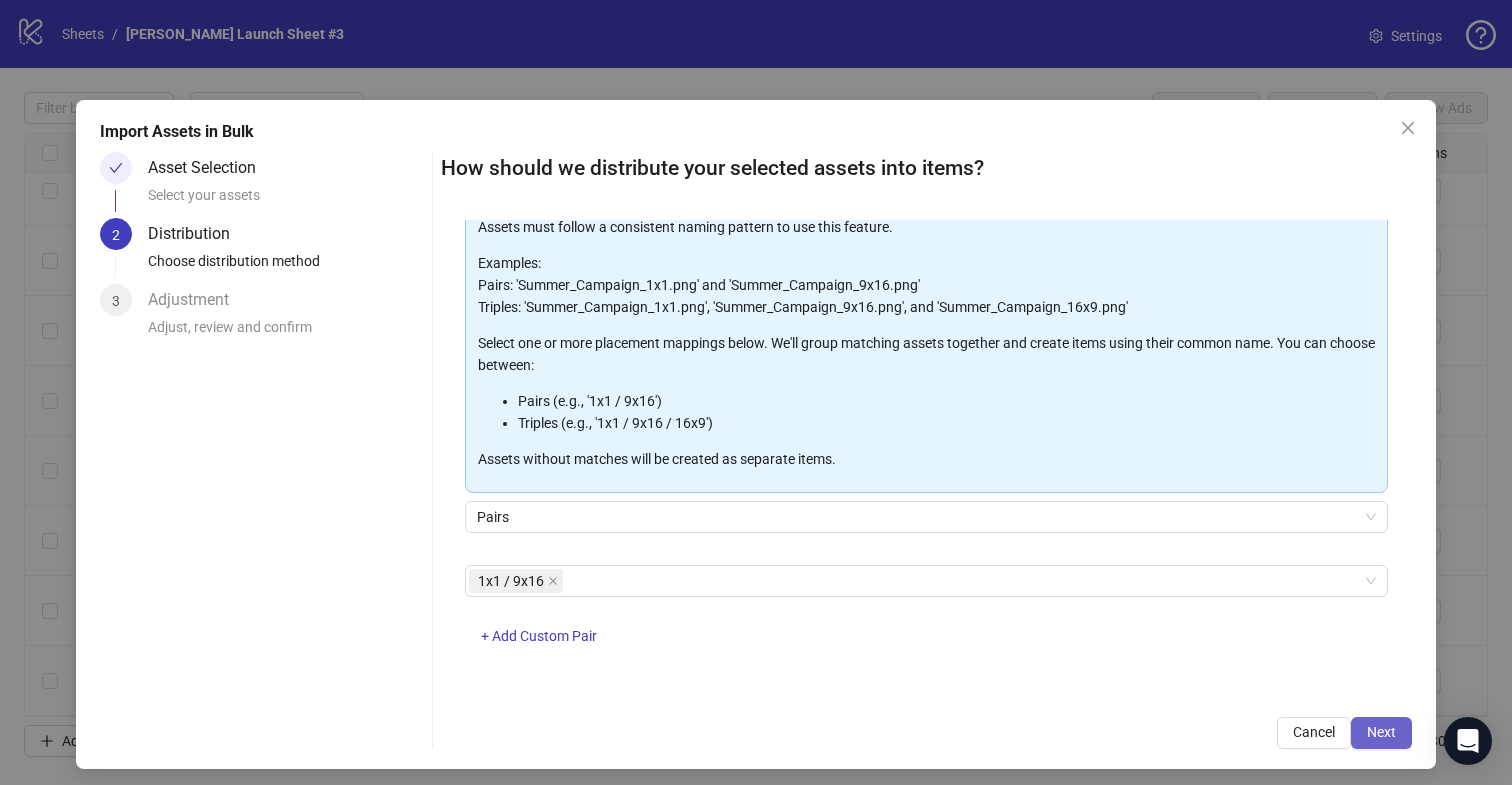 click on "Next" at bounding box center [1381, 732] 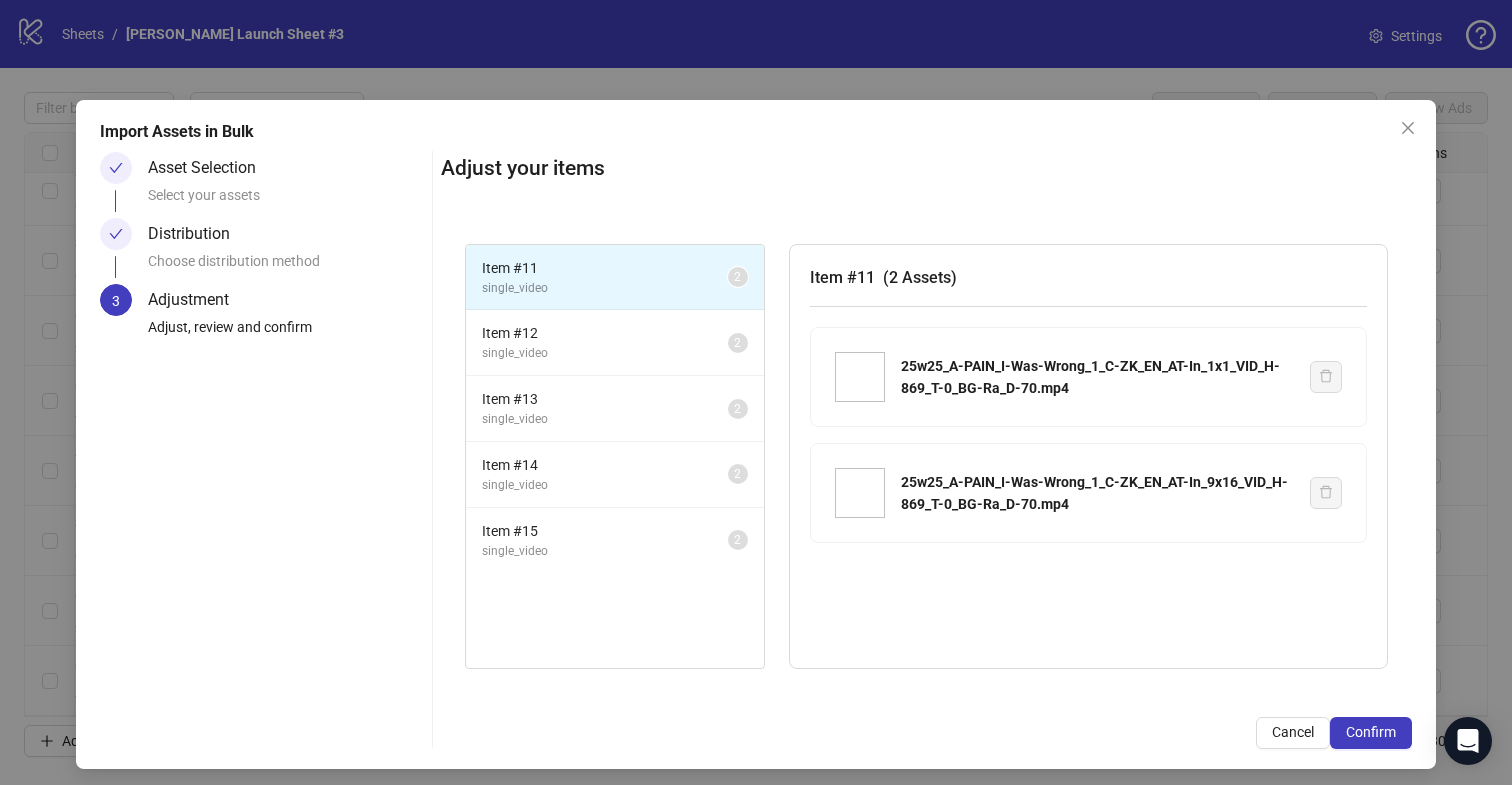 click on "Confirm" at bounding box center (1371, 732) 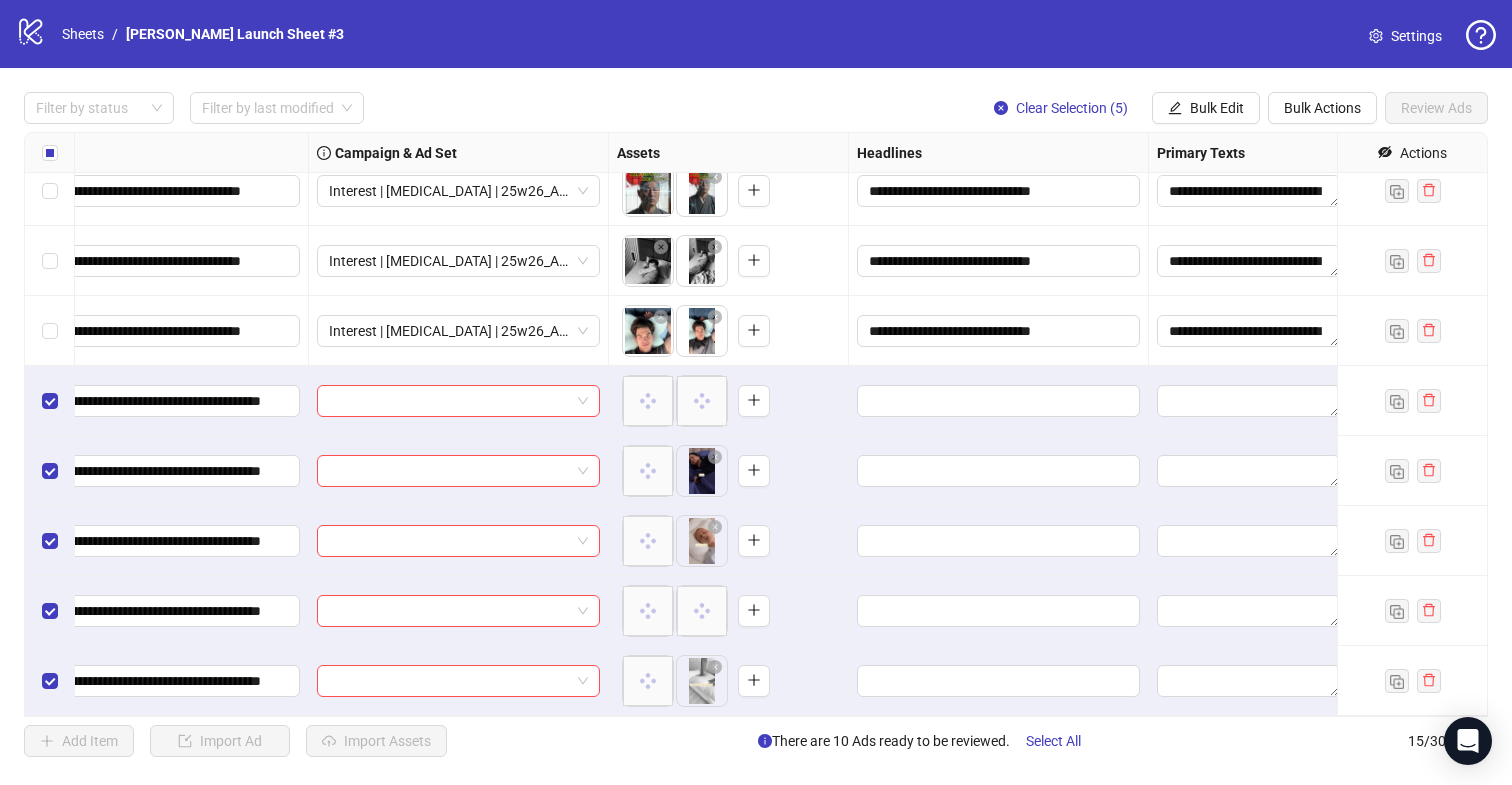 scroll, scrollTop: 507, scrollLeft: 404, axis: both 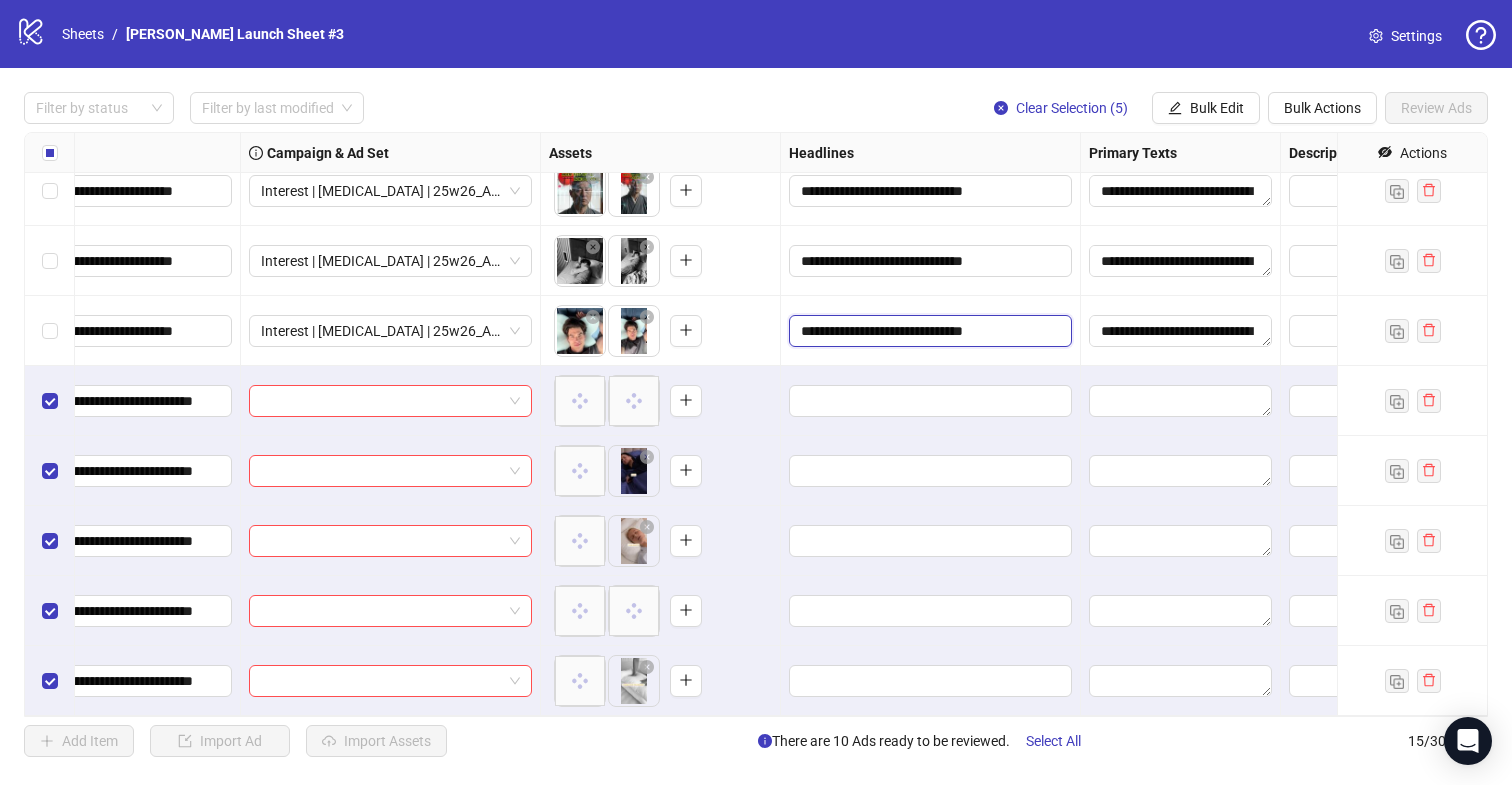click on "**********" at bounding box center (928, 331) 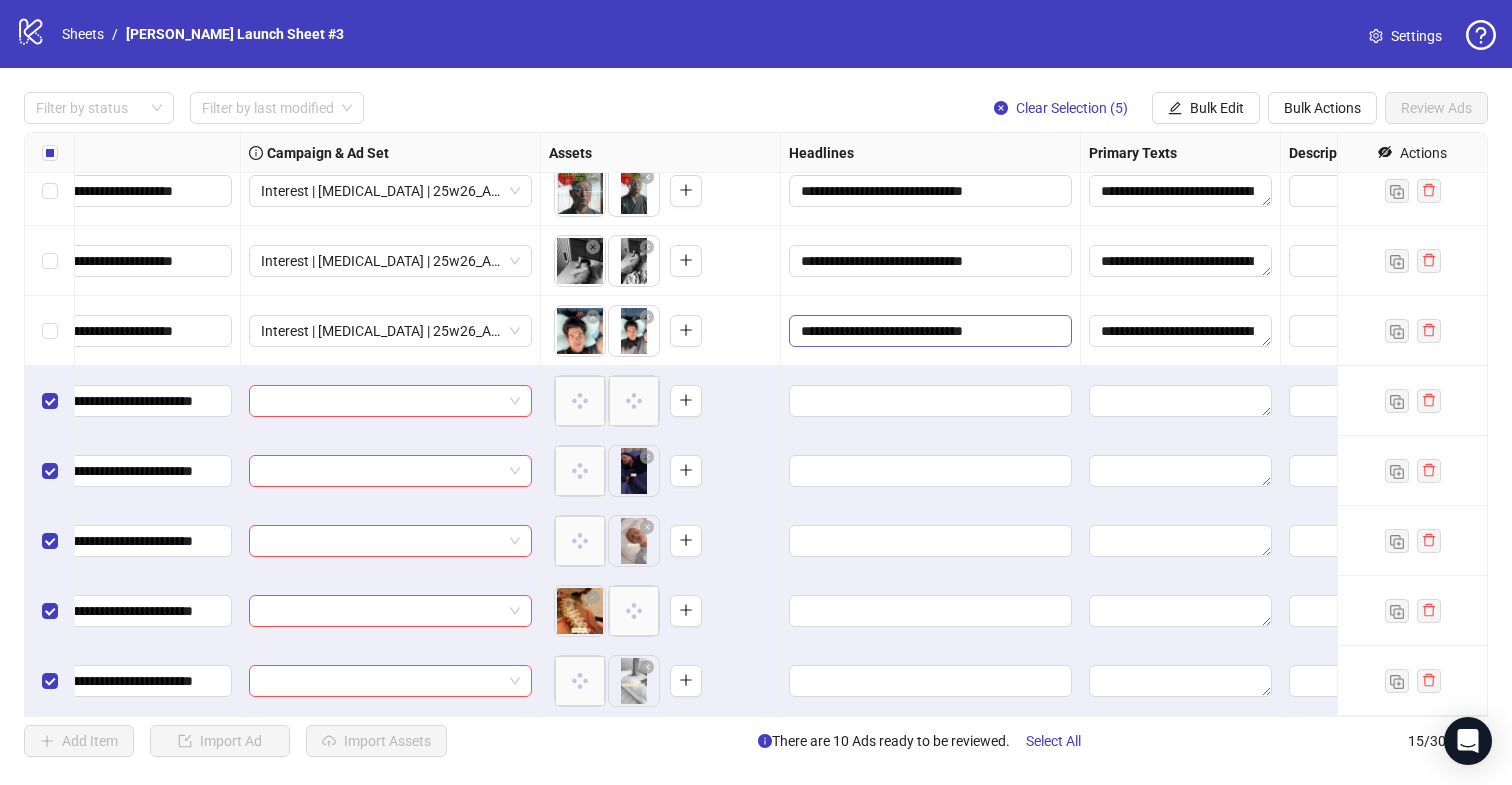 click on "**********" at bounding box center [928, 331] 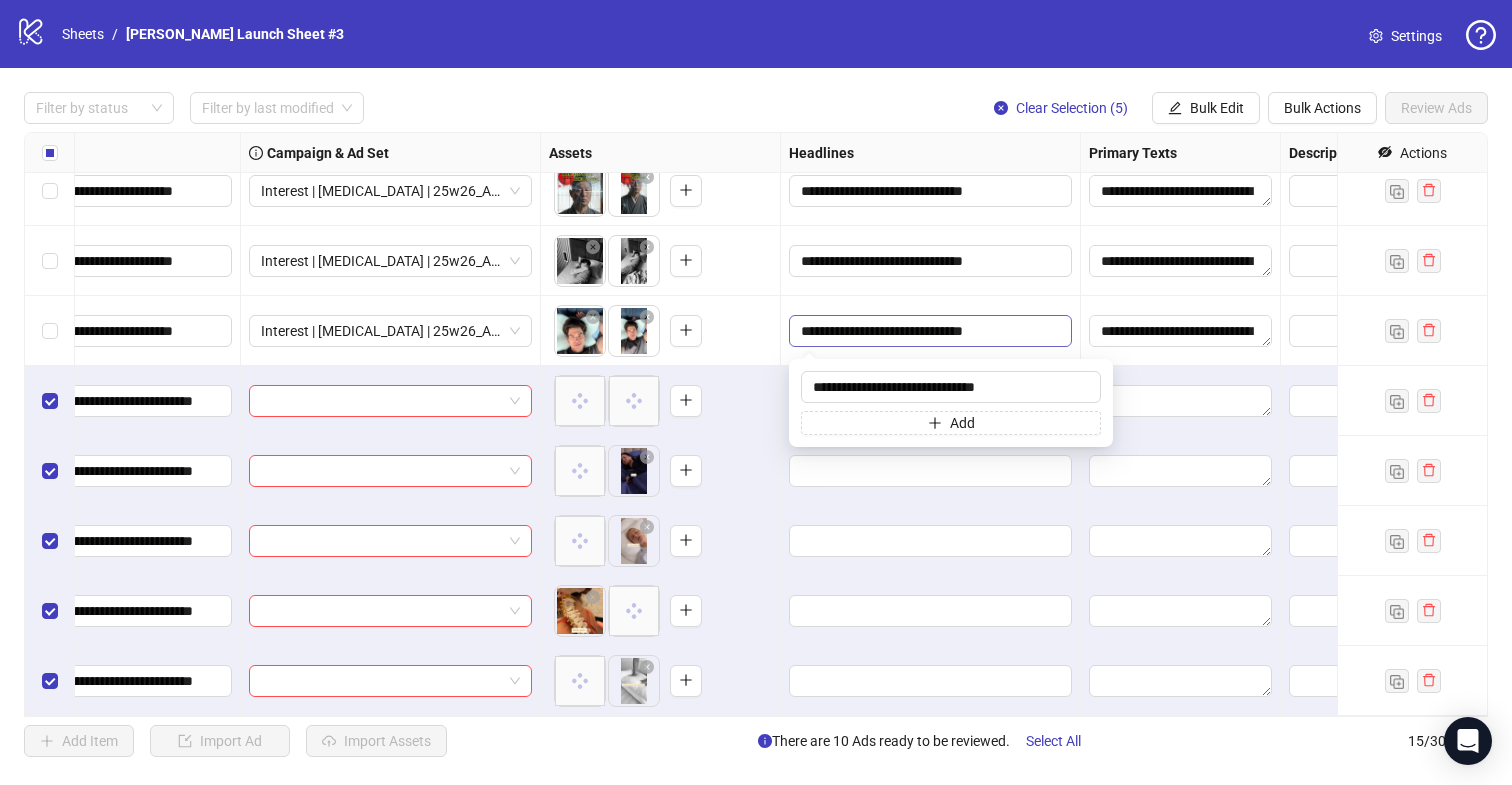 click on "**********" at bounding box center [928, 331] 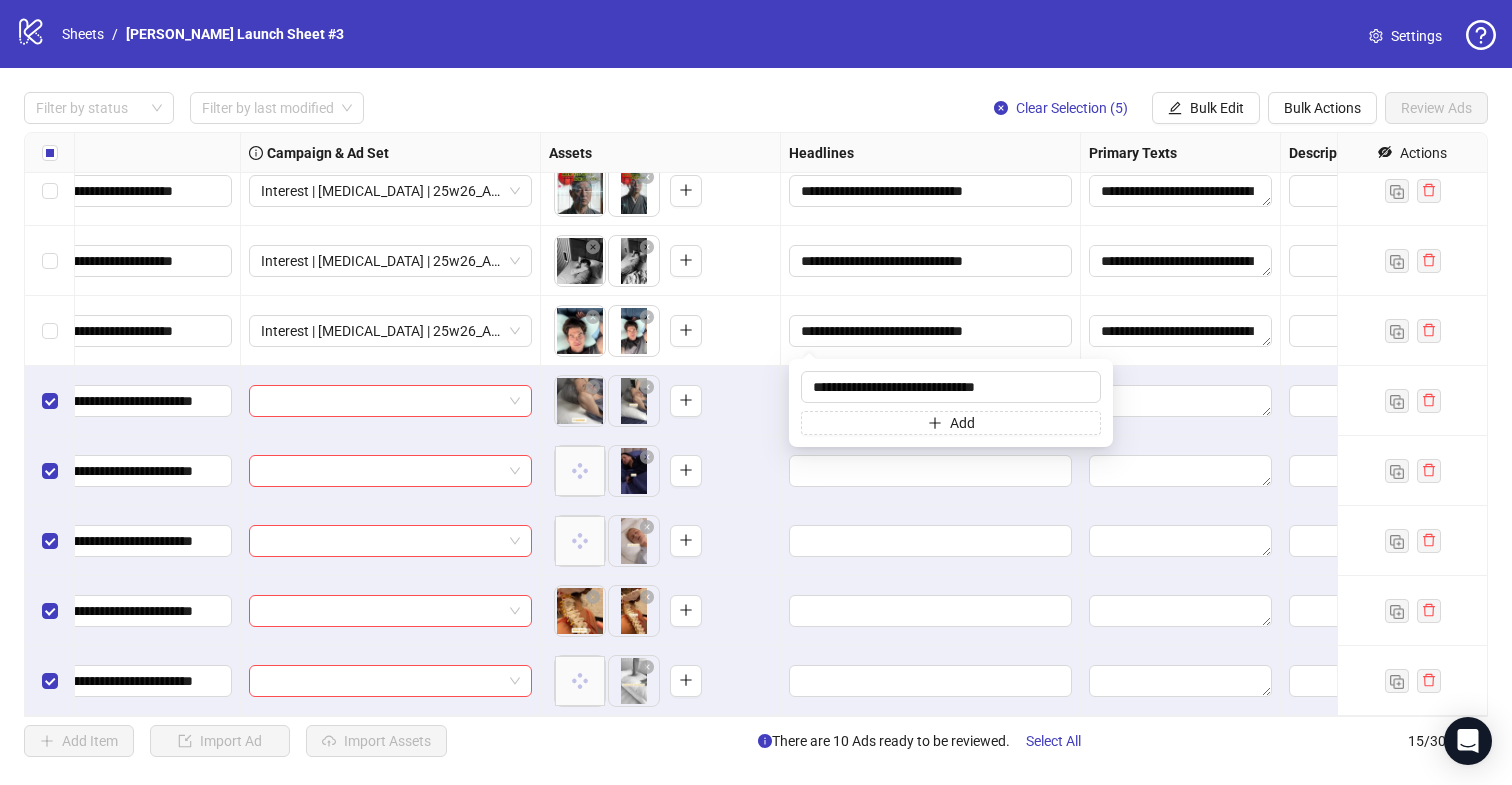 click on "To pick up a draggable item, press the space bar.
While dragging, use the arrow keys to move the item.
Press space again to drop the item in its new position, or press escape to cancel." at bounding box center [660, 401] 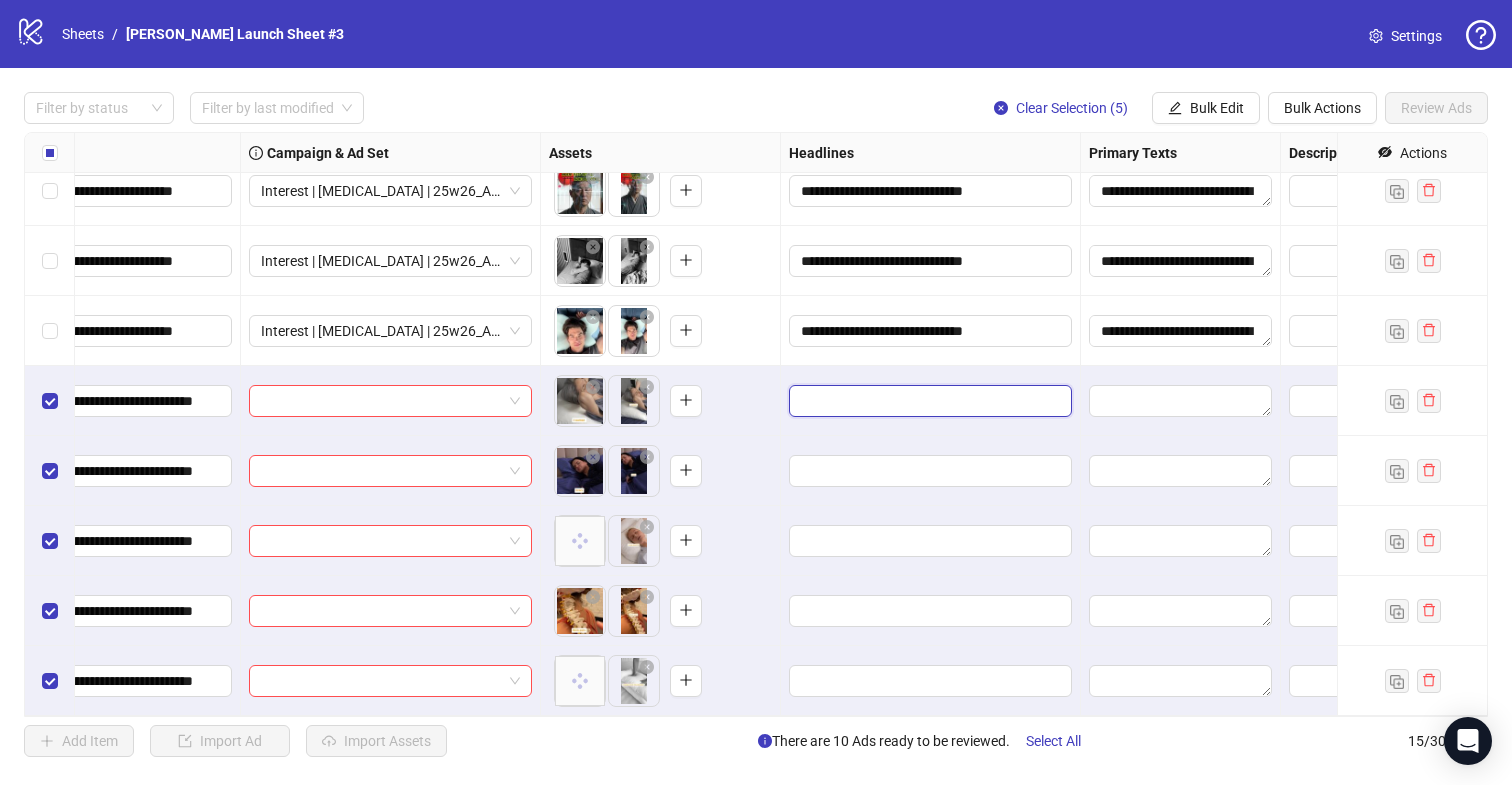 click at bounding box center (928, 401) 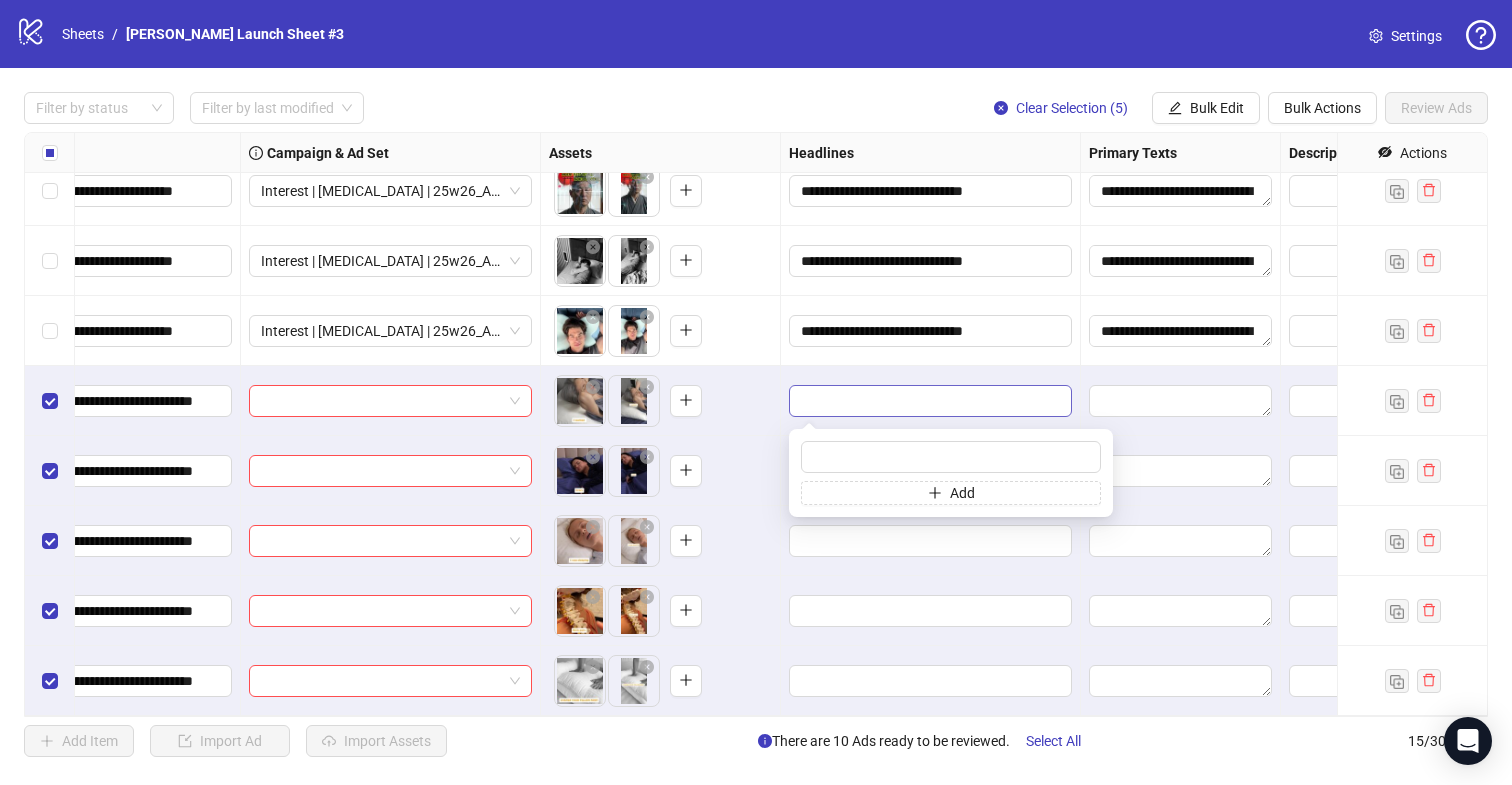type on "**********" 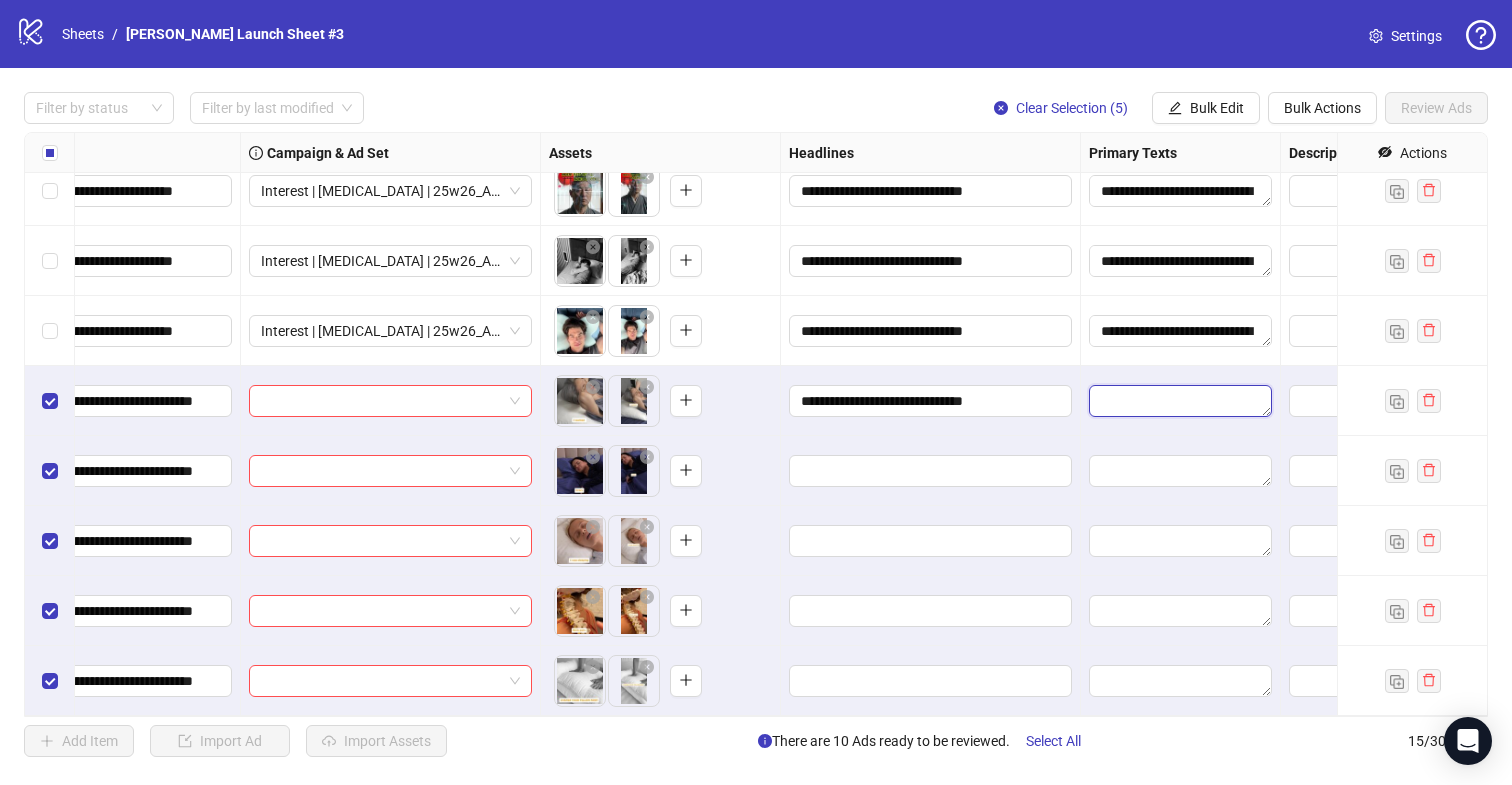 click at bounding box center [1180, 401] 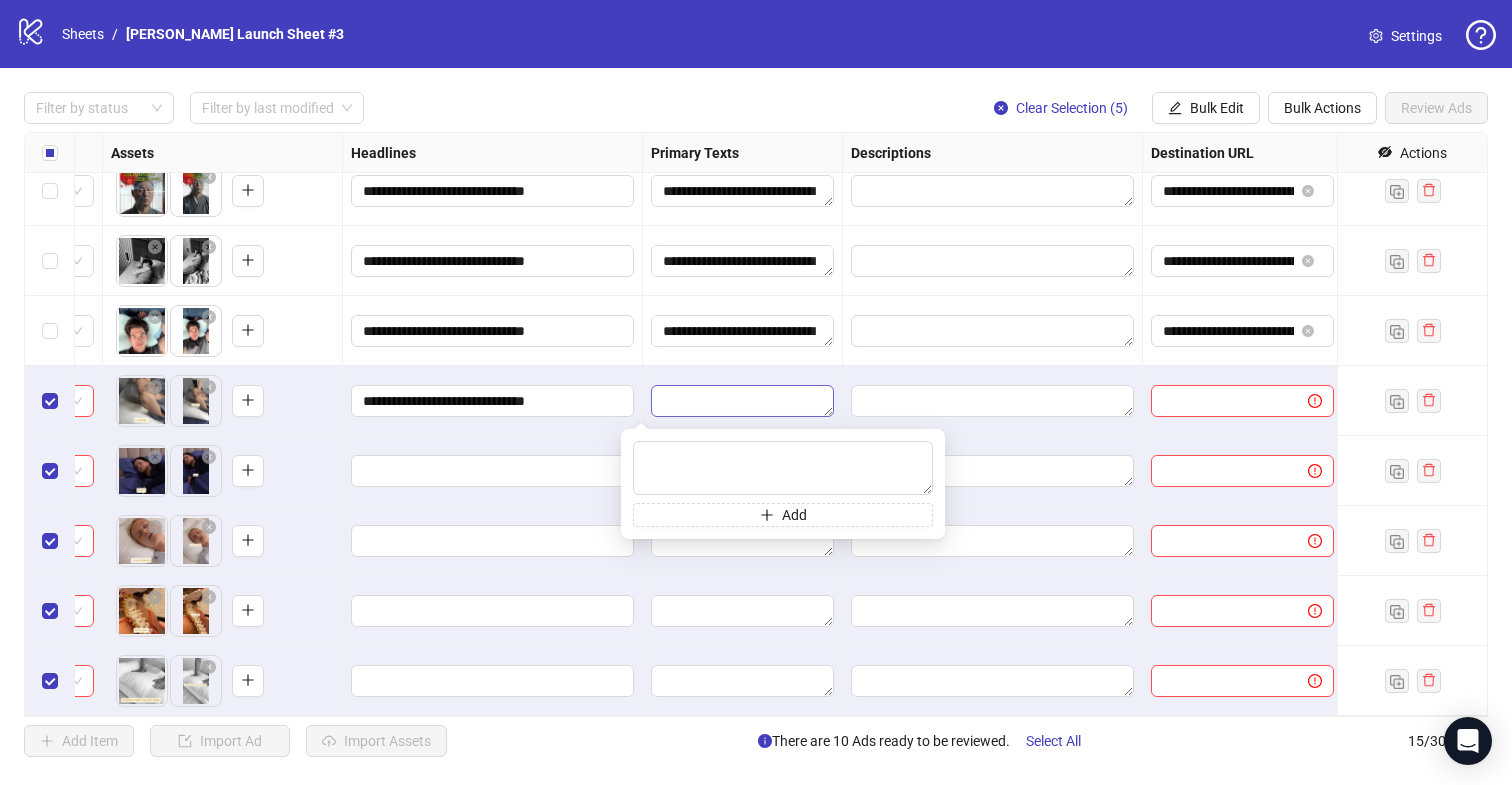 scroll, scrollTop: 507, scrollLeft: 1024, axis: both 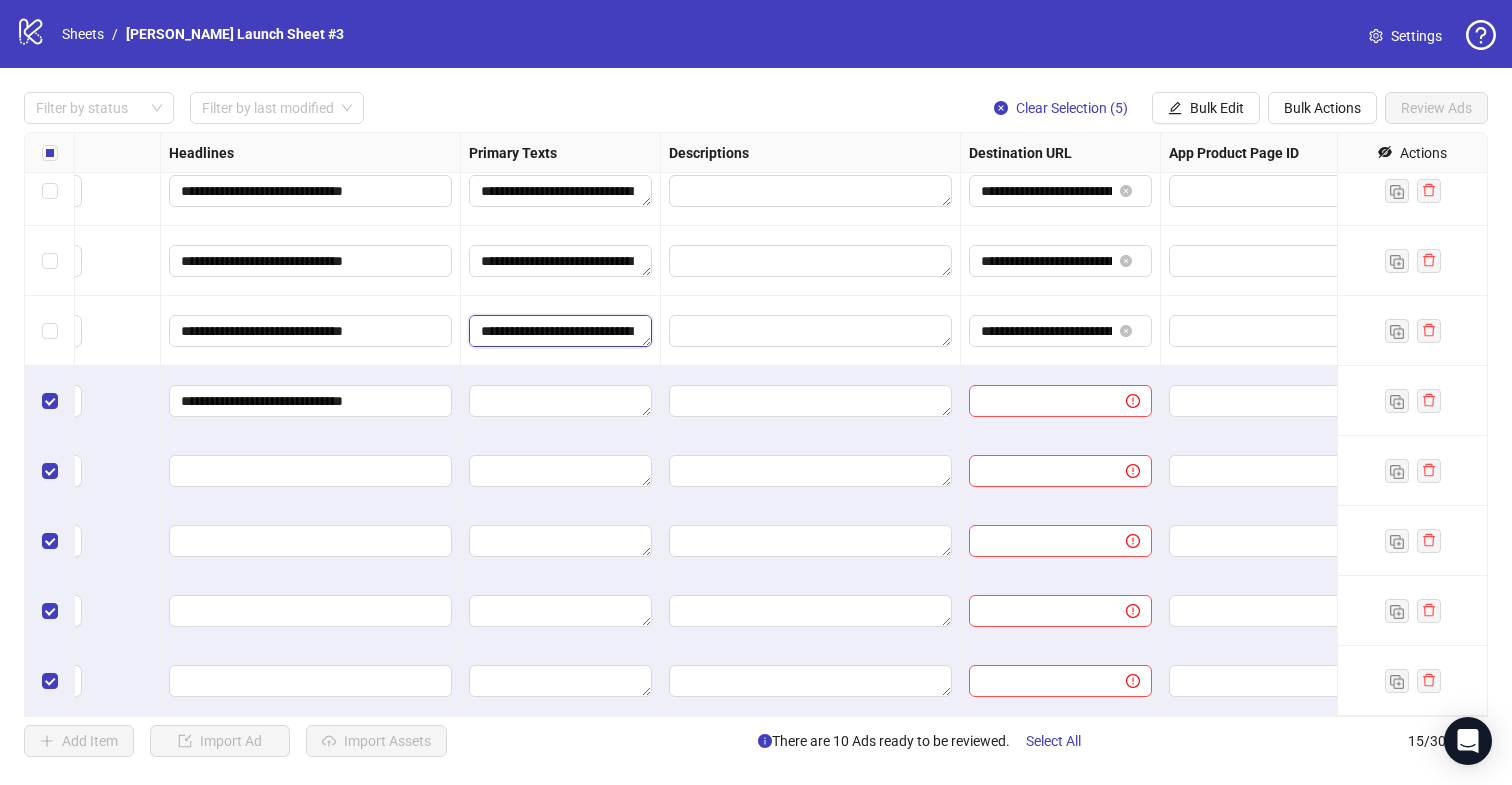 click on "**********" at bounding box center (560, 331) 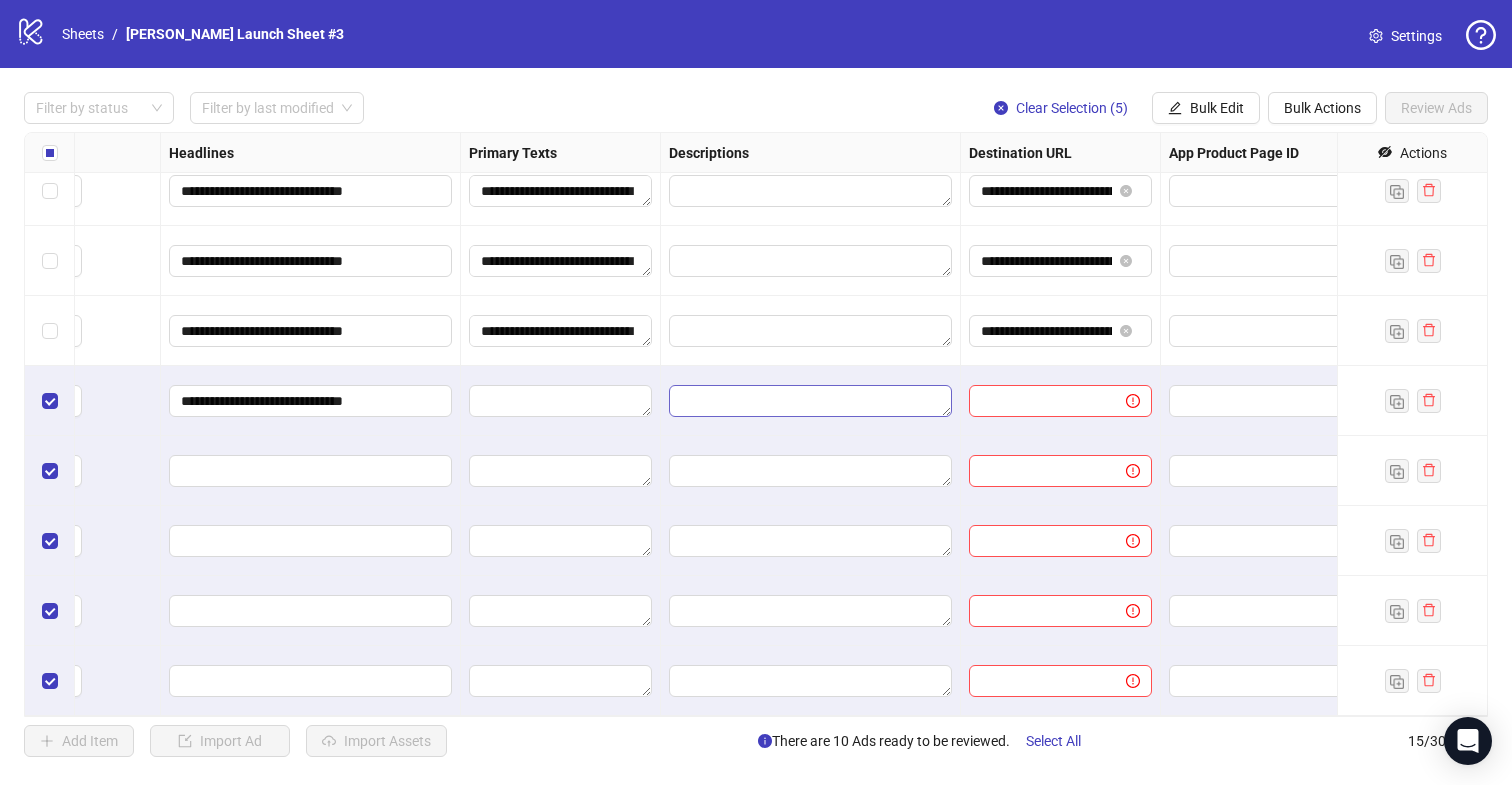 click at bounding box center [810, 401] 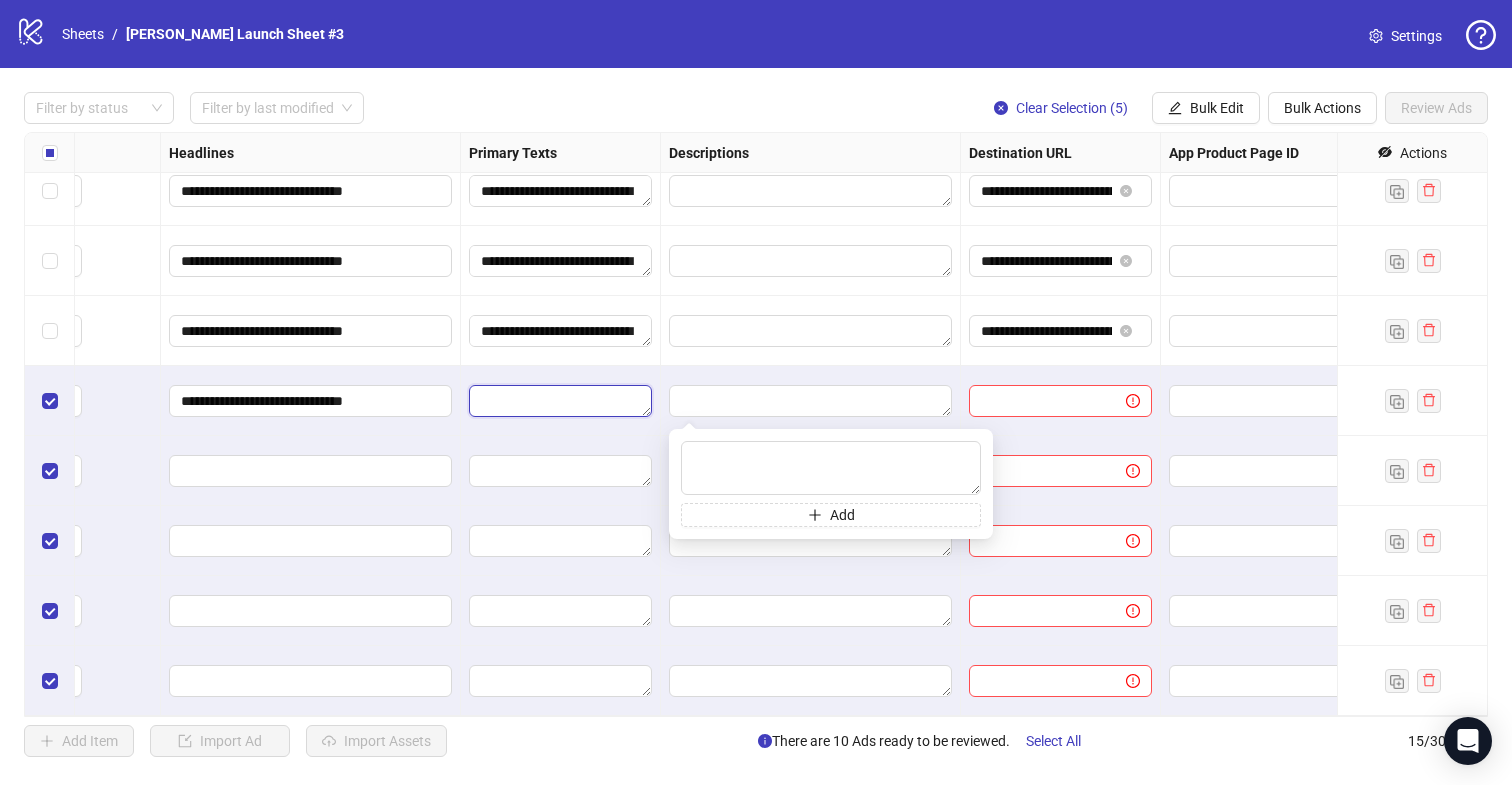click at bounding box center (560, 401) 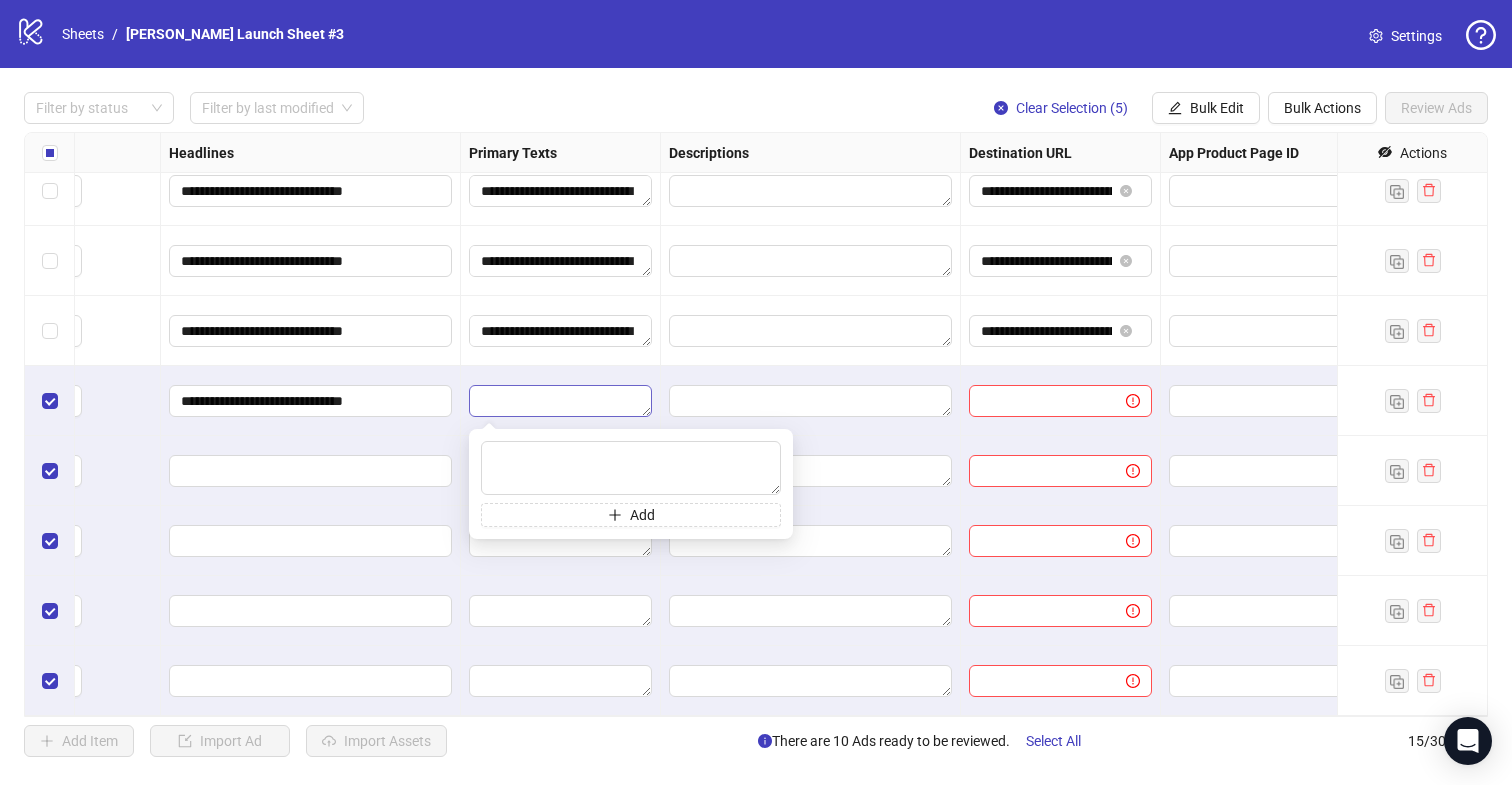 type on "**********" 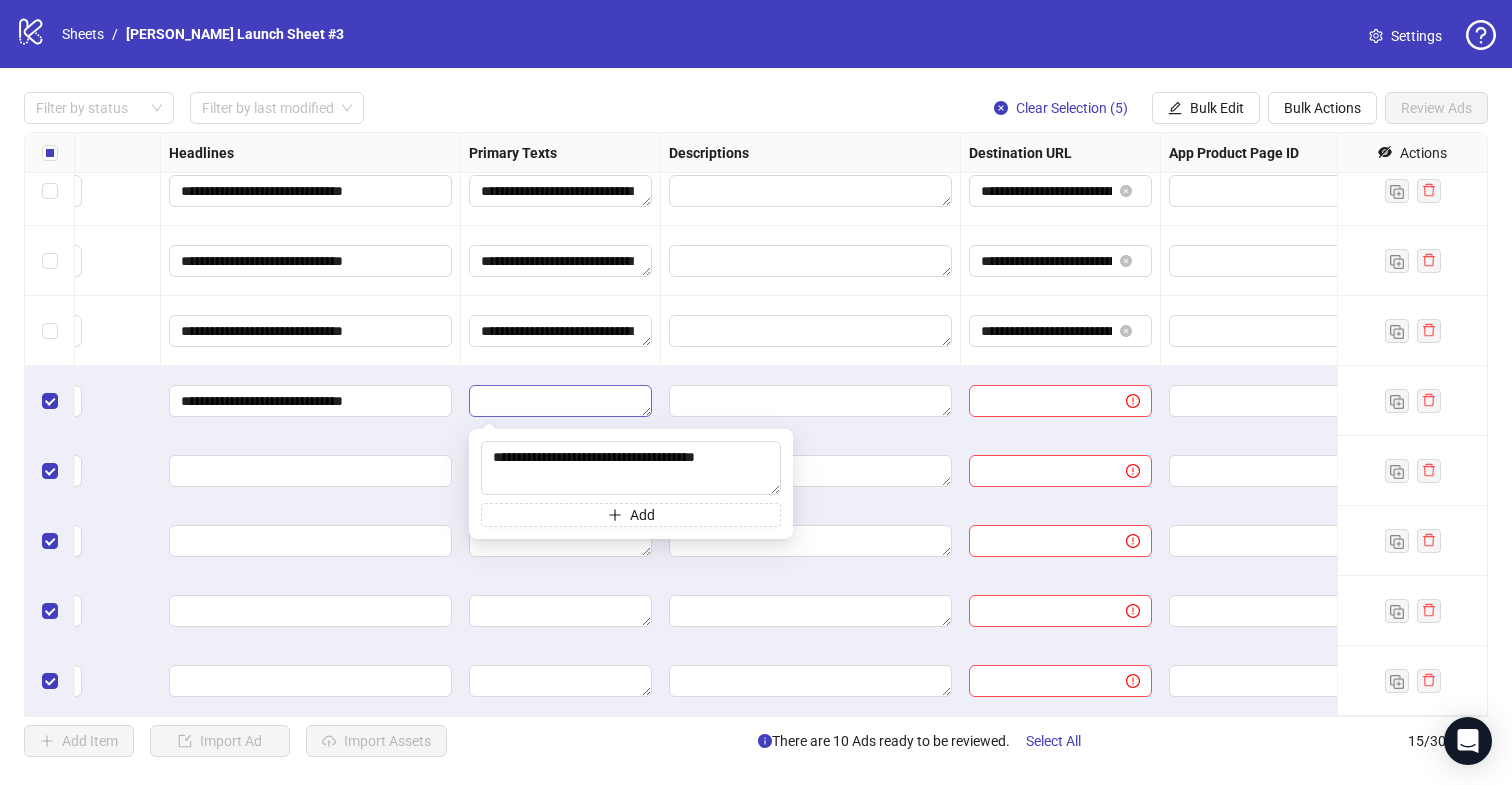 scroll, scrollTop: 433, scrollLeft: 0, axis: vertical 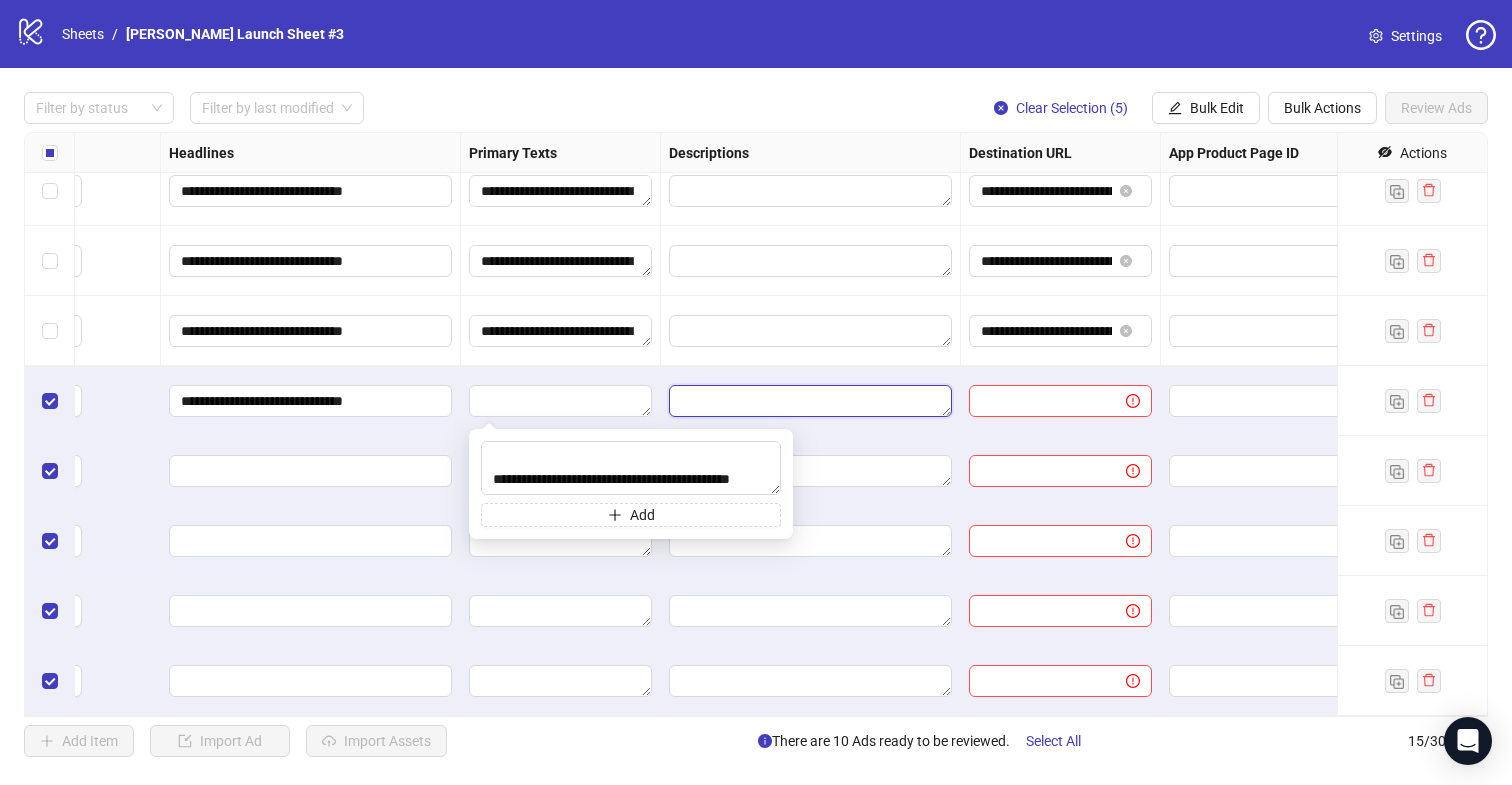click at bounding box center [810, 401] 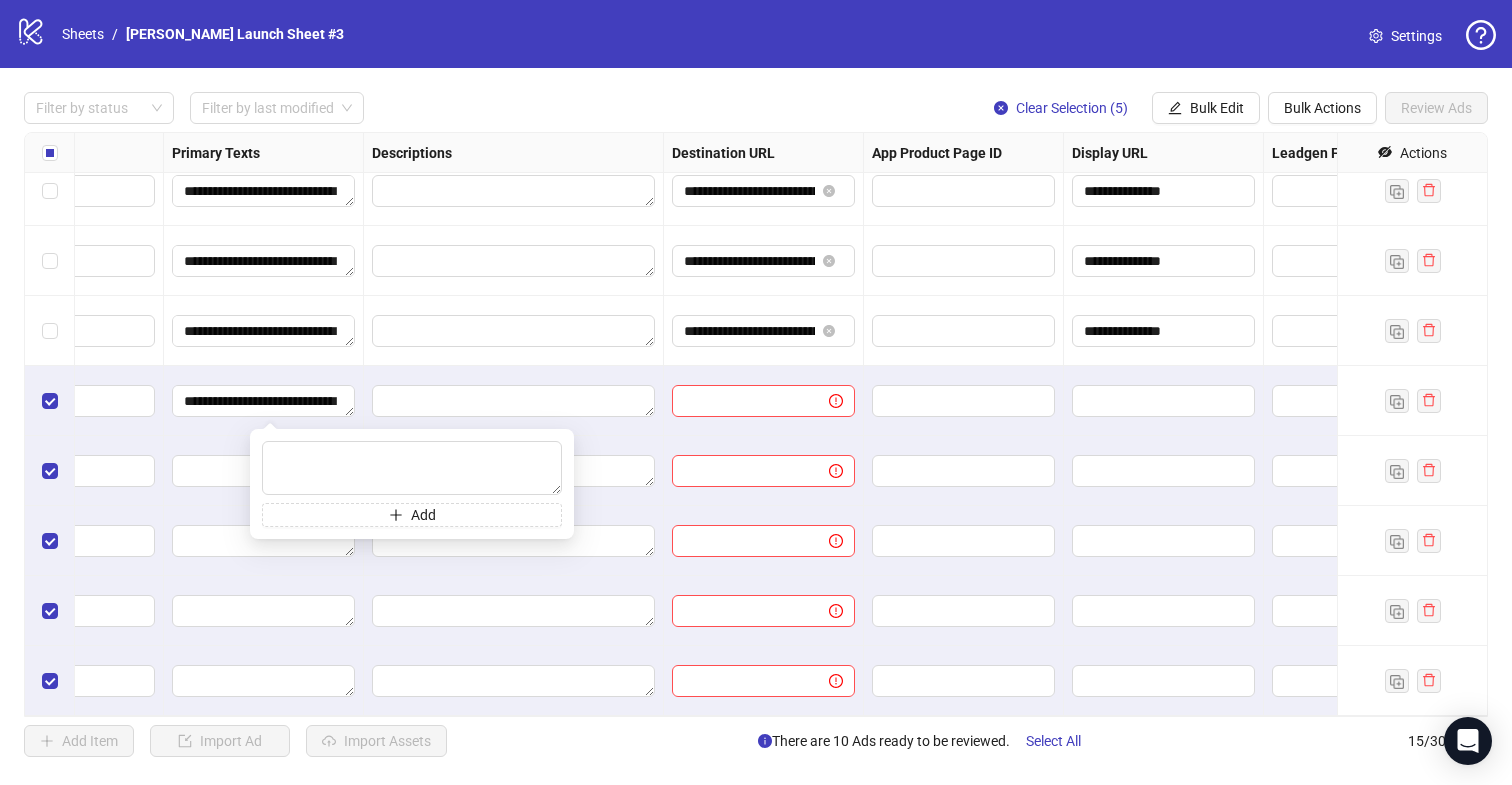 scroll, scrollTop: 507, scrollLeft: 1462, axis: both 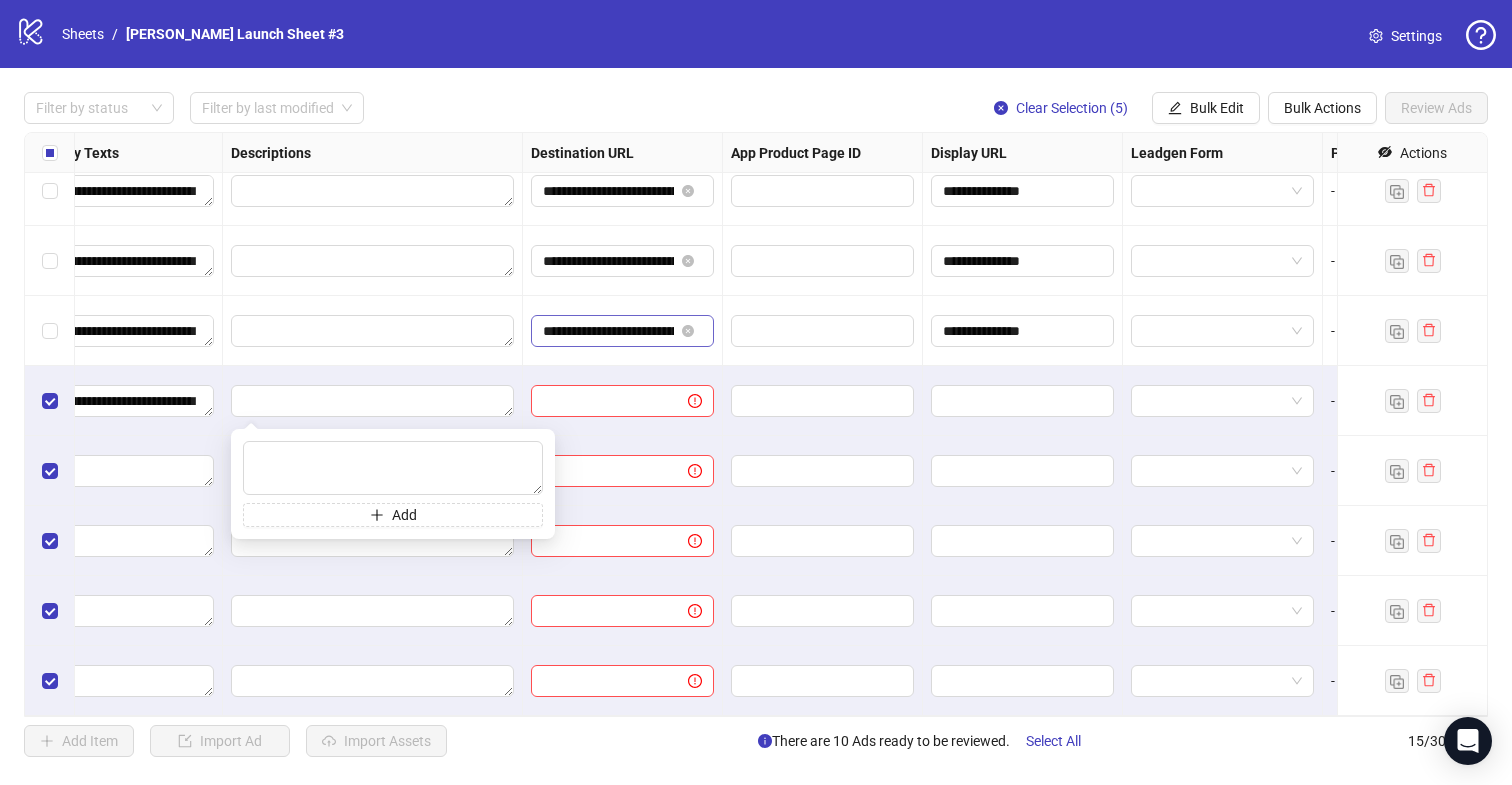 click on "**********" at bounding box center [608, 331] 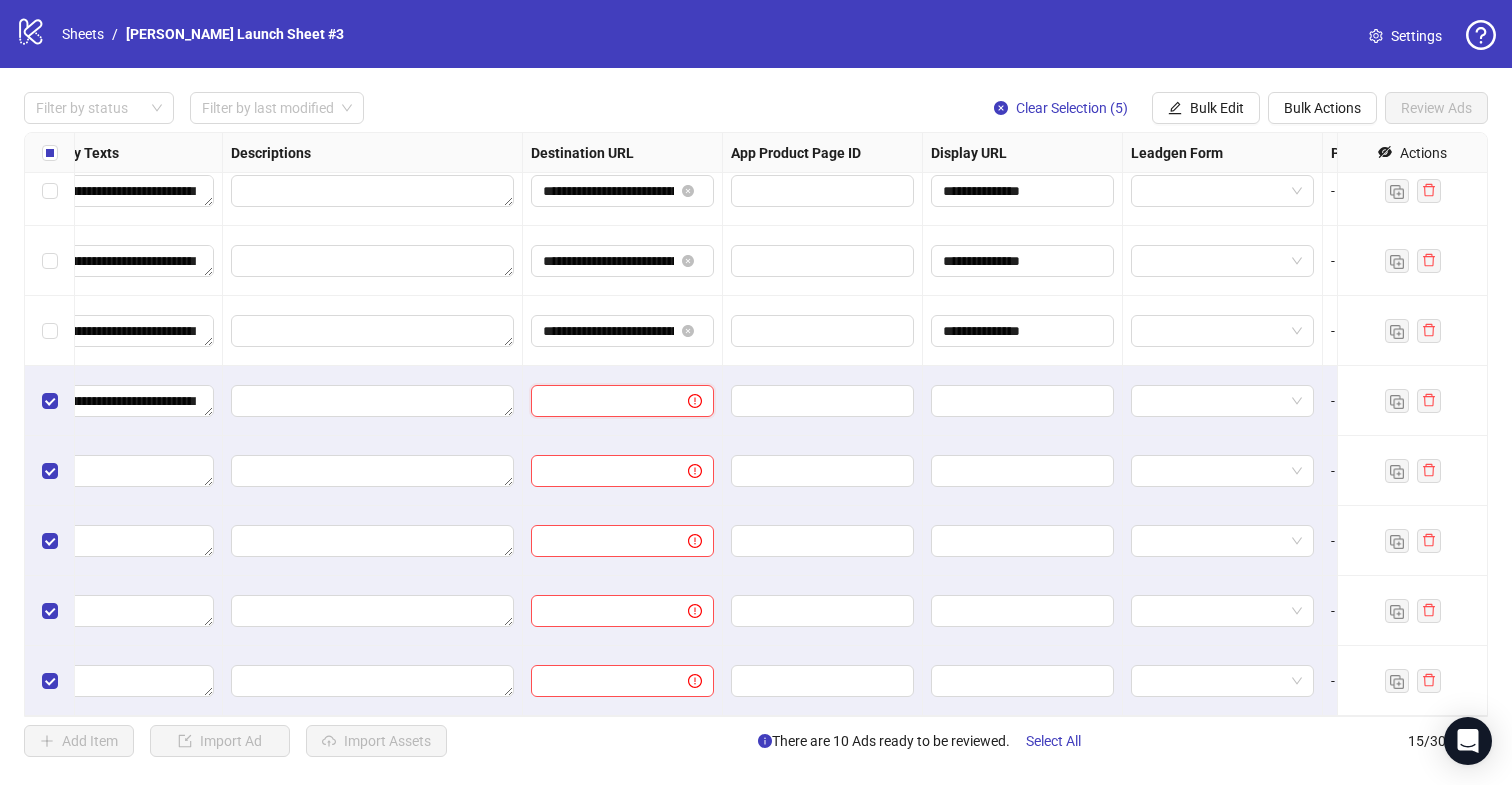 click at bounding box center (601, 401) 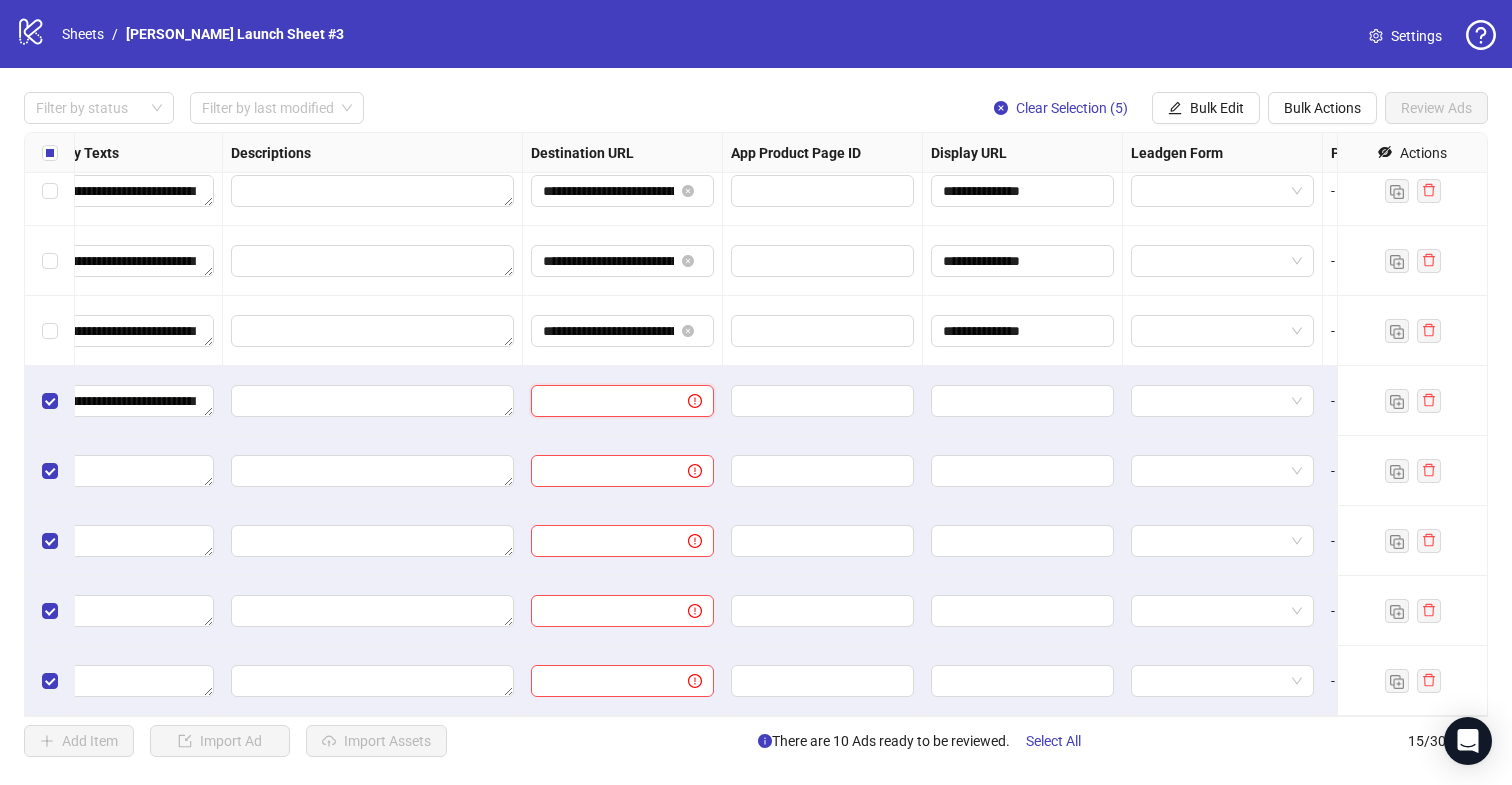 paste on "**********" 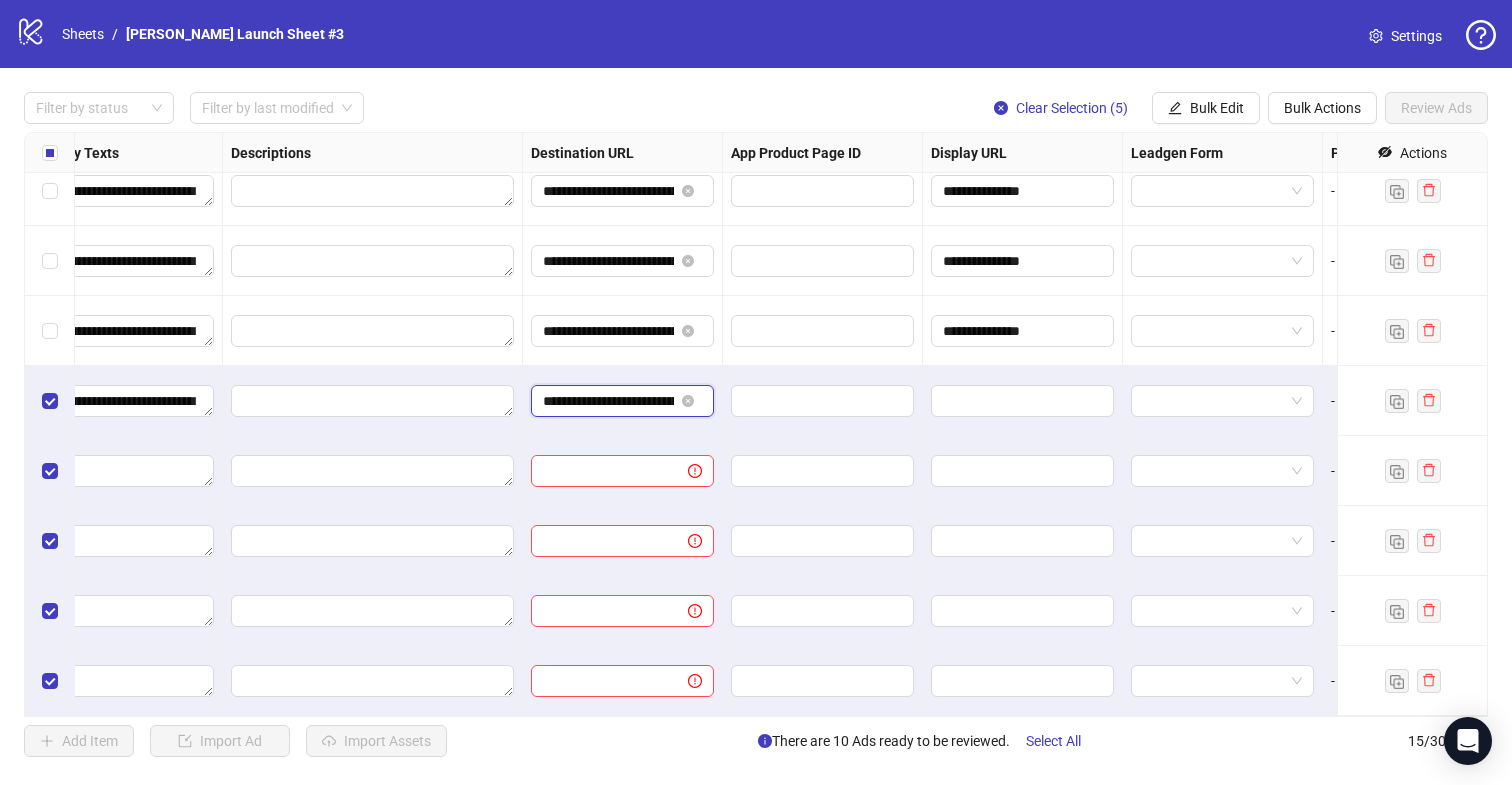 scroll, scrollTop: 0, scrollLeft: 357, axis: horizontal 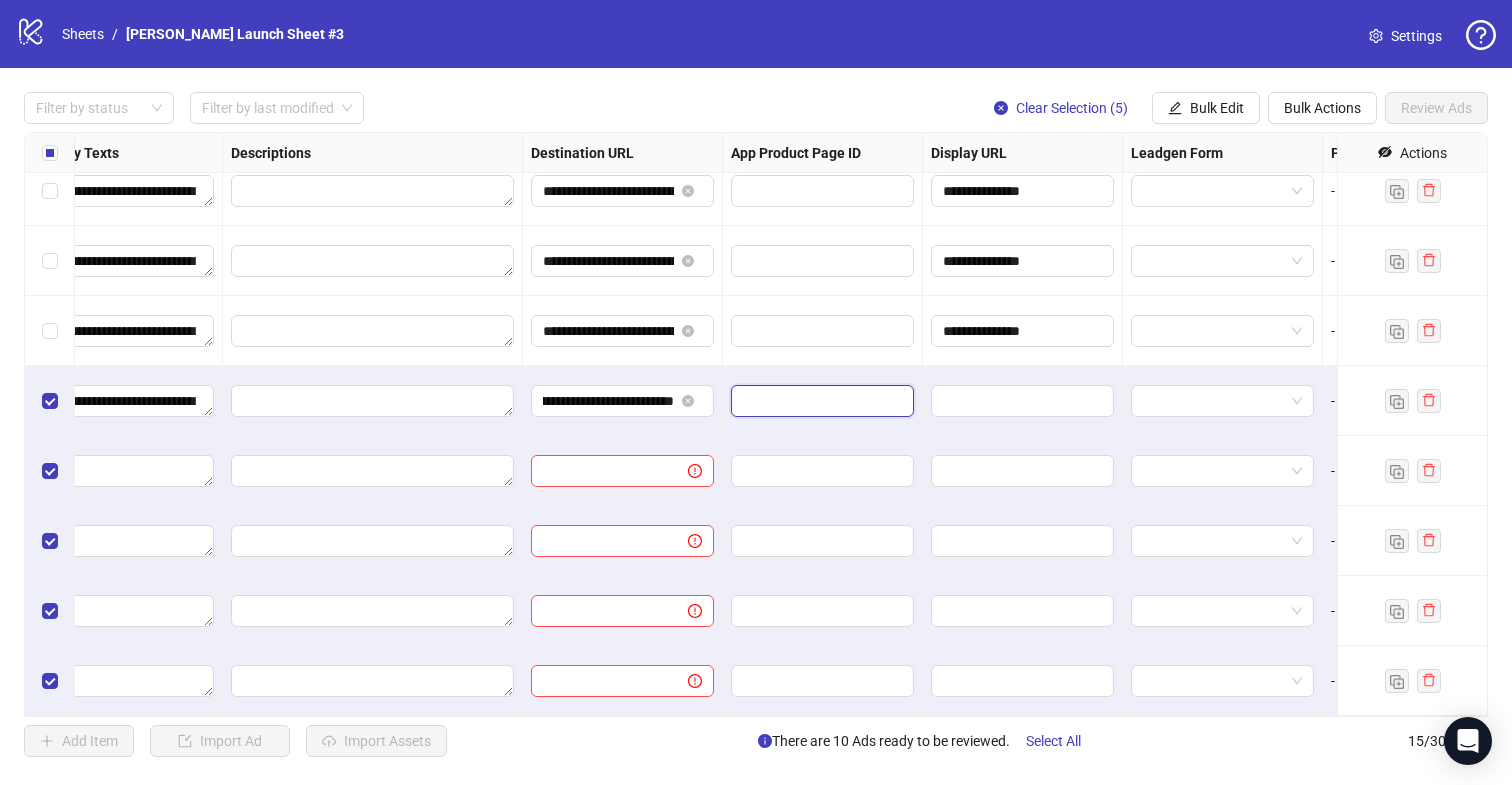 click at bounding box center (808, 401) 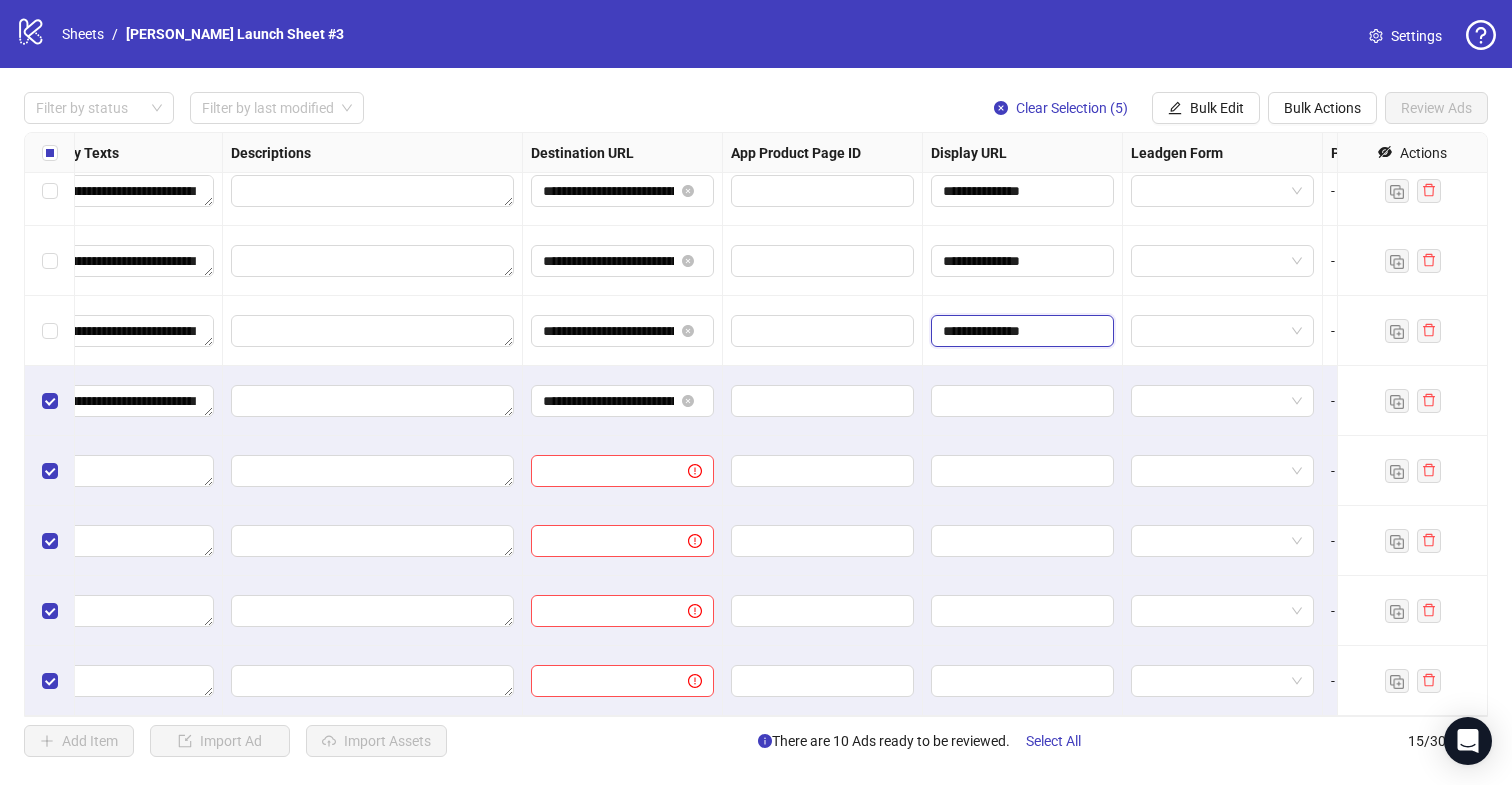 click on "**********" at bounding box center [1020, 331] 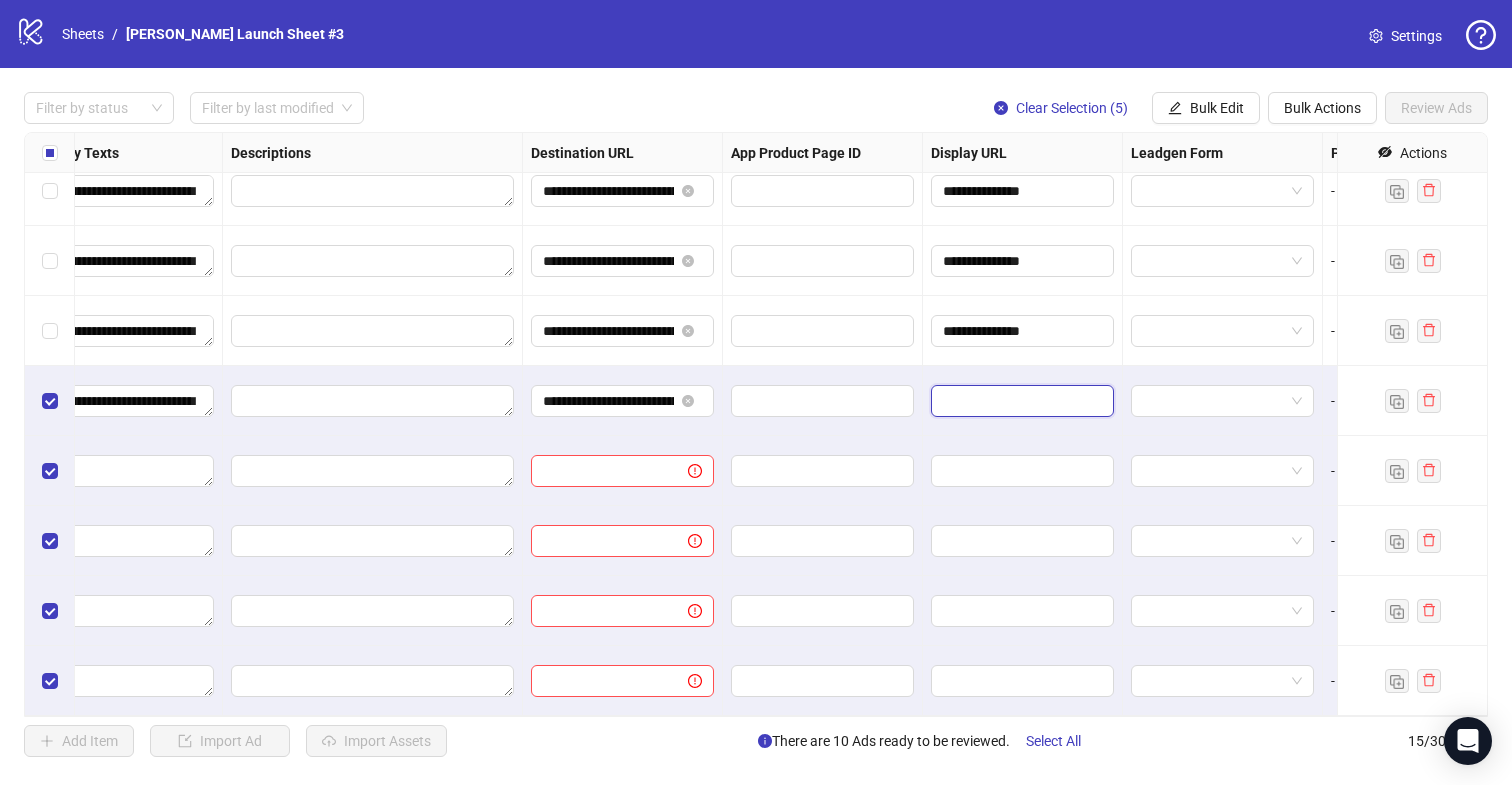 click at bounding box center [1020, 401] 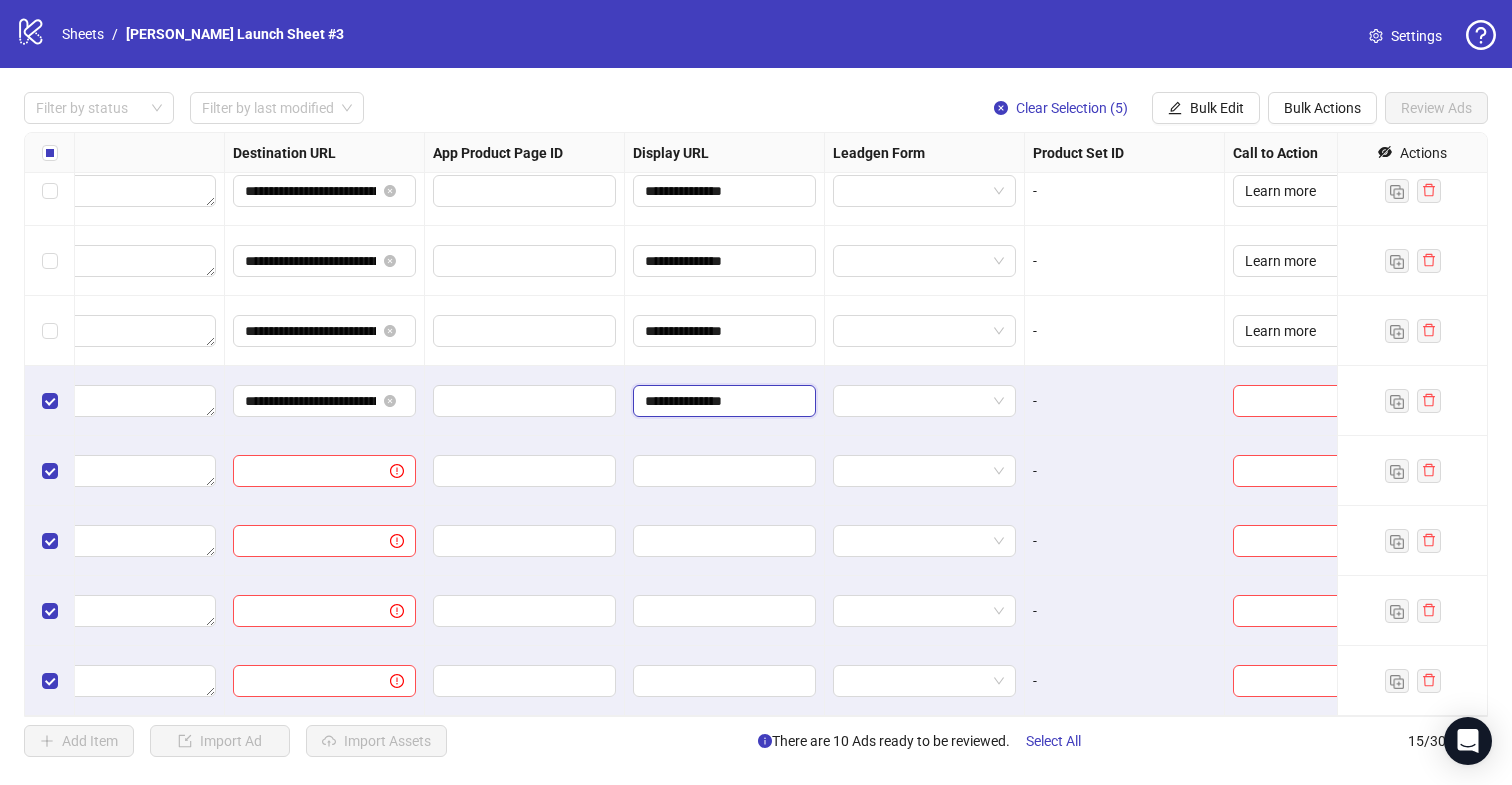 scroll, scrollTop: 507, scrollLeft: 1808, axis: both 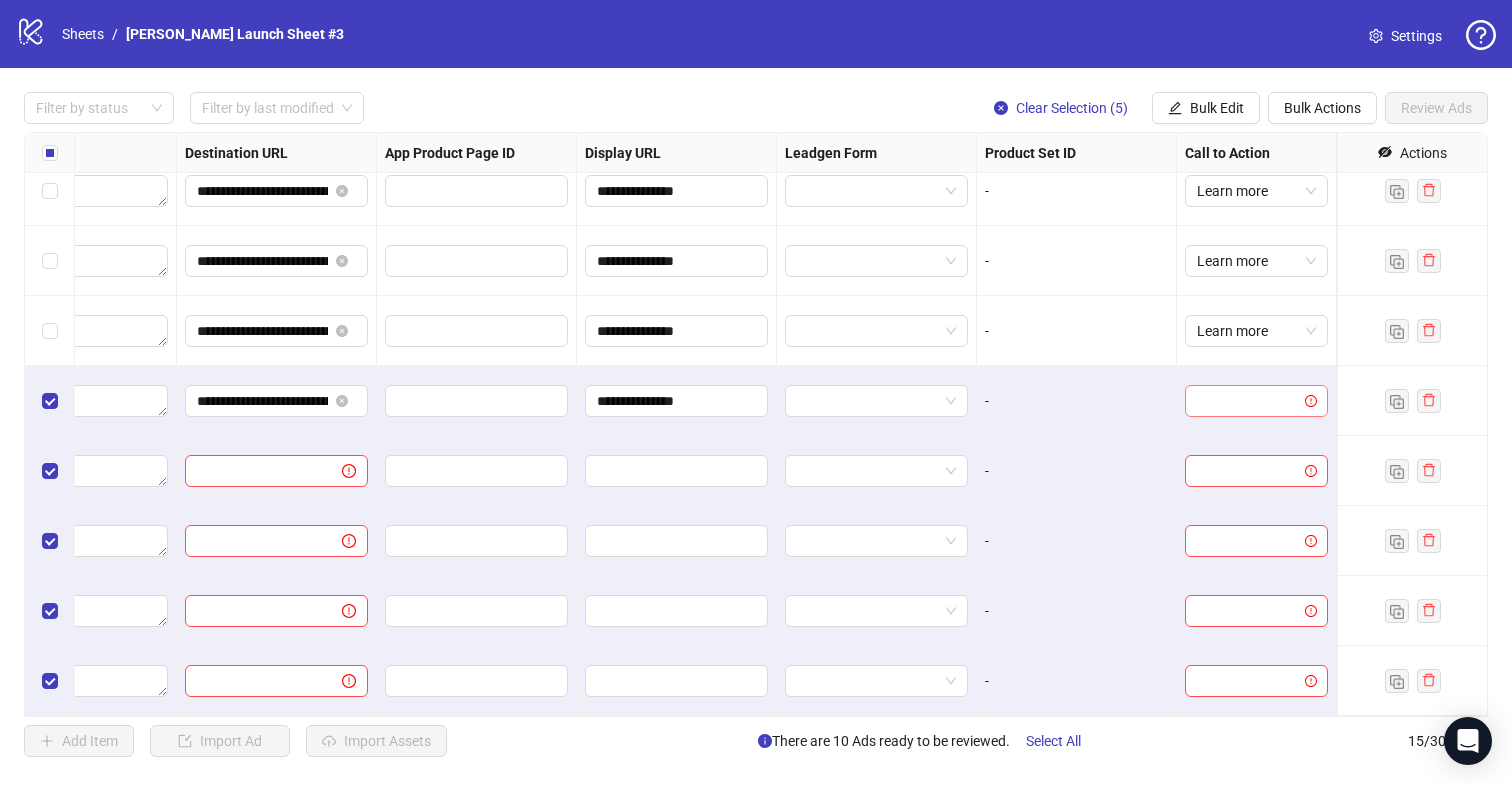 click at bounding box center (1247, 401) 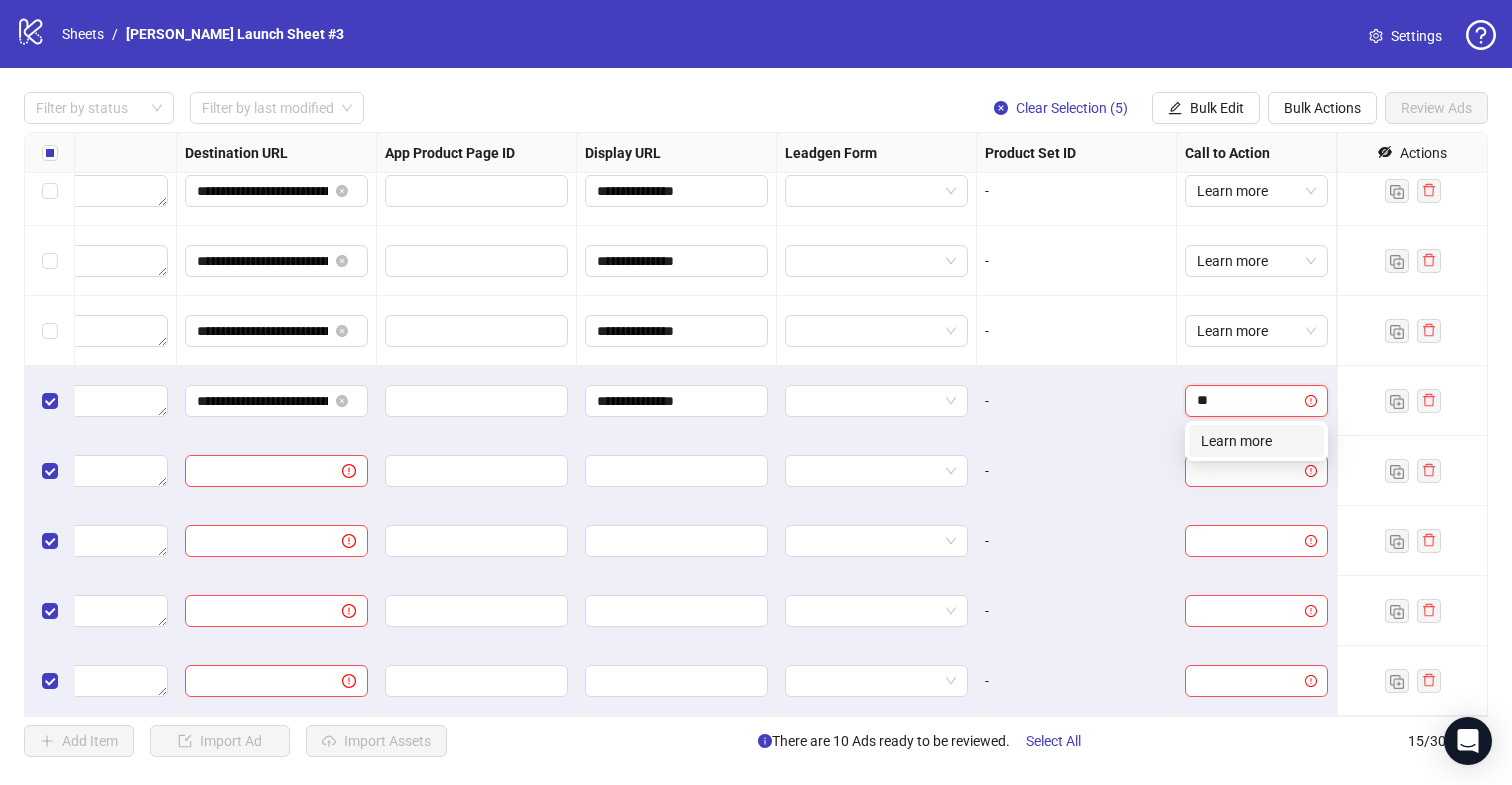 type on "***" 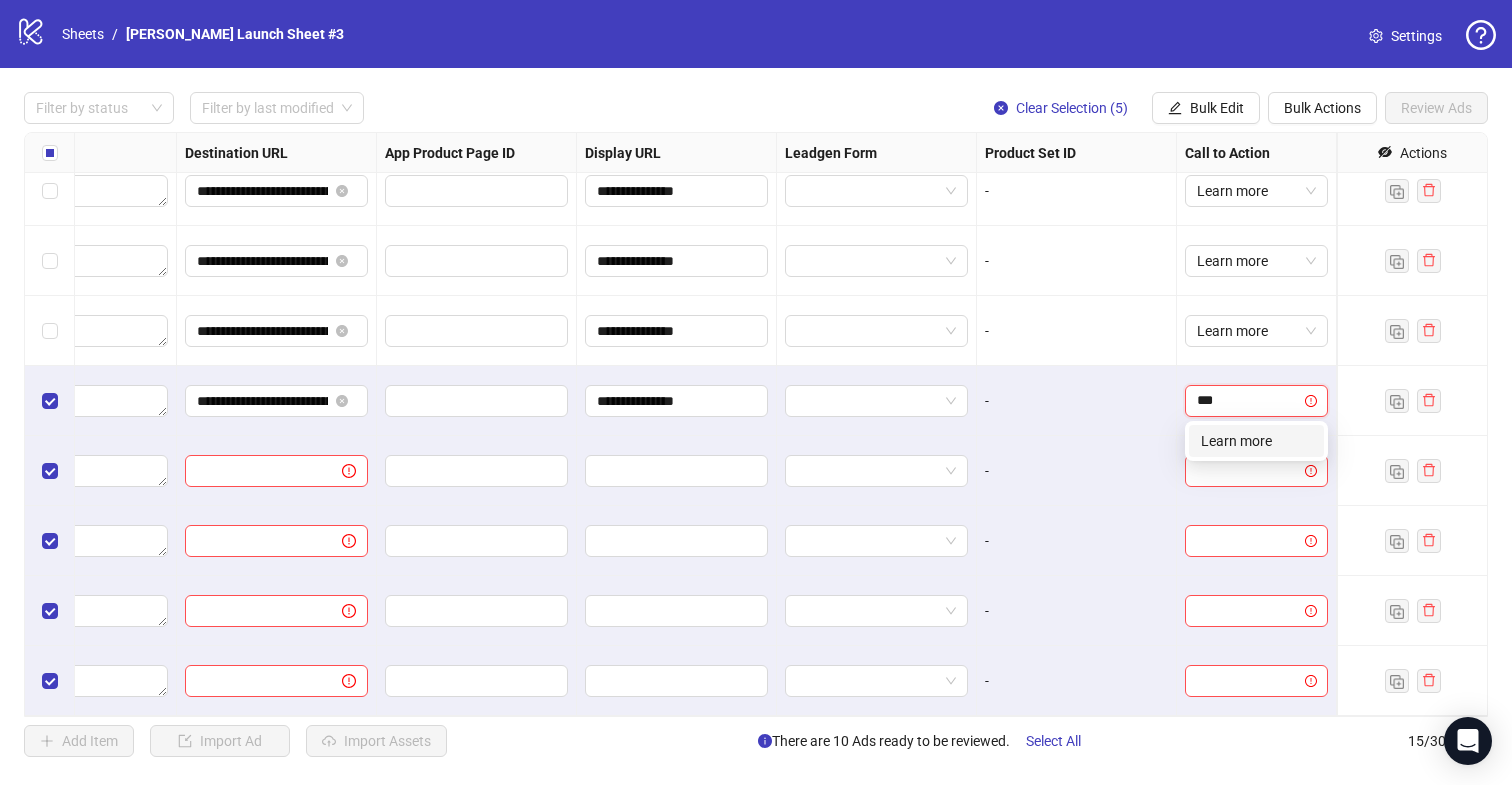 click on "Learn more" at bounding box center [1256, 441] 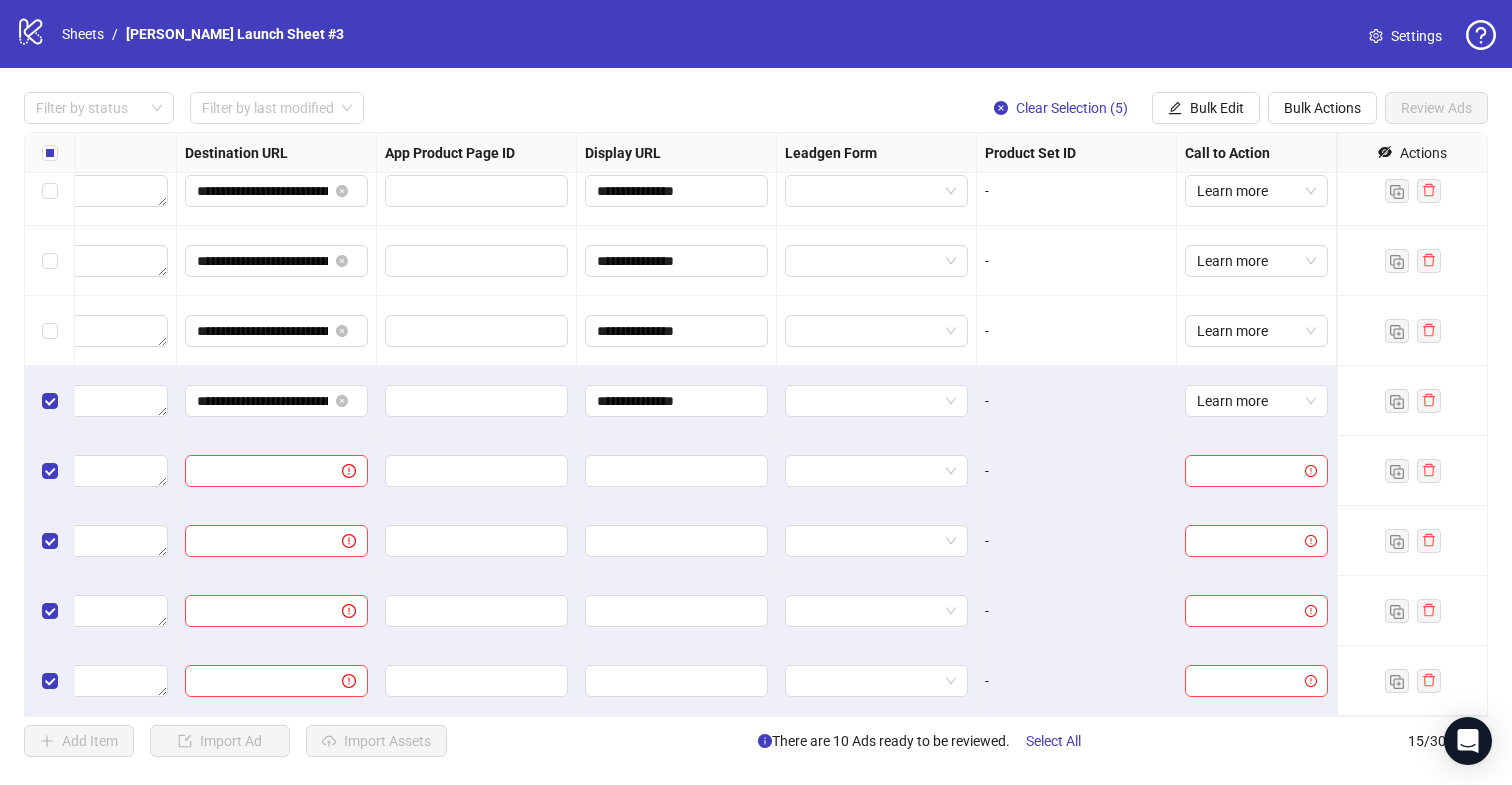 click on "-" at bounding box center (1077, 471) 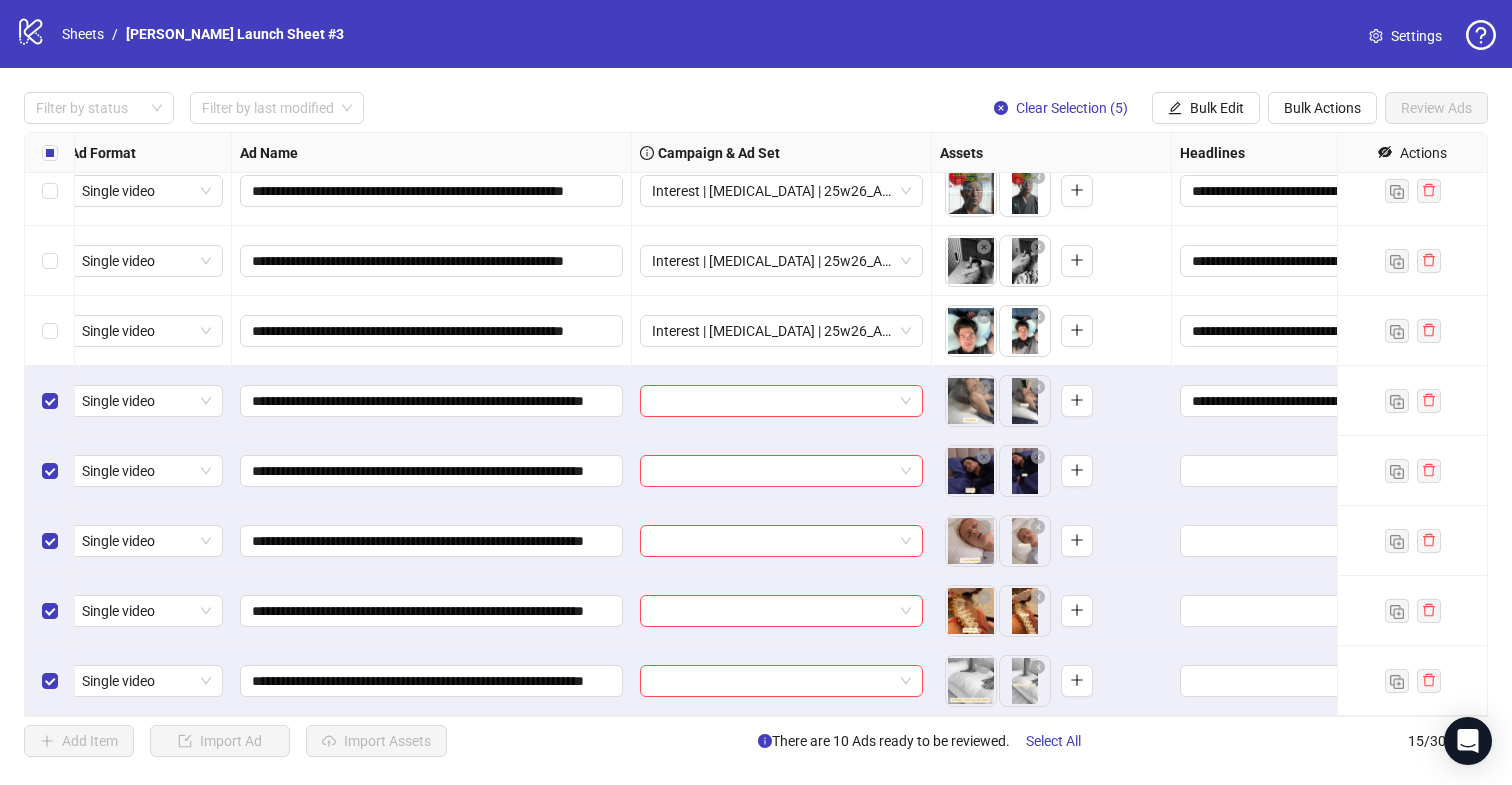 scroll, scrollTop: 507, scrollLeft: 0, axis: vertical 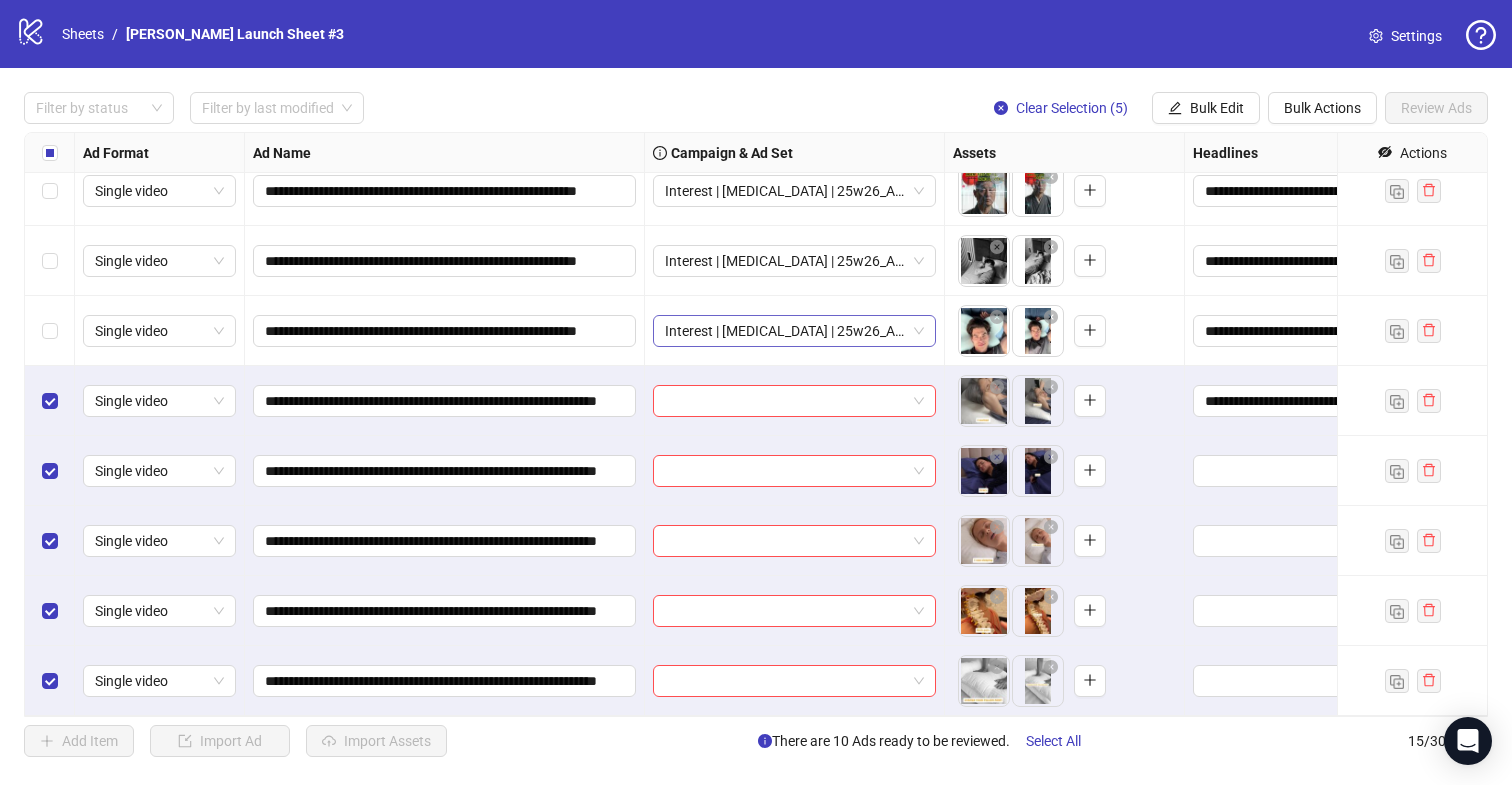 click on "Interest | [MEDICAL_DATA] | 25w26_A-BASIC_Ritual | Lifestyle PP  | 25-65+ All | 07.10" at bounding box center [794, 331] 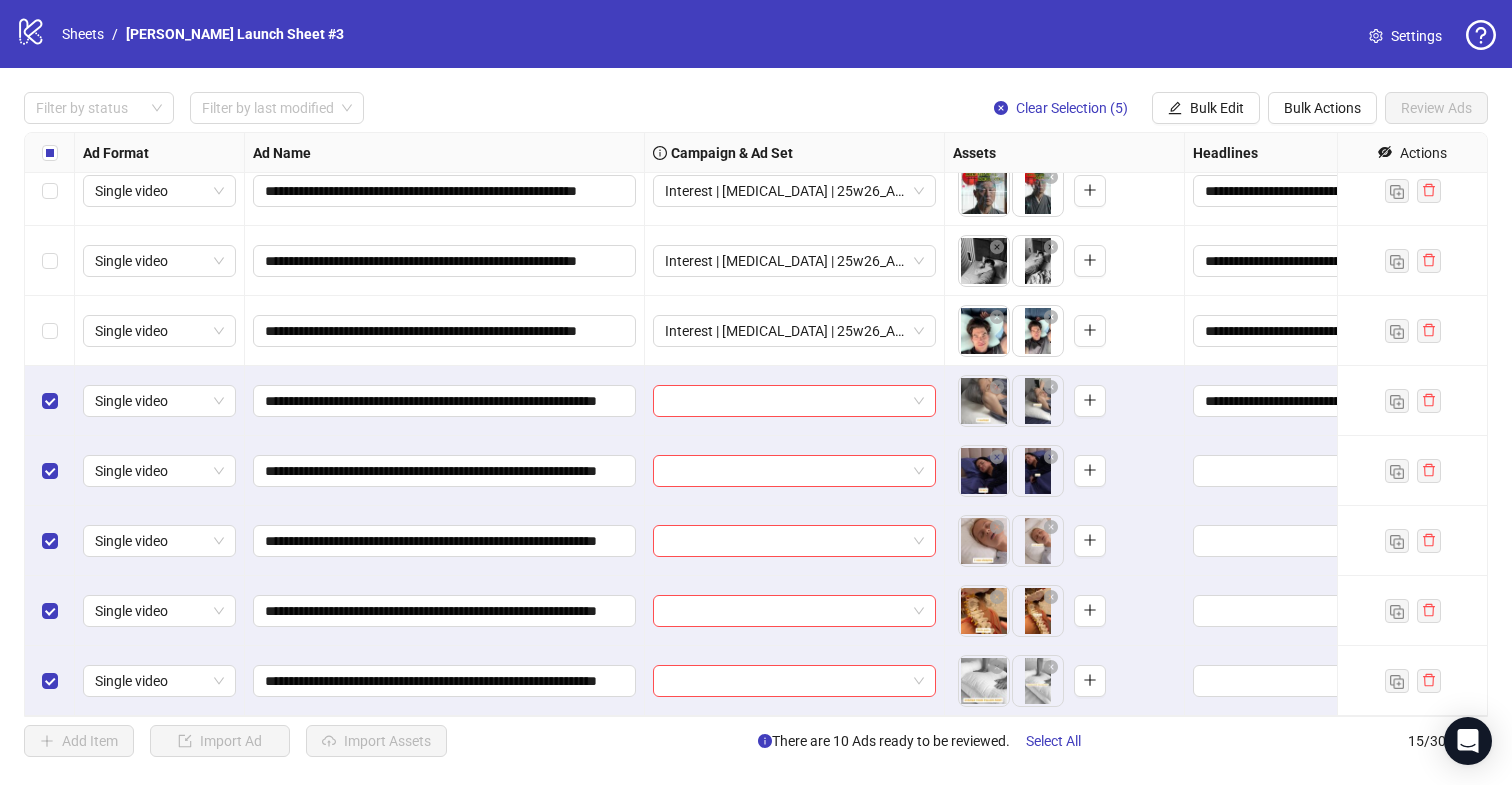 click on "**********" at bounding box center [445, 401] 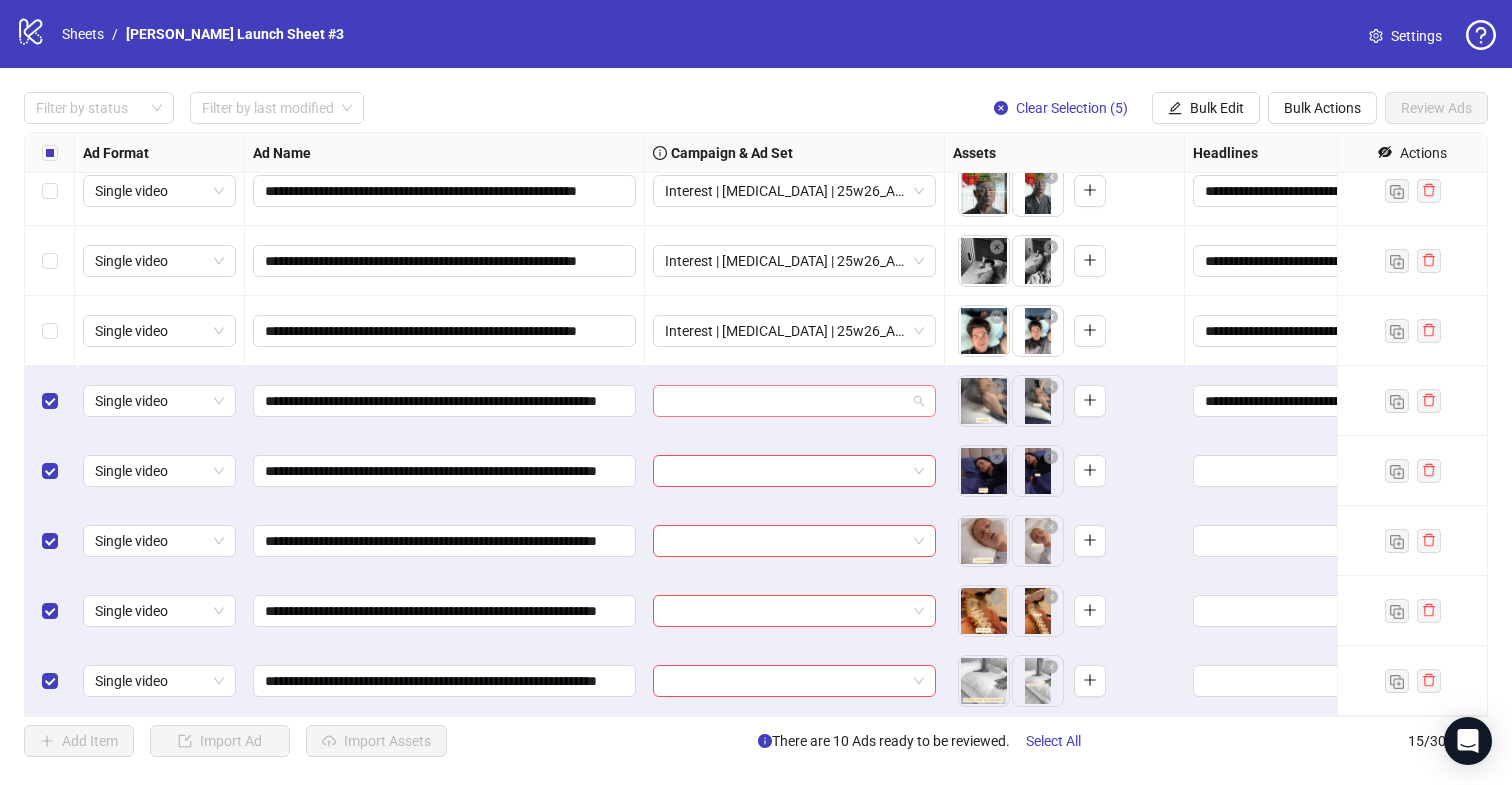 click at bounding box center (785, 401) 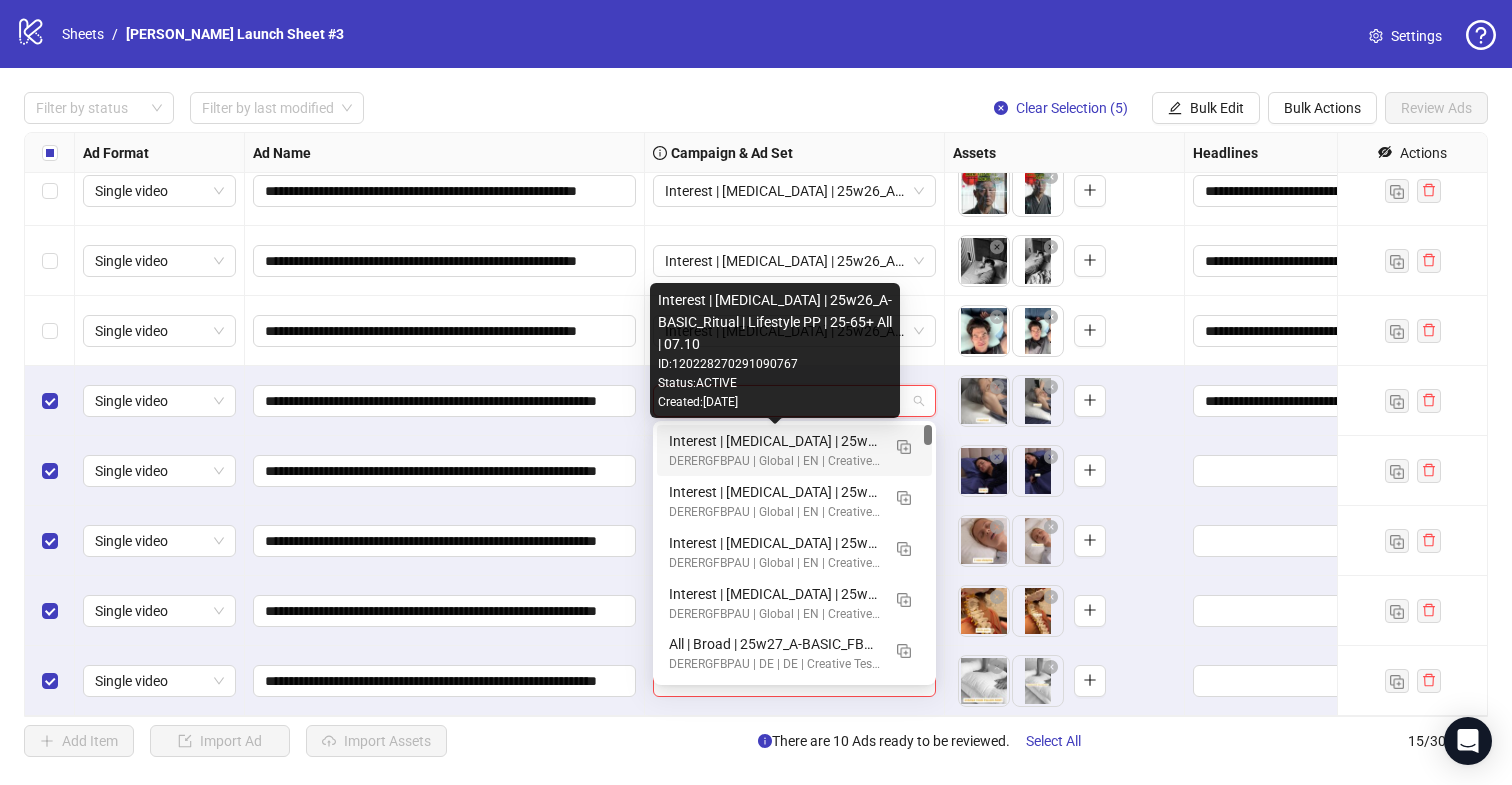 click on "Interest | [MEDICAL_DATA] | 25w26_A-BASIC_Ritual | Lifestyle PP  | 25-65+ All | 07.10" at bounding box center [774, 441] 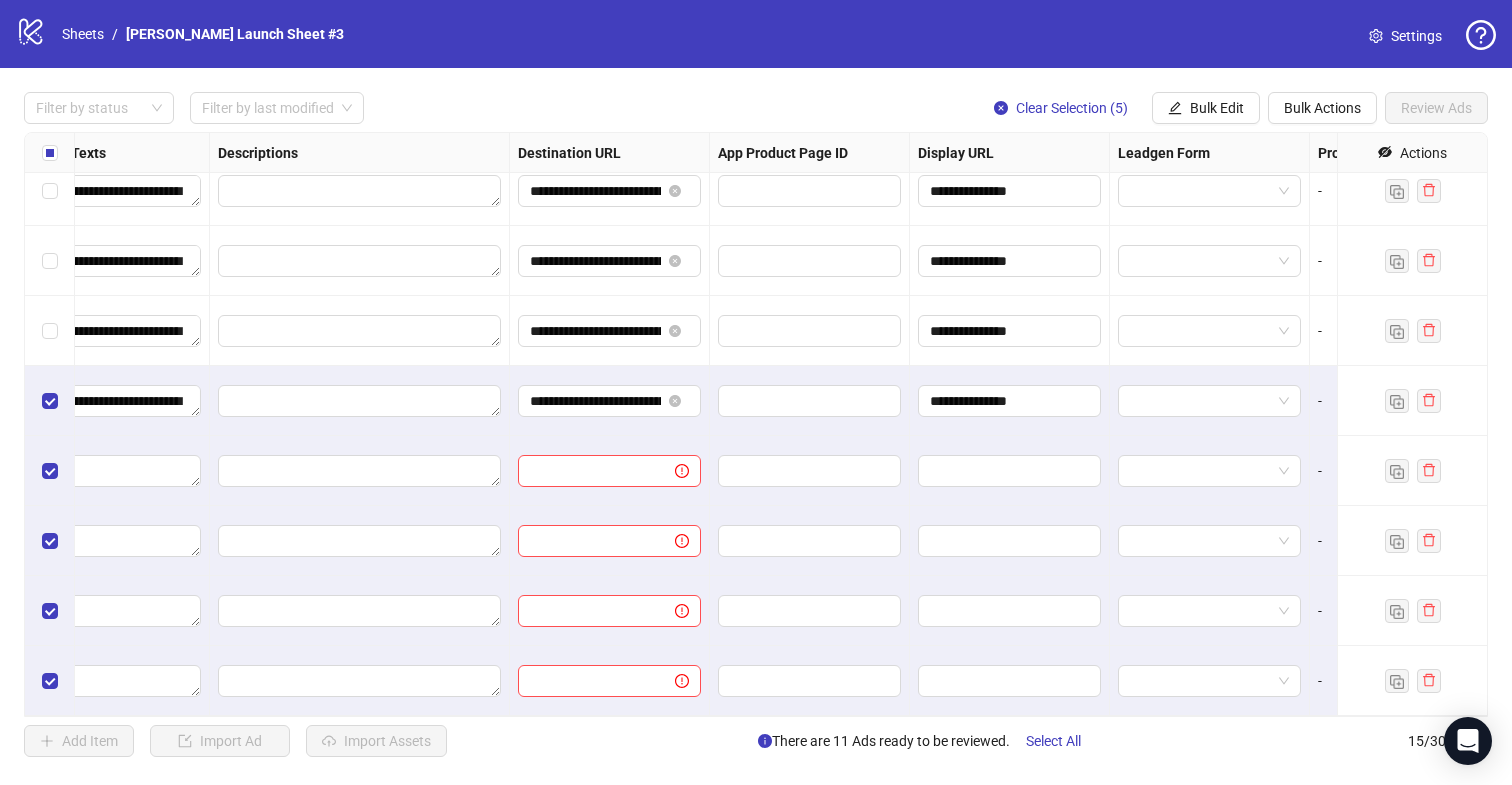 scroll, scrollTop: 507, scrollLeft: 1701, axis: both 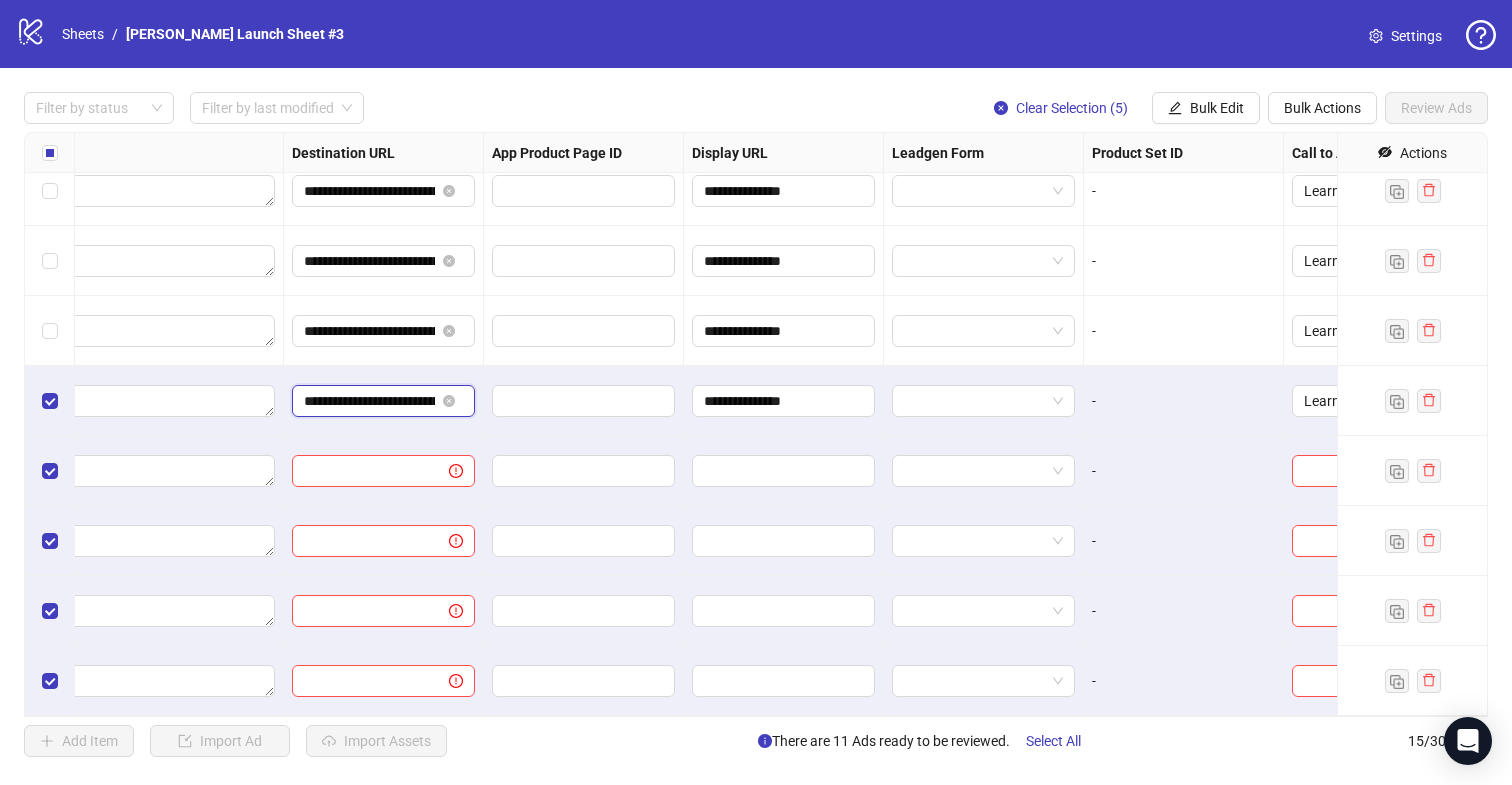 click on "**********" at bounding box center (369, 401) 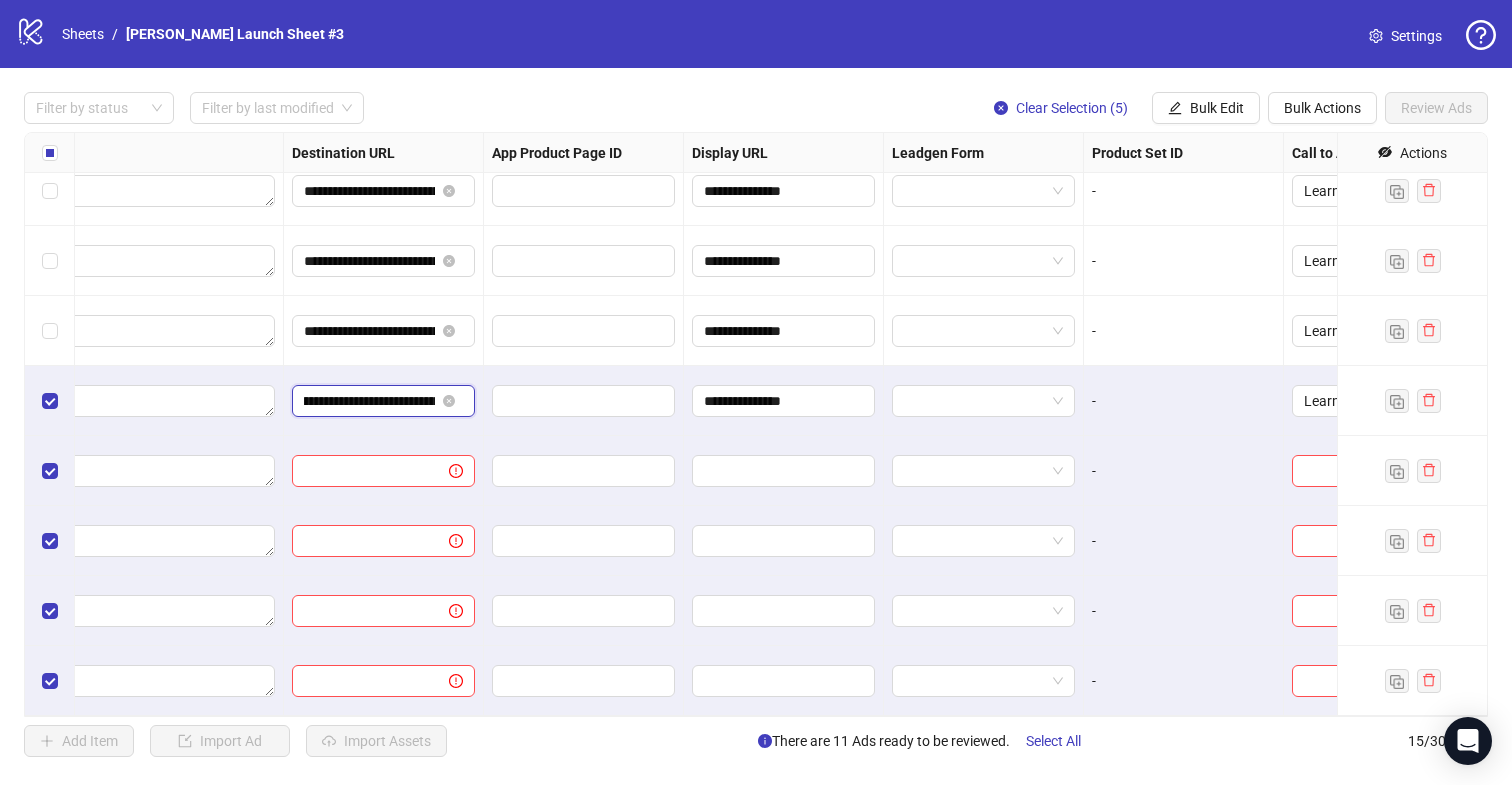 scroll, scrollTop: 0, scrollLeft: 287, axis: horizontal 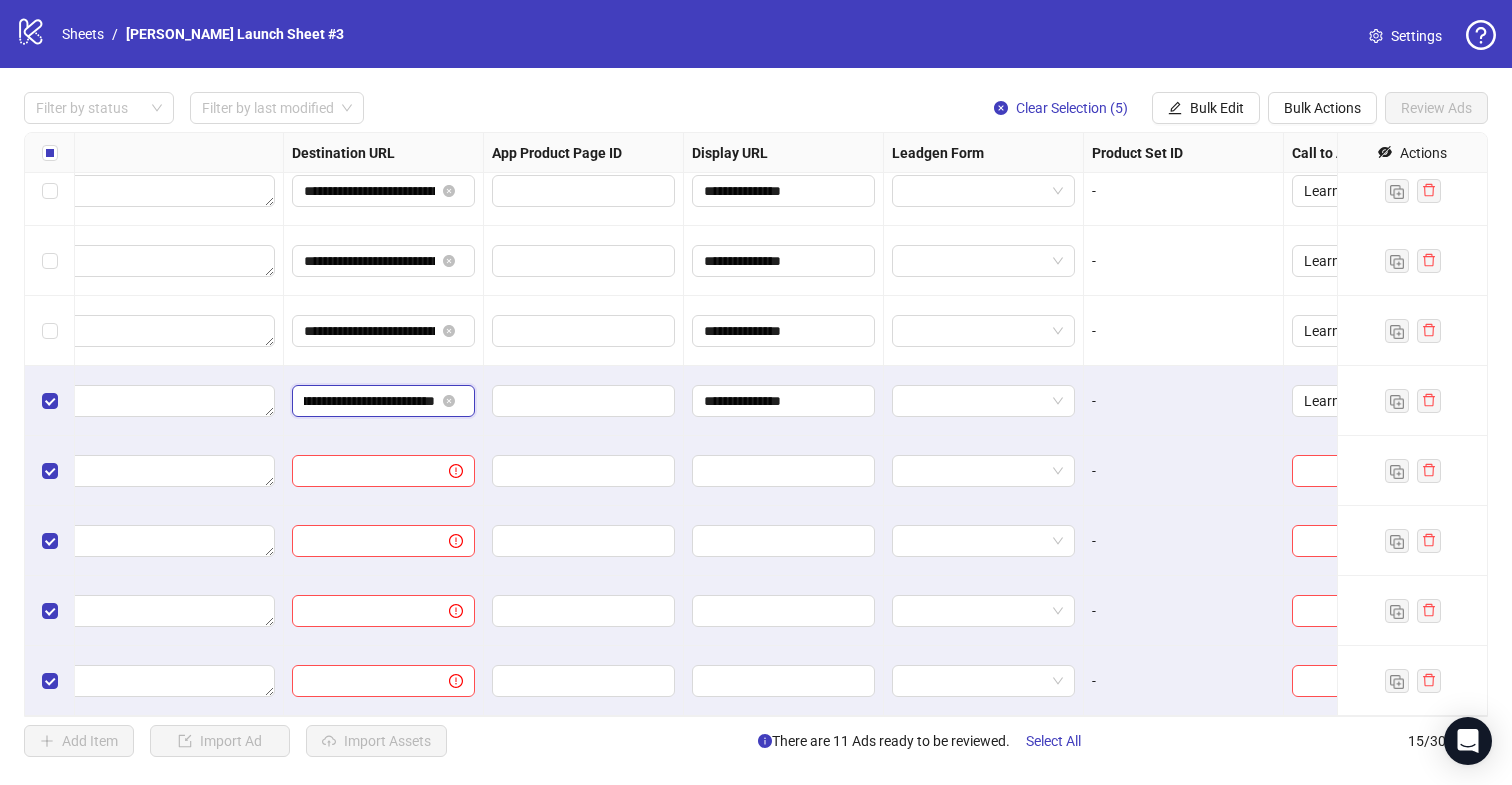 drag, startPoint x: 303, startPoint y: 401, endPoint x: 348, endPoint y: 399, distance: 45.044422 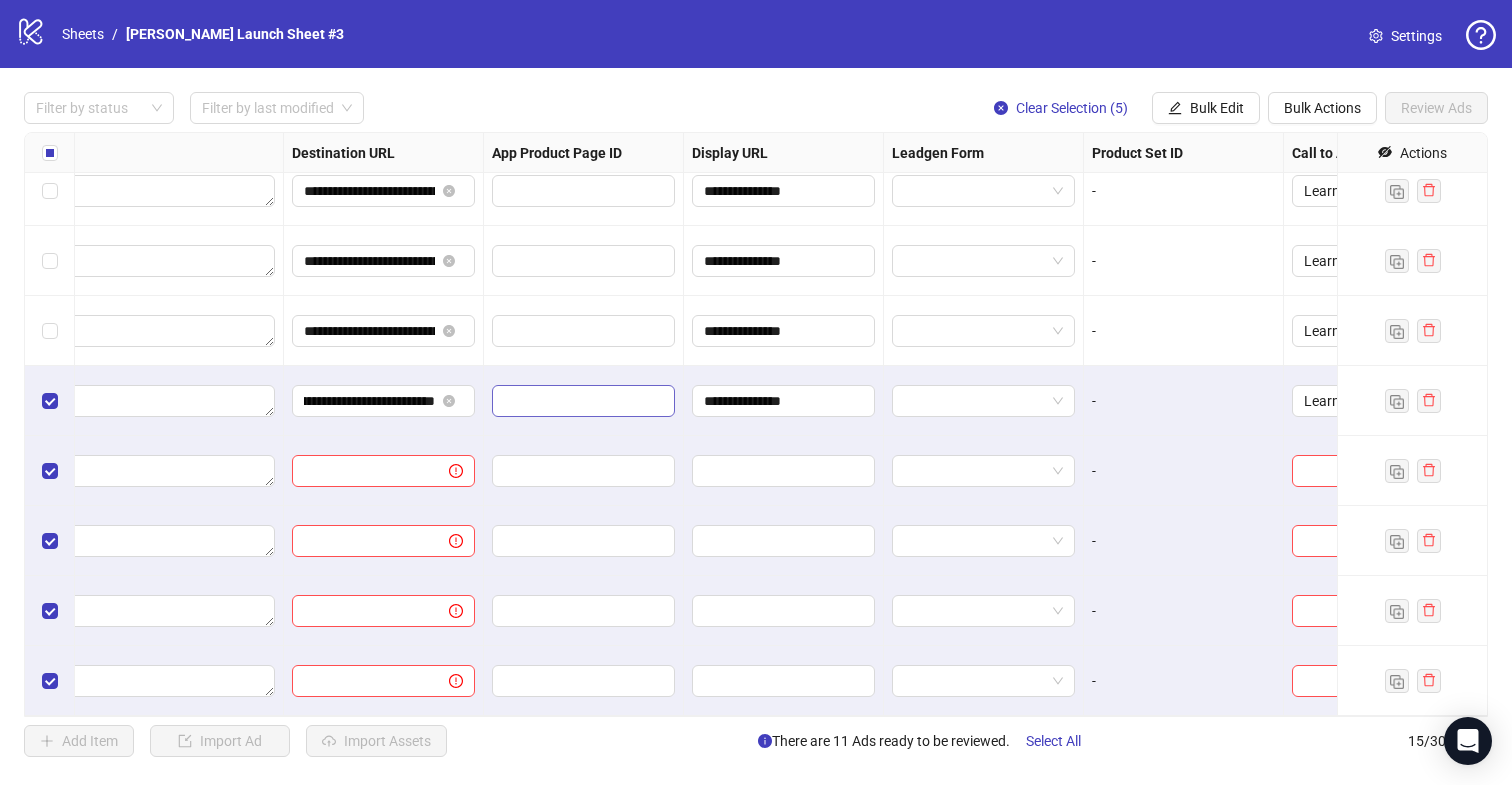 click at bounding box center [583, 401] 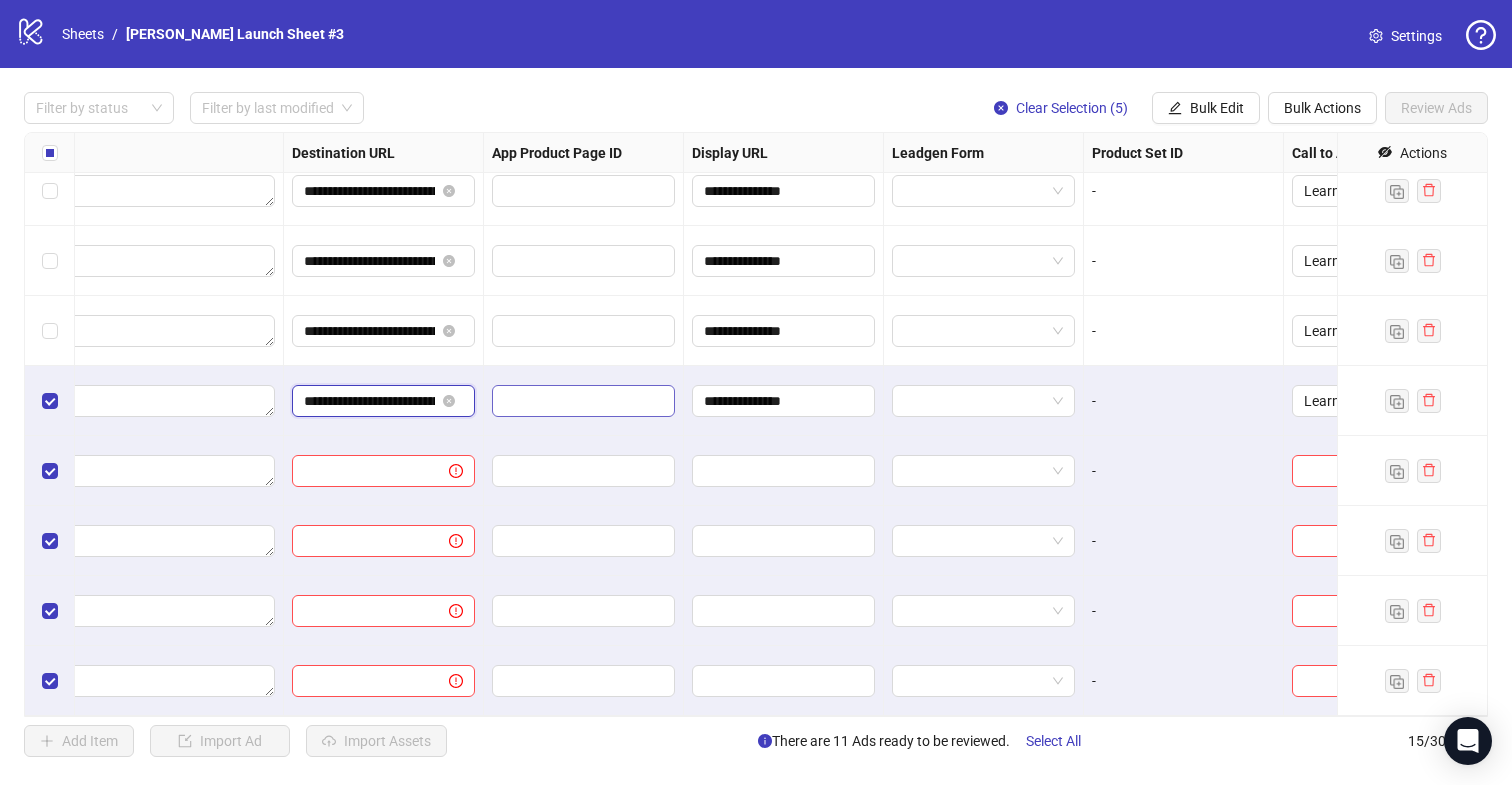 scroll, scrollTop: 0, scrollLeft: 357, axis: horizontal 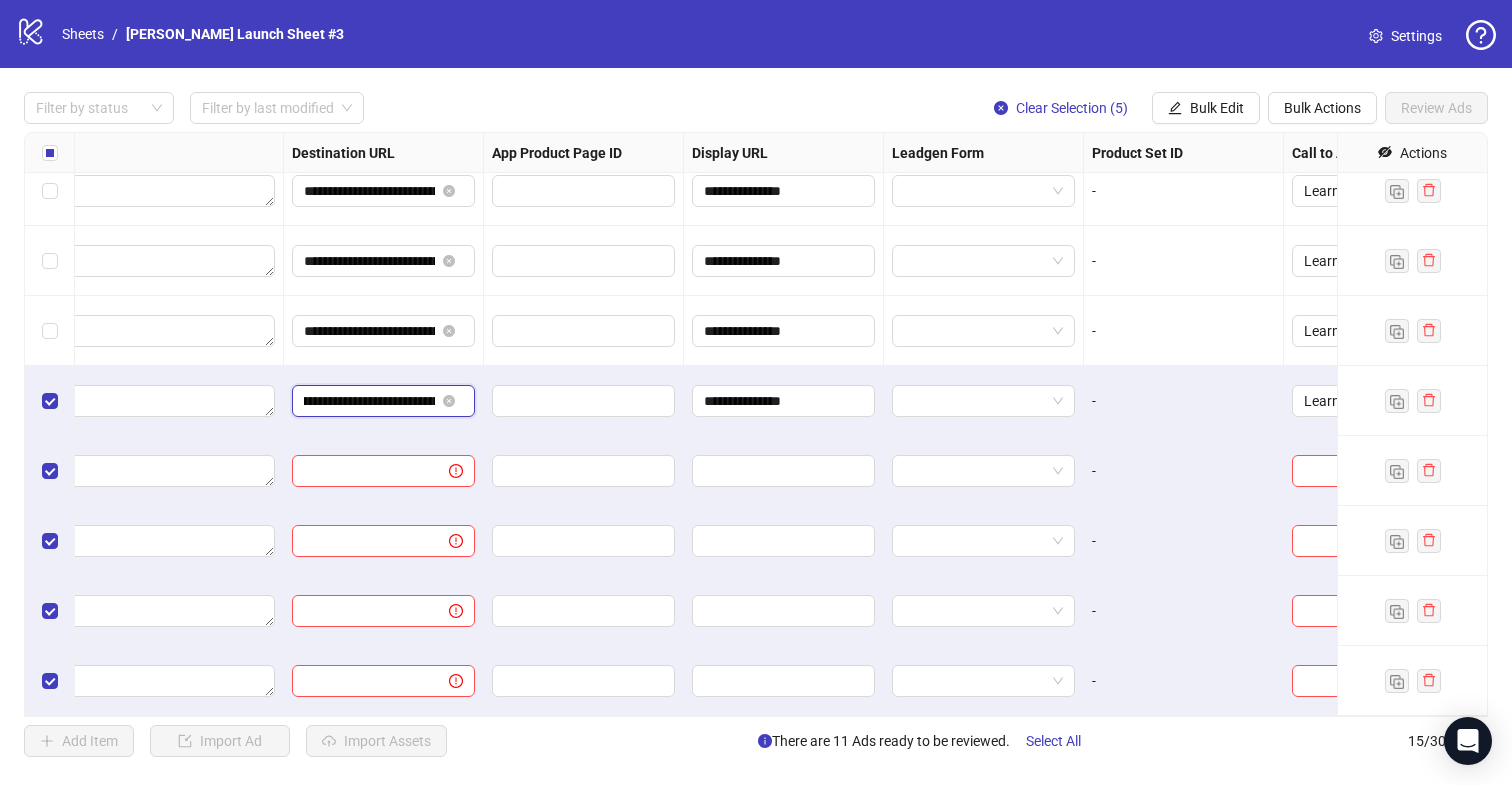 drag, startPoint x: 394, startPoint y: 407, endPoint x: 311, endPoint y: 398, distance: 83.48653 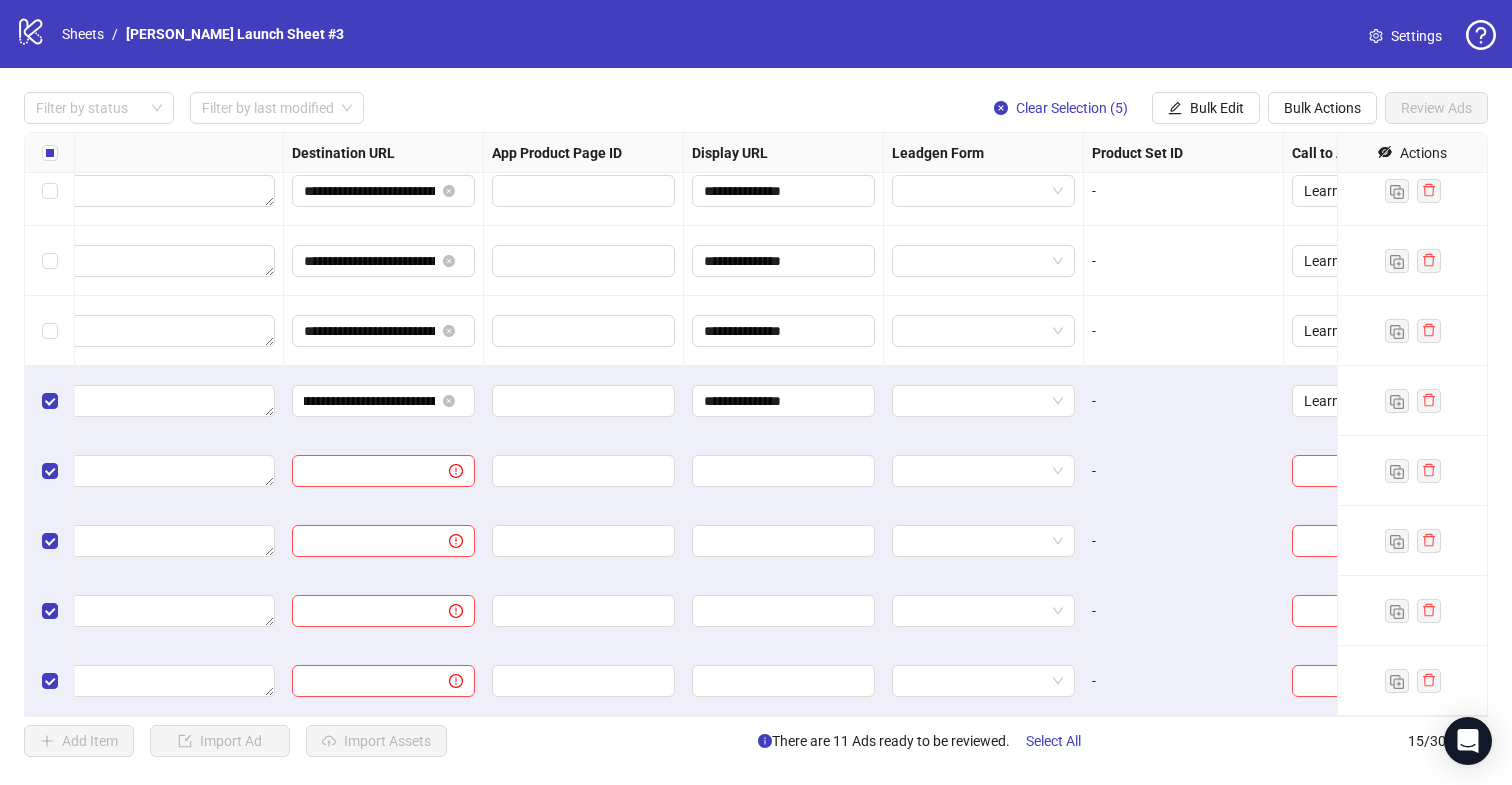 click on "**********" at bounding box center [384, 401] 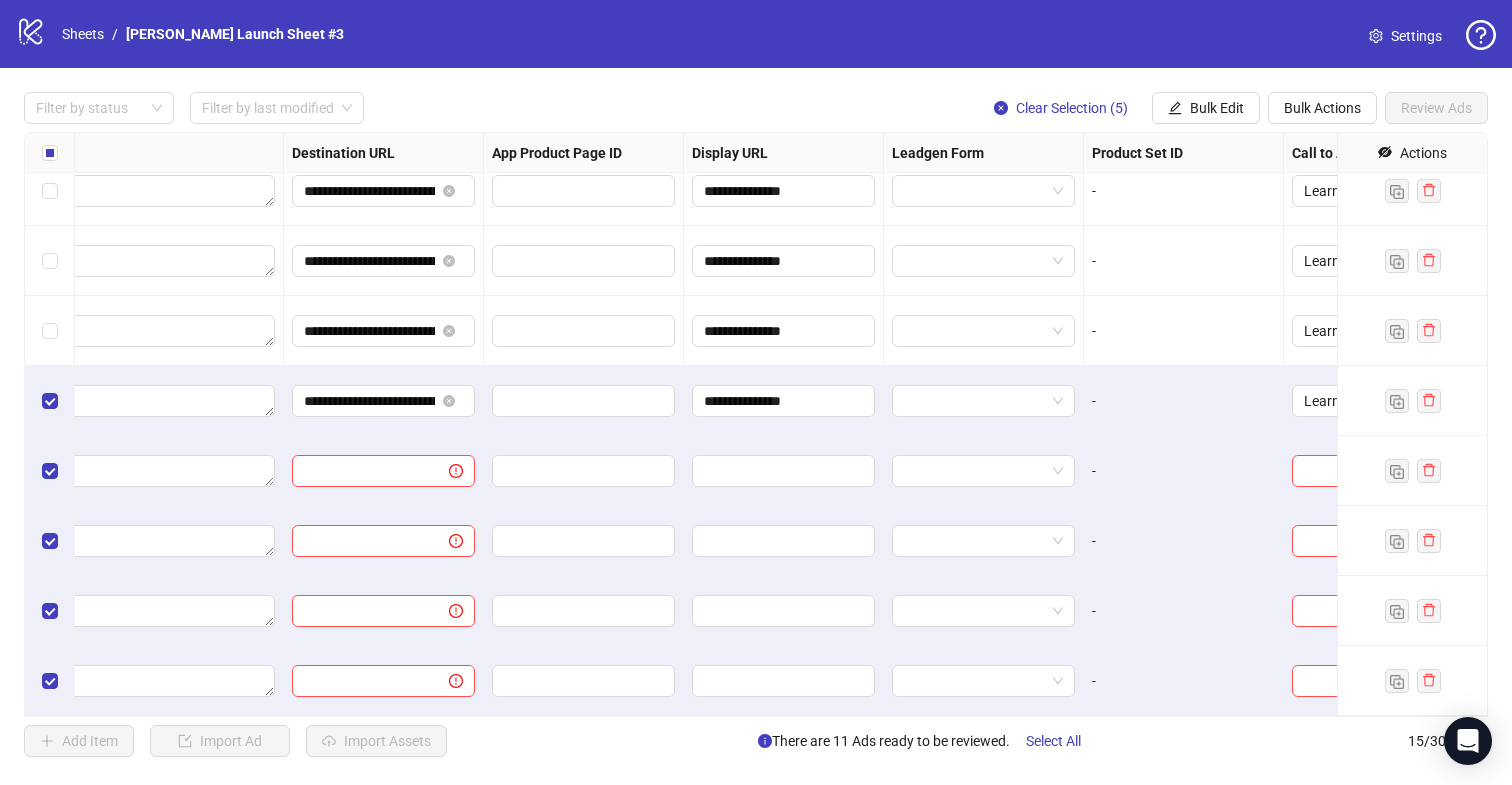 scroll, scrollTop: 507, scrollLeft: 0, axis: vertical 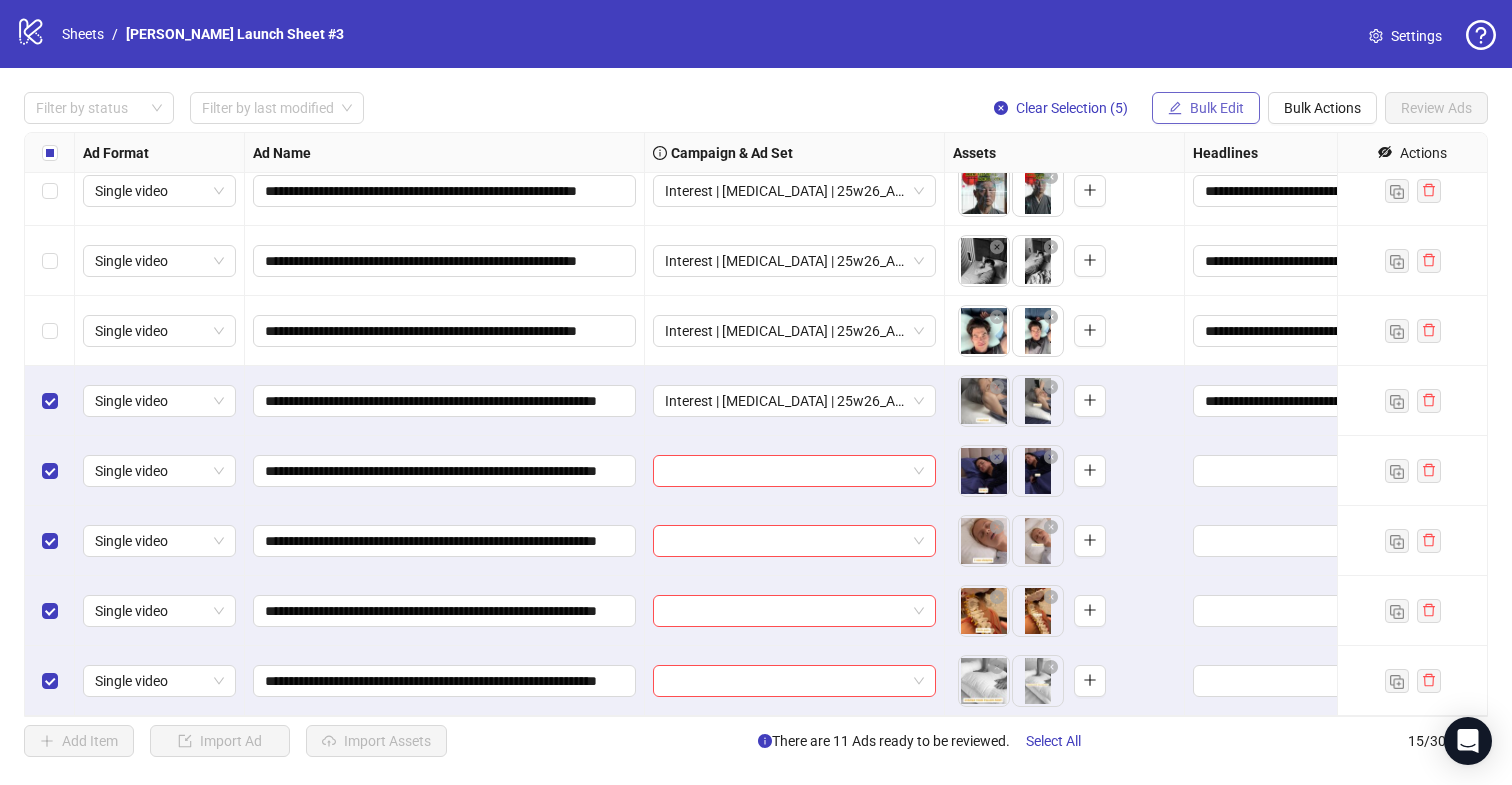 click on "Bulk Edit" at bounding box center [1217, 108] 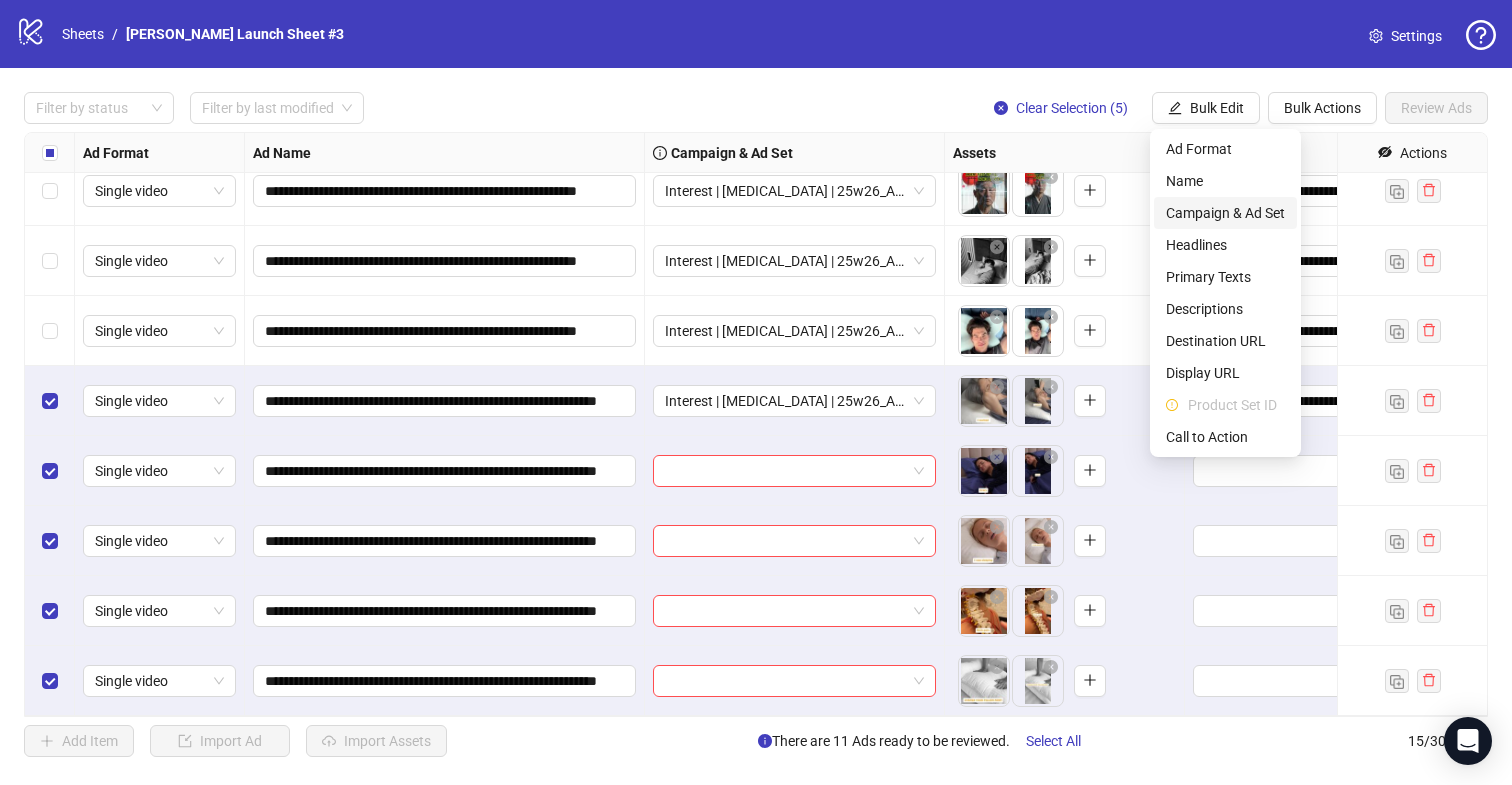 click on "Campaign & Ad Set" at bounding box center (1225, 213) 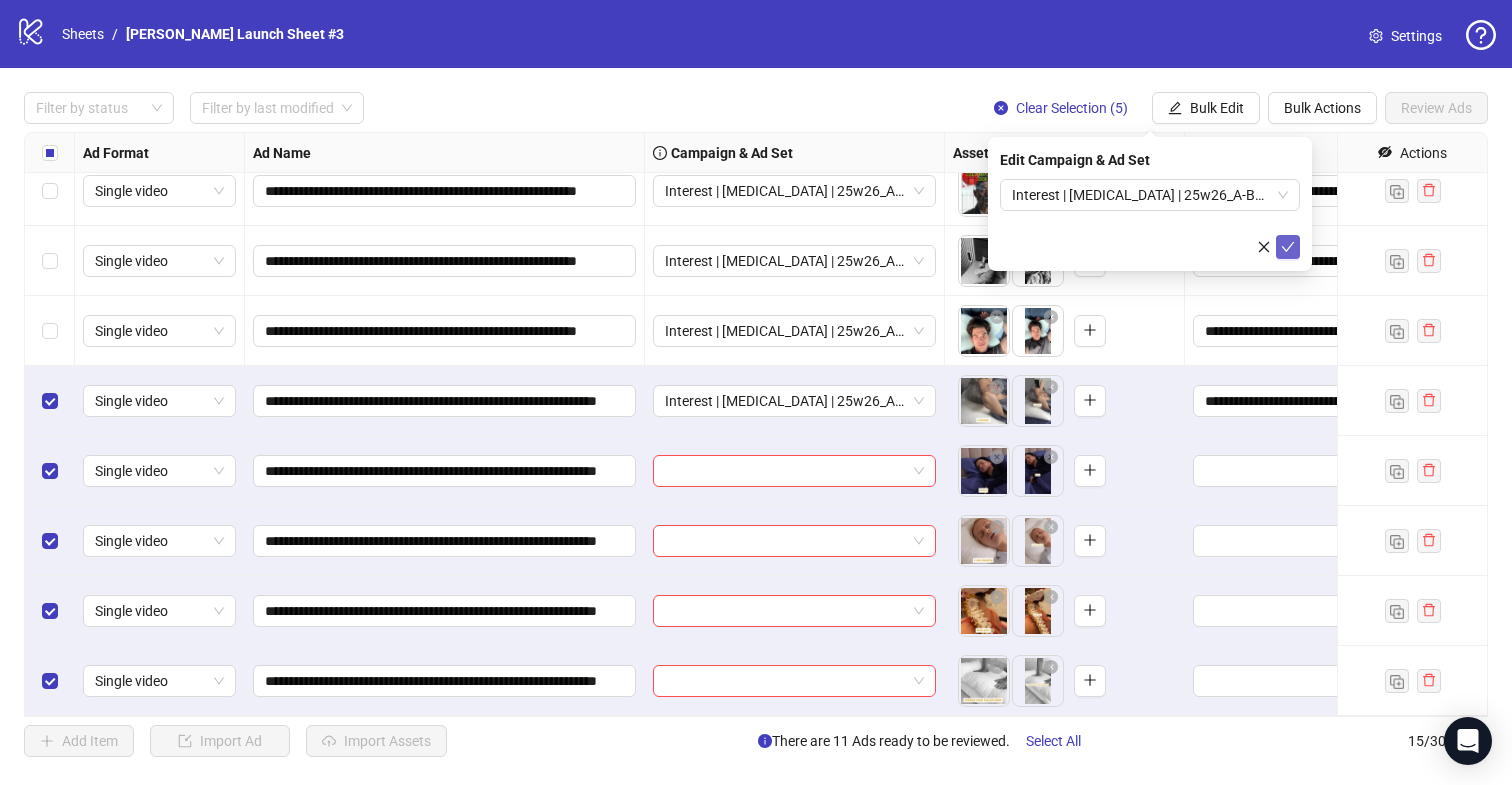 click at bounding box center [1288, 247] 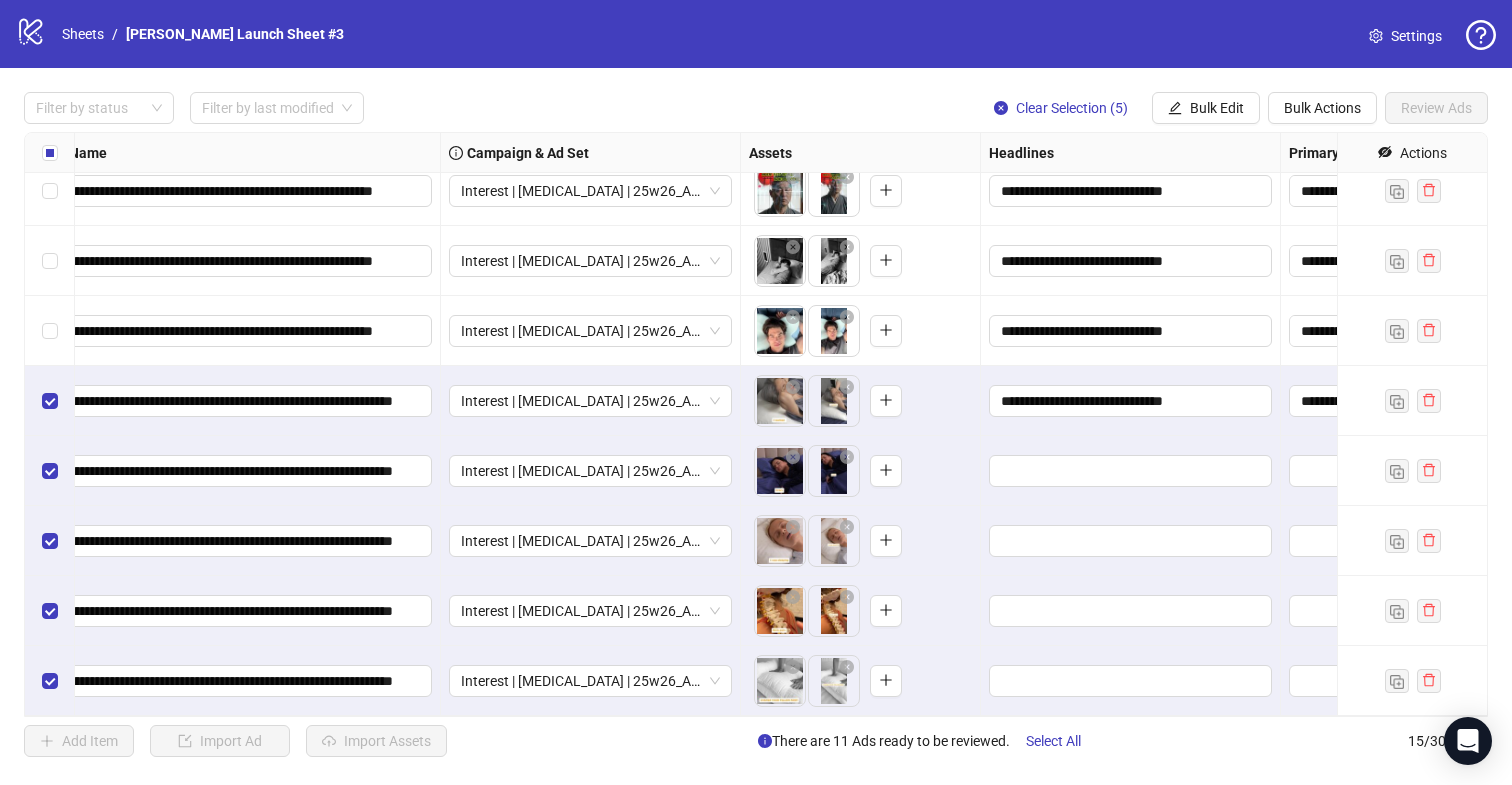 scroll, scrollTop: 507, scrollLeft: 71, axis: both 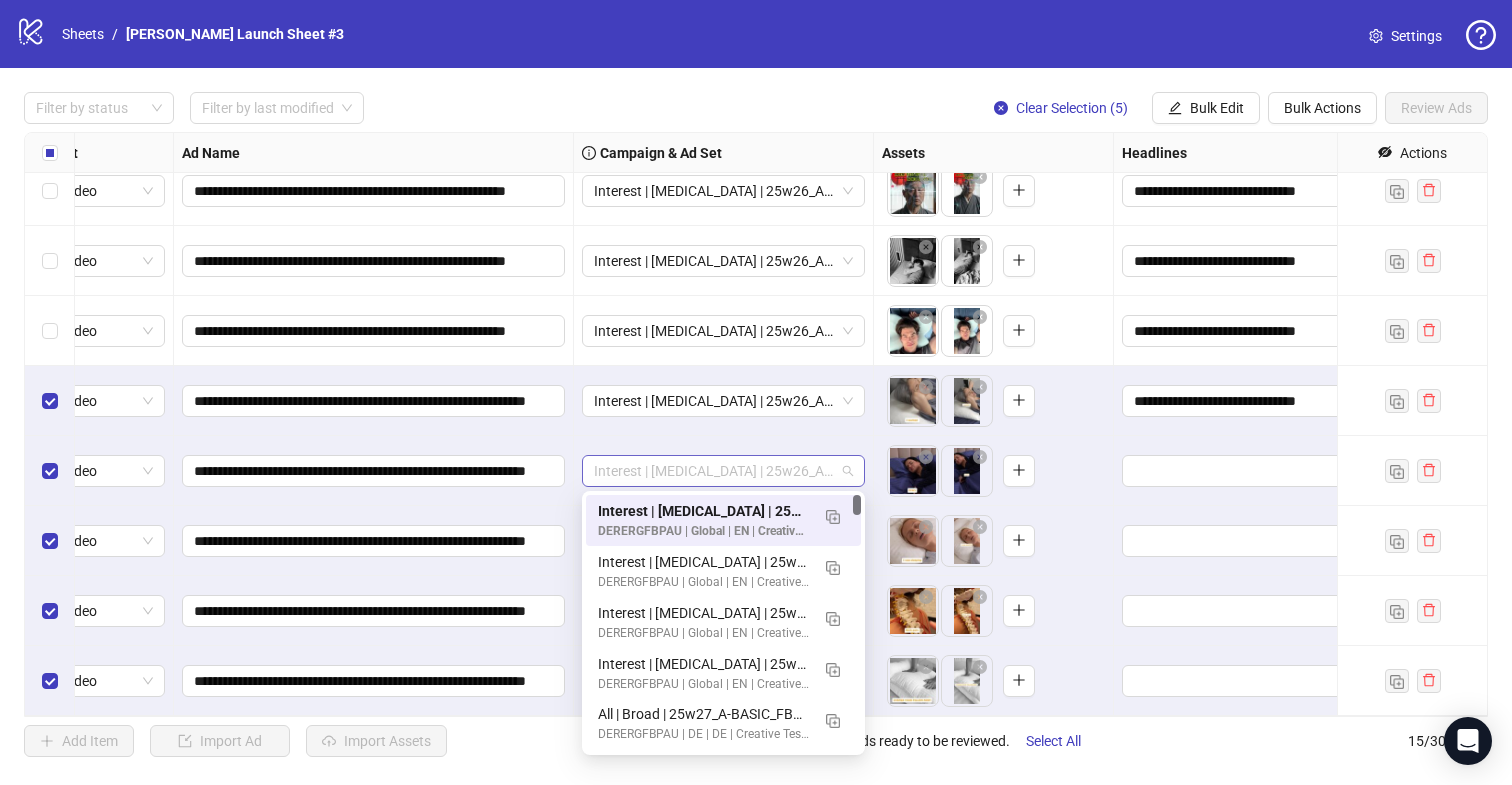 click on "Interest | [MEDICAL_DATA] | 25w26_A-BASIC_Ritual | Lifestyle PP  | 25-65+ All | 07.10" at bounding box center [723, 471] 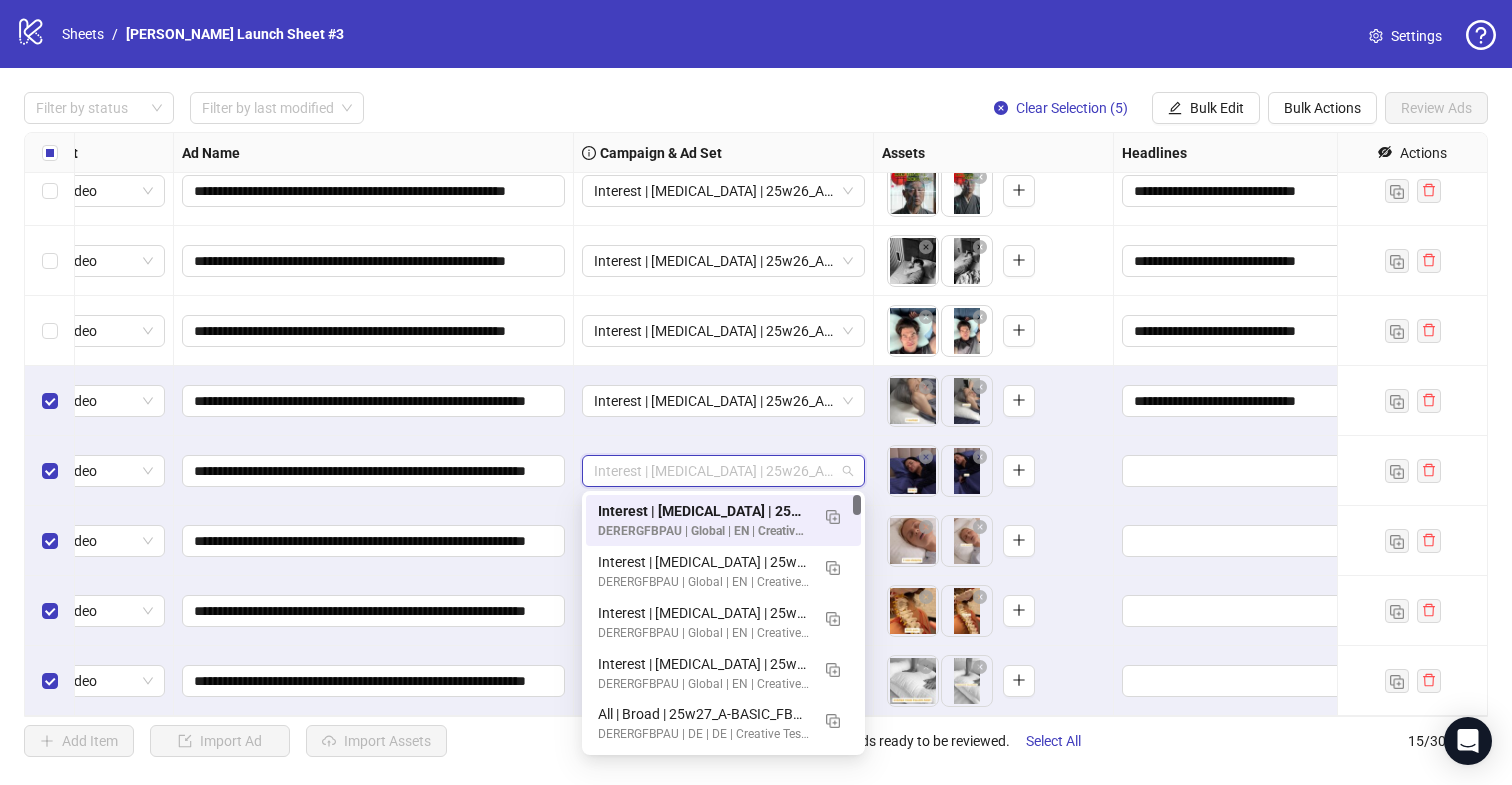 click on "To pick up a draggable item, press the space bar.
While dragging, use the arrow keys to move the item.
Press space again to drop the item in its new position, or press escape to cancel." at bounding box center [994, 401] 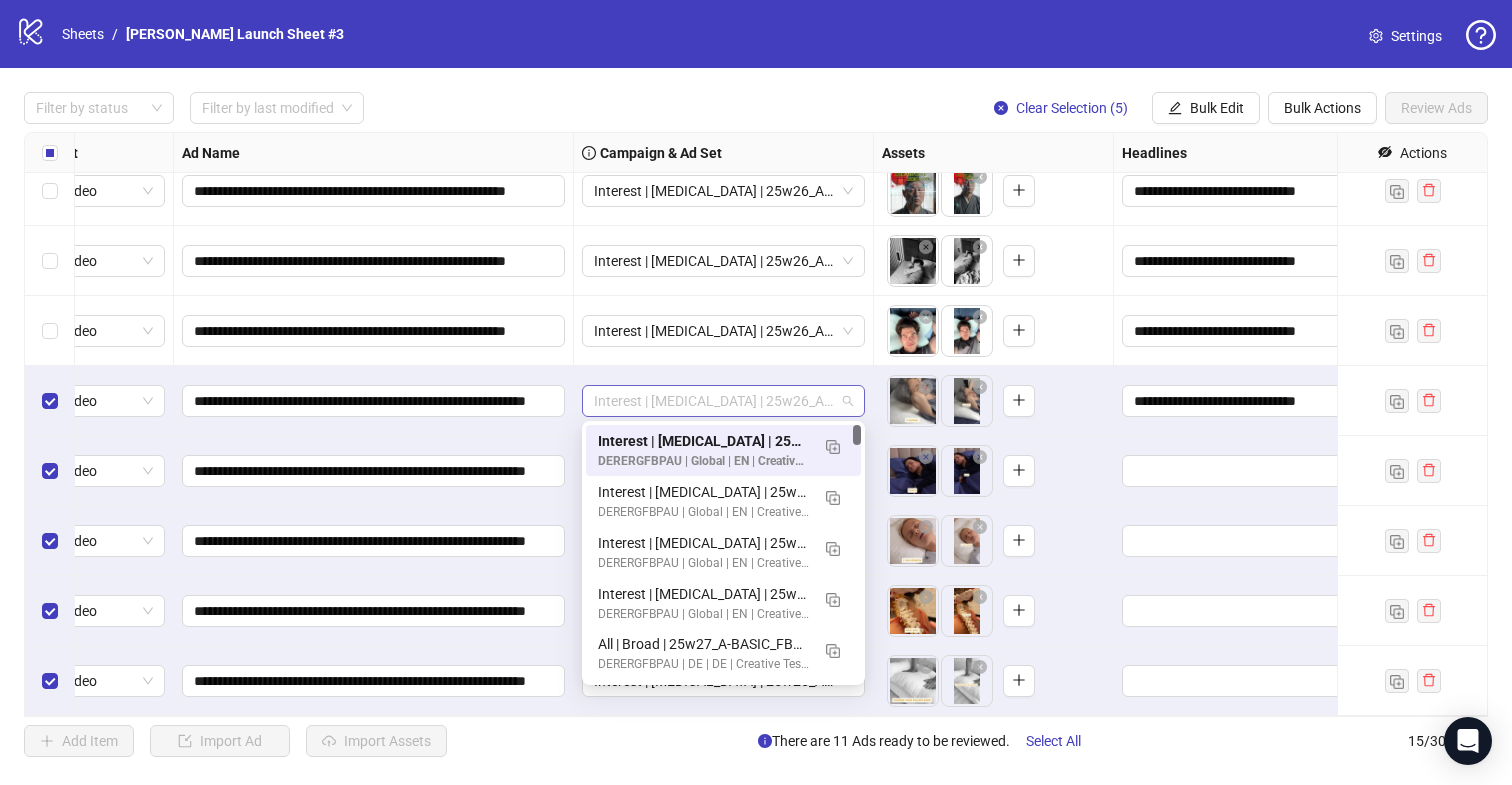 click on "Interest | [MEDICAL_DATA] | 25w26_A-BASIC_Ritual | Lifestyle PP  | 25-65+ All | 07.10" at bounding box center [723, 401] 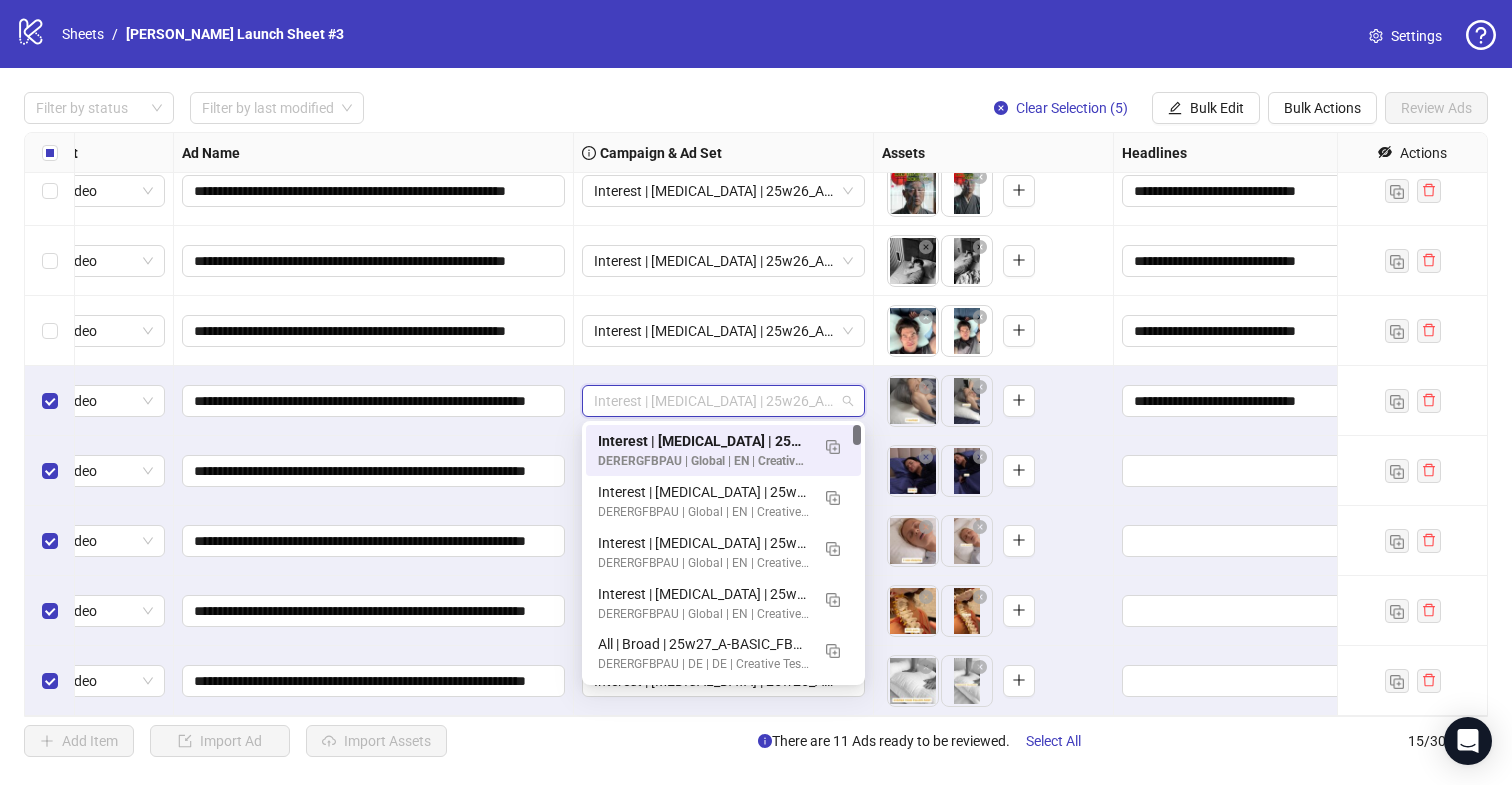 click on "Interest | [MEDICAL_DATA] | 25w26_A-BASIC_Ritual | Lifestyle PP  | 25-65+ All | 07.10" at bounding box center [724, 331] 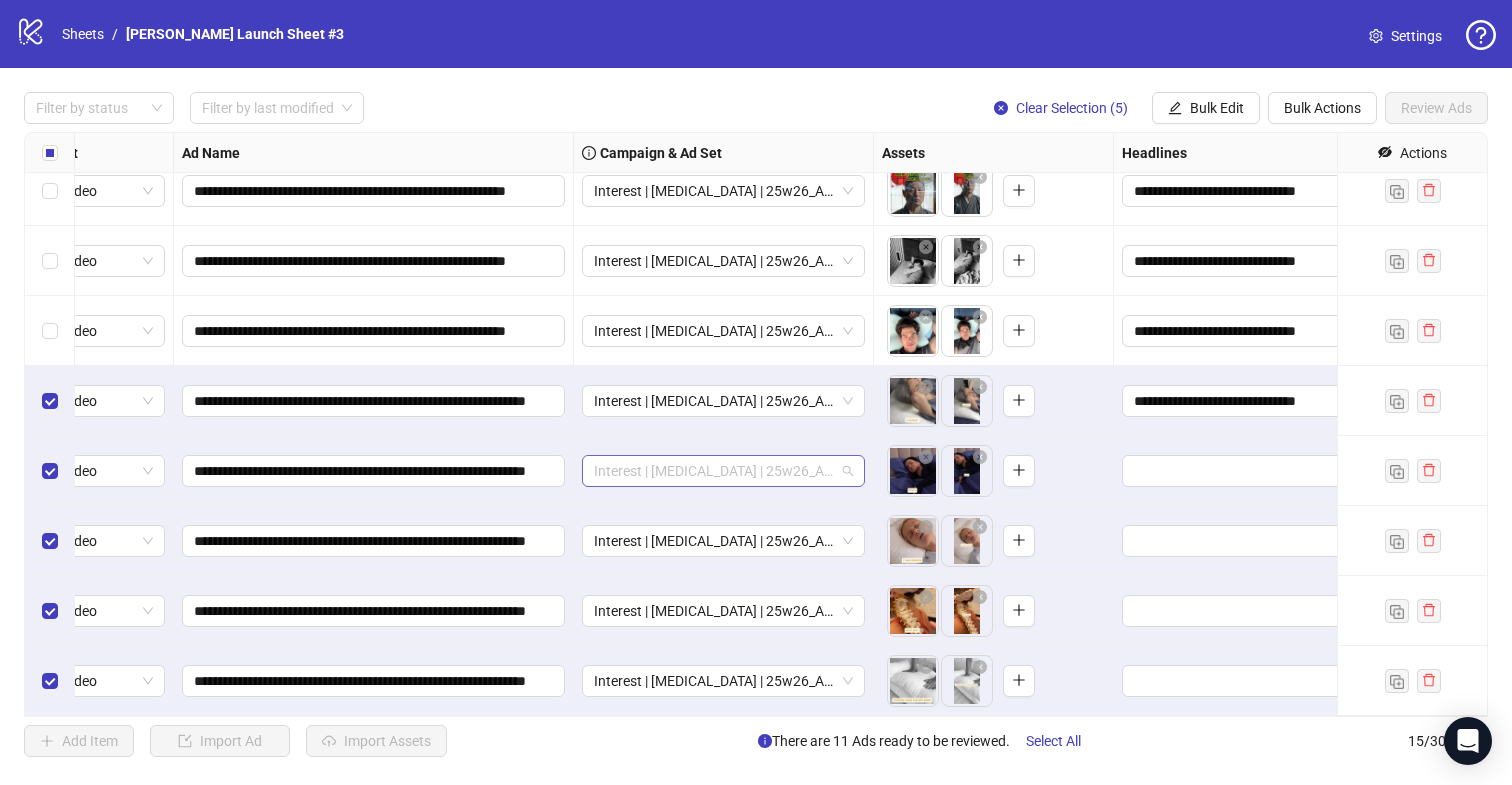 click on "Interest | [MEDICAL_DATA] | 25w26_A-BASIC_Ritual | Lifestyle PP  | 25-65+ All | 07.10" at bounding box center (723, 471) 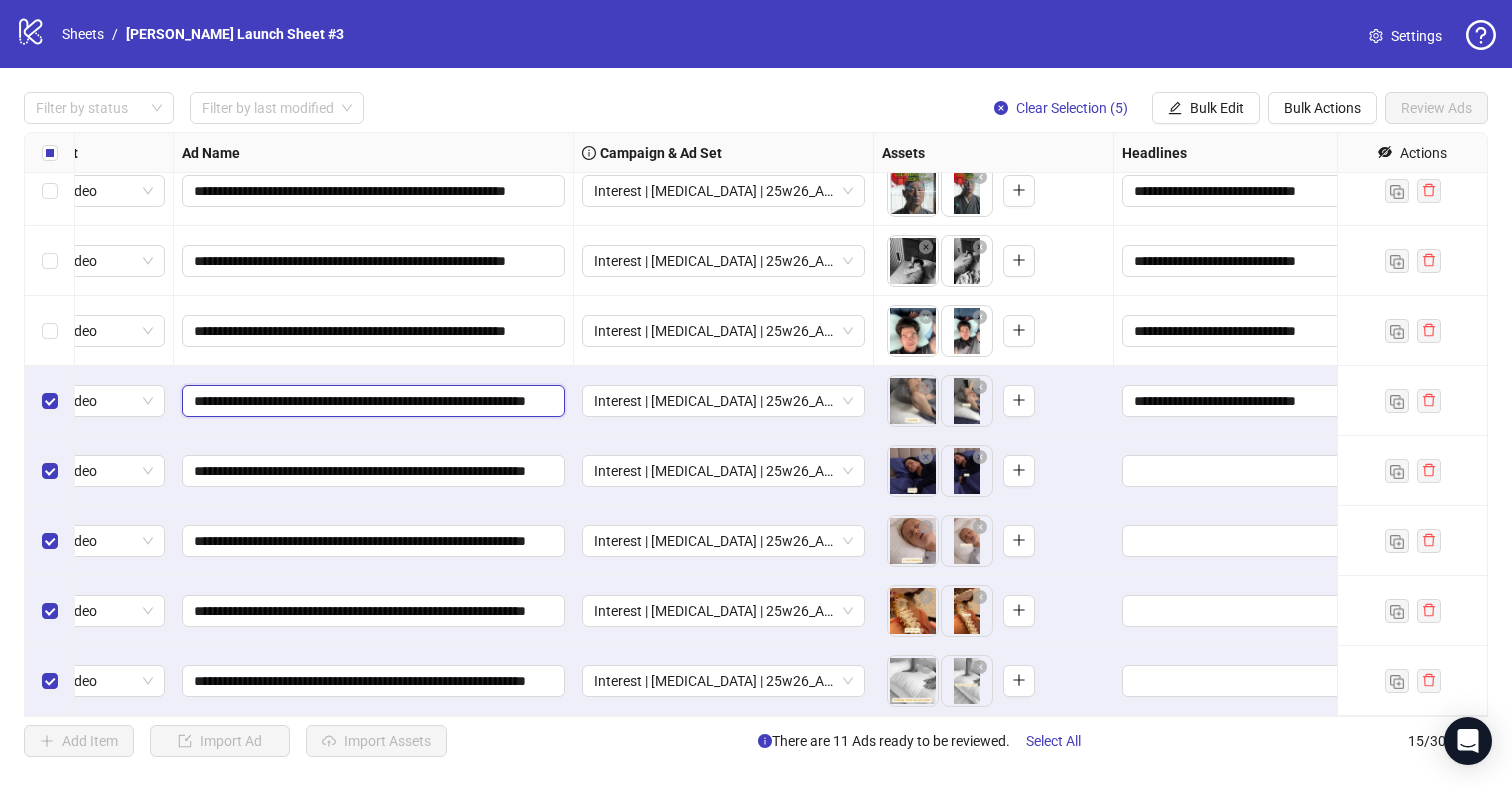 drag, startPoint x: 371, startPoint y: 400, endPoint x: 172, endPoint y: 401, distance: 199.00252 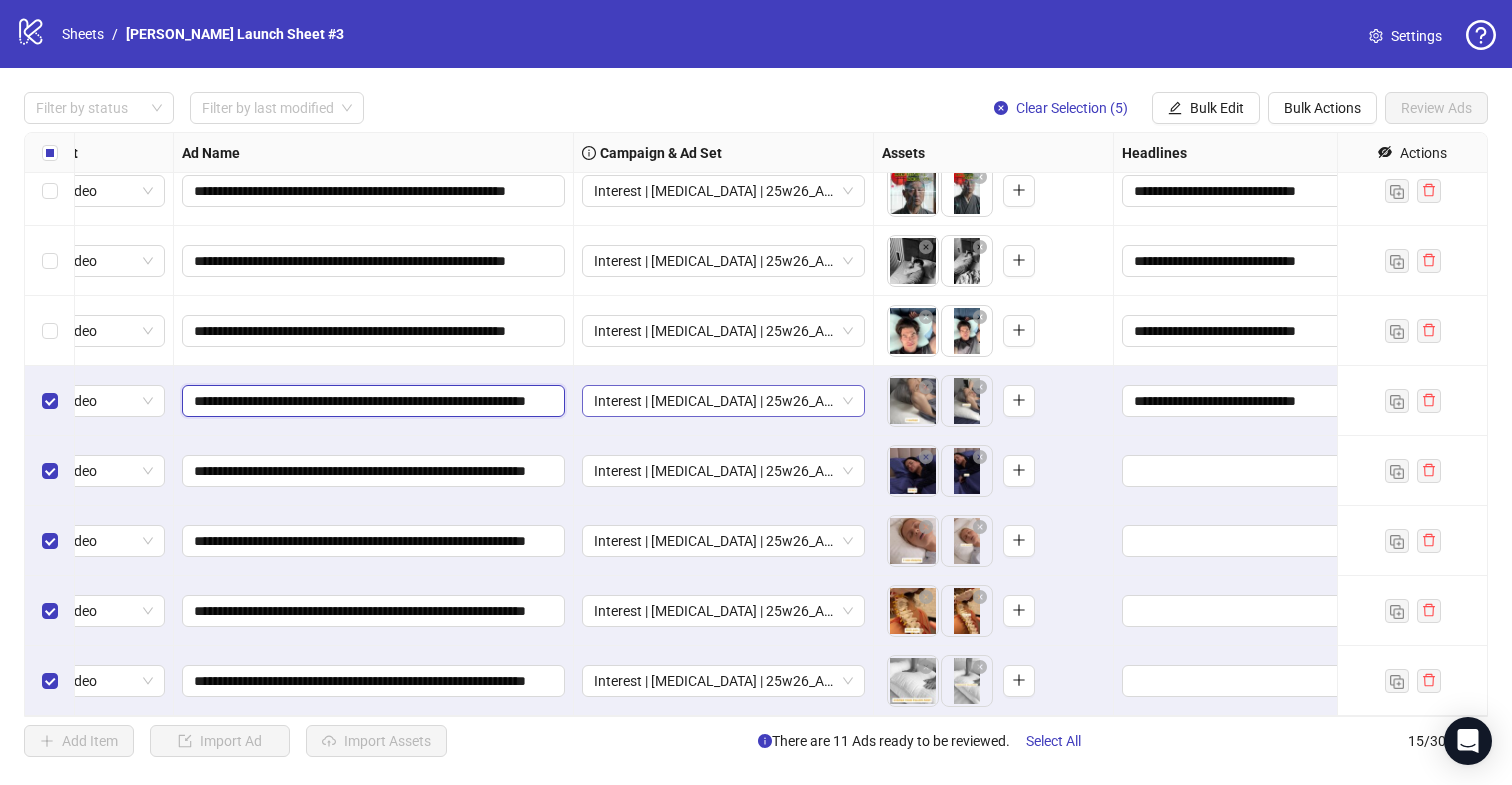 click on "Interest | [MEDICAL_DATA] | 25w26_A-BASIC_Ritual | Lifestyle PP  | 25-65+ All | 07.10" at bounding box center [723, 401] 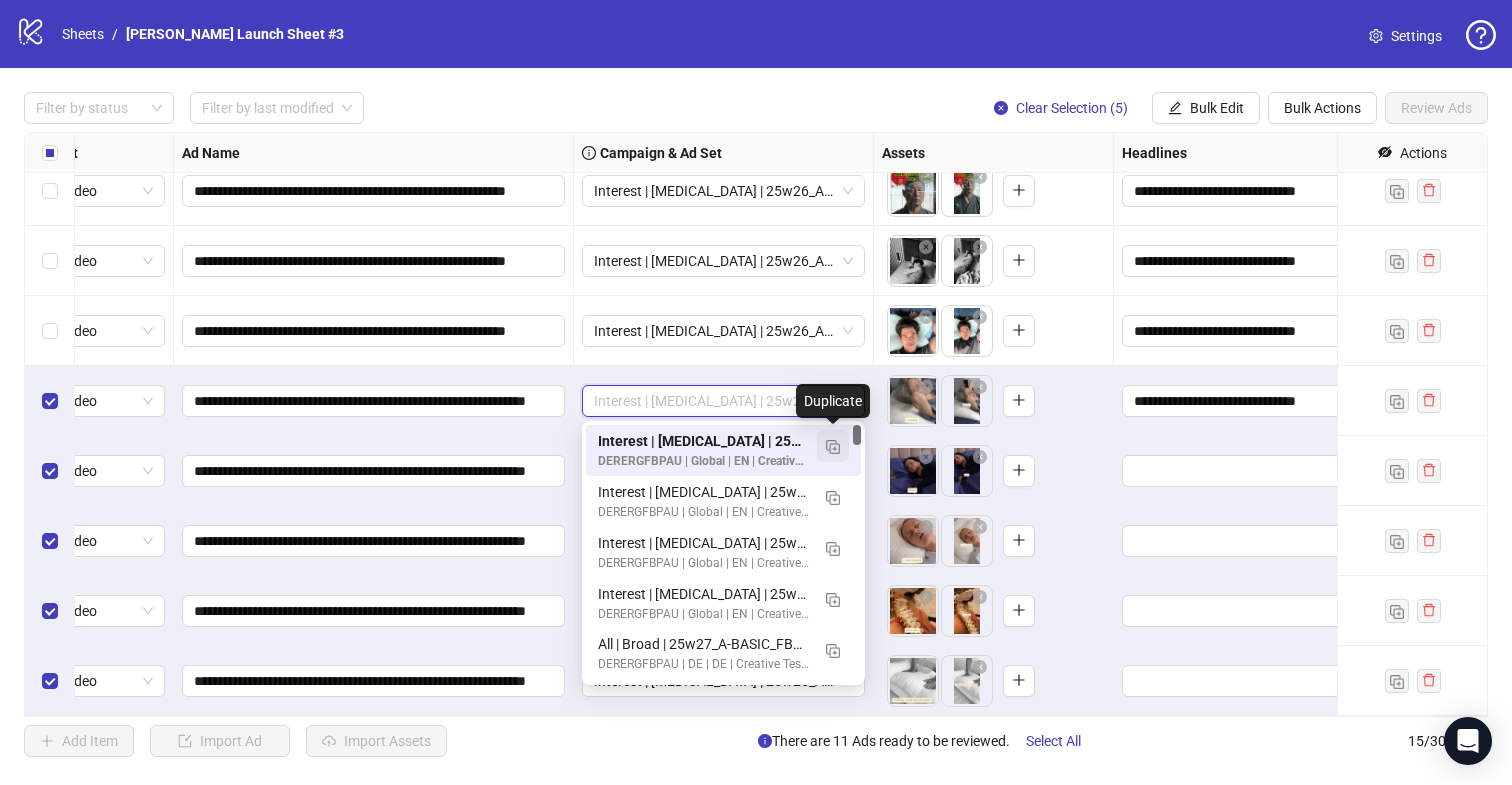 click at bounding box center [833, 447] 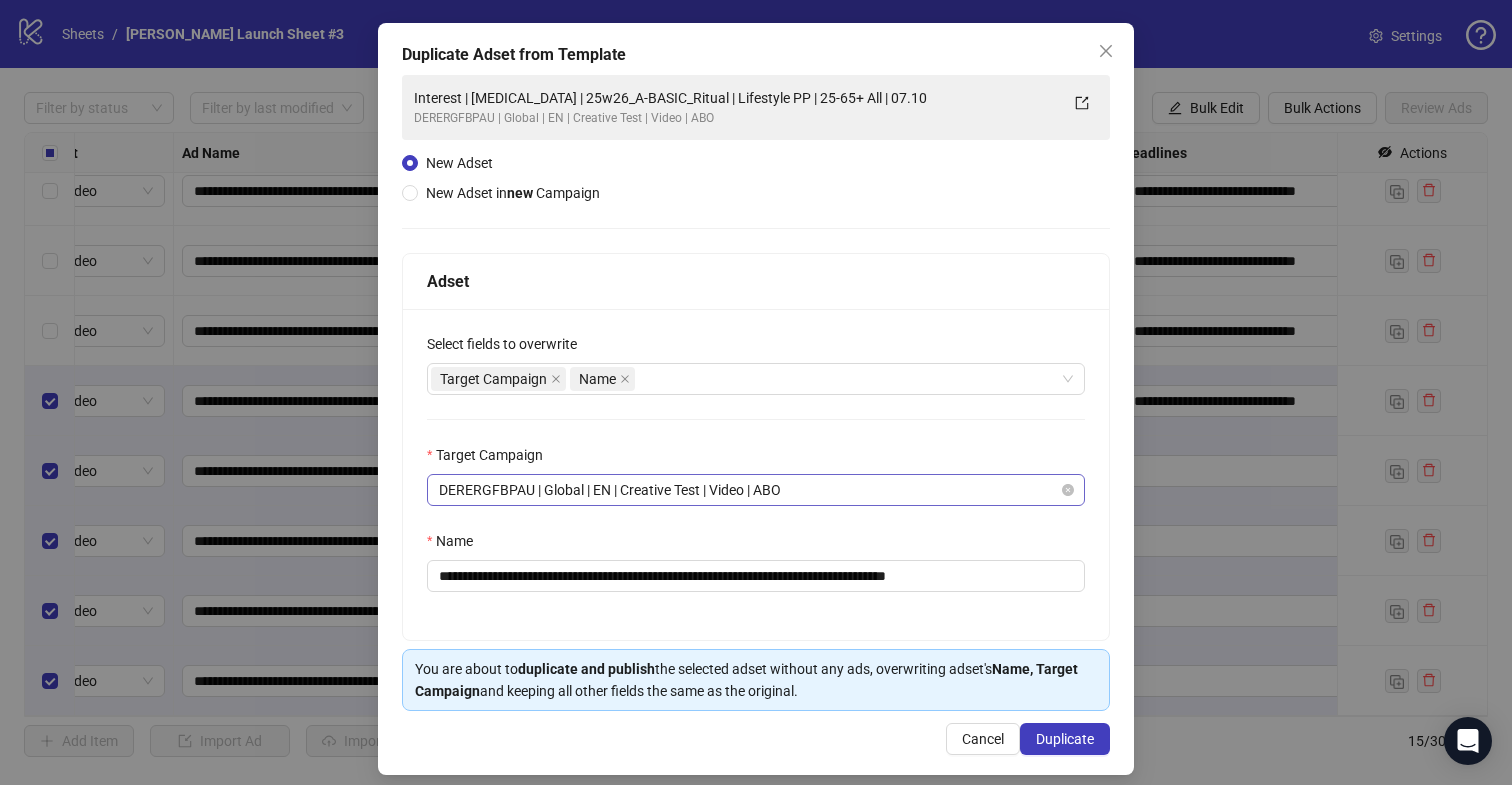 scroll, scrollTop: 92, scrollLeft: 0, axis: vertical 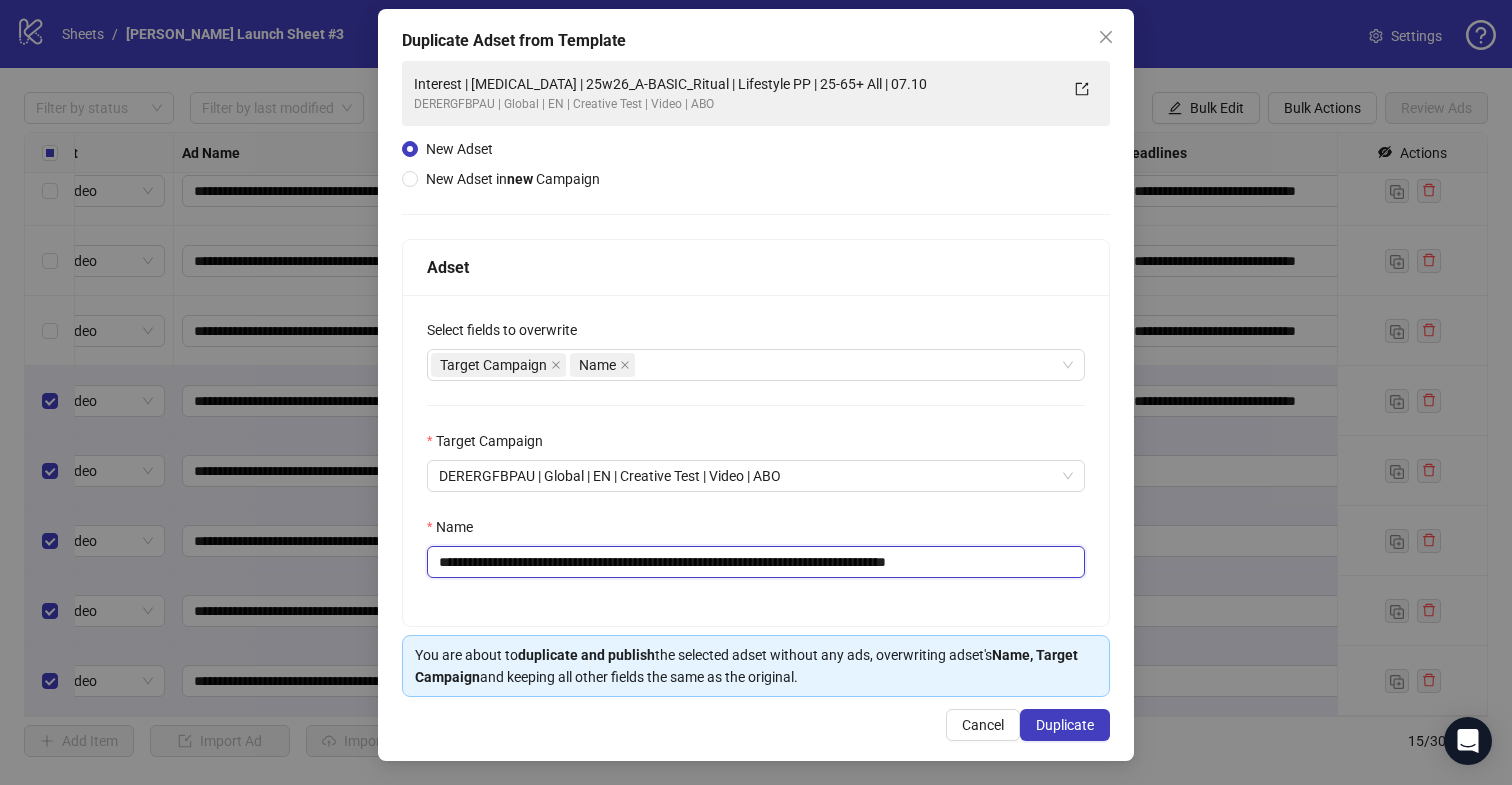 drag, startPoint x: 734, startPoint y: 558, endPoint x: 695, endPoint y: 558, distance: 39 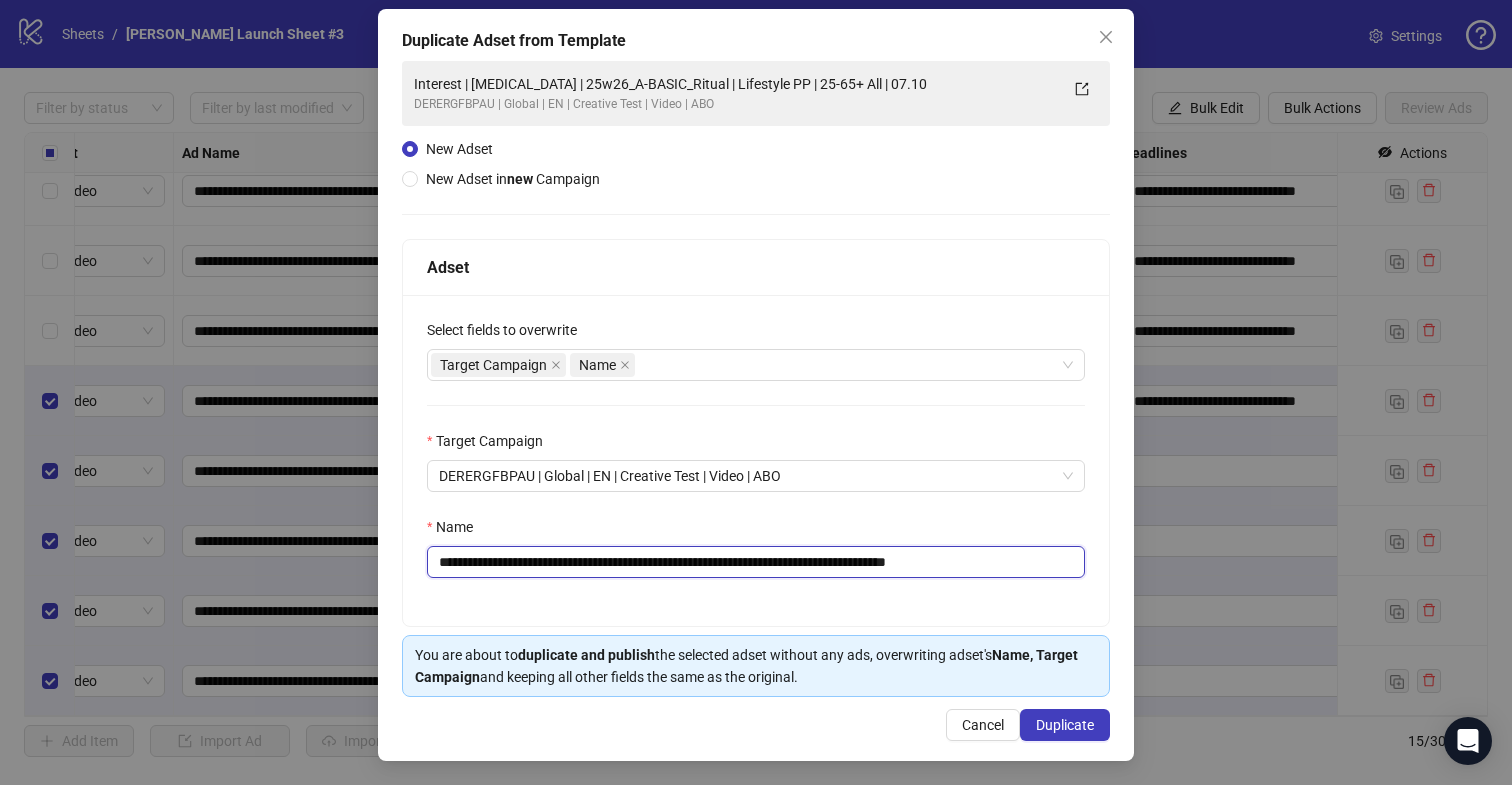 drag, startPoint x: 737, startPoint y: 559, endPoint x: 597, endPoint y: 563, distance: 140.05713 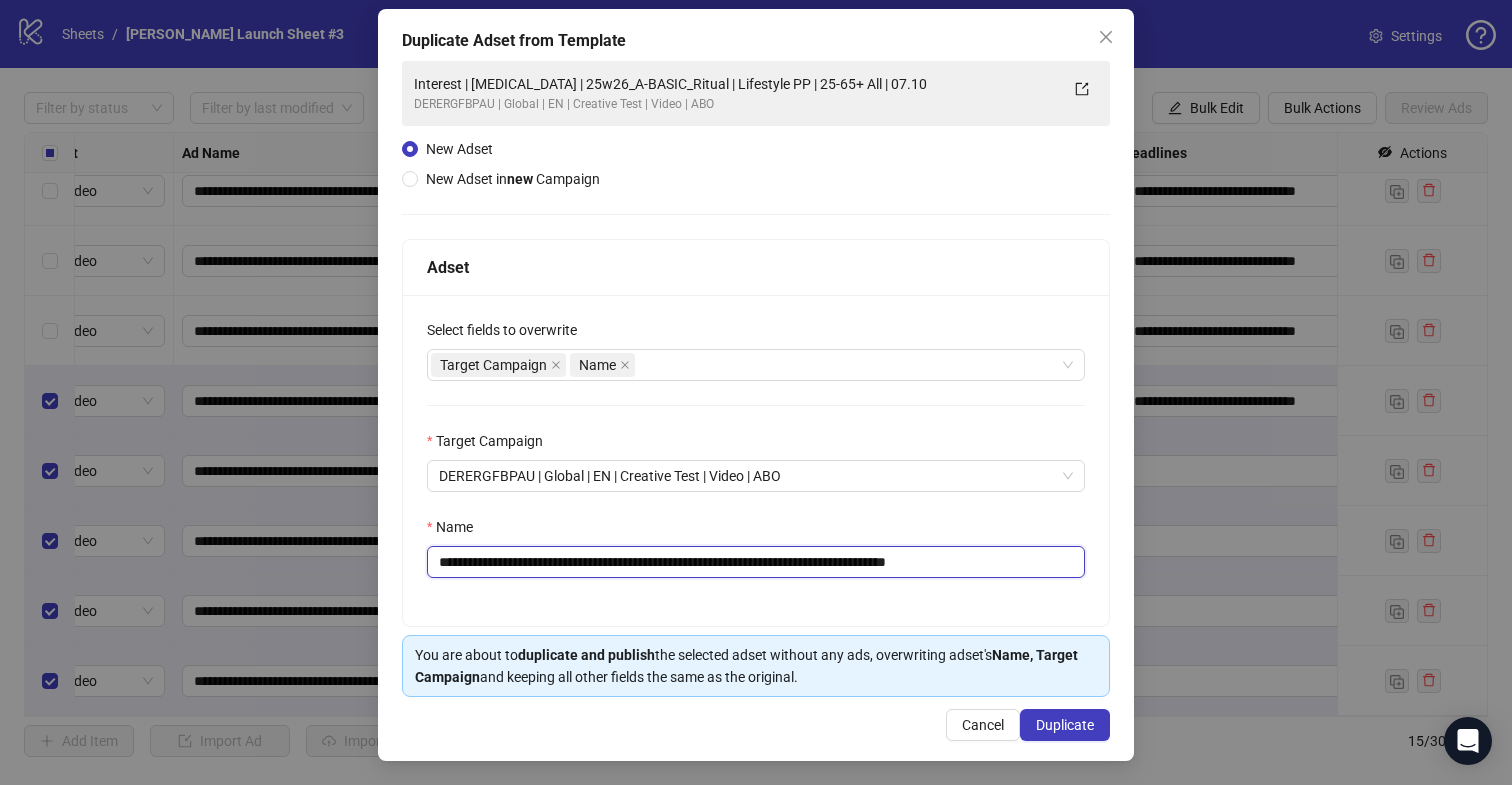 paste on "****" 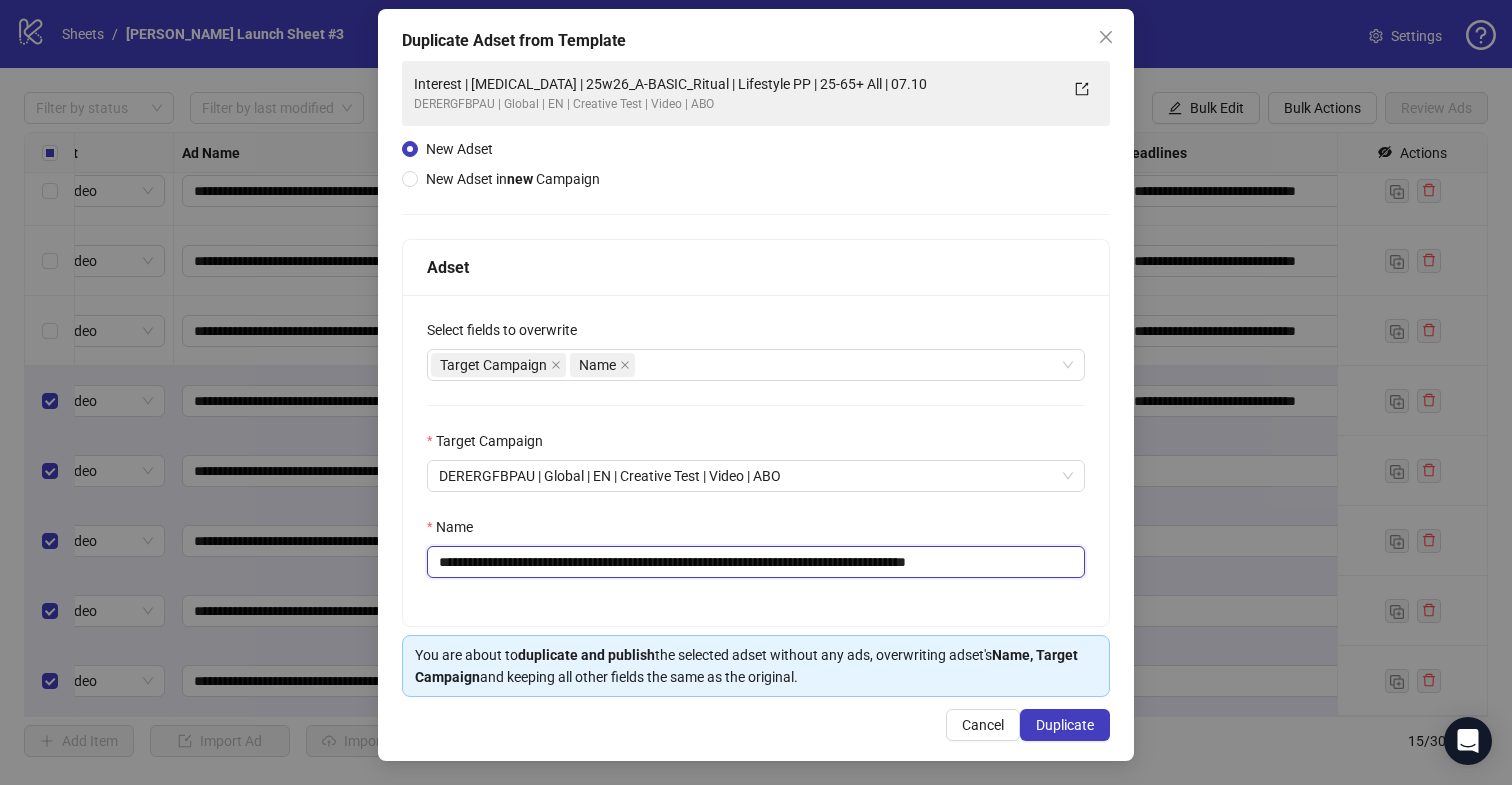drag, startPoint x: 977, startPoint y: 558, endPoint x: 1099, endPoint y: 595, distance: 127.48725 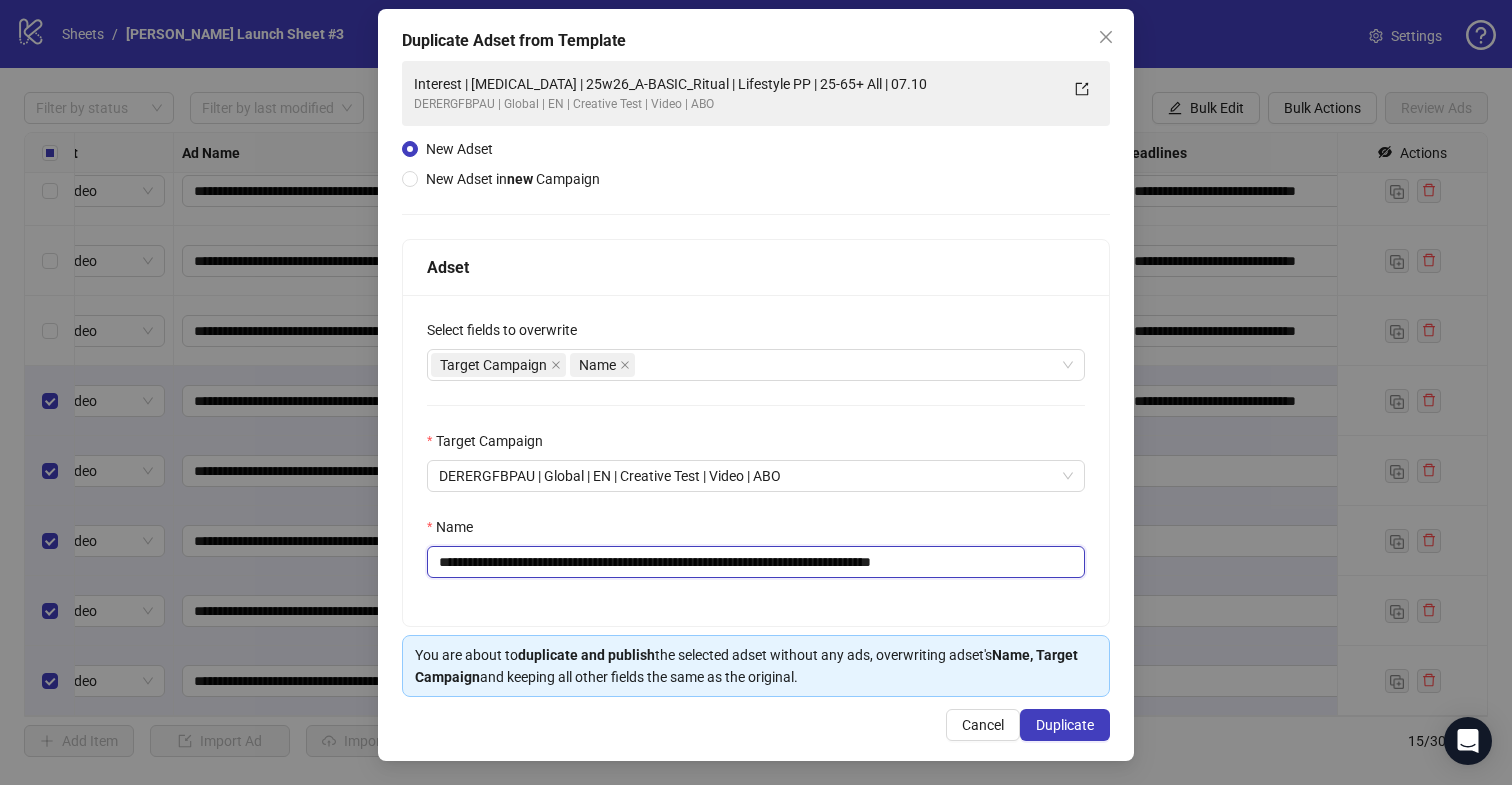 type on "**********" 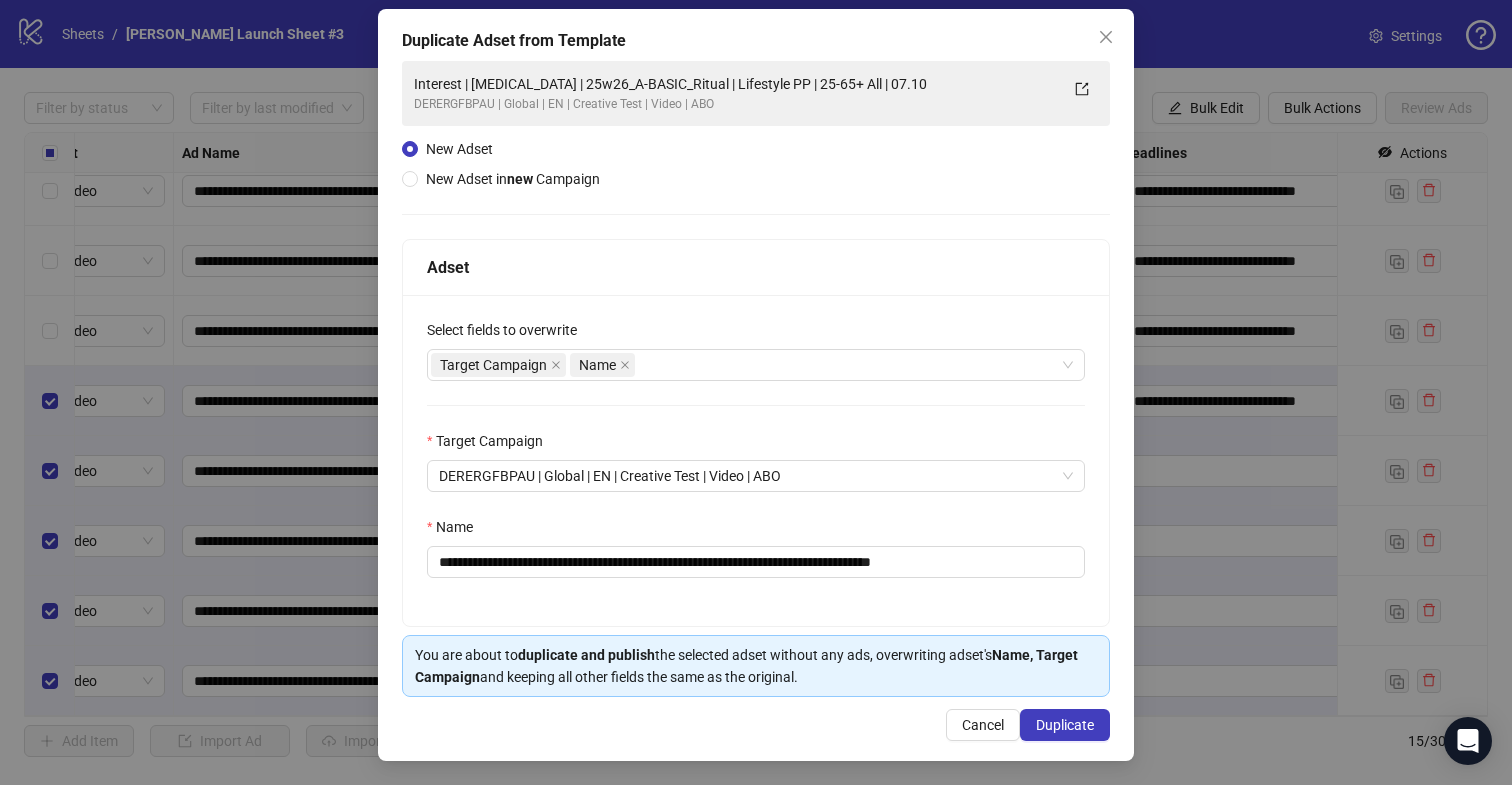 click on "Name" at bounding box center [756, 531] 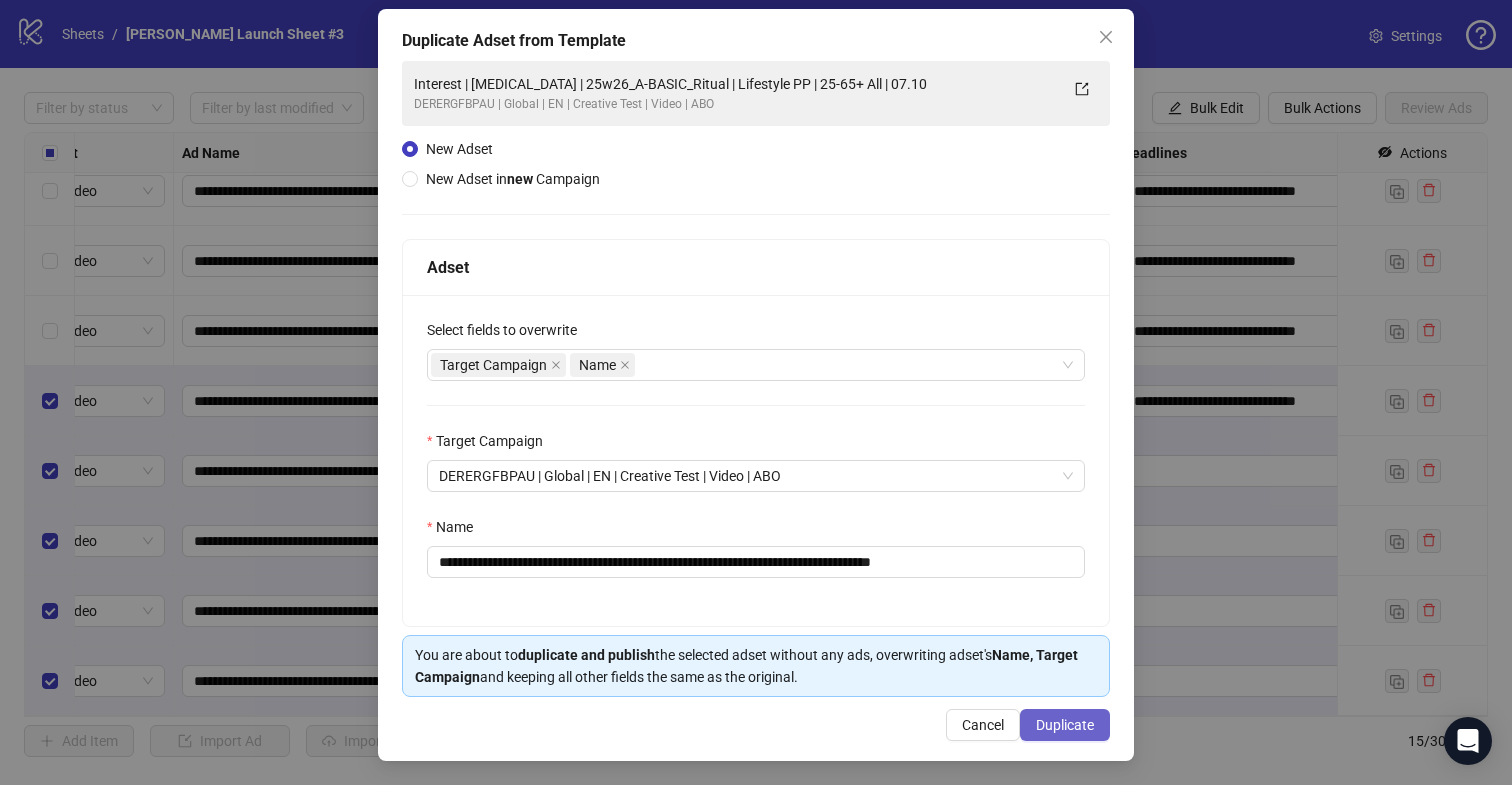 click on "Duplicate" at bounding box center (1065, 725) 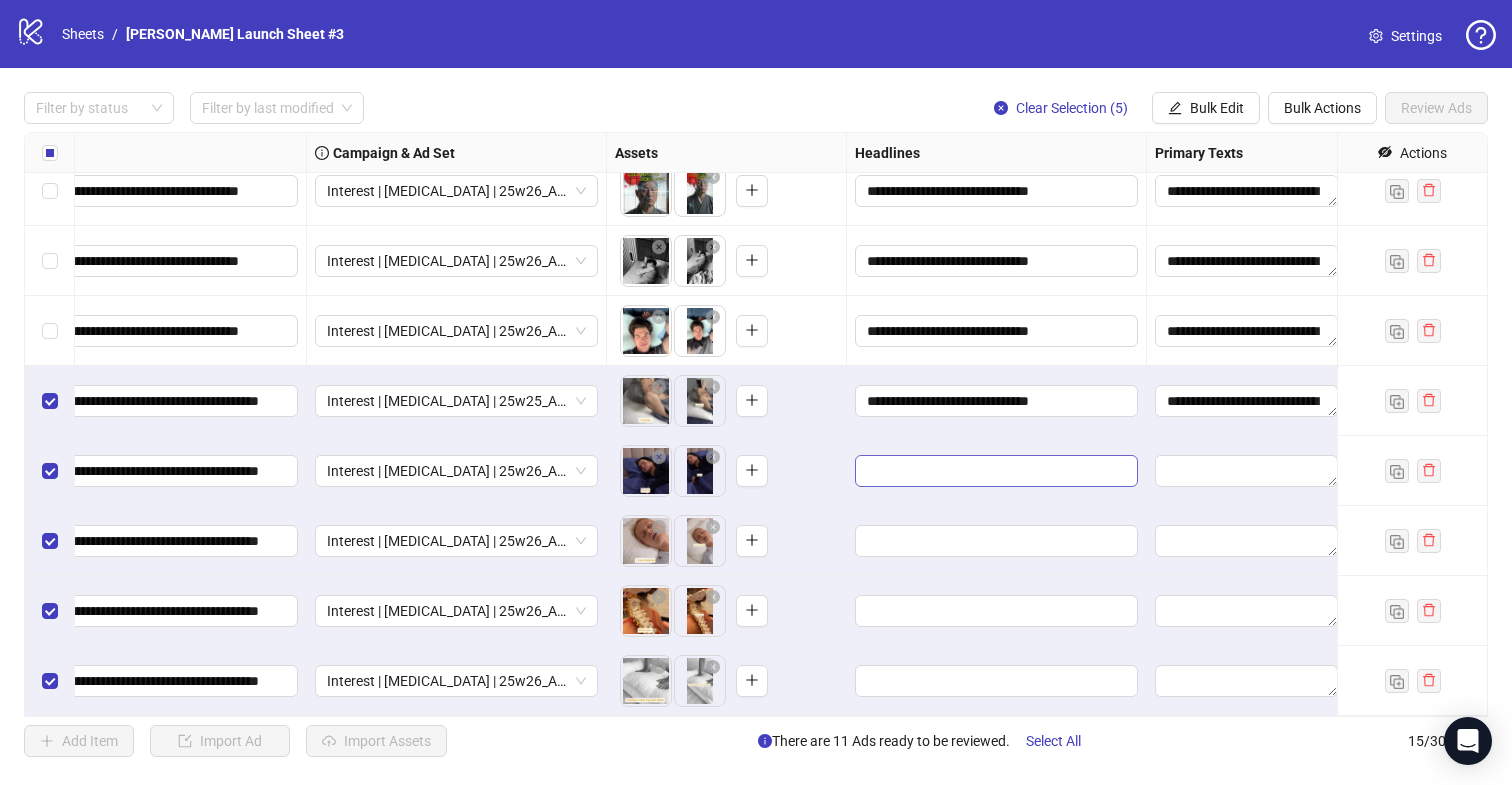 scroll, scrollTop: 507, scrollLeft: 344, axis: both 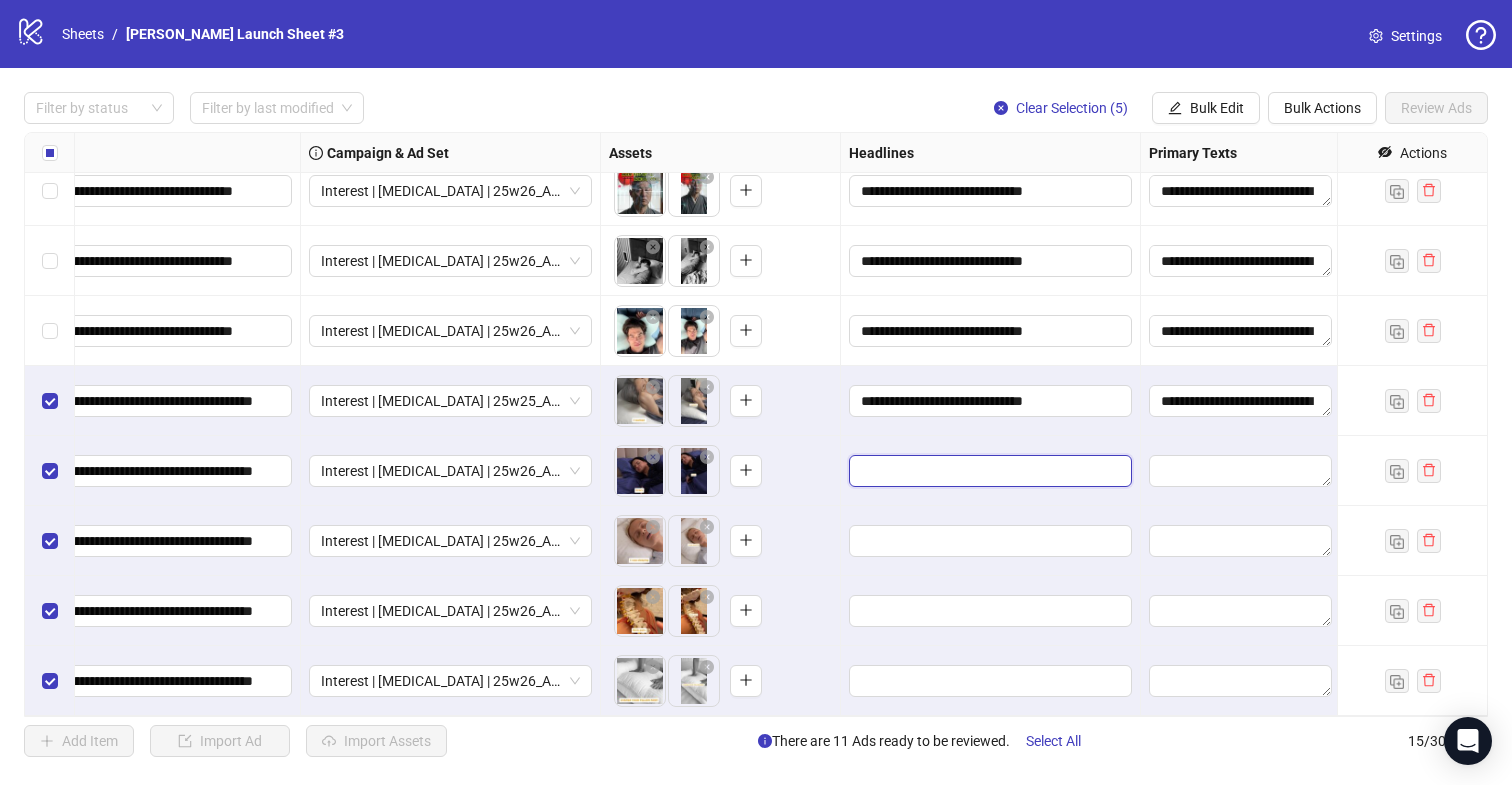 click at bounding box center (988, 471) 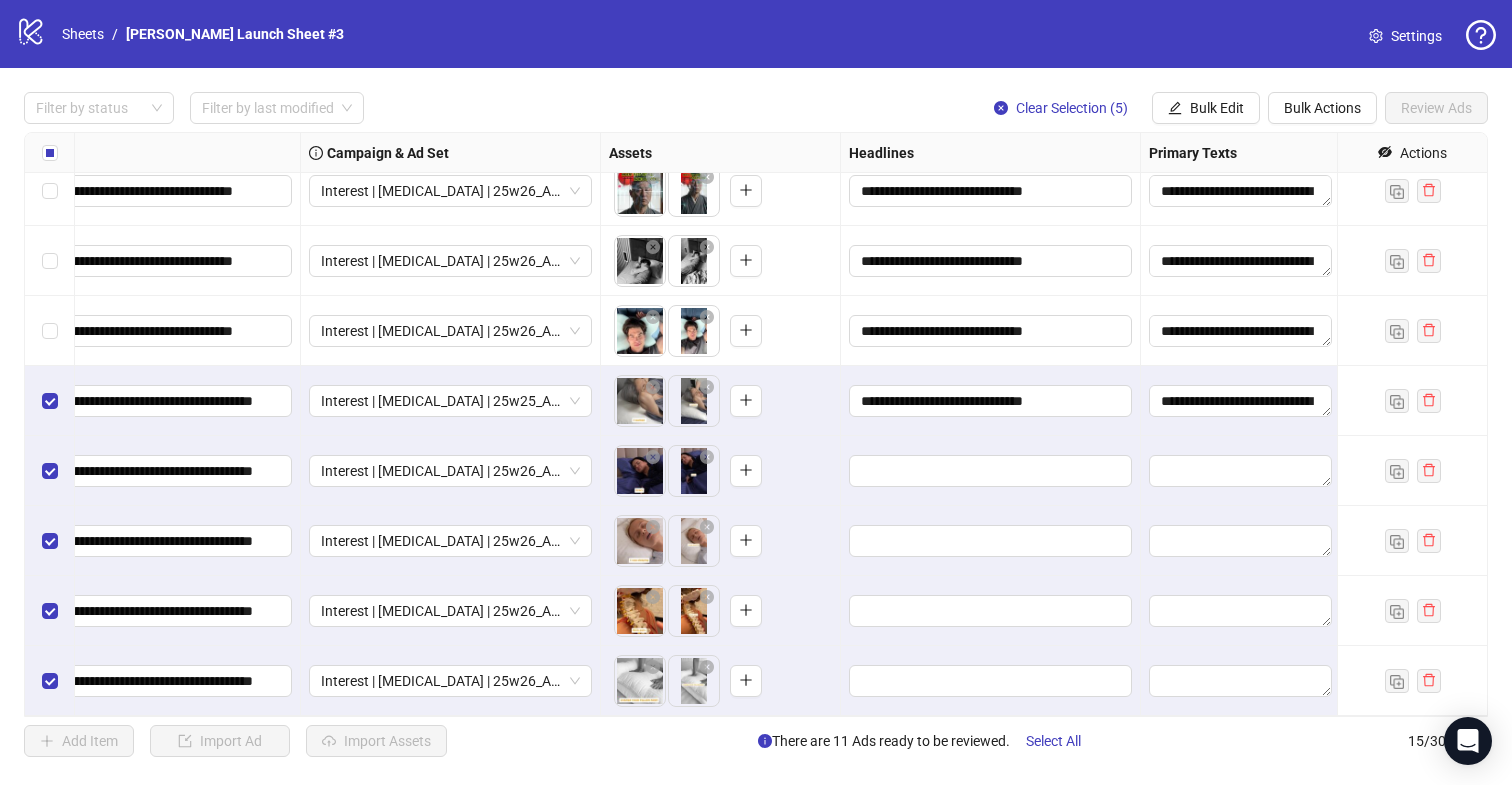 click at bounding box center [991, 471] 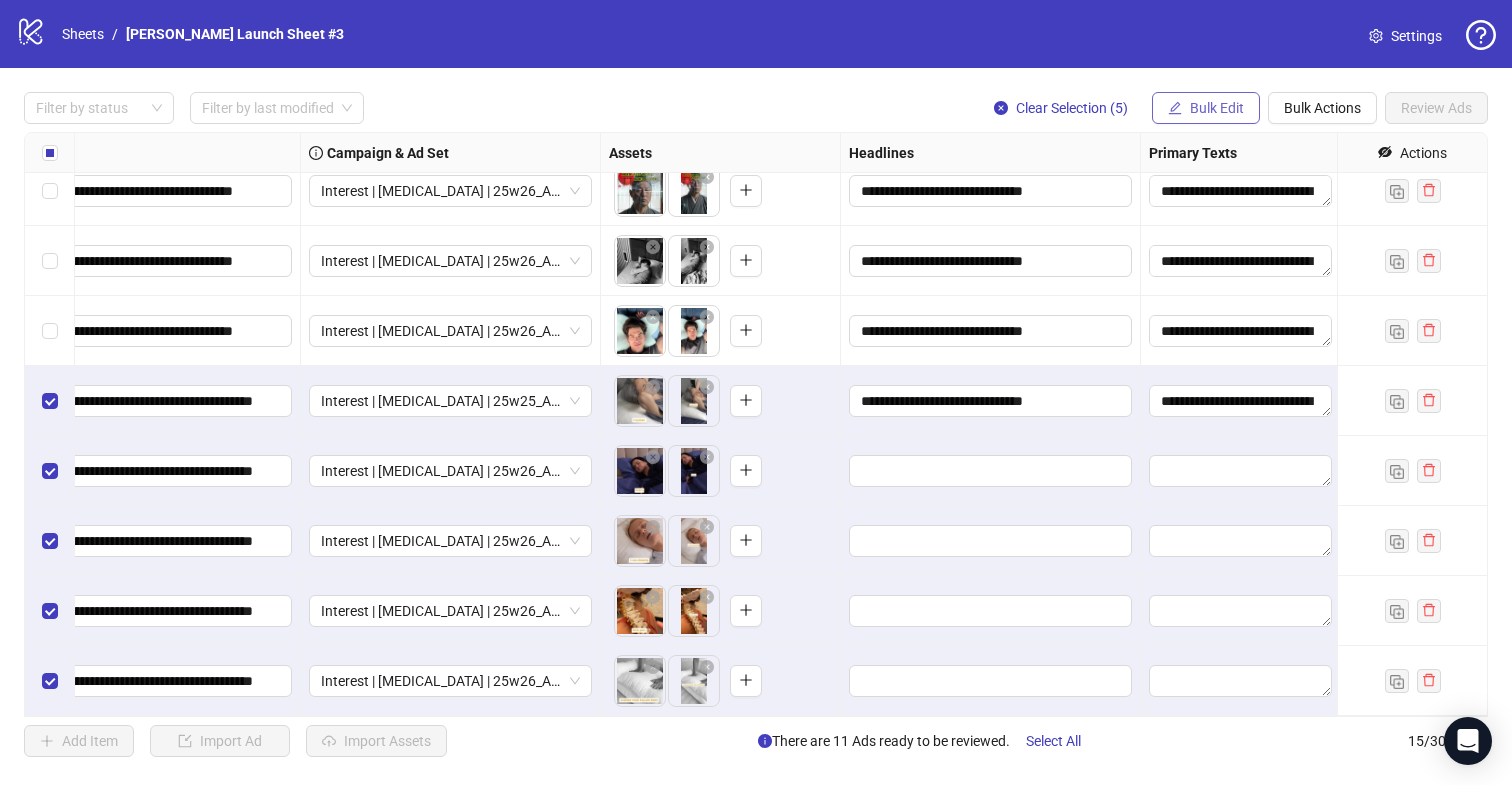click on "Bulk Edit" at bounding box center (1217, 108) 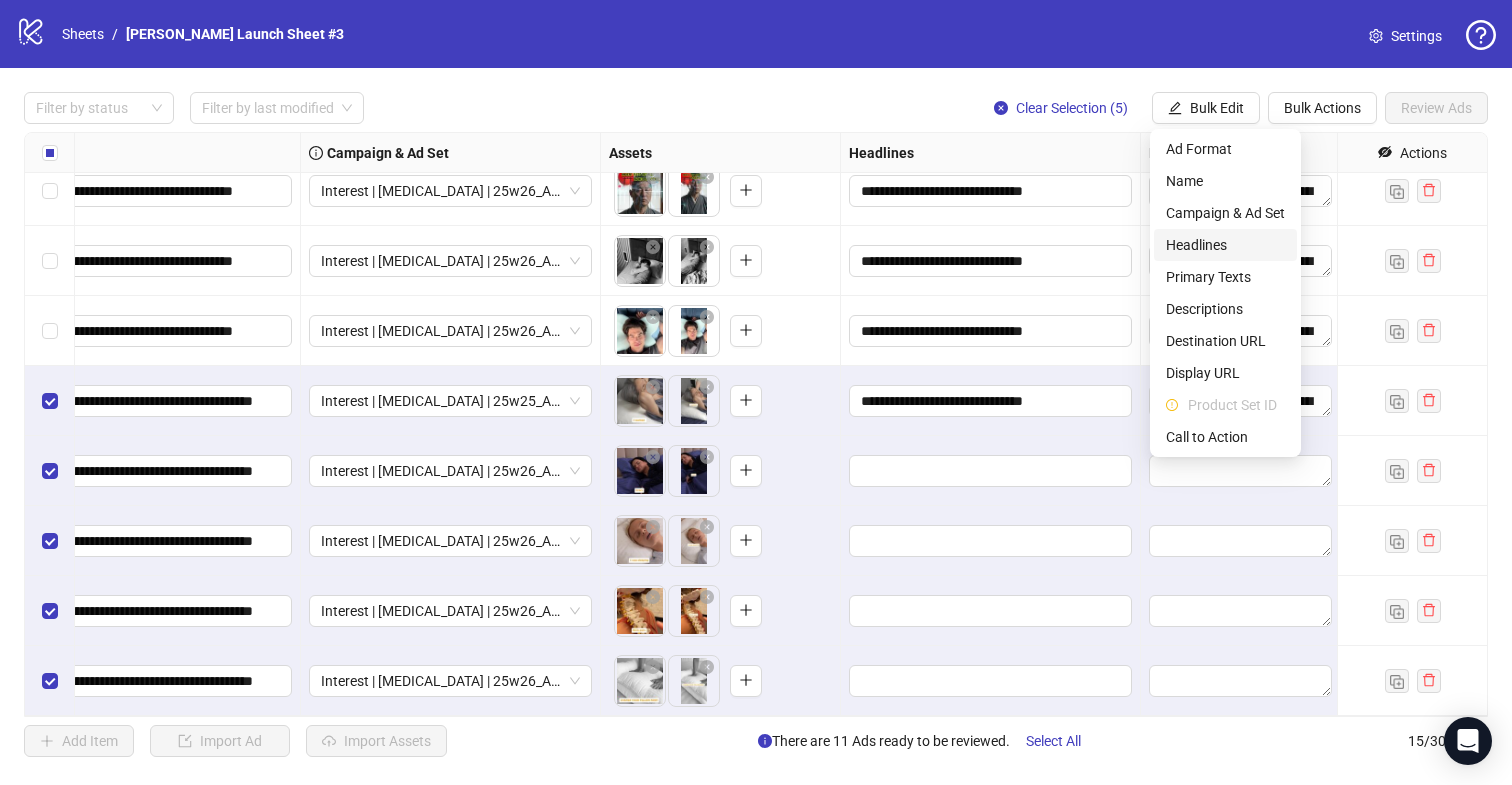 click on "Headlines" at bounding box center [1225, 245] 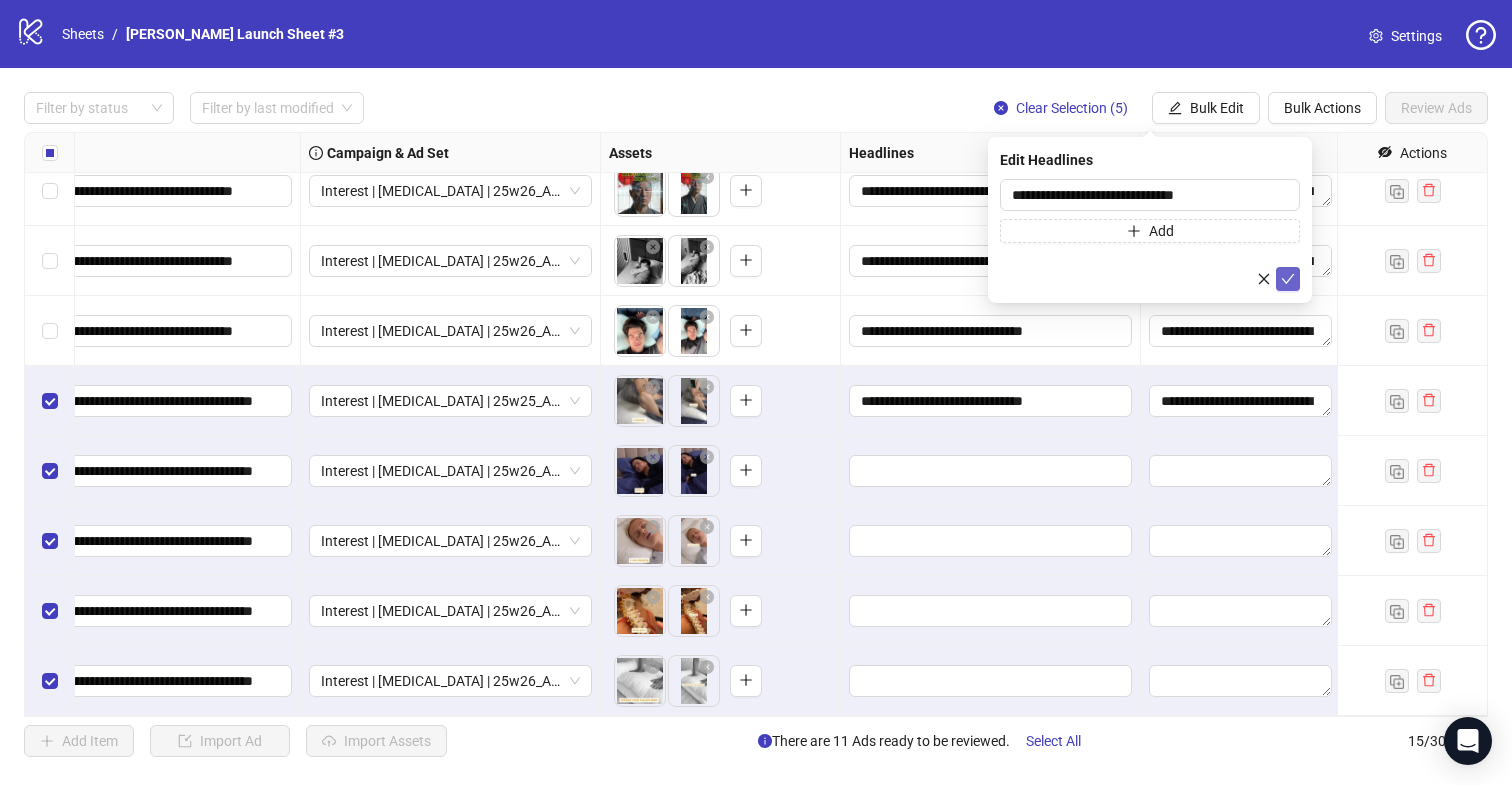 click 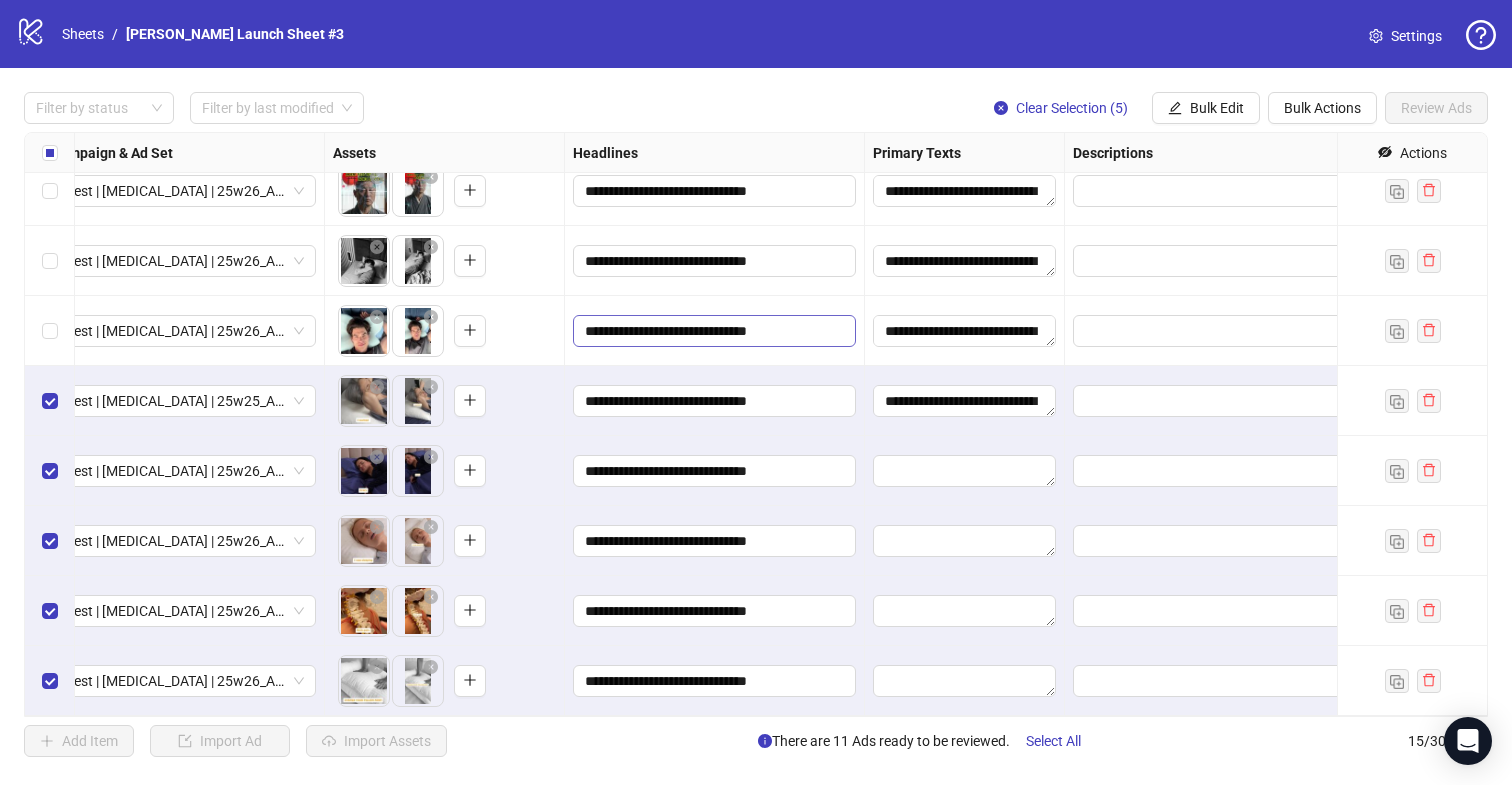 scroll, scrollTop: 507, scrollLeft: 744, axis: both 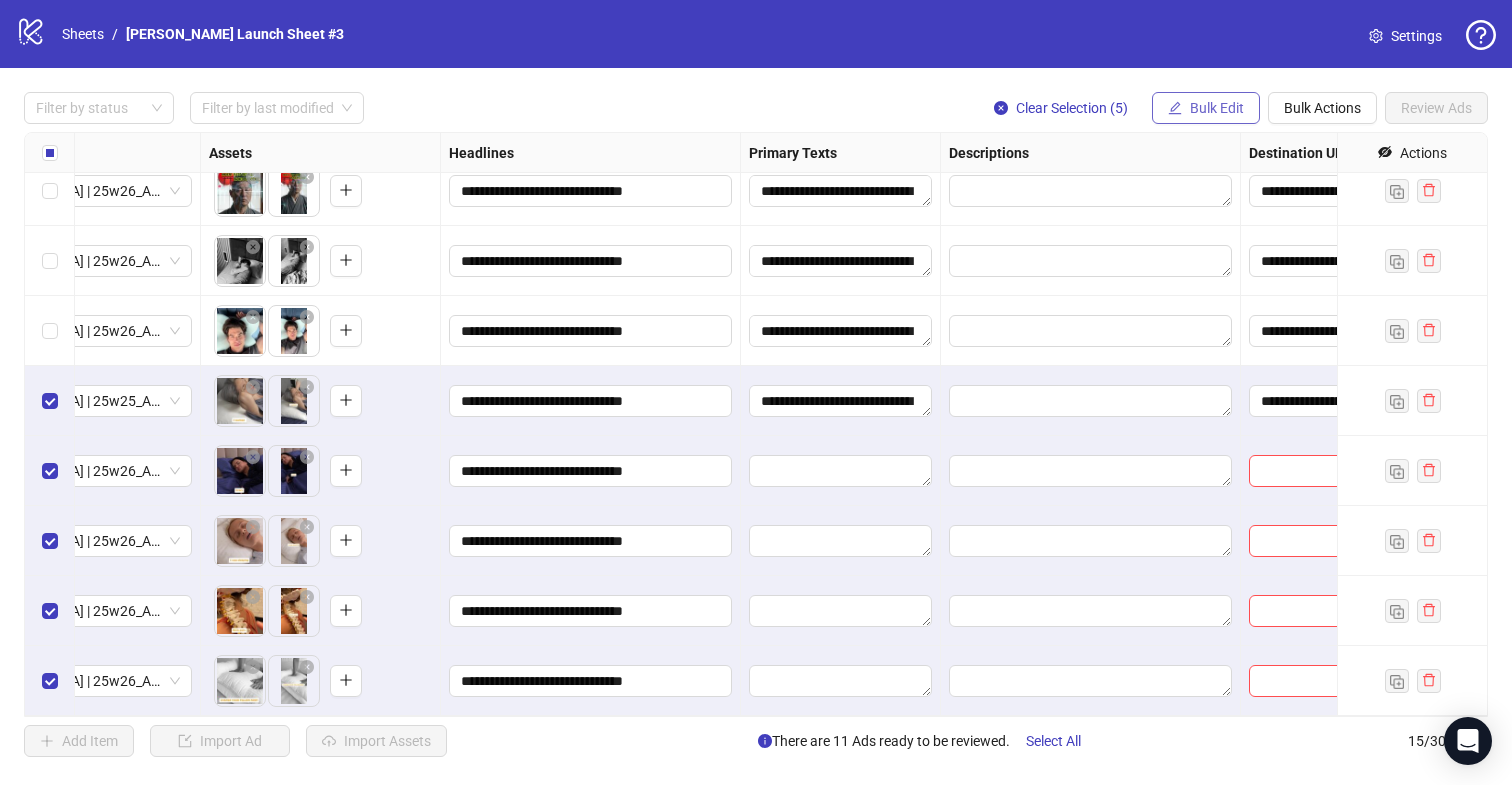 click on "Bulk Edit" at bounding box center (1217, 108) 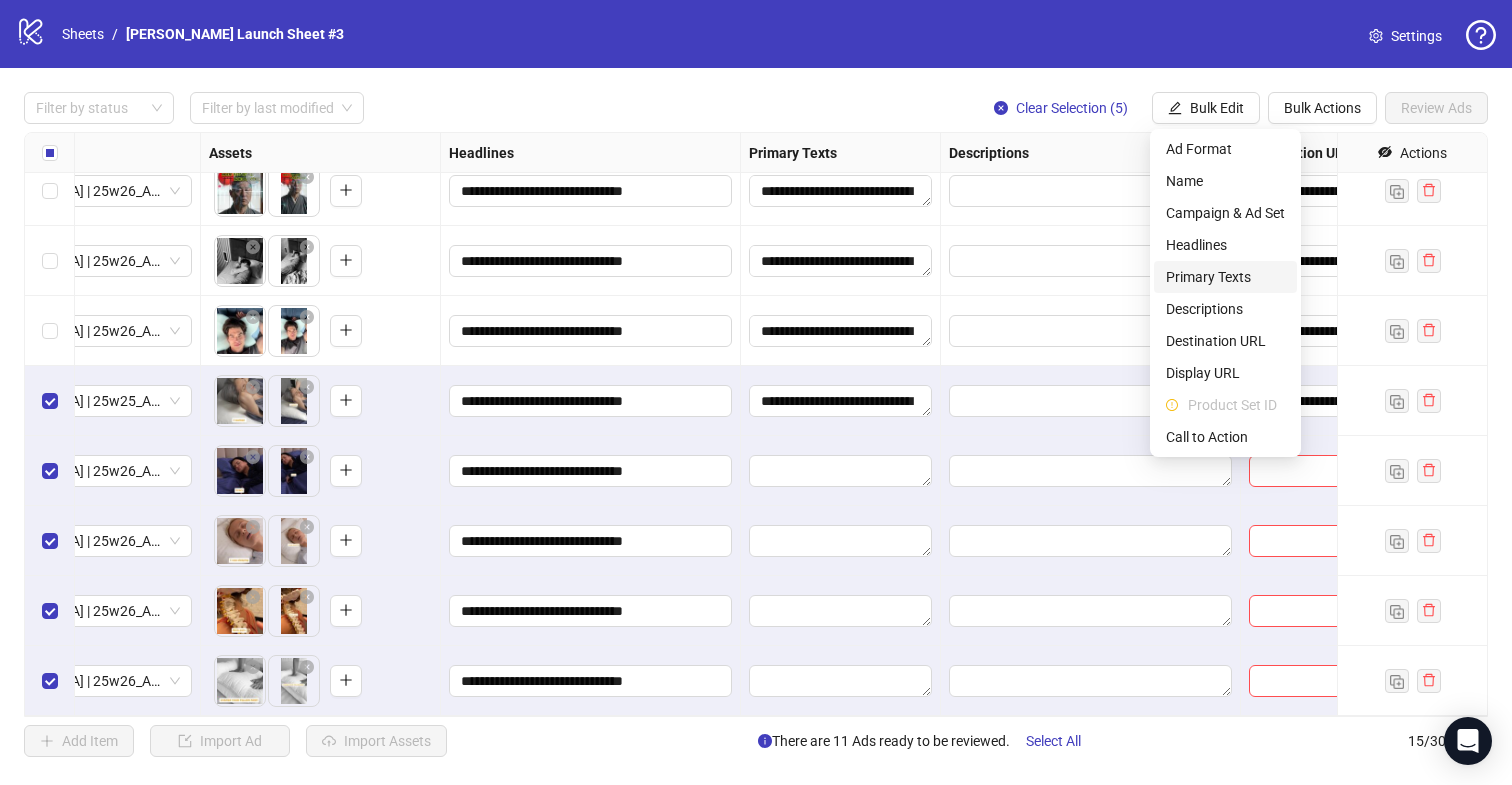 click on "Primary Texts" at bounding box center (1225, 277) 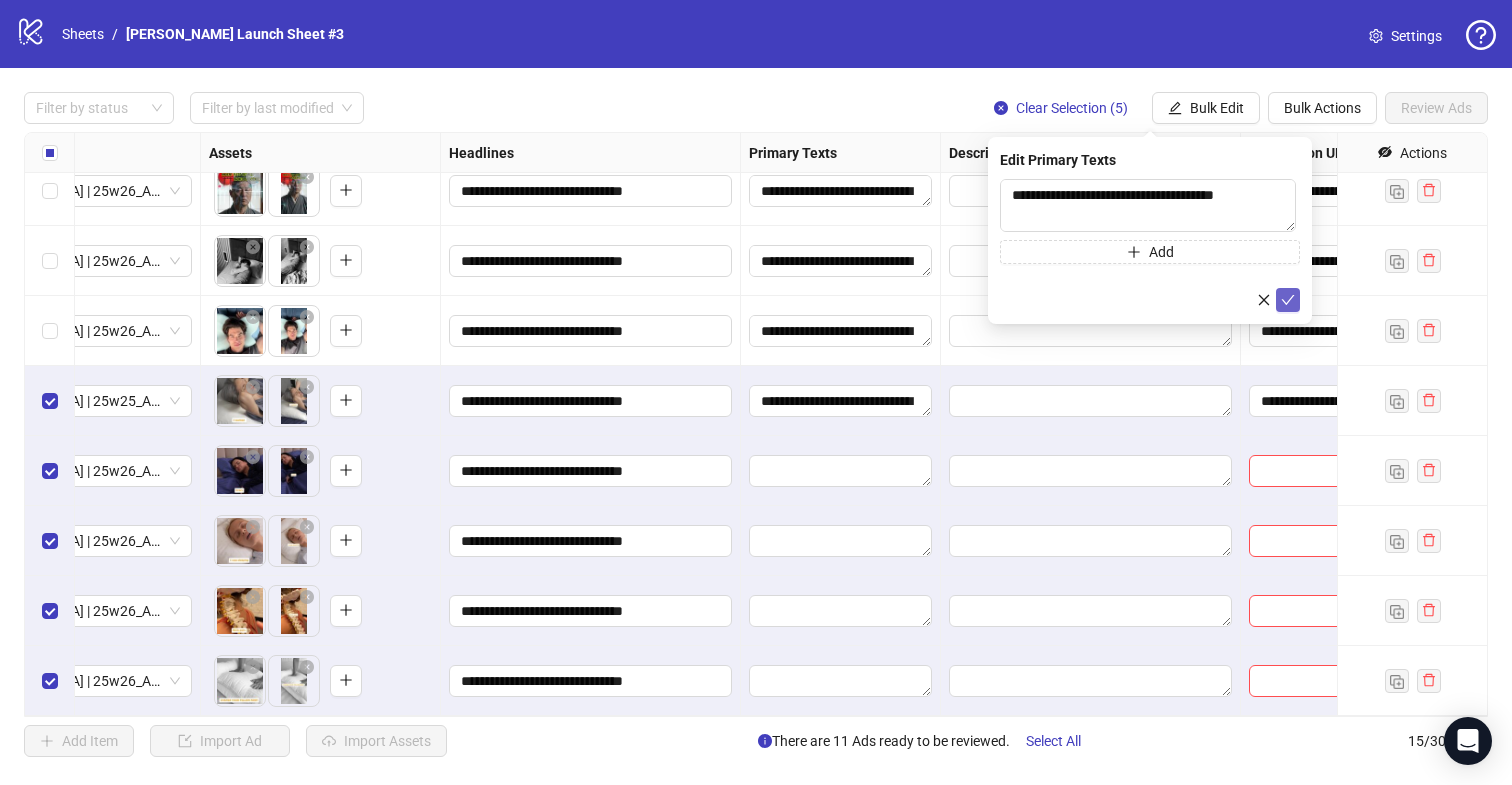 click at bounding box center [1288, 300] 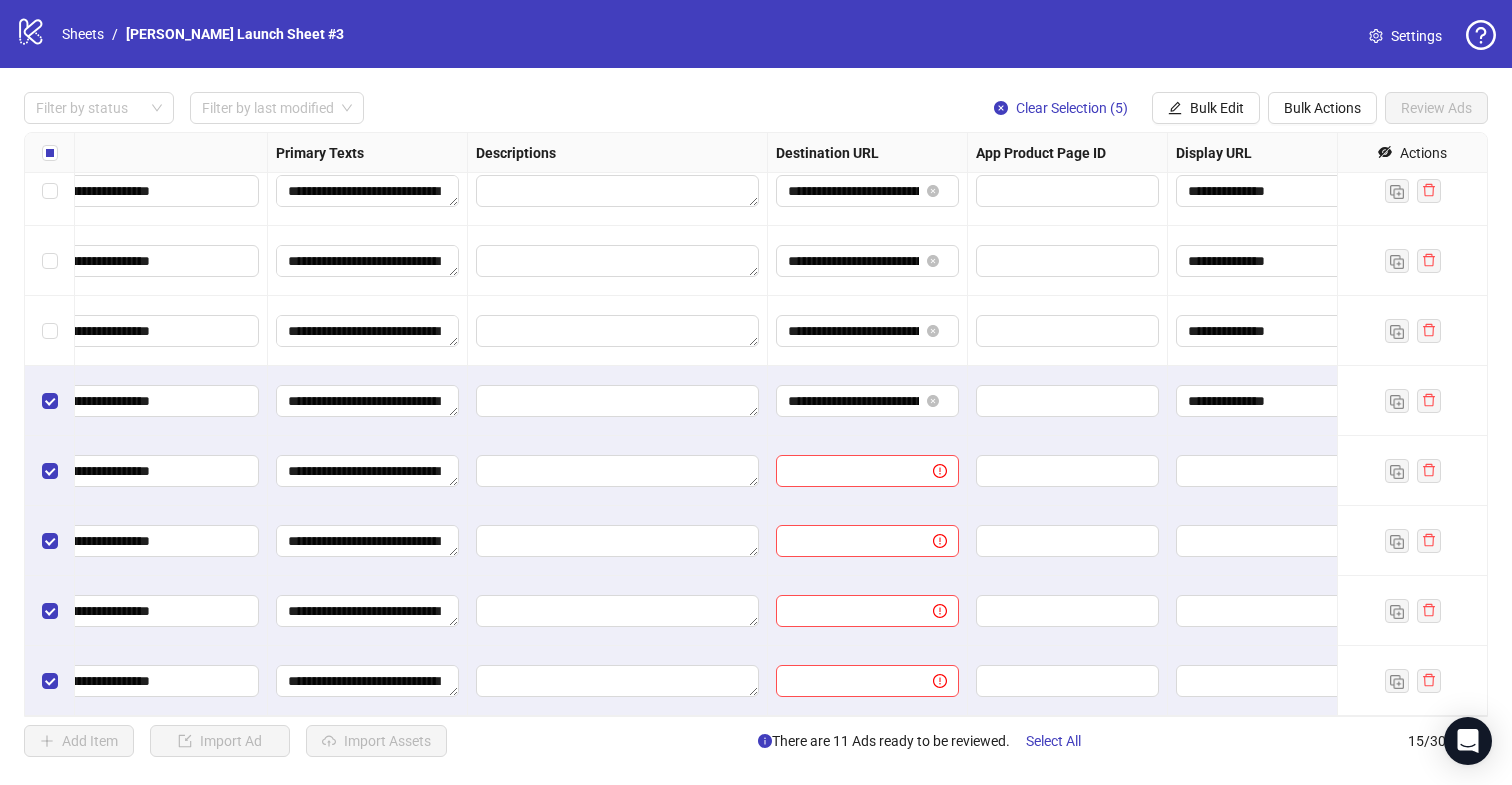 scroll, scrollTop: 507, scrollLeft: 1467, axis: both 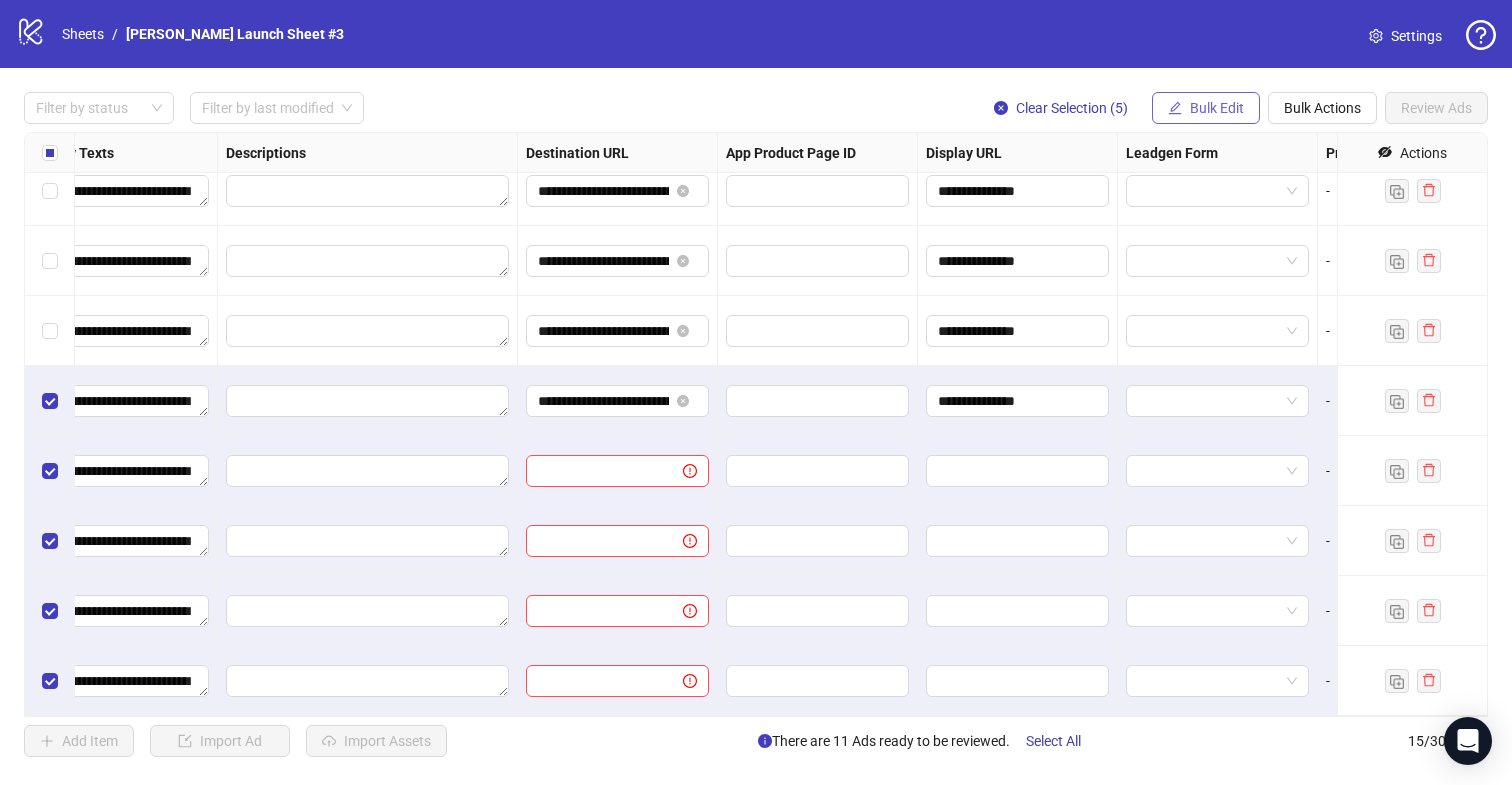 click on "Bulk Edit" at bounding box center (1217, 108) 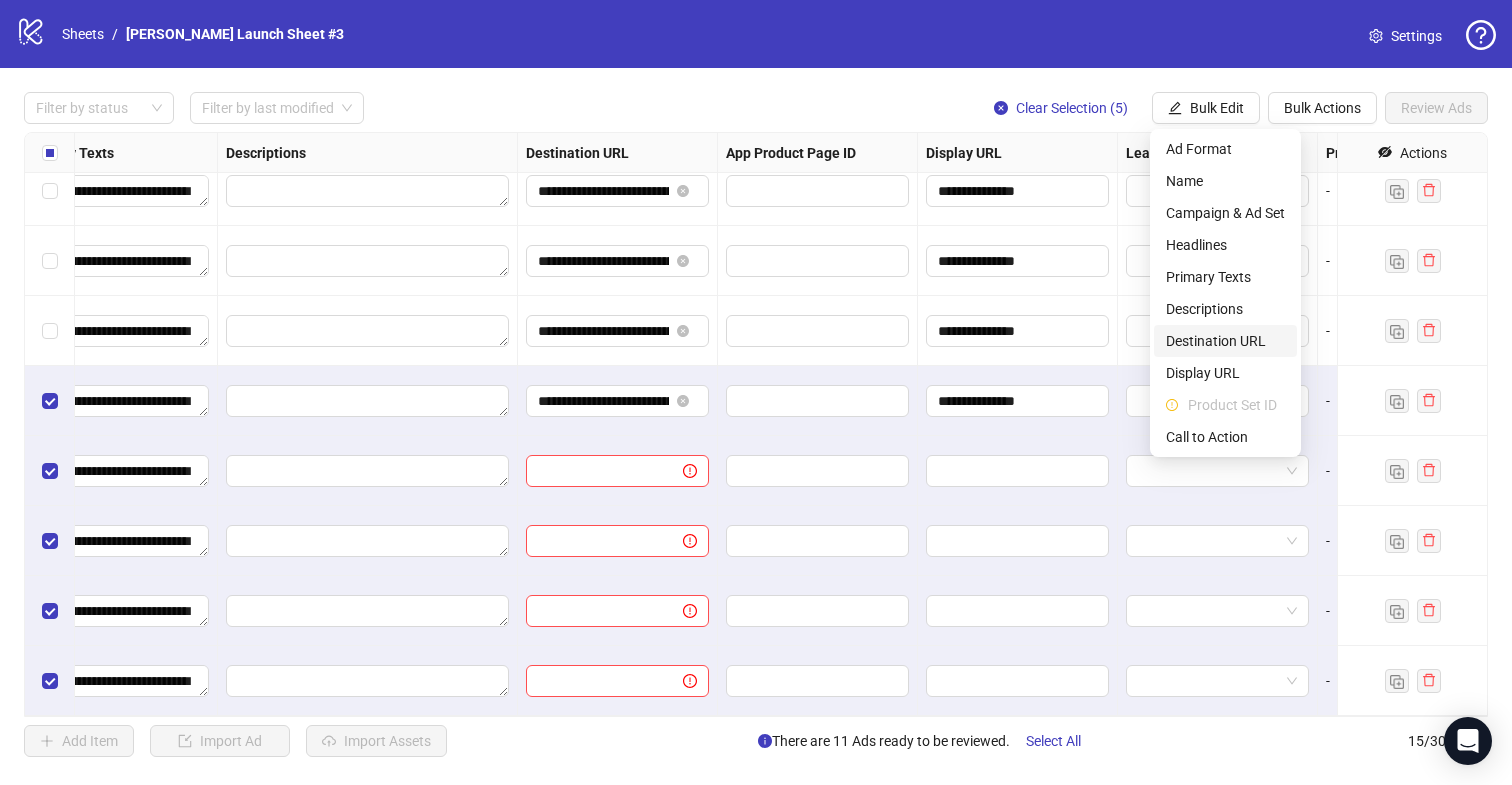 click on "Destination URL" at bounding box center [1225, 341] 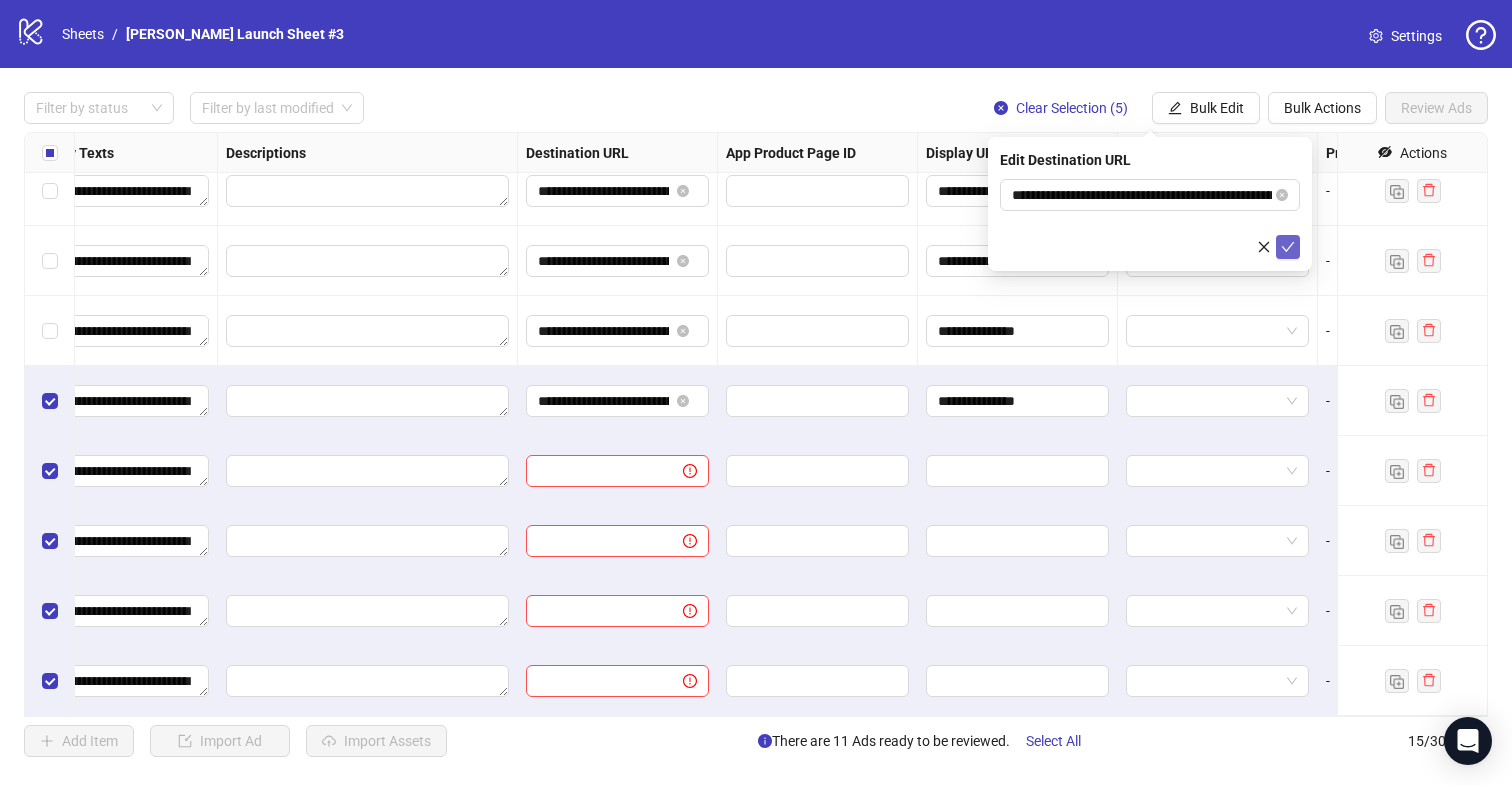 click 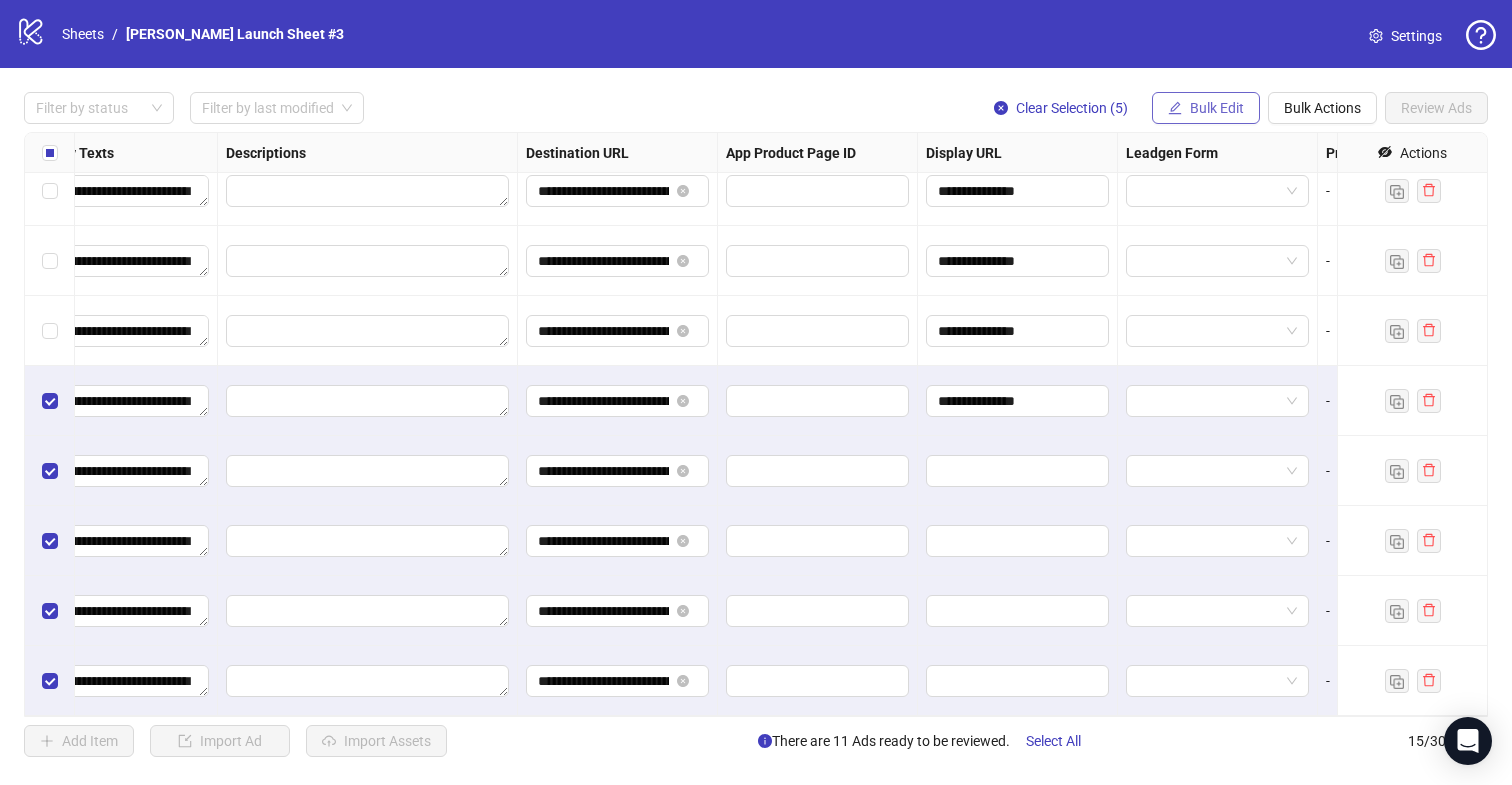 click on "Bulk Edit" at bounding box center (1217, 108) 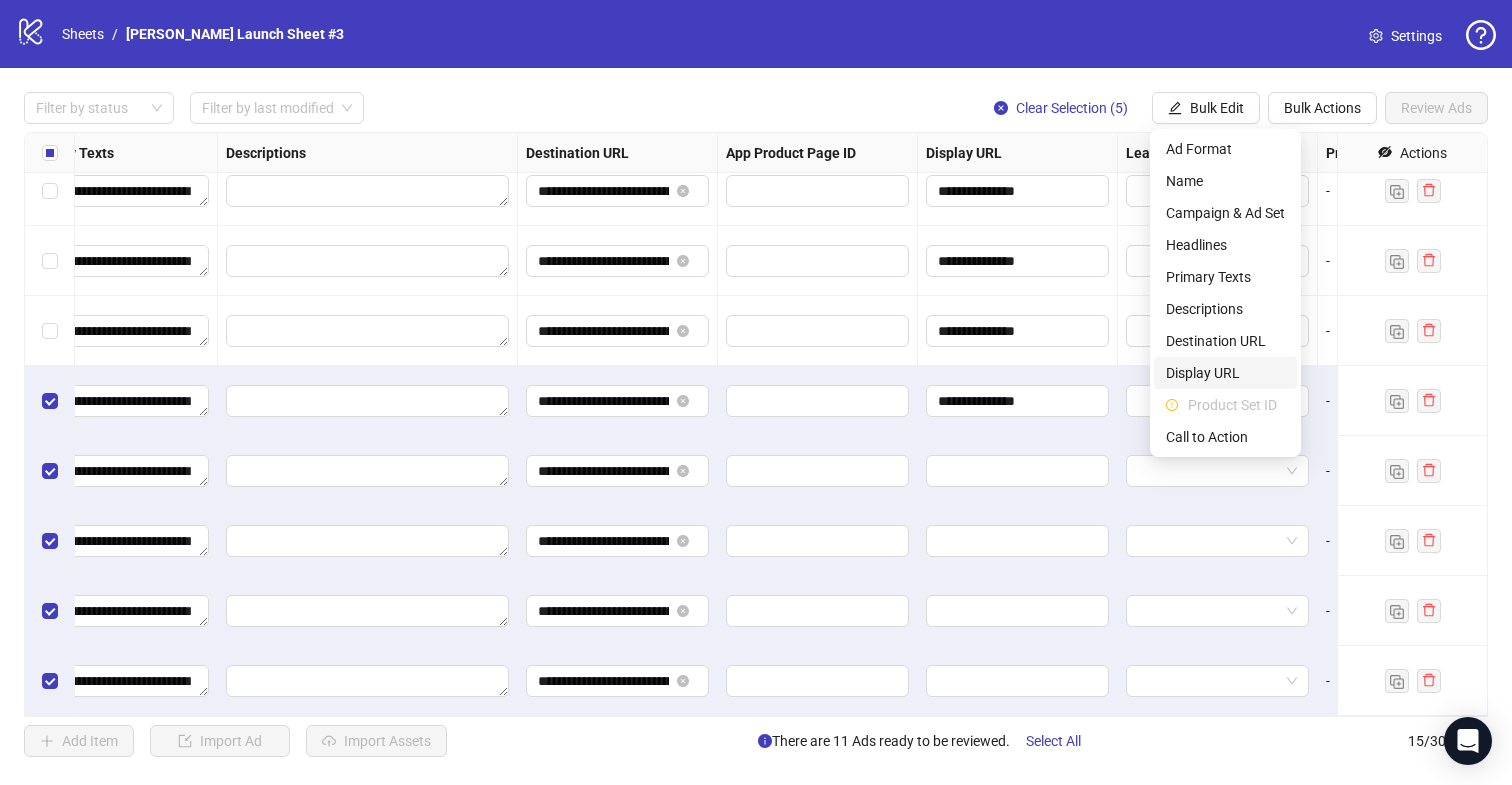 click on "Display URL" at bounding box center (1225, 373) 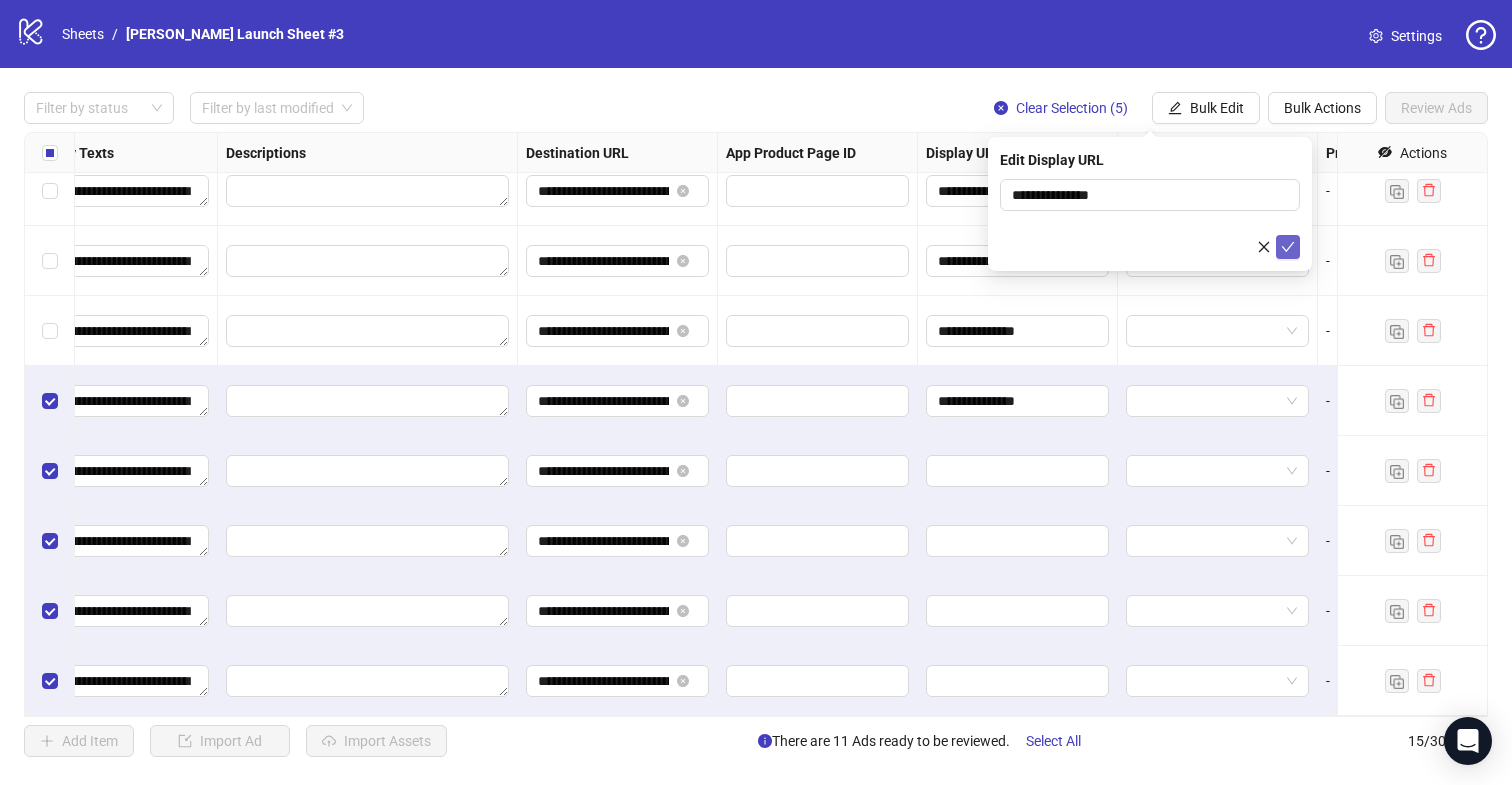 click 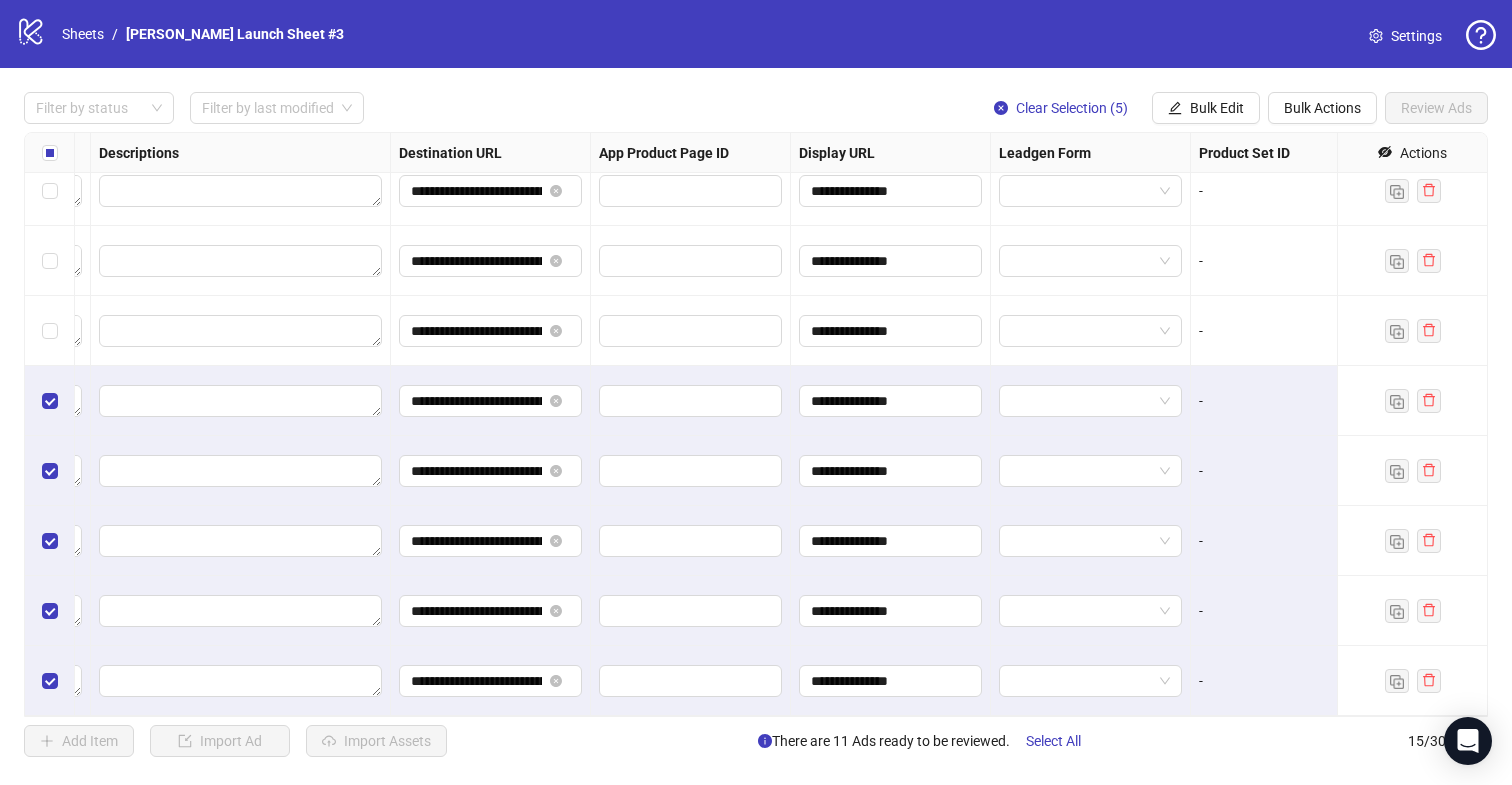 scroll, scrollTop: 507, scrollLeft: 1808, axis: both 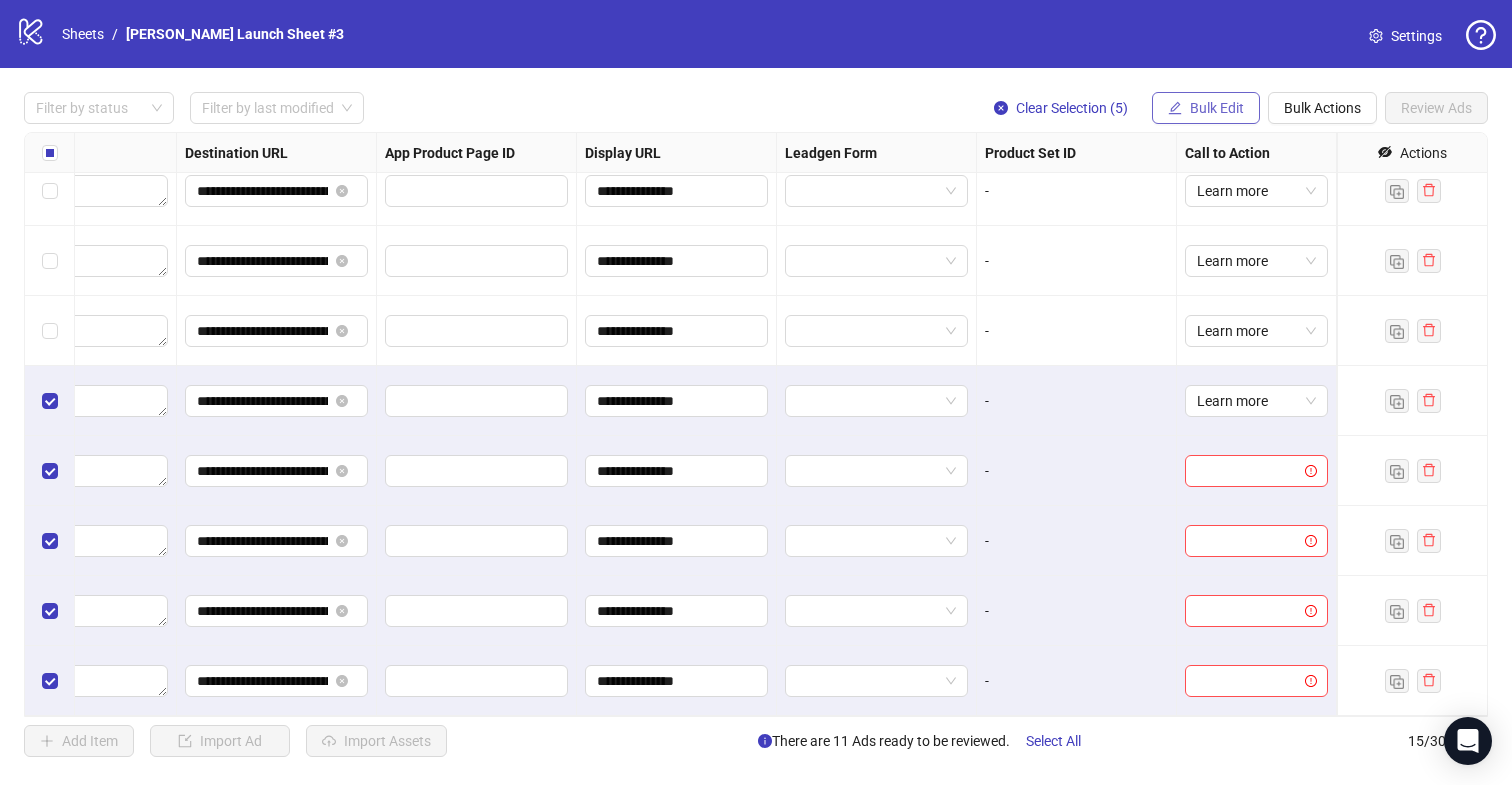 click on "Bulk Edit" at bounding box center (1217, 108) 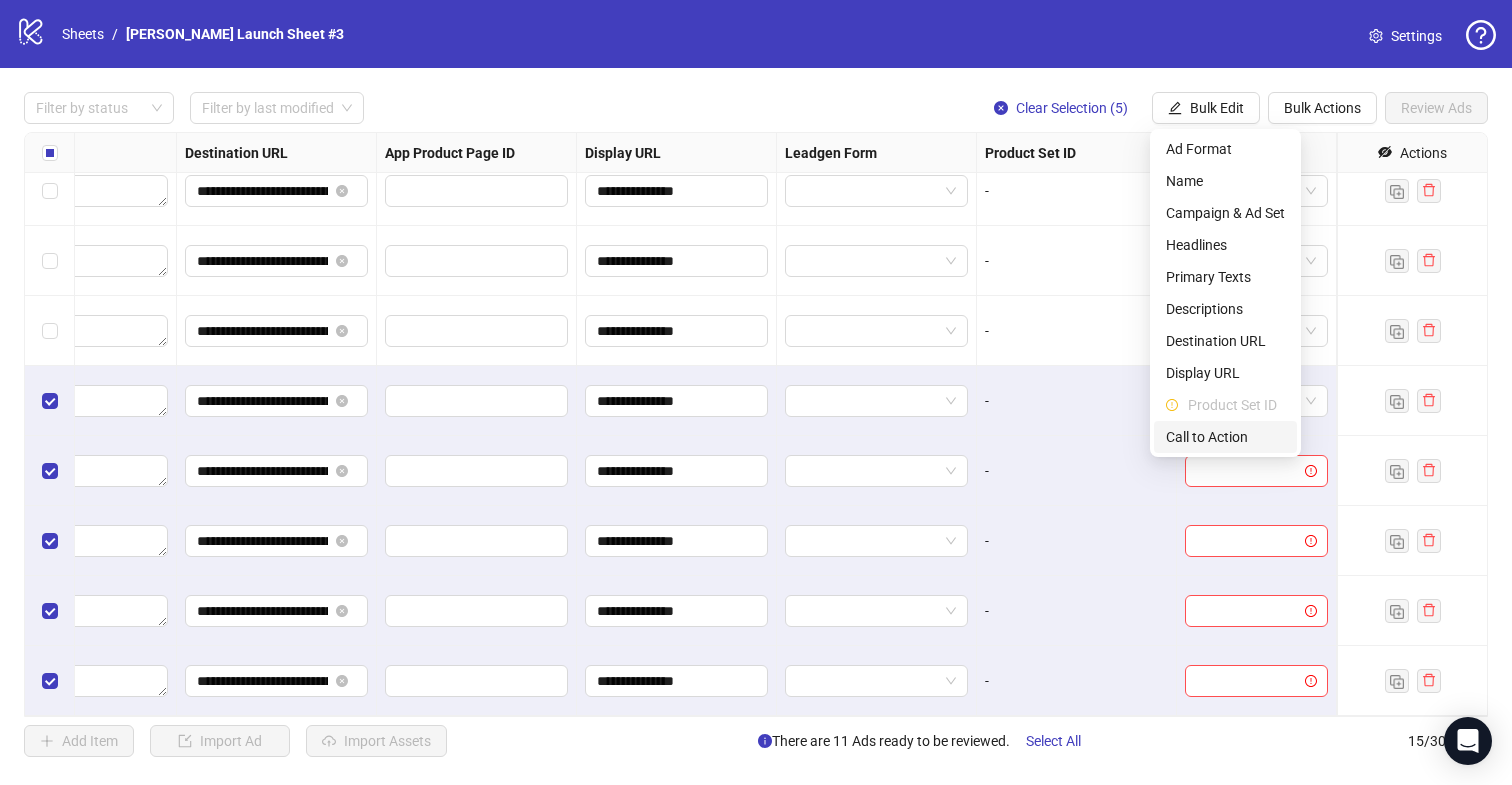 click on "Call to Action" at bounding box center (1225, 437) 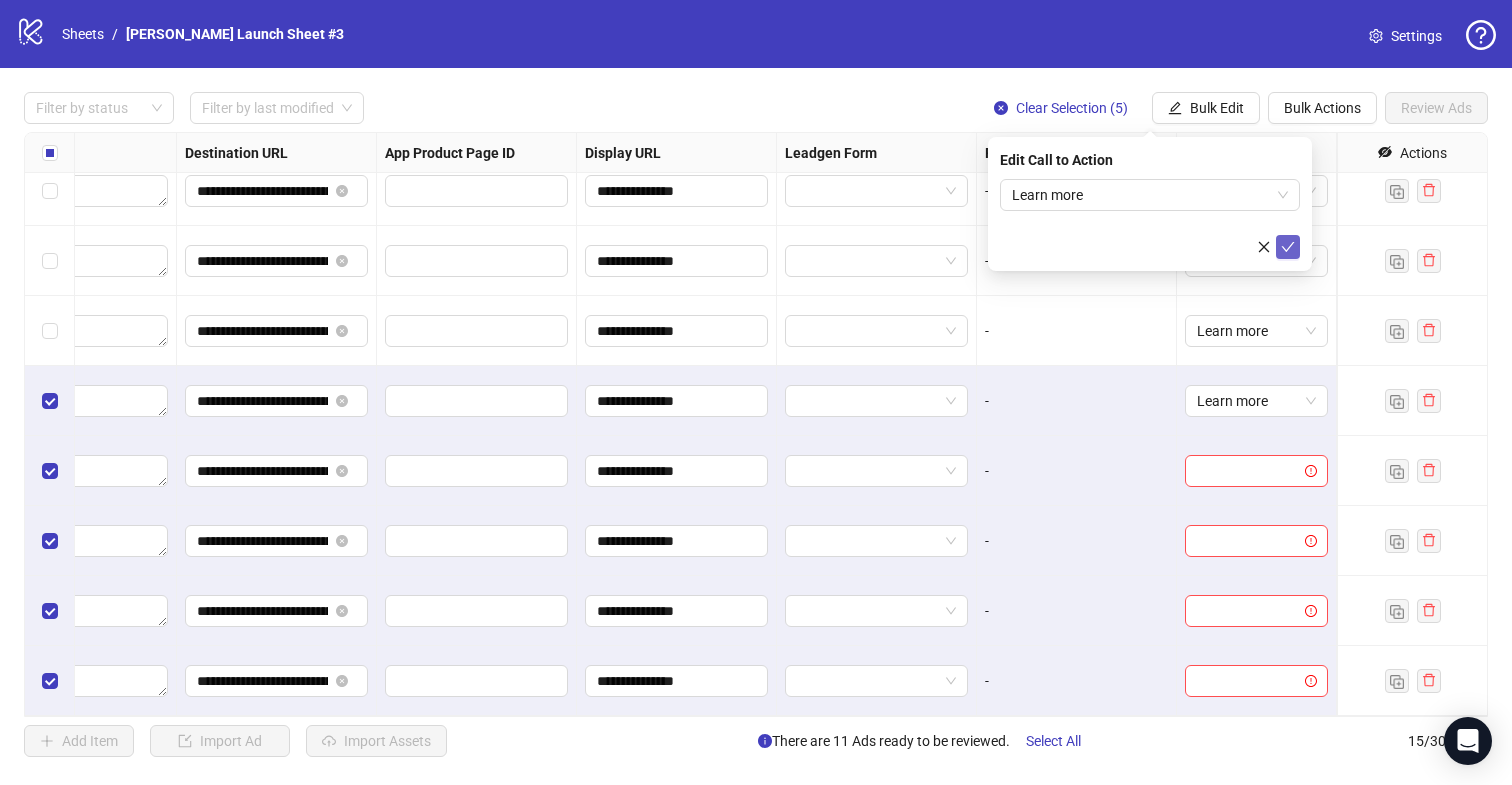 click 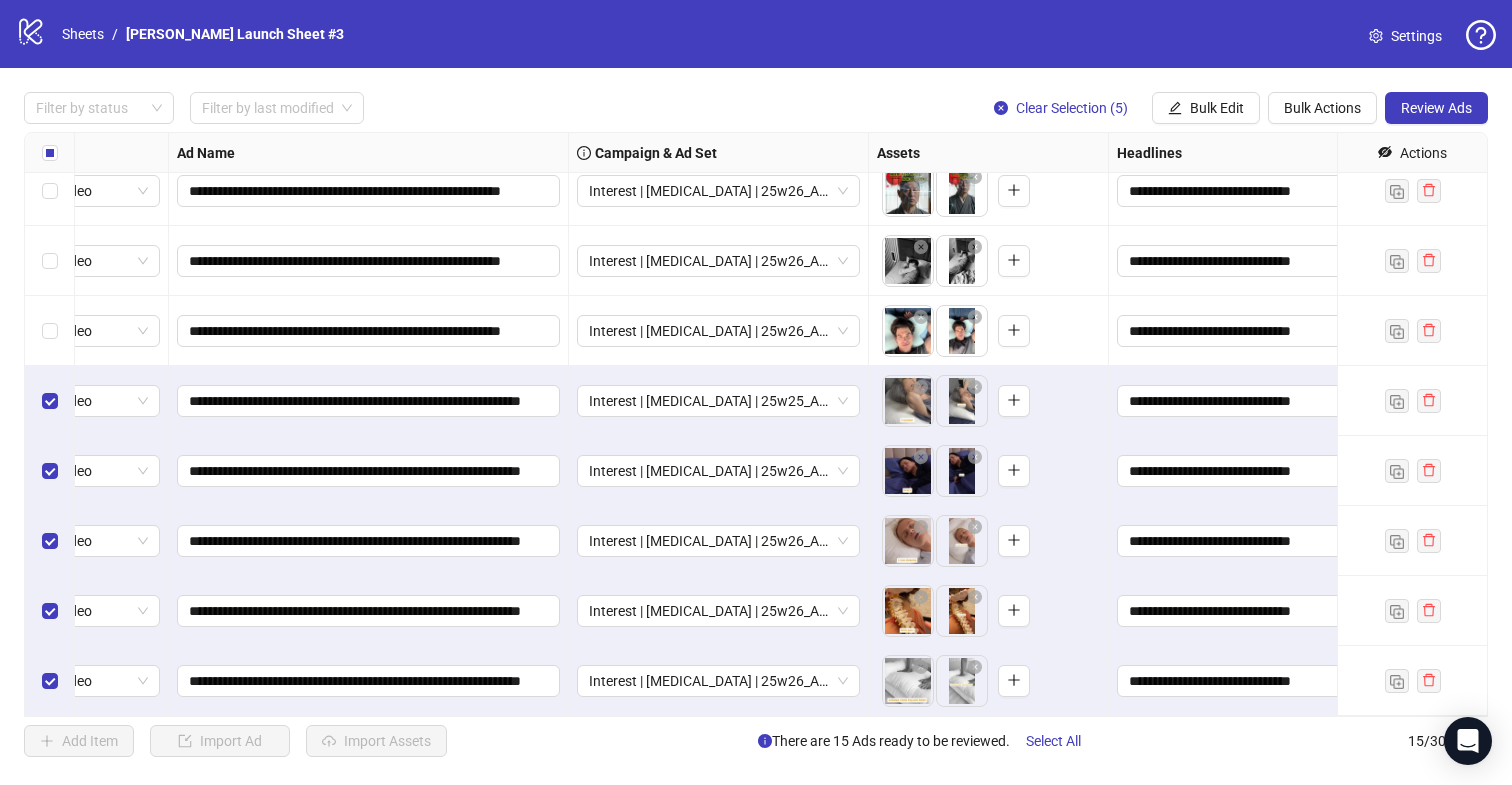 scroll, scrollTop: 507, scrollLeft: 0, axis: vertical 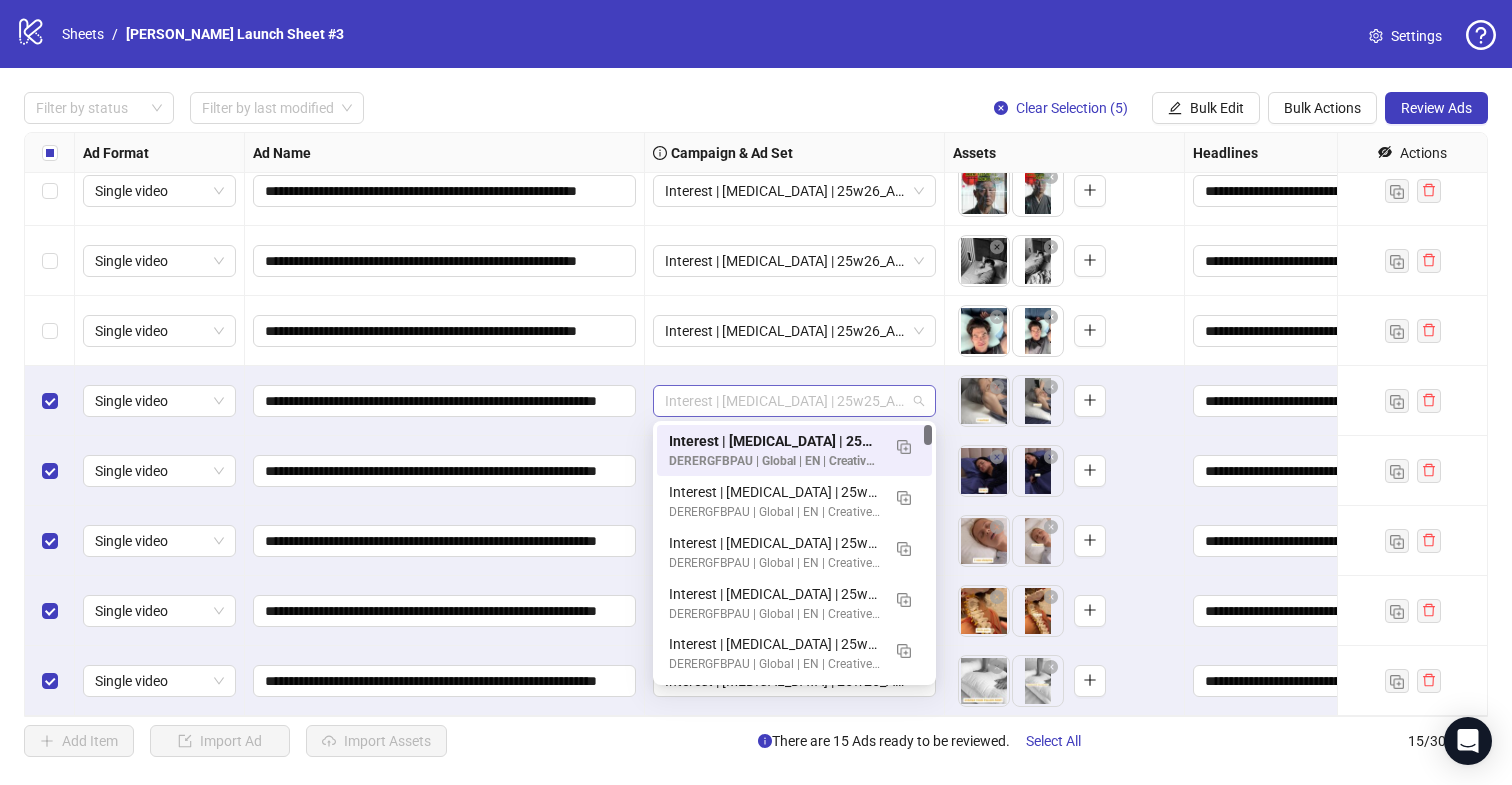 click on "Interest | [MEDICAL_DATA] | 25w25_A-PAIN_I-Was-Wrong | Lifestyle PP  | 25-65+ All | 07.10" at bounding box center (794, 401) 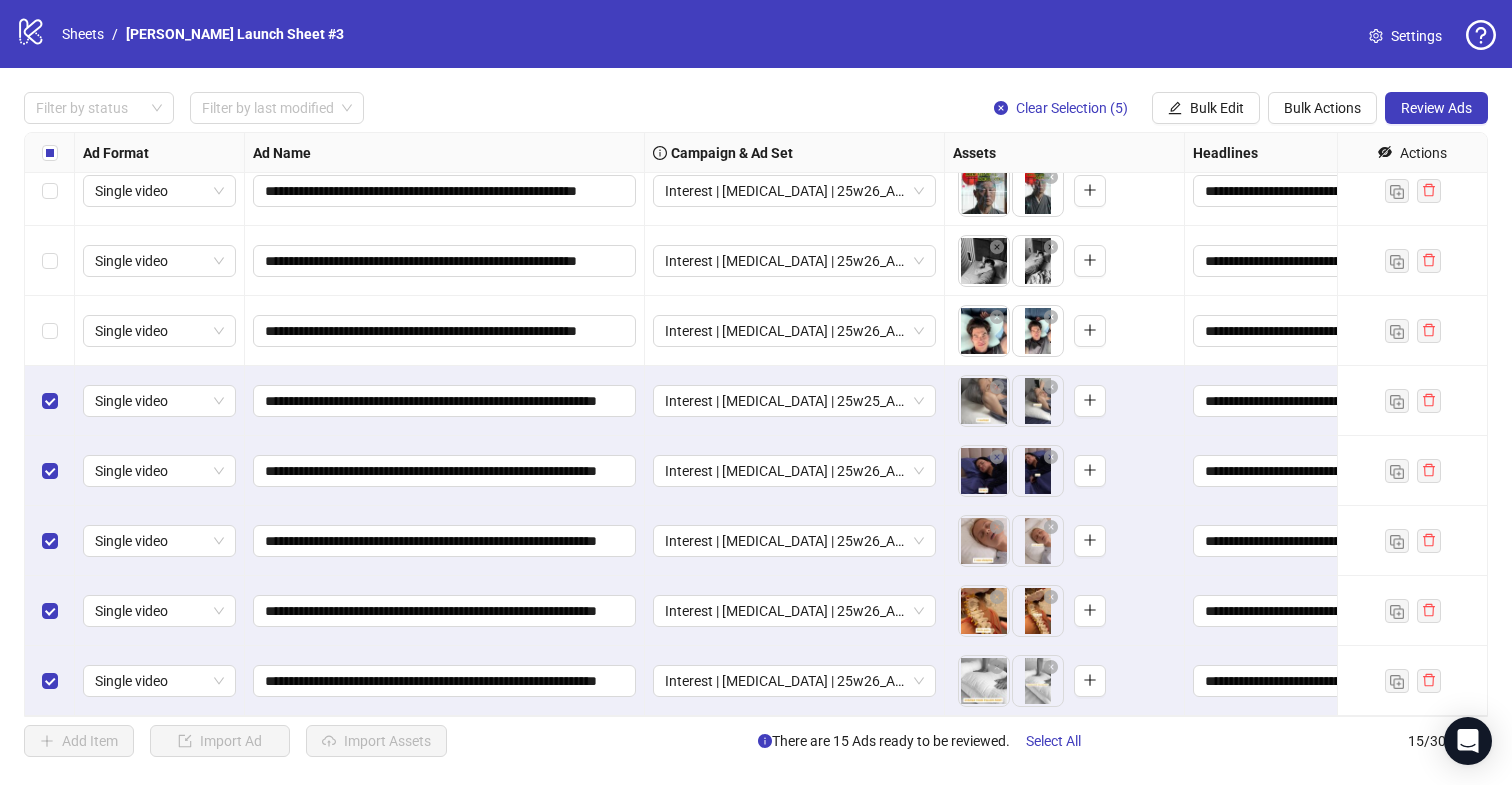 click on "Interest | [MEDICAL_DATA] | 25w26_A-BASIC_Ritual | Lifestyle PP  | 25-65+ All | 07.10" at bounding box center [795, 331] 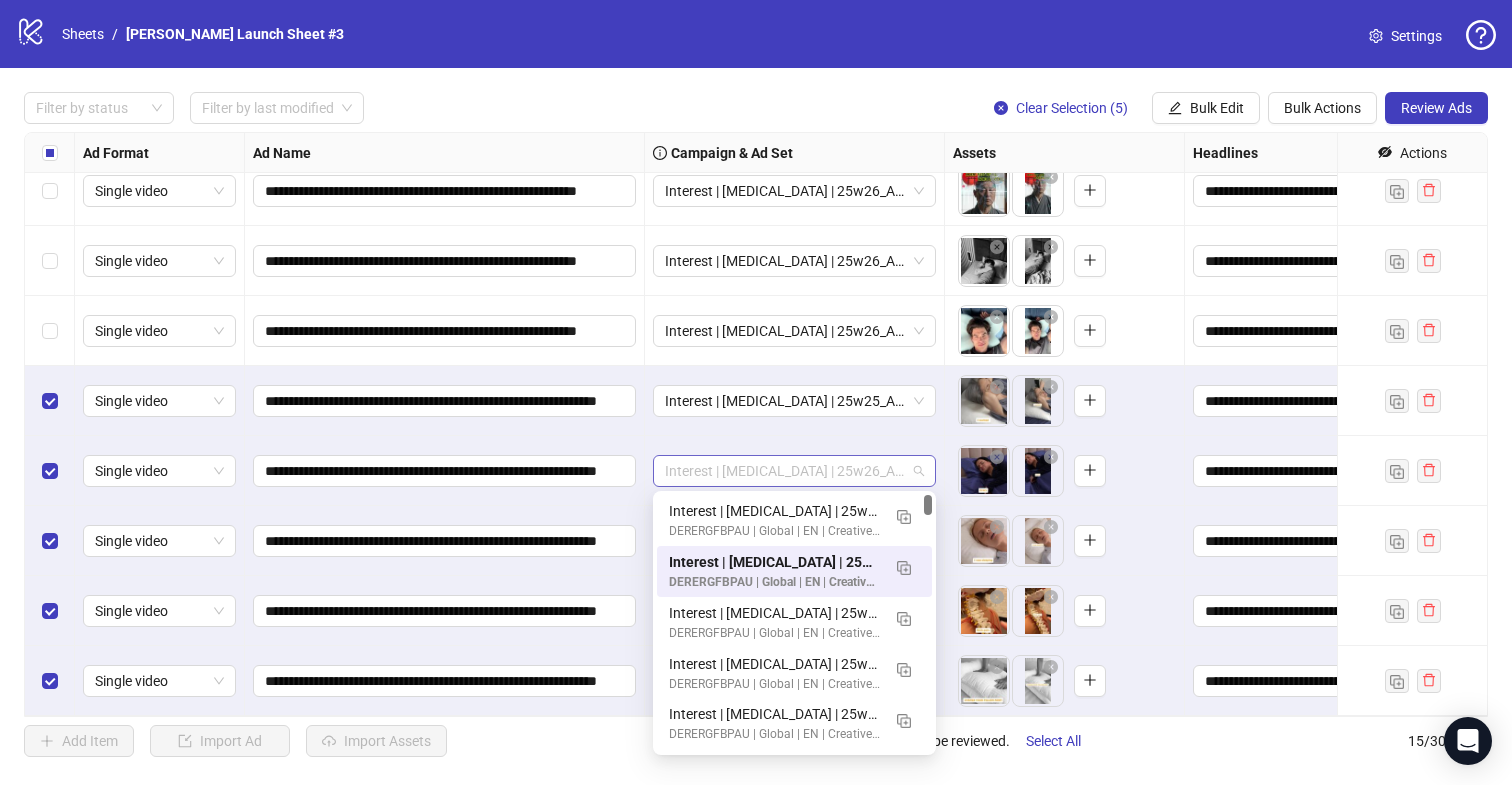click on "Interest | [MEDICAL_DATA] | 25w26_A-BASIC_Ritual | Lifestyle PP  | 25-65+ All | 07.10" at bounding box center (794, 471) 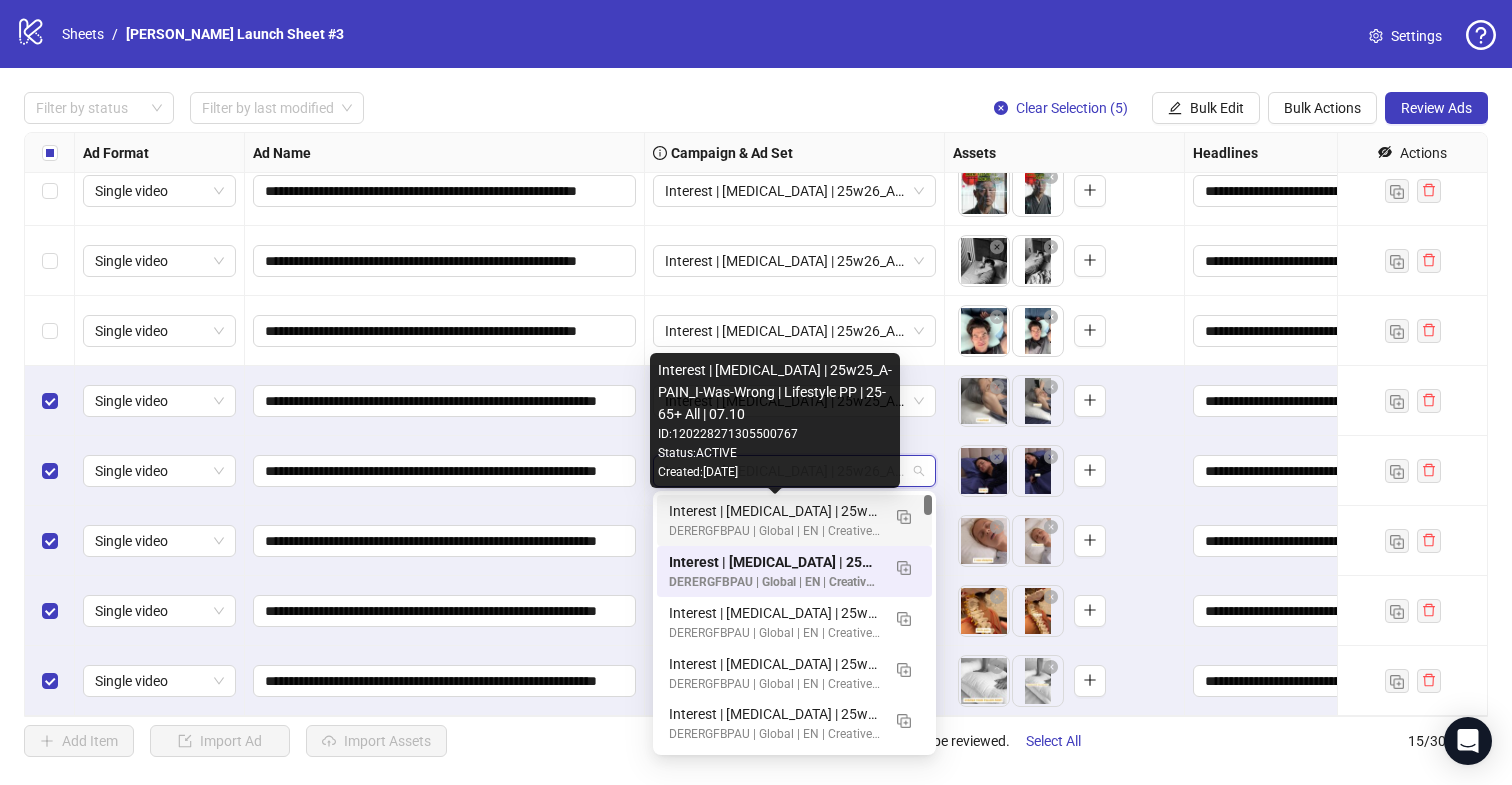 click on "Interest | [MEDICAL_DATA] | 25w25_A-PAIN_I-Was-Wrong | Lifestyle PP  | 25-65+ All | 07.10" at bounding box center [774, 511] 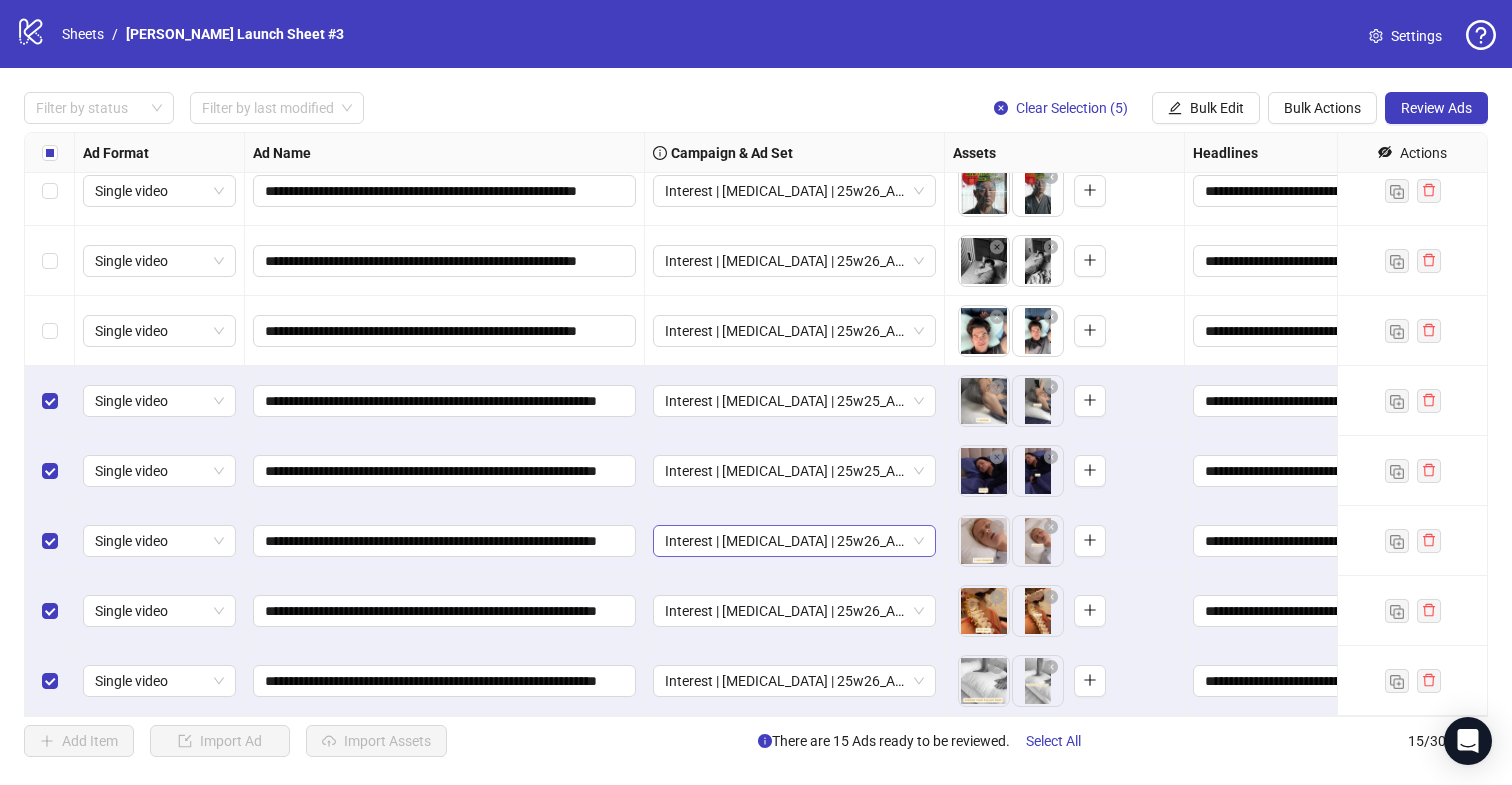 click on "Interest | [MEDICAL_DATA] | 25w26_A-BASIC_Ritual | Lifestyle PP  | 25-65+ All | 07.10" at bounding box center (794, 541) 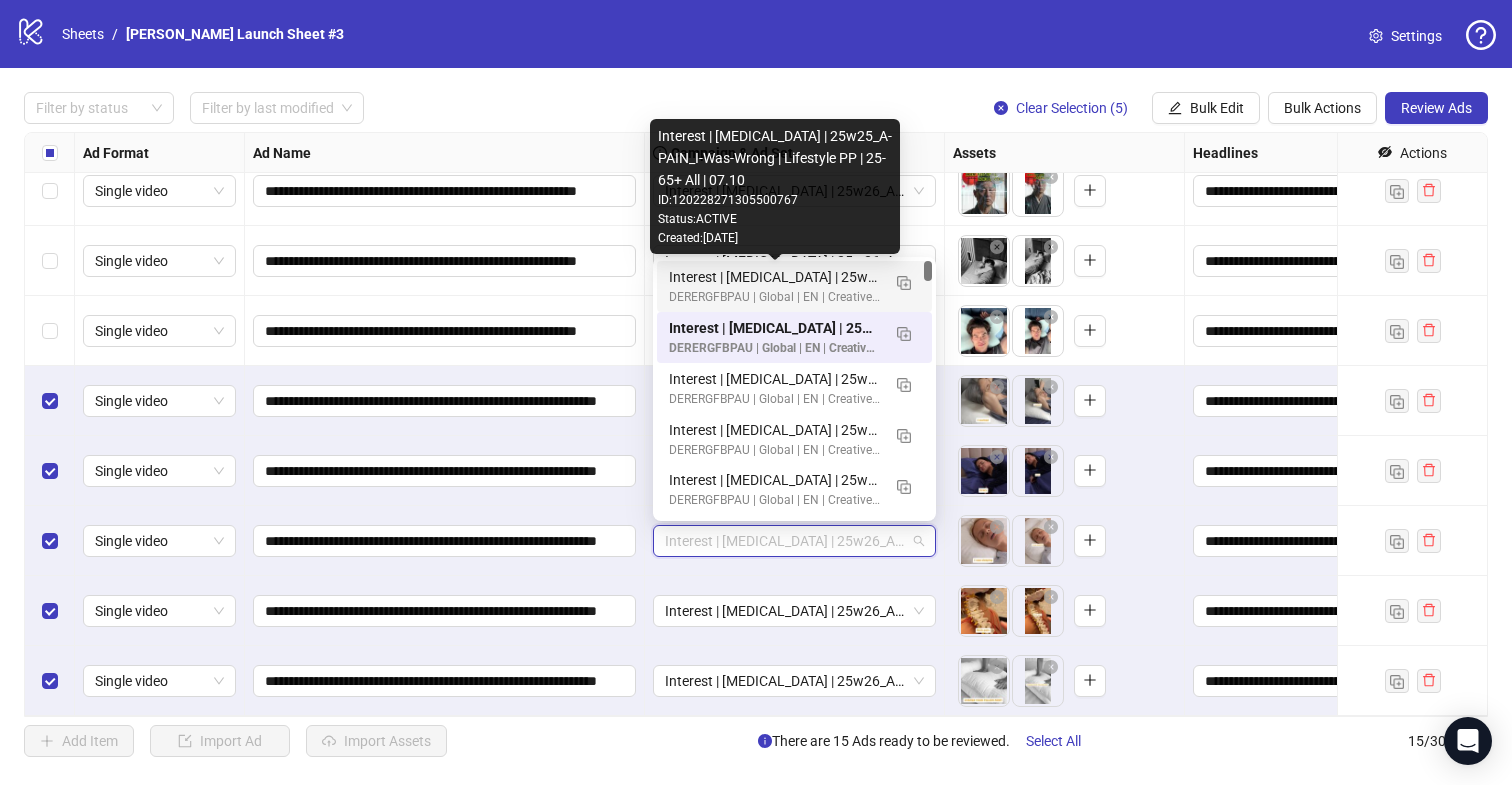 click on "Interest | [MEDICAL_DATA] | 25w25_A-PAIN_I-Was-Wrong | Lifestyle PP  | 25-65+ All | 07.10" at bounding box center (774, 277) 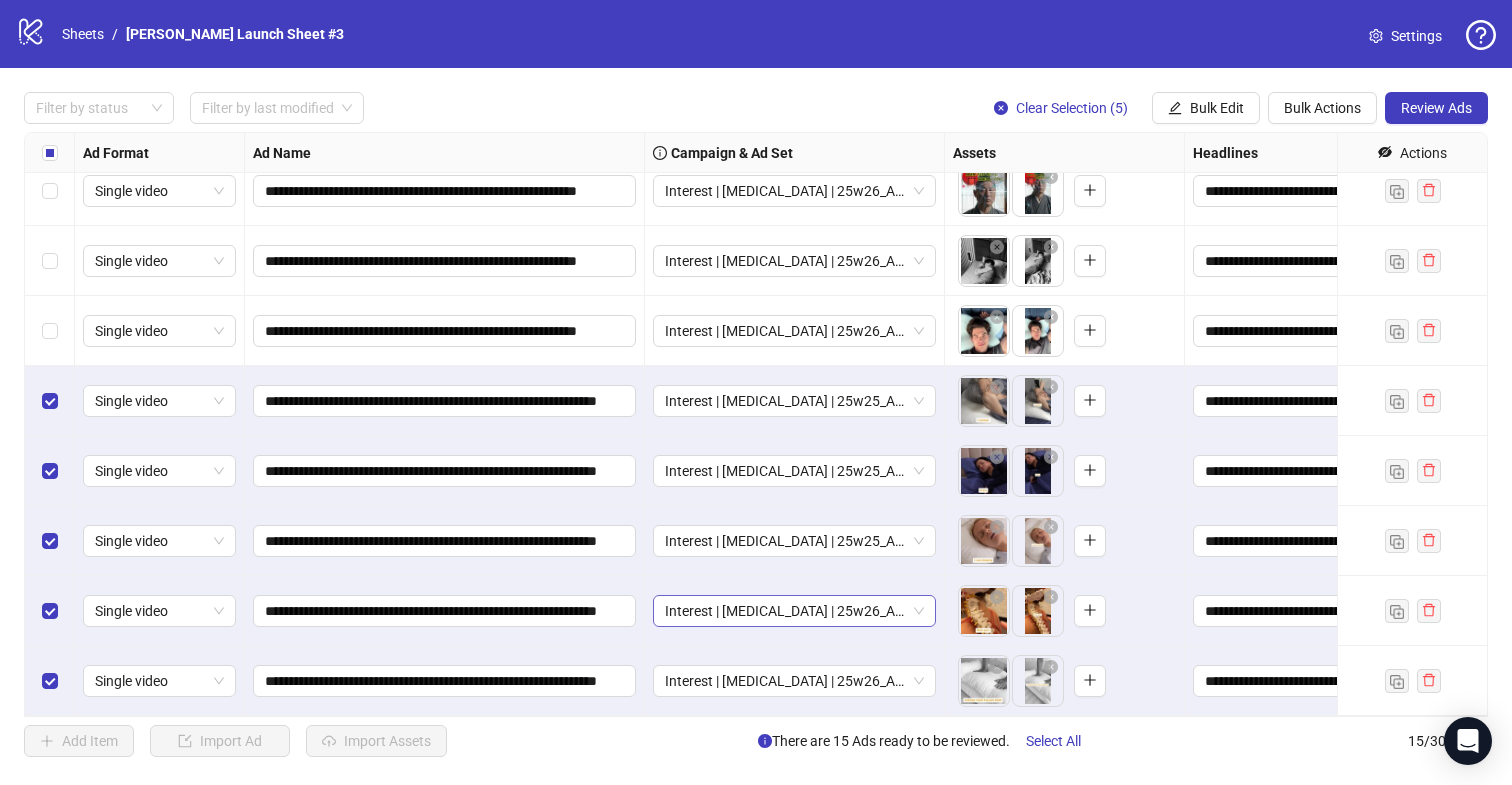 click on "Interest | [MEDICAL_DATA] | 25w26_A-BASIC_Ritual | Lifestyle PP  | 25-65+ All | 07.10" at bounding box center (794, 611) 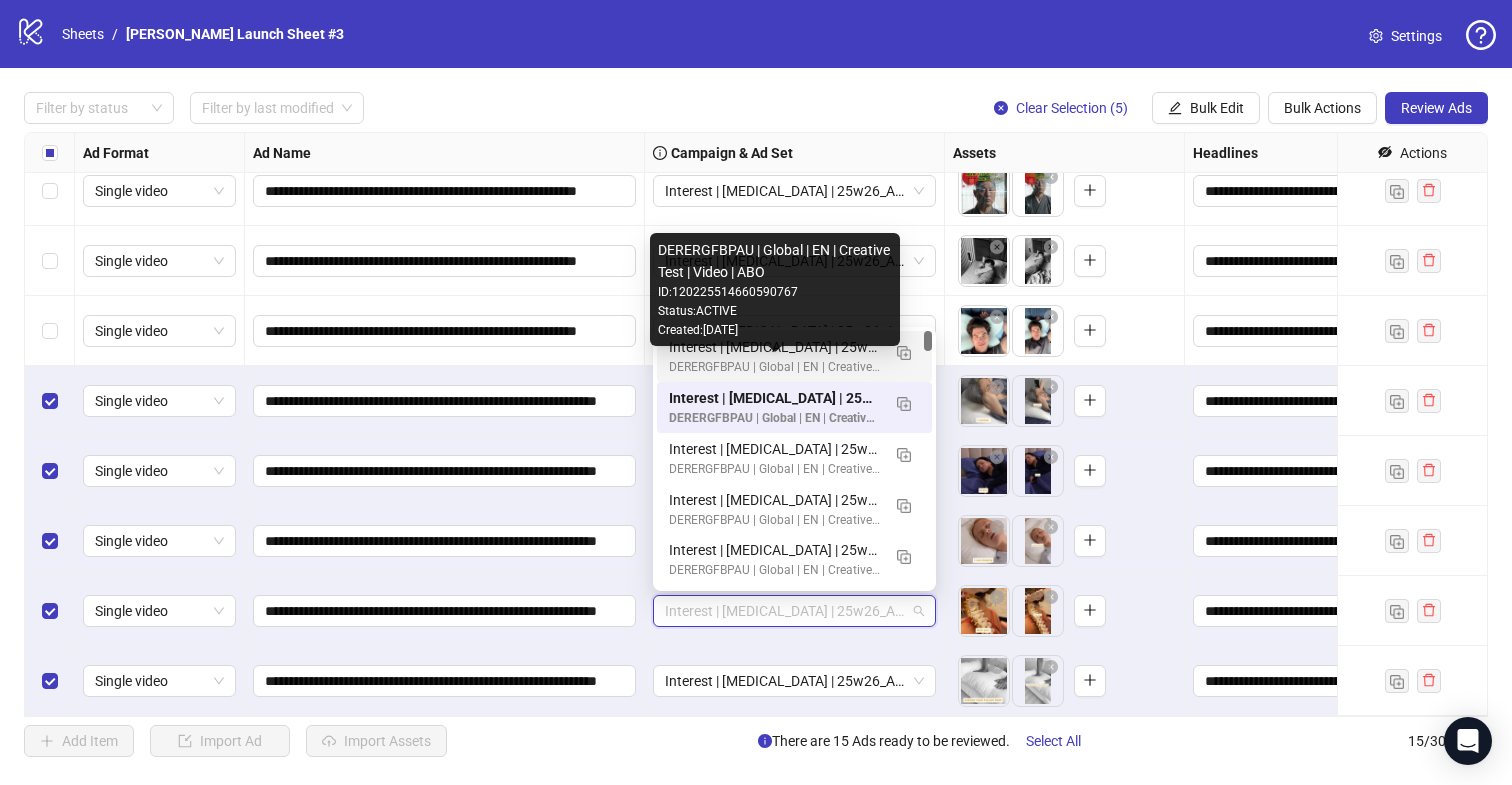 click on "Interest | [MEDICAL_DATA] | 25w25_A-PAIN_I-Was-Wrong | Lifestyle PP  | 25-65+ All | 07.10" at bounding box center (774, 347) 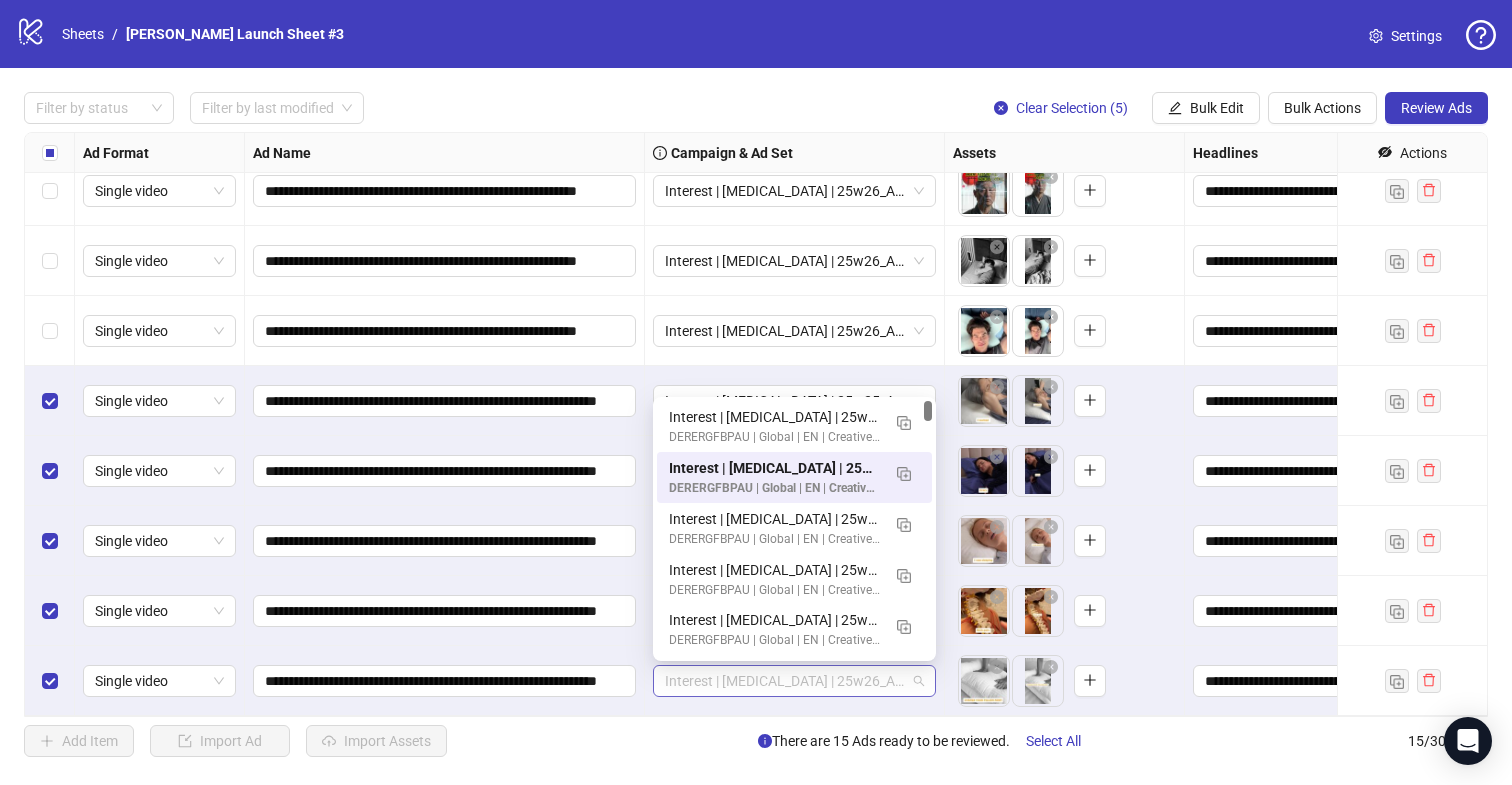 click on "Interest | [MEDICAL_DATA] | 25w26_A-BASIC_Ritual | Lifestyle PP  | 25-65+ All | 07.10" at bounding box center [794, 681] 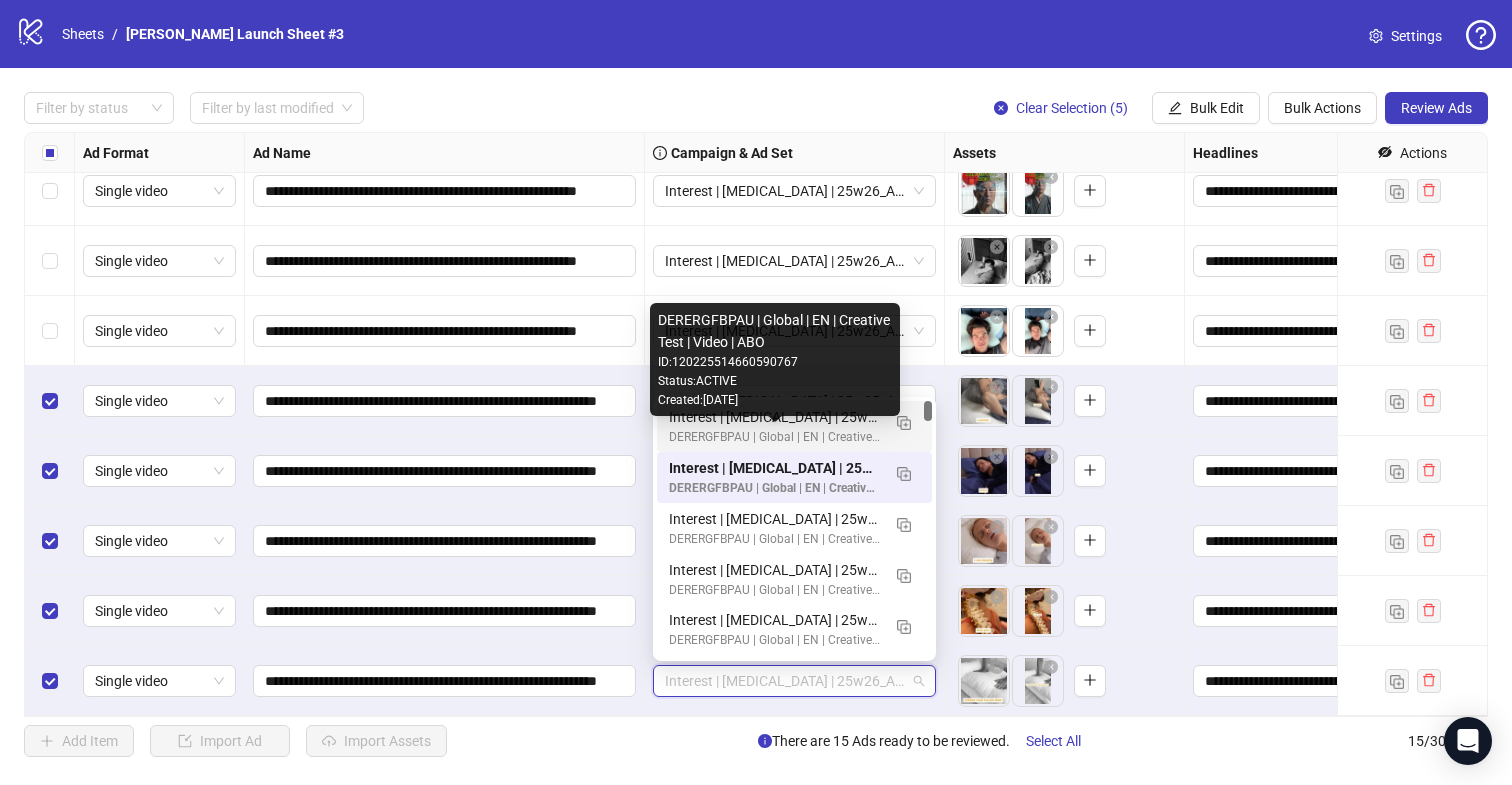 click on "DERERGFBPAU | Global | EN | Creative Test | Video | ABO" at bounding box center (774, 437) 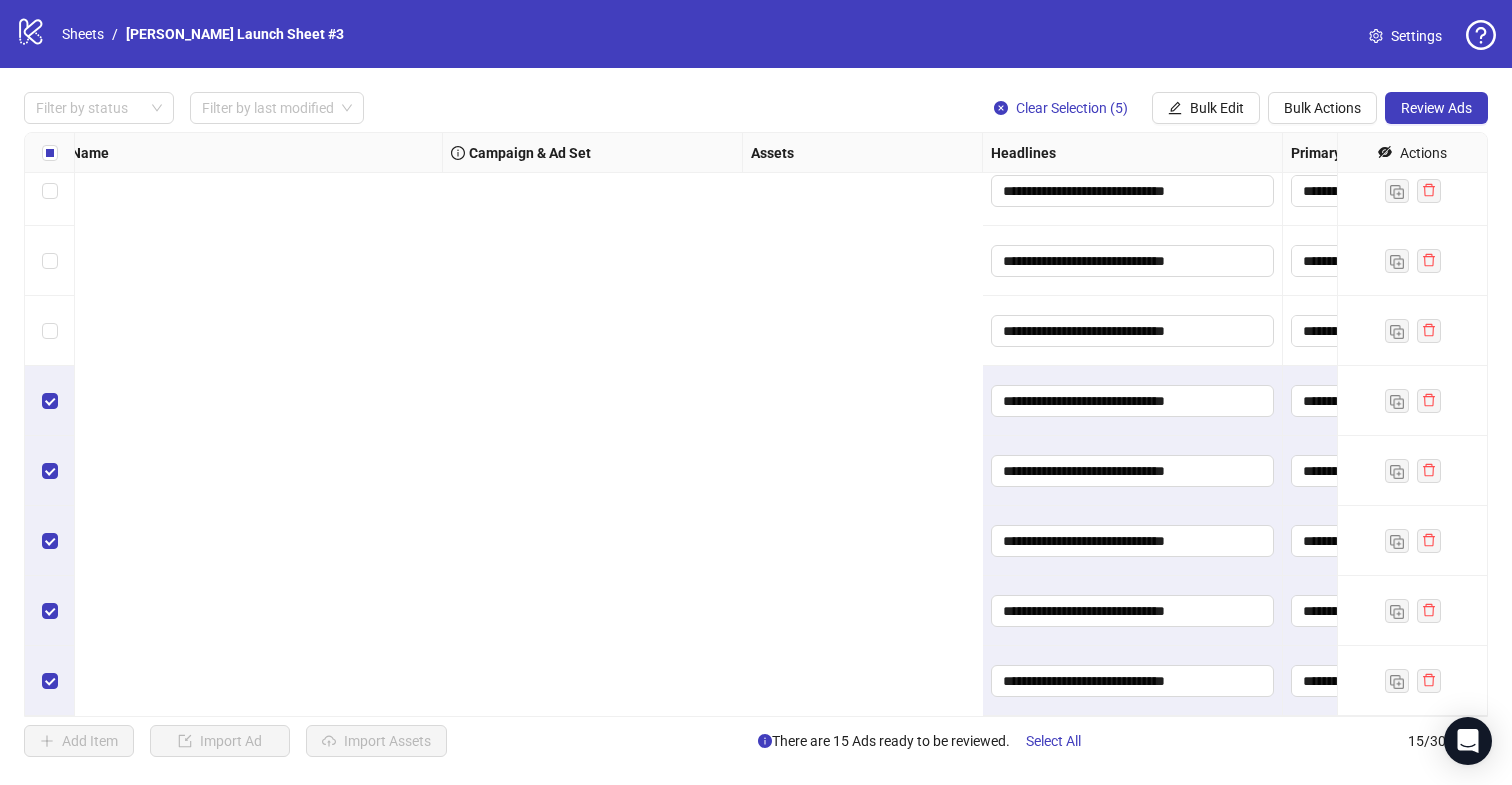 scroll, scrollTop: 507, scrollLeft: 0, axis: vertical 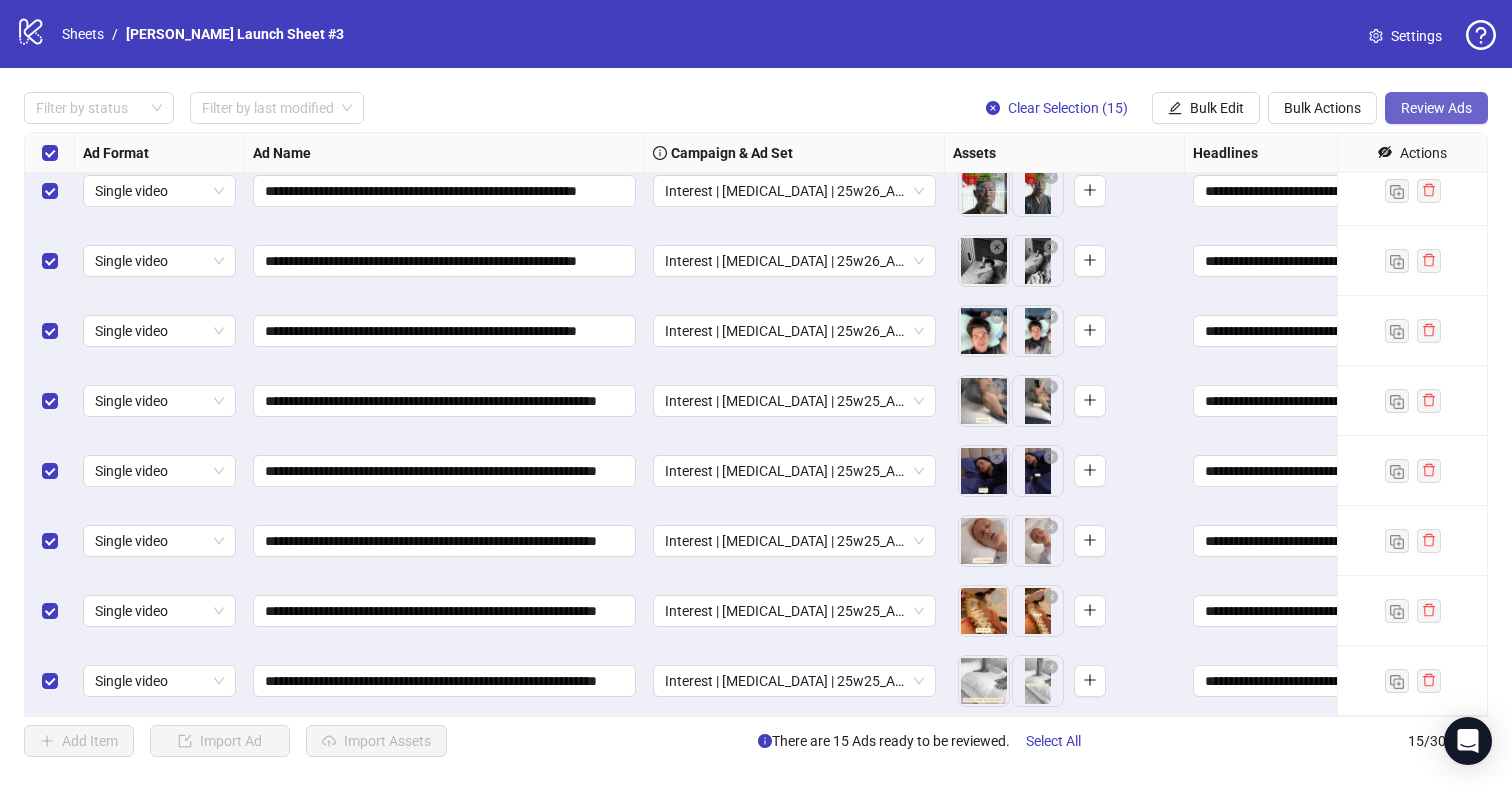 click on "Review Ads" at bounding box center (1436, 108) 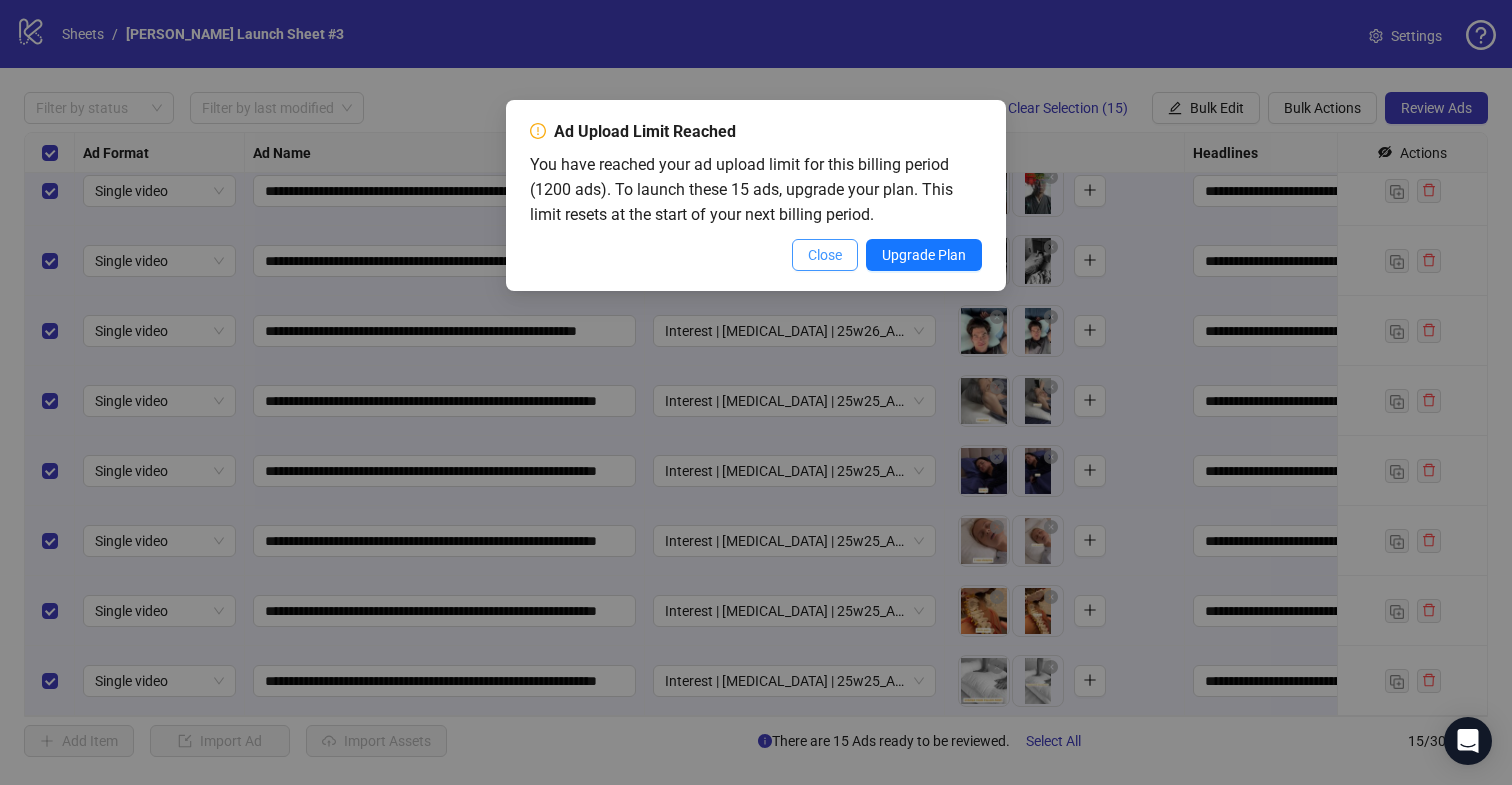 click on "Close" at bounding box center [825, 255] 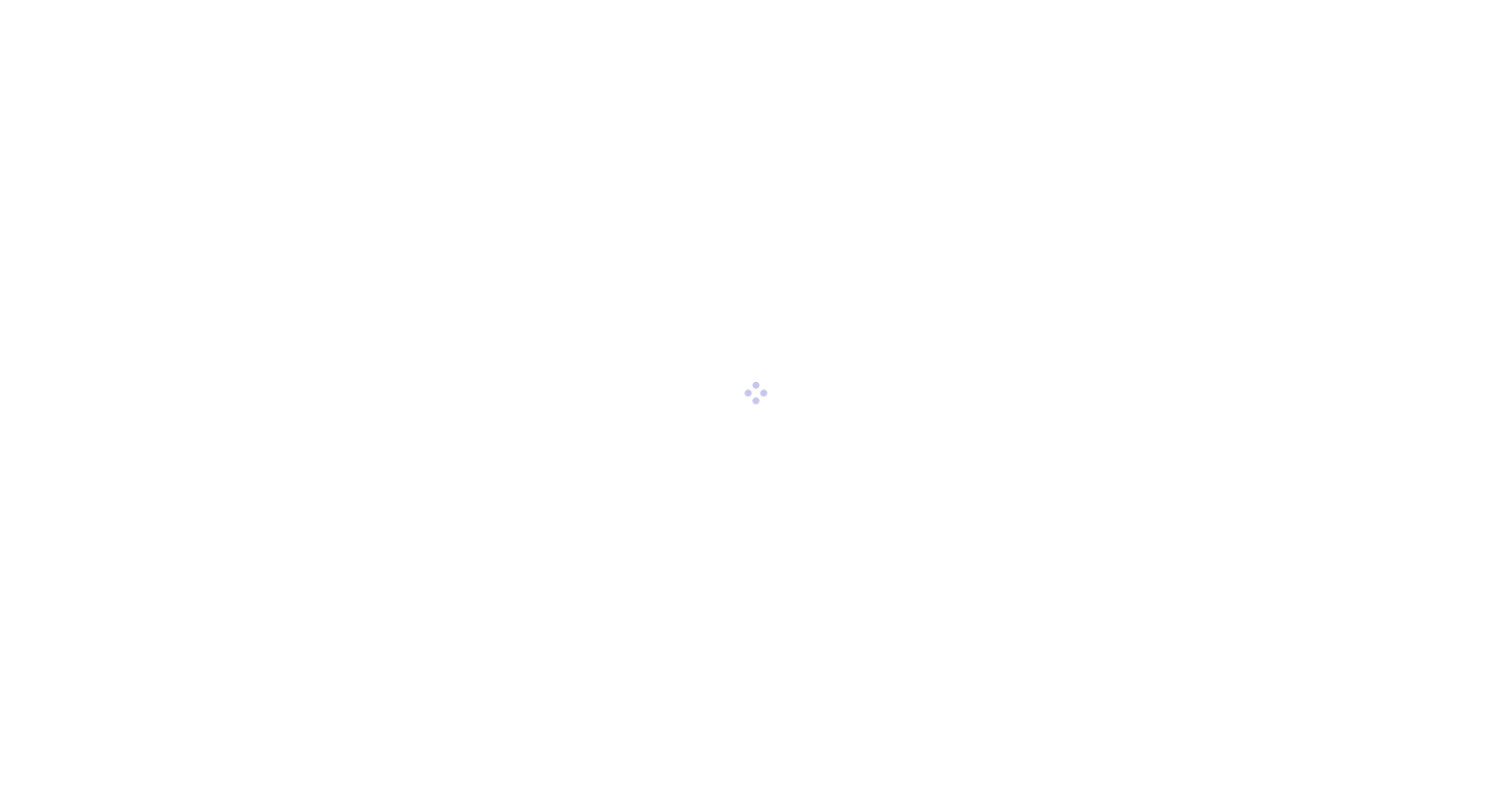 scroll, scrollTop: 0, scrollLeft: 0, axis: both 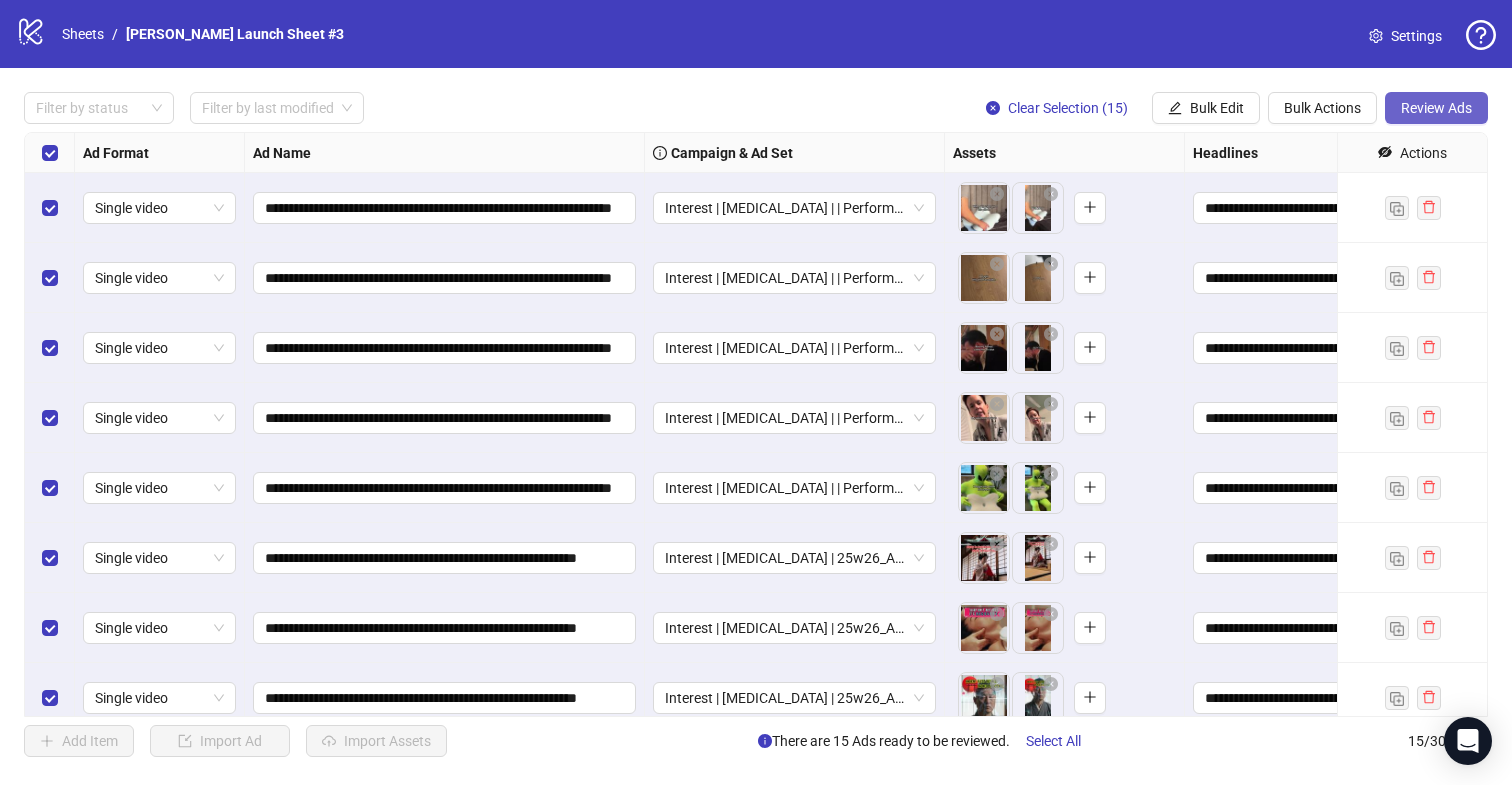 click on "Review Ads" at bounding box center (1436, 108) 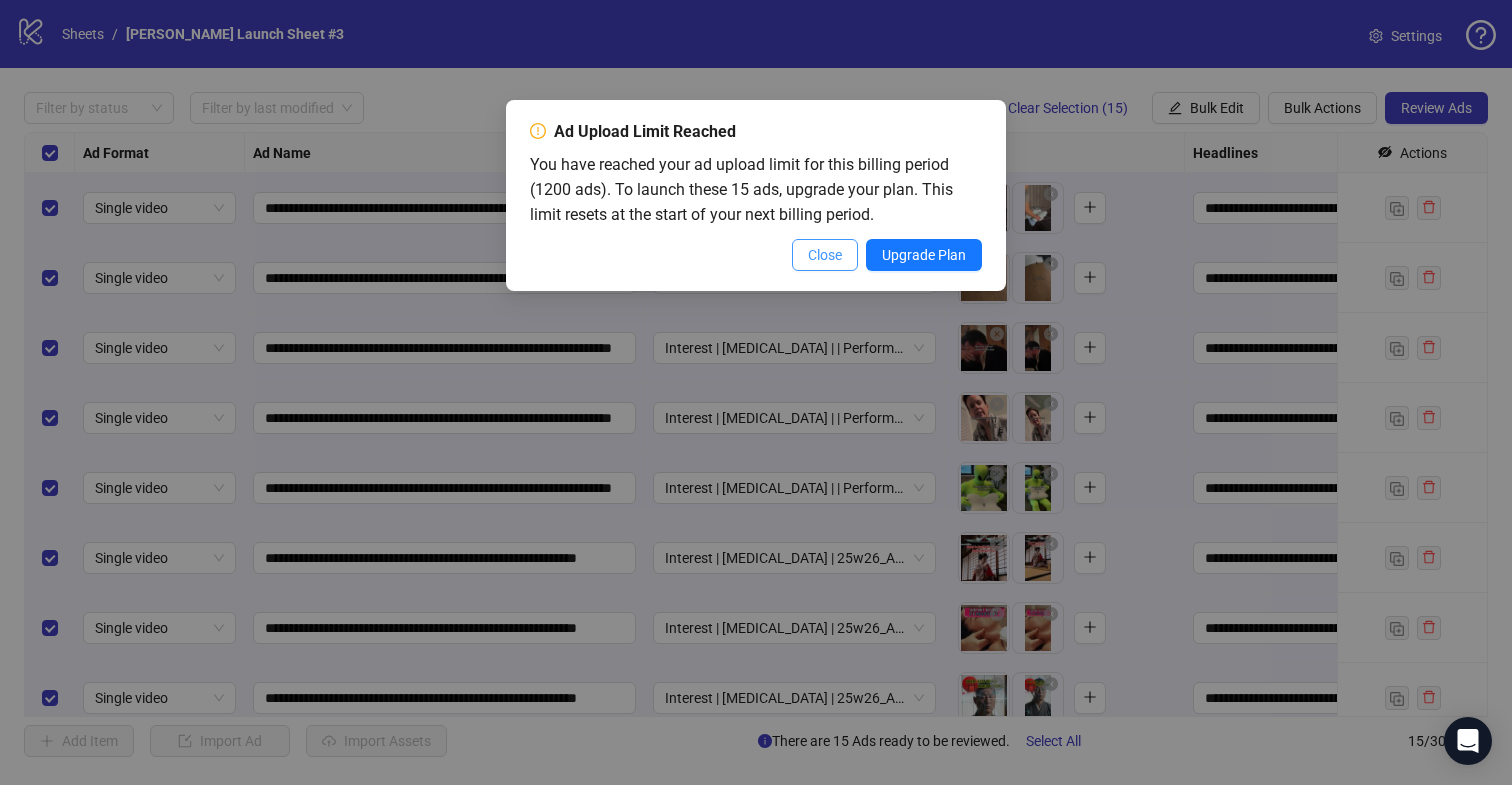 click on "Close" at bounding box center (825, 255) 